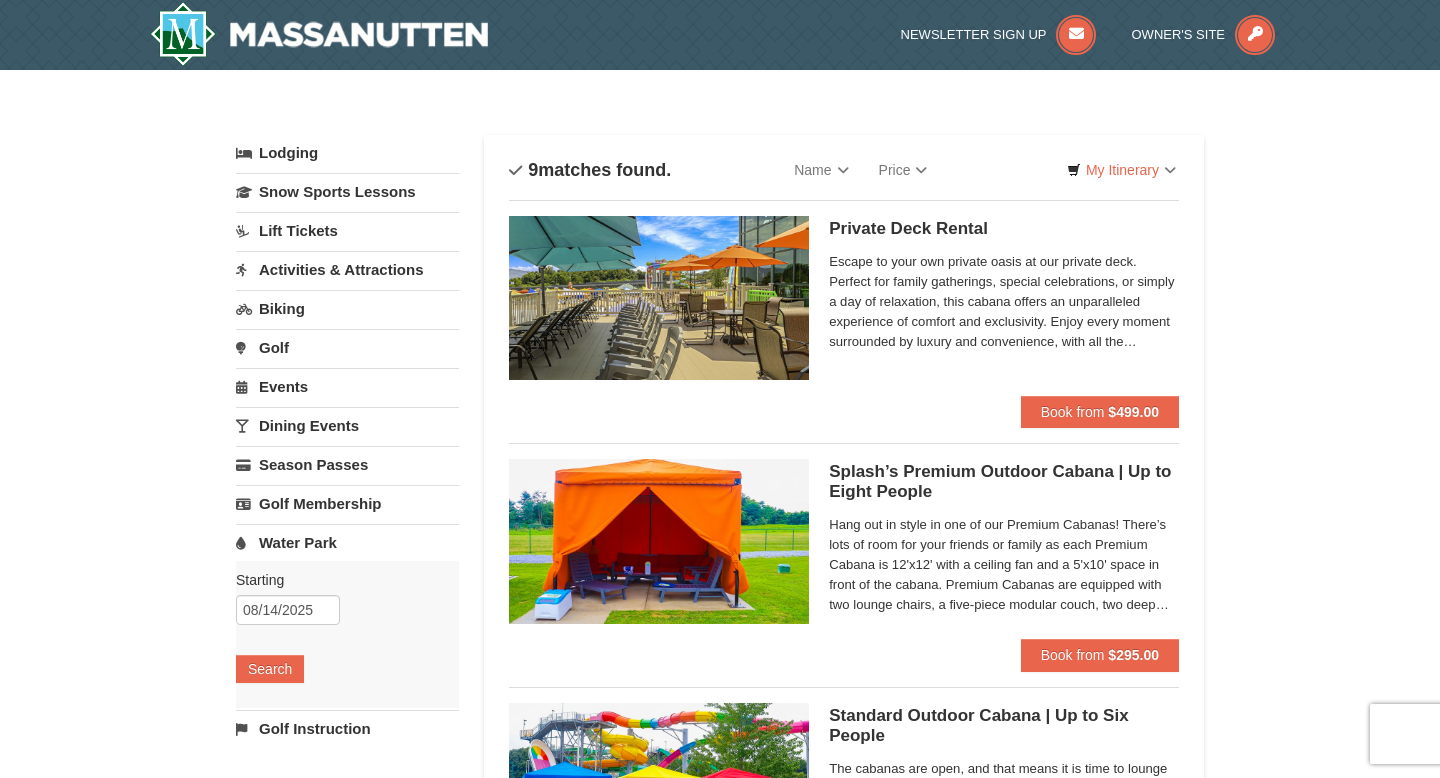 scroll, scrollTop: 0, scrollLeft: 0, axis: both 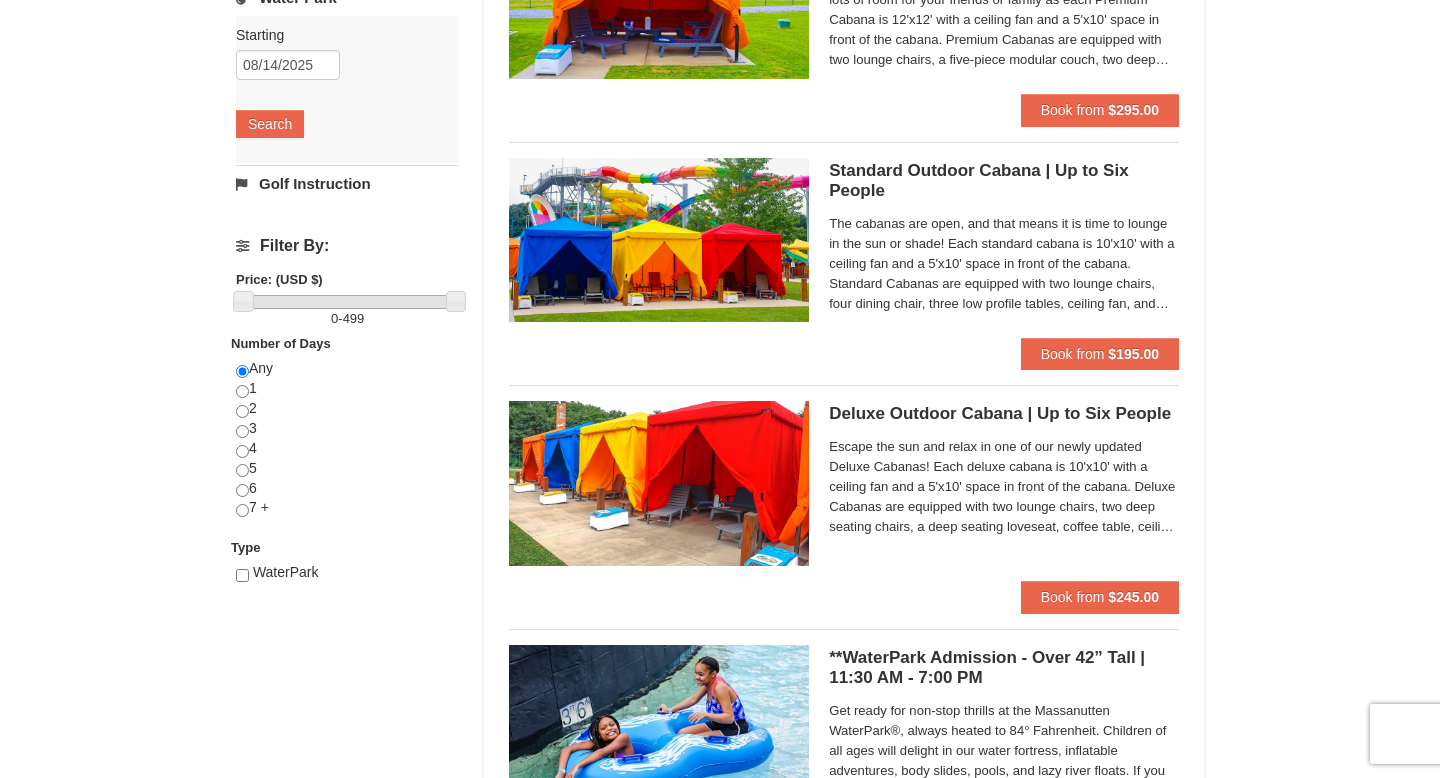 click on "Escape the sun and relax in one of our newly updated Deluxe Cabanas! Each deluxe cabana is 10'x10' with a ceiling fan and a 5'x10' space in front of the cabana. Deluxe Cabanas are equipped with two lounge chairs, two deep seating chairs, a deep seating loveseat, coffee table, ceiling fan, and electric service. Rental also includes 12 bottles of water, three WaterPark towels, WaterPark logo tote bag, $30 Diamond Jim’s Arcade card, and service from our friendly cabana hosts. There is a maximum number of six guests per cabana." at bounding box center (1004, 487) 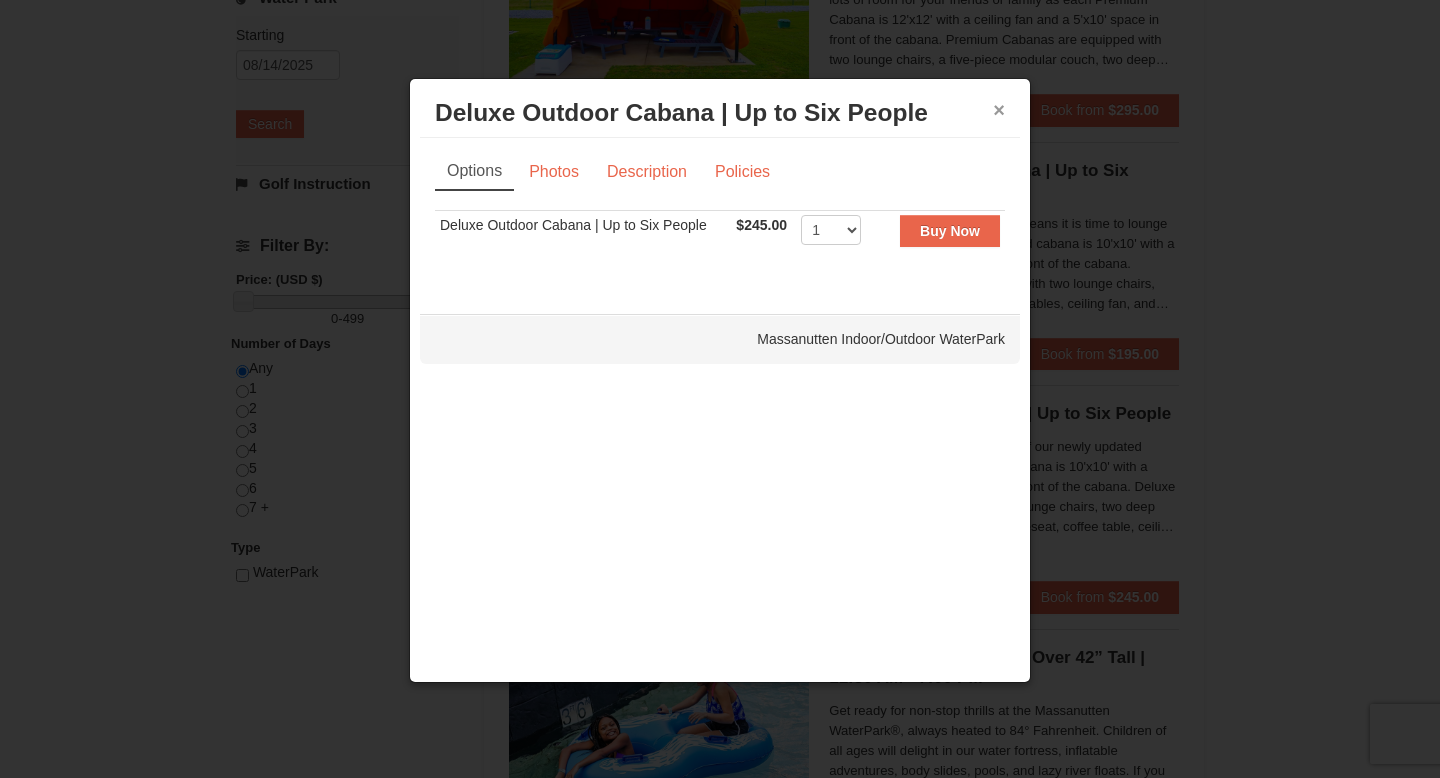 click on "×" at bounding box center [999, 110] 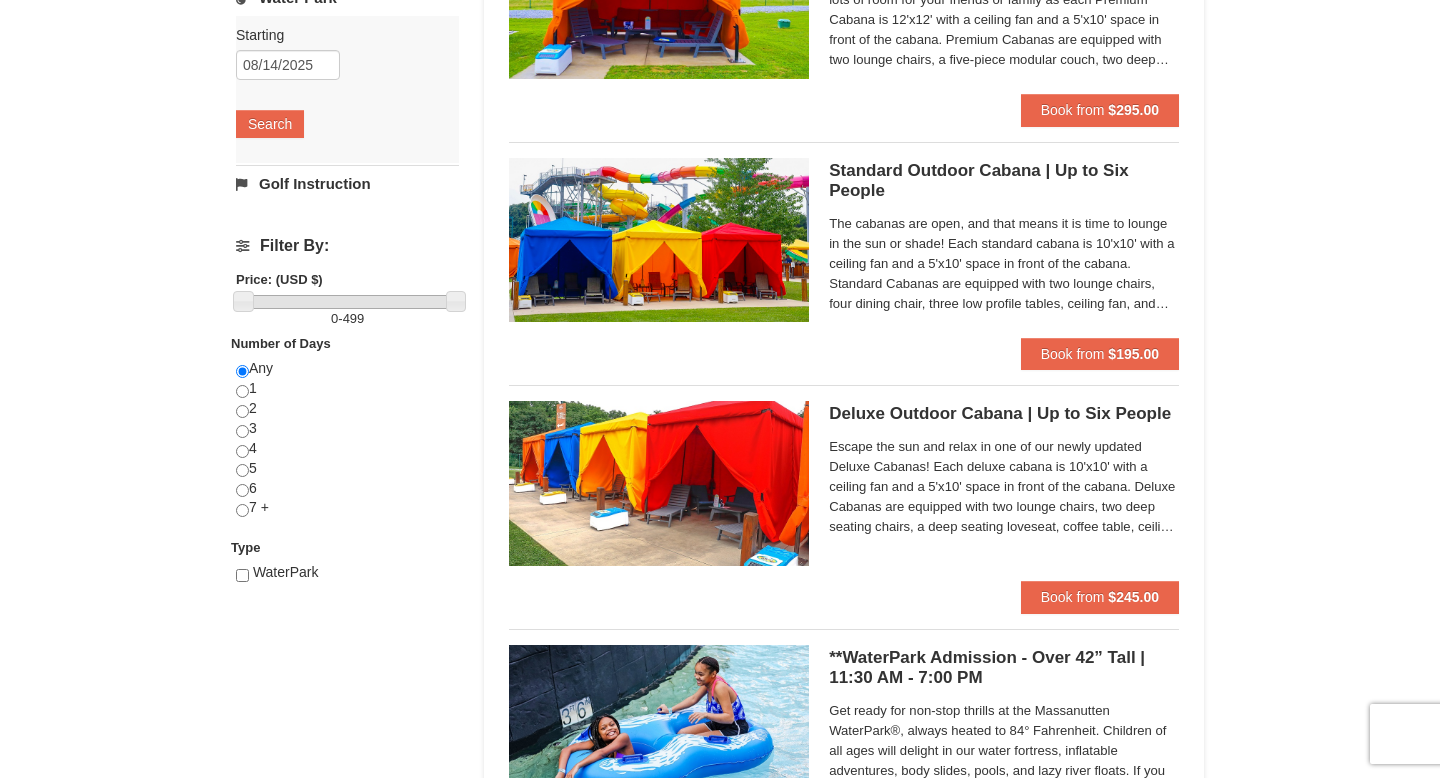 click on "Escape the sun and relax in one of our newly updated Deluxe Cabanas! Each deluxe cabana is 10'x10' with a ceiling fan and a 5'x10' space in front of the cabana. Deluxe Cabanas are equipped with two lounge chairs, two deep seating chairs, a deep seating loveseat, coffee table, ceiling fan, and electric service. Rental also includes 12 bottles of water, three WaterPark towels, WaterPark logo tote bag, $30 Diamond Jim’s Arcade card, and service from our friendly cabana hosts. There is a maximum number of six guests per cabana." at bounding box center [1004, 487] 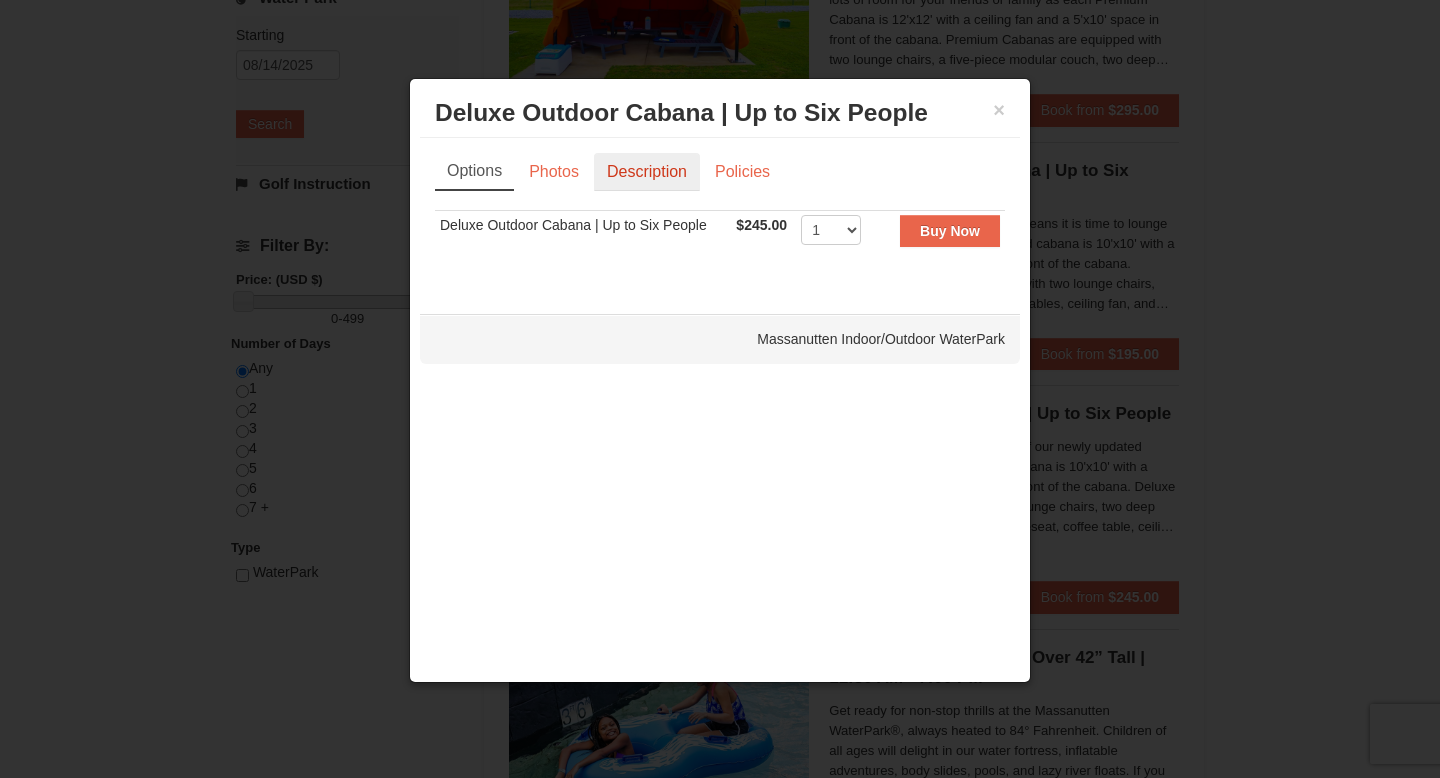 click on "Description" at bounding box center [647, 172] 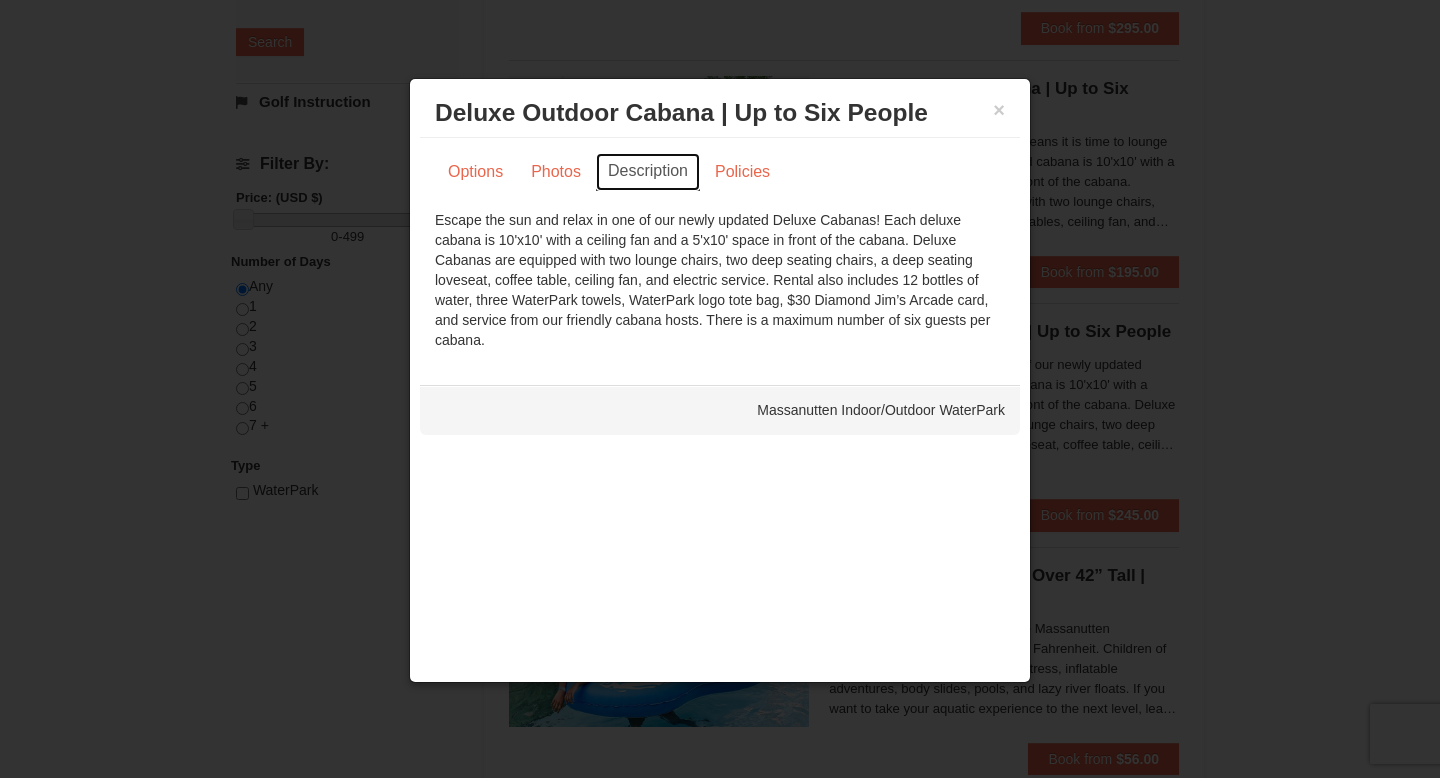 scroll, scrollTop: 668, scrollLeft: 0, axis: vertical 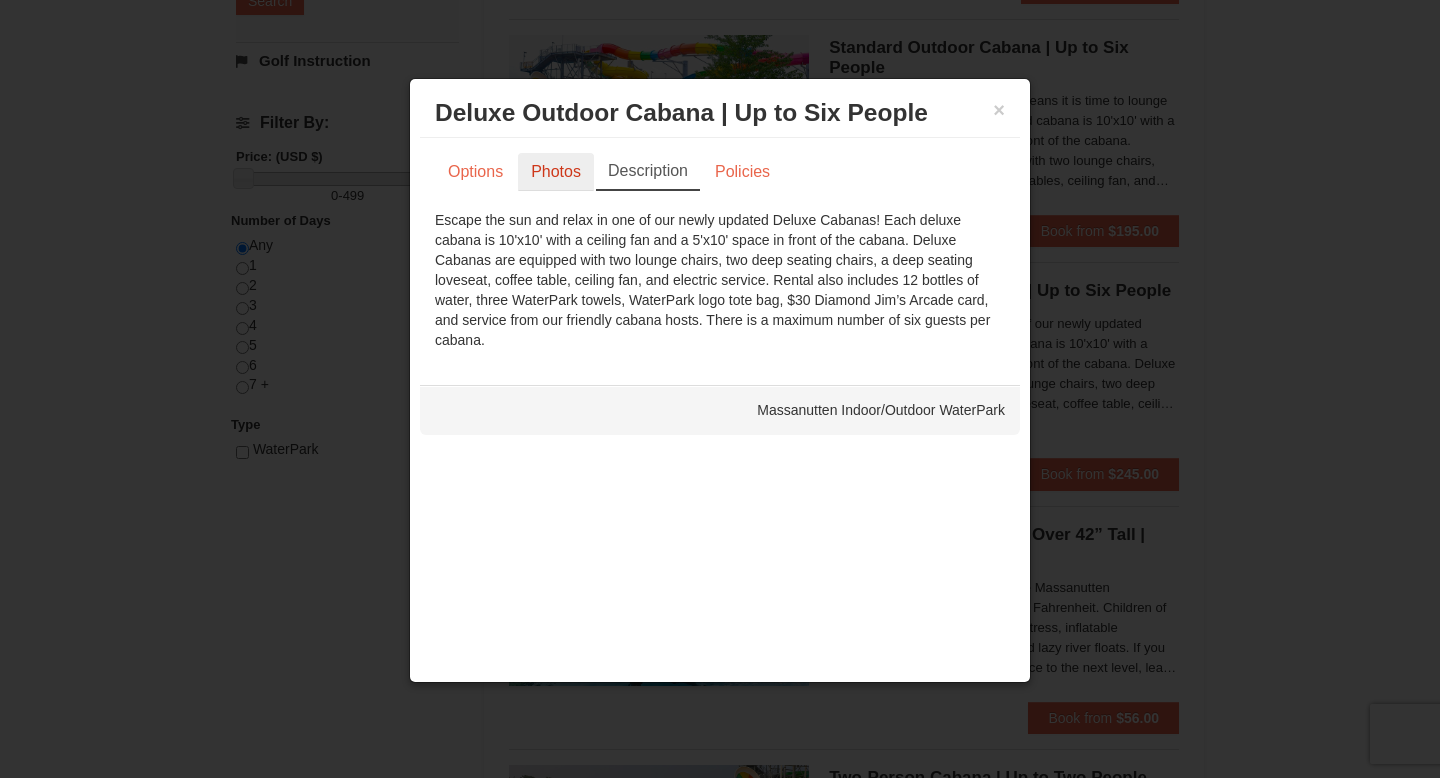 click on "Photos" at bounding box center [556, 172] 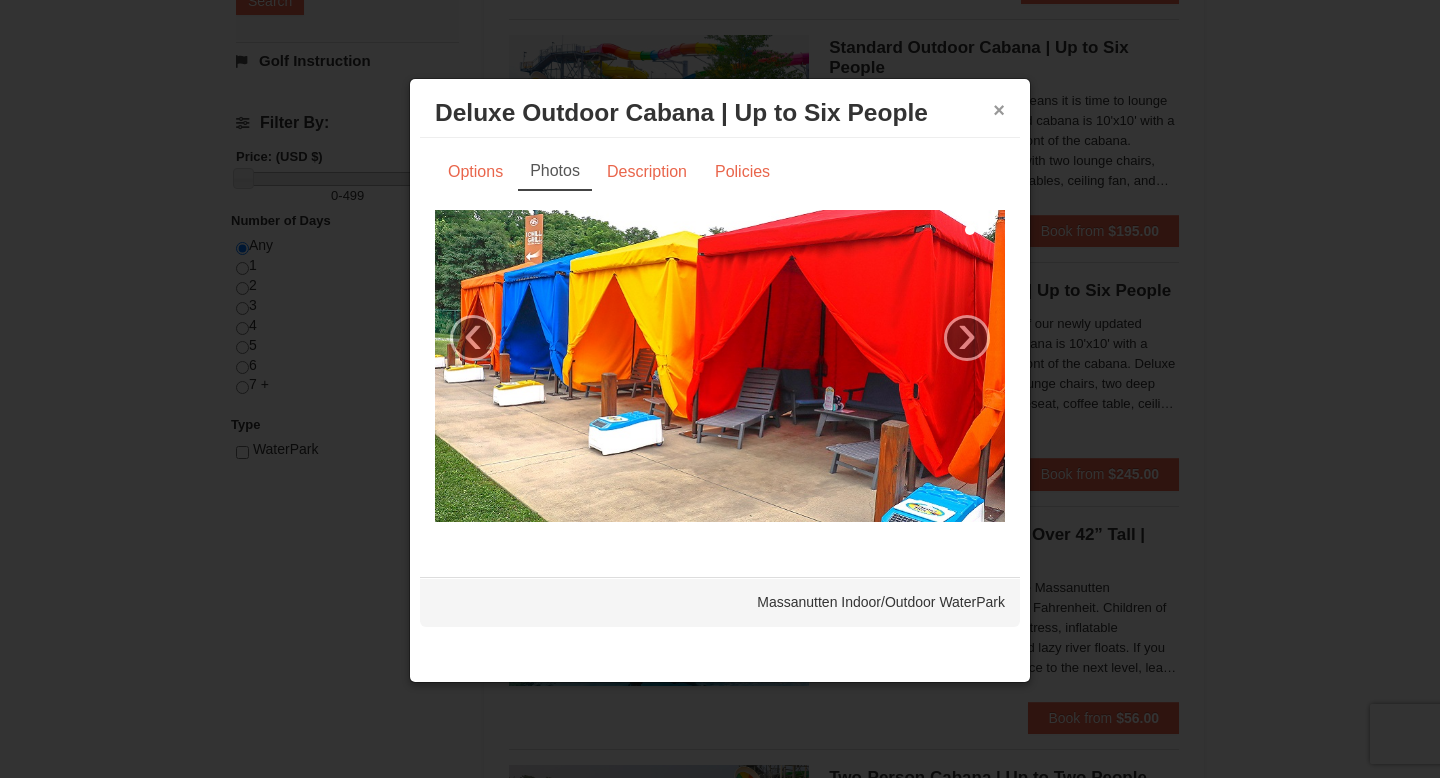 click on "×" at bounding box center (999, 110) 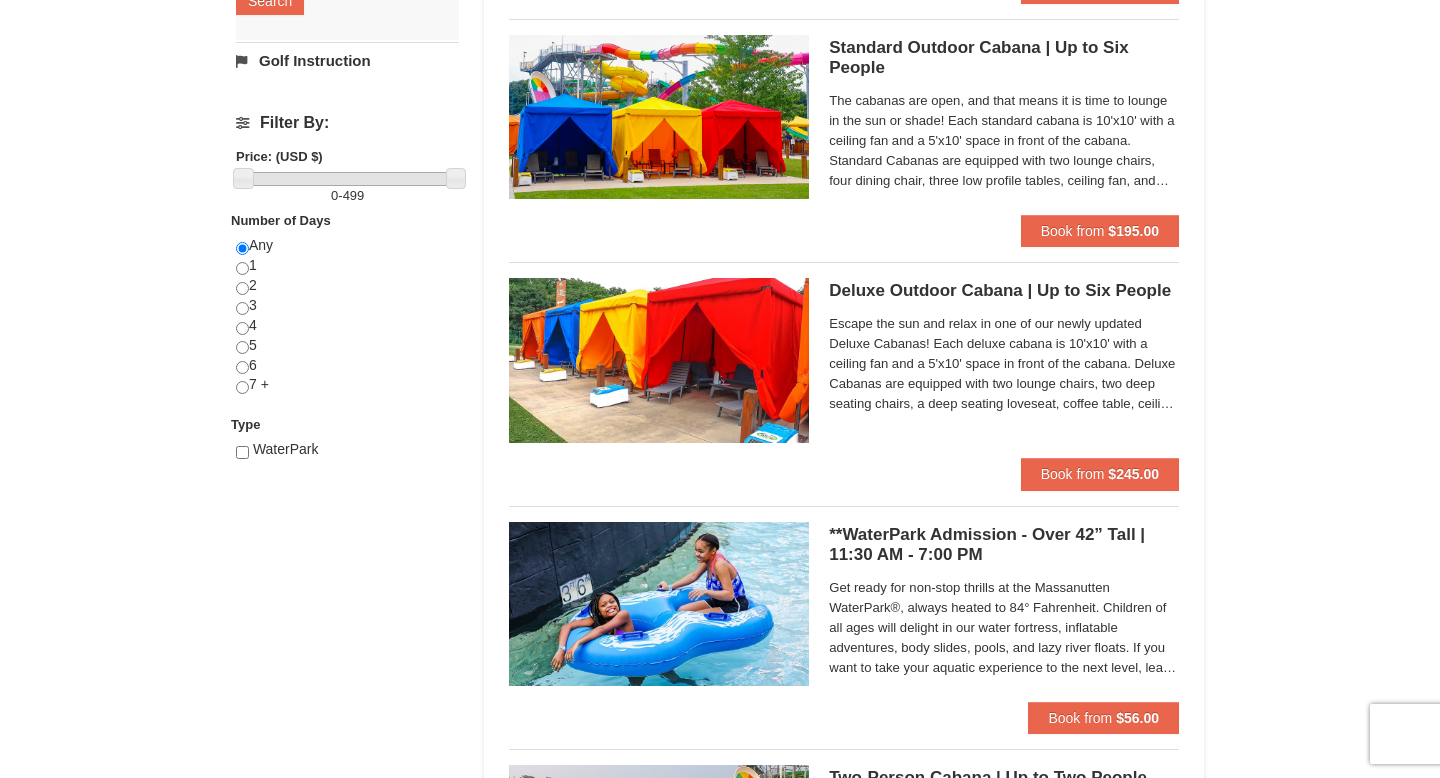 click on "Standard Outdoor Cabana | Up to Six People  Massanutten Indoor/Outdoor WaterPark" at bounding box center [1004, 58] 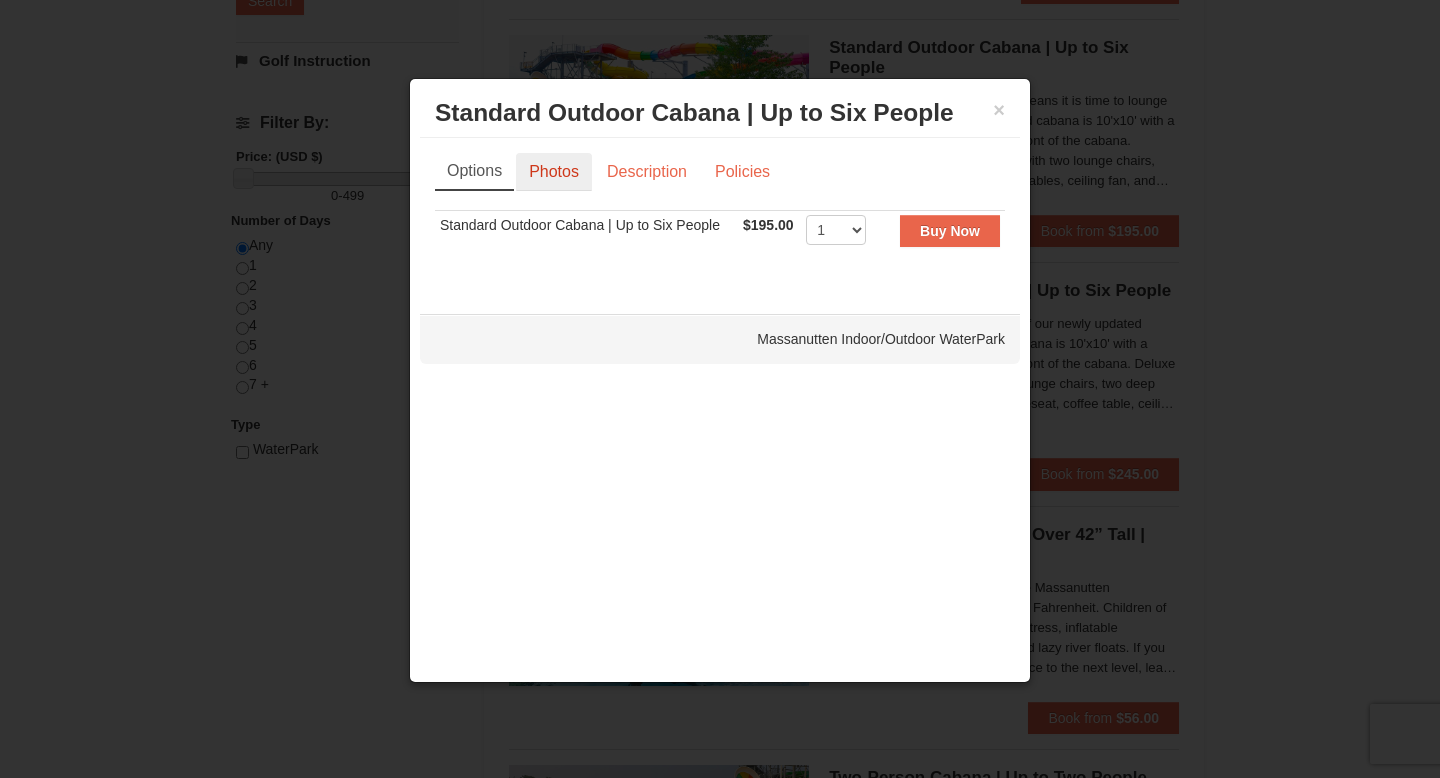 click on "Photos" at bounding box center [554, 172] 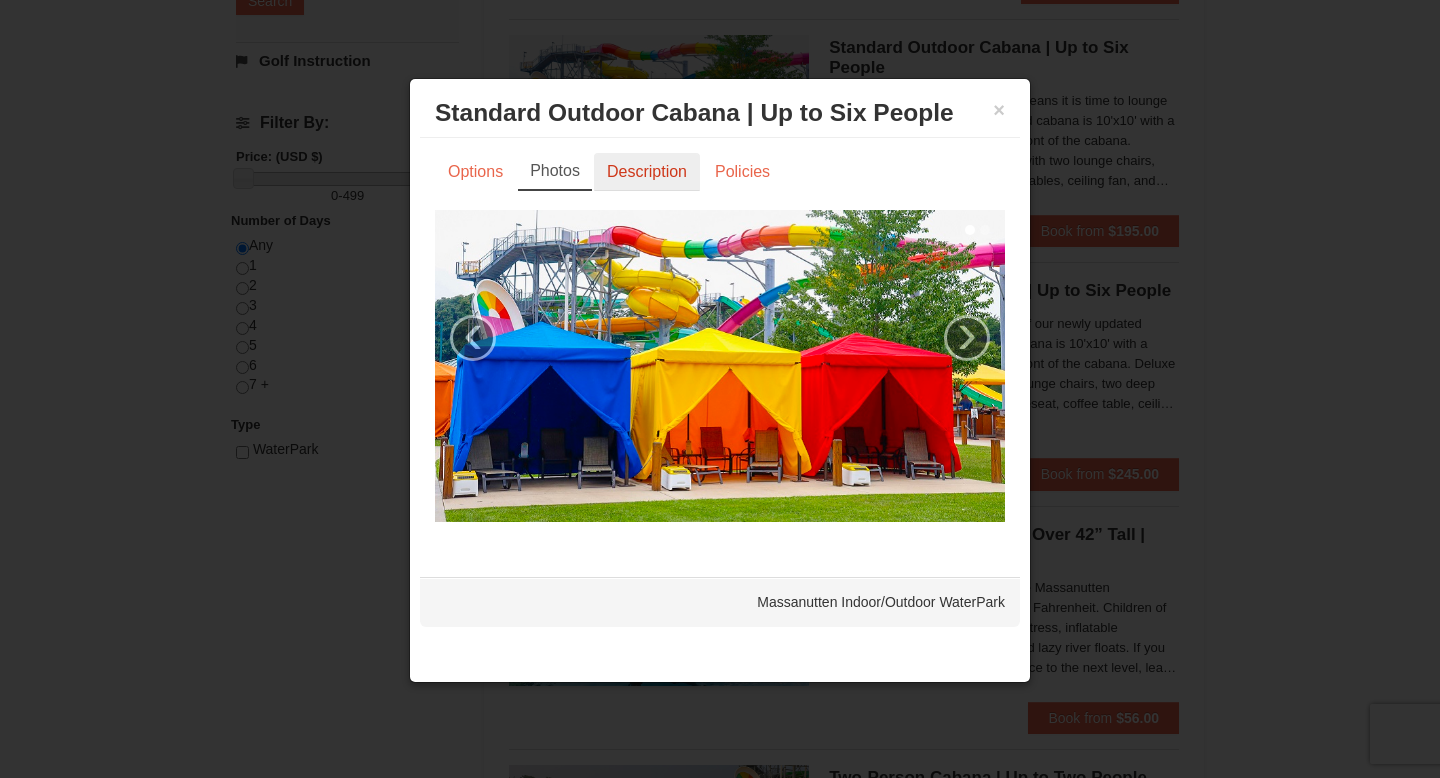 click on "Description" at bounding box center [647, 172] 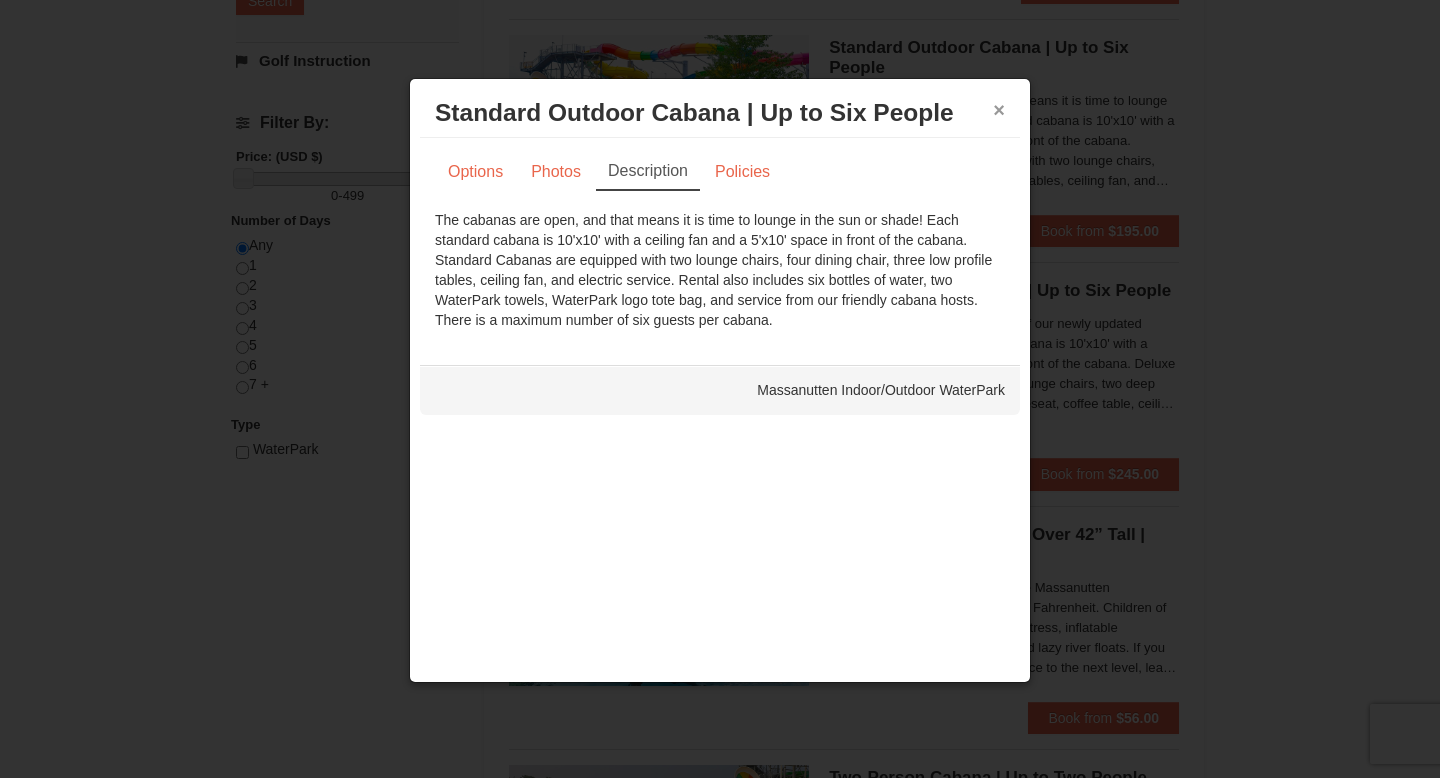 click on "×" at bounding box center (999, 110) 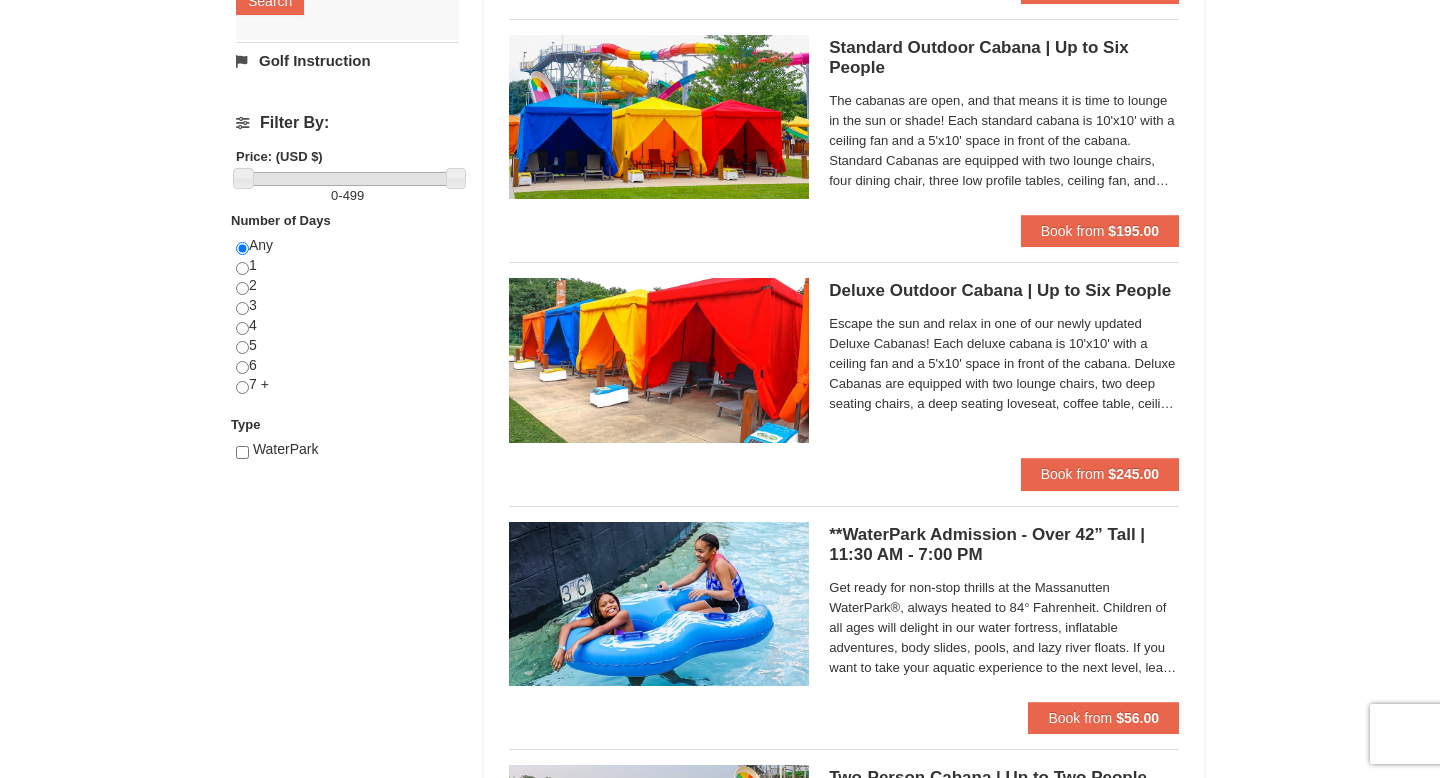 click on "Deluxe Outdoor Cabana | Up to Six People  Massanutten Indoor/Outdoor WaterPark" at bounding box center [1004, 291] 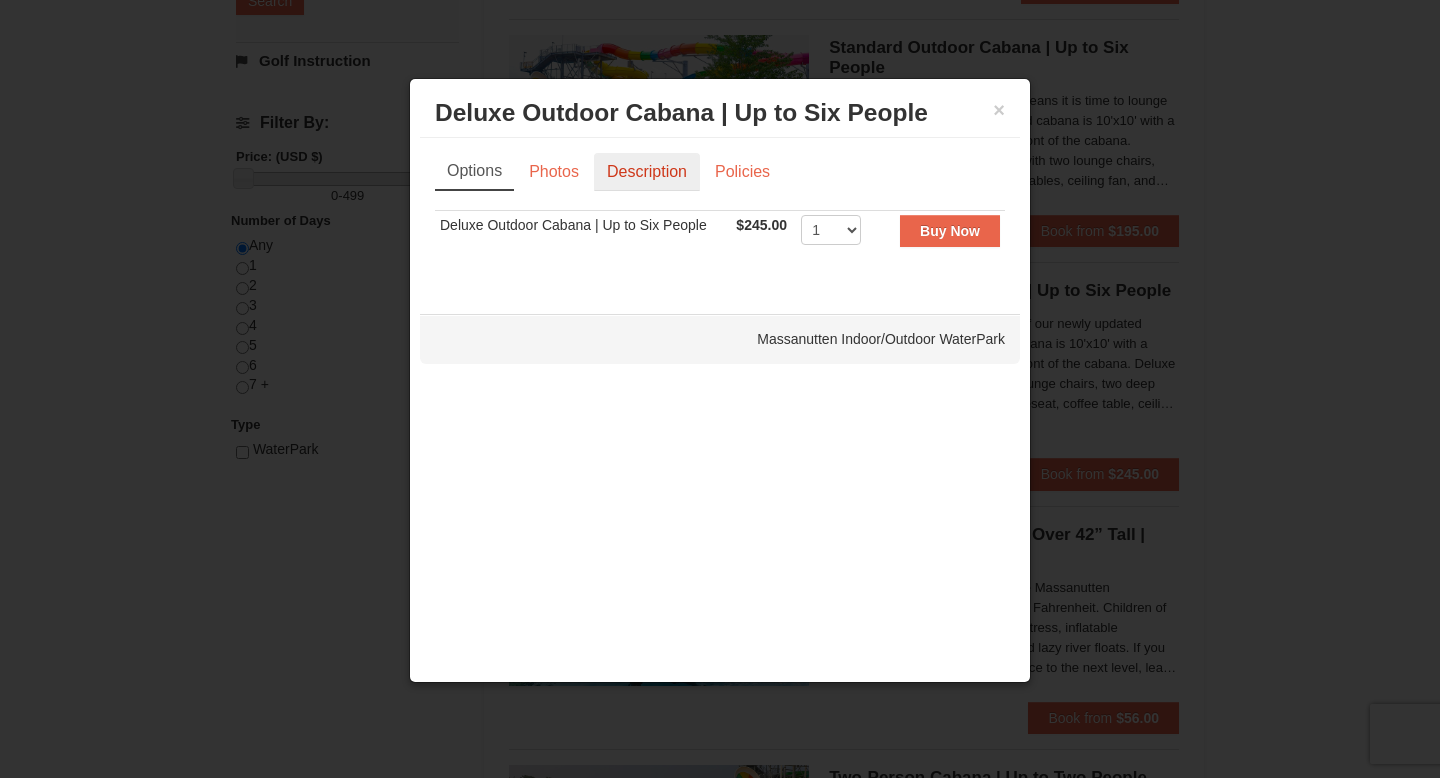 click on "Description" at bounding box center [647, 172] 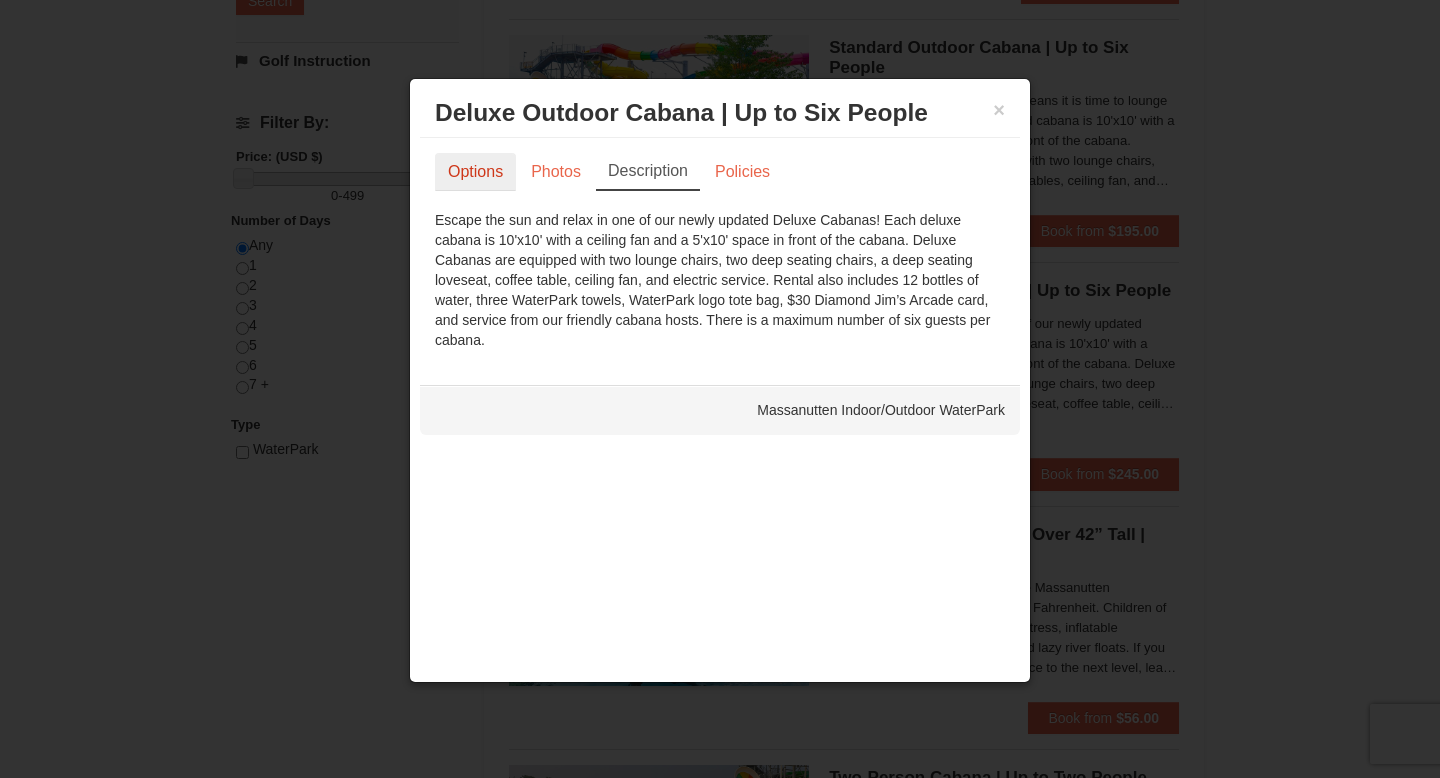click on "Options" at bounding box center (475, 172) 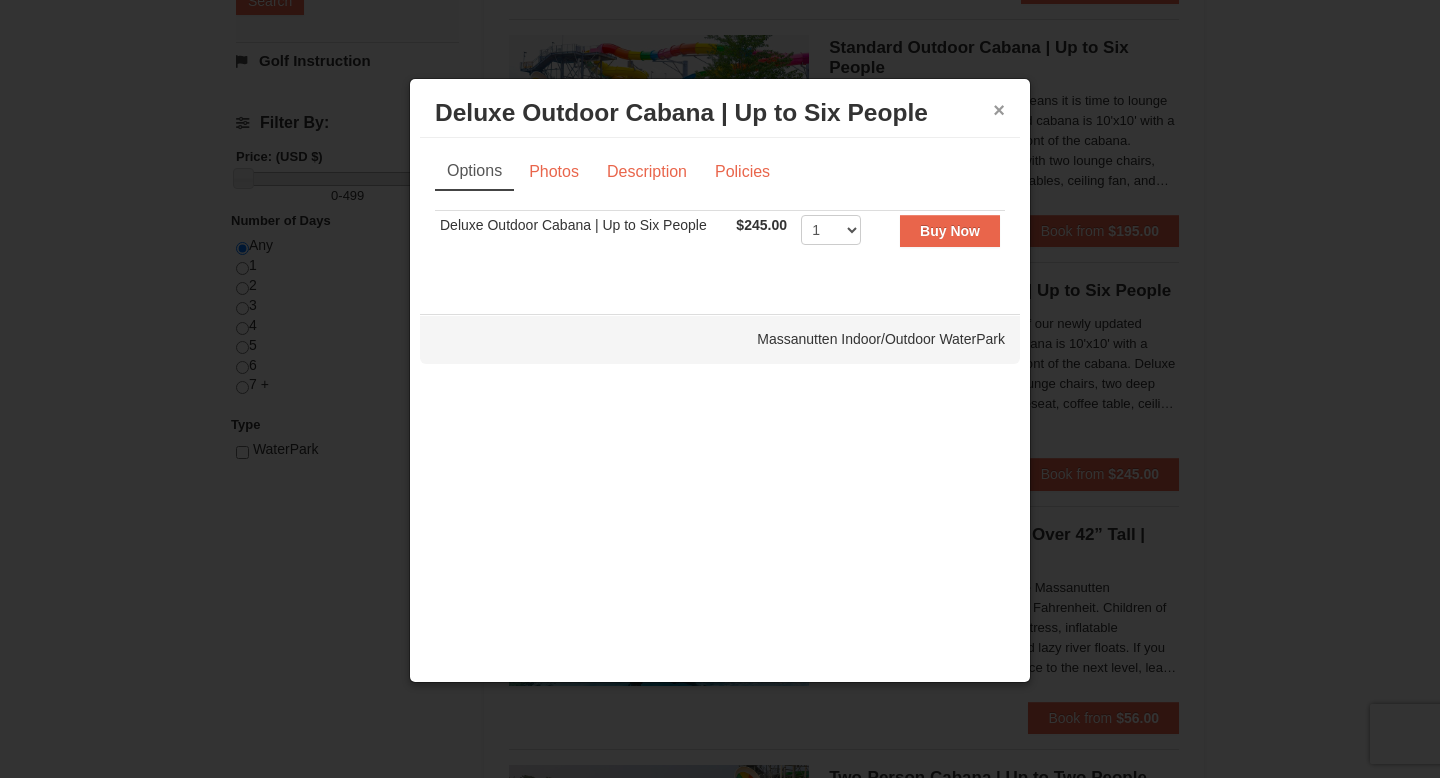 click on "×" at bounding box center [999, 110] 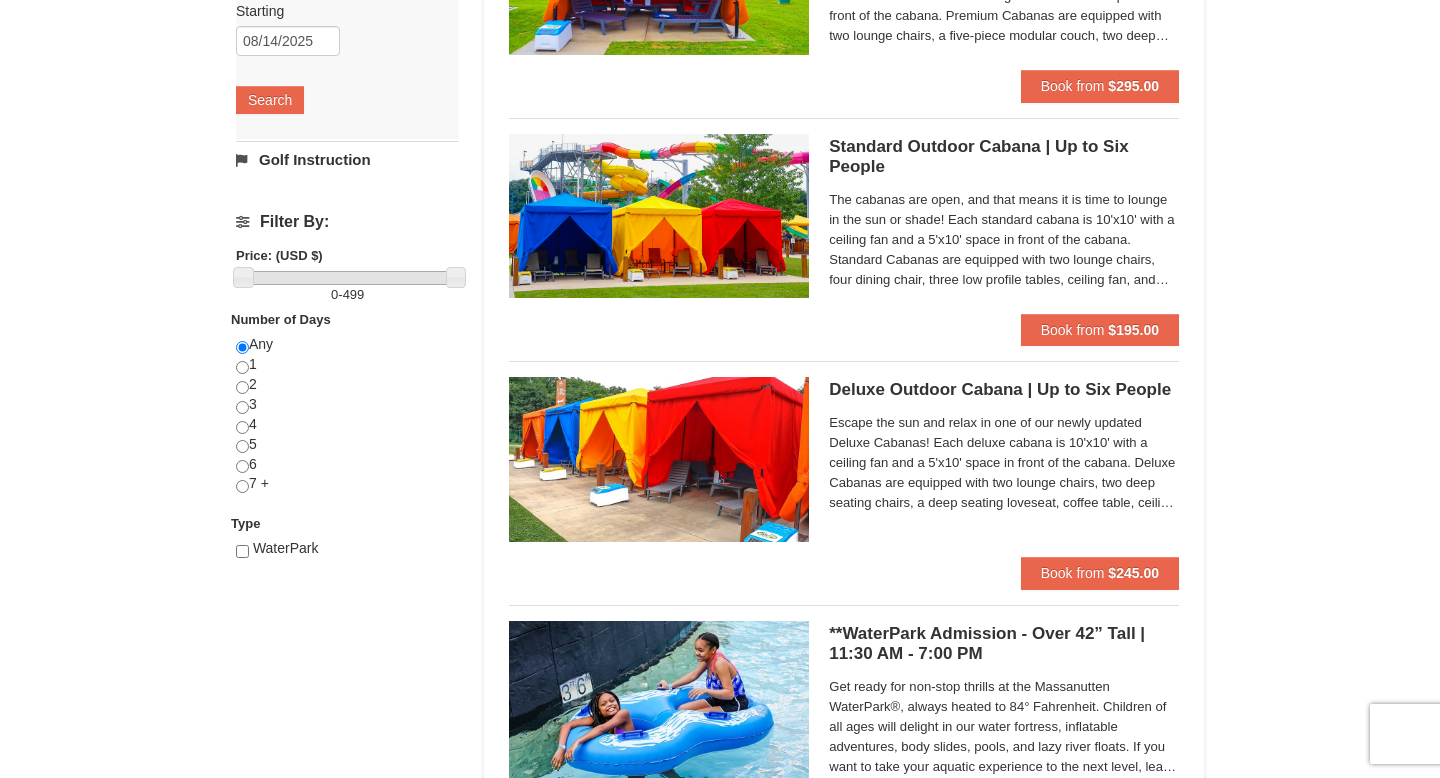 scroll, scrollTop: 543, scrollLeft: 0, axis: vertical 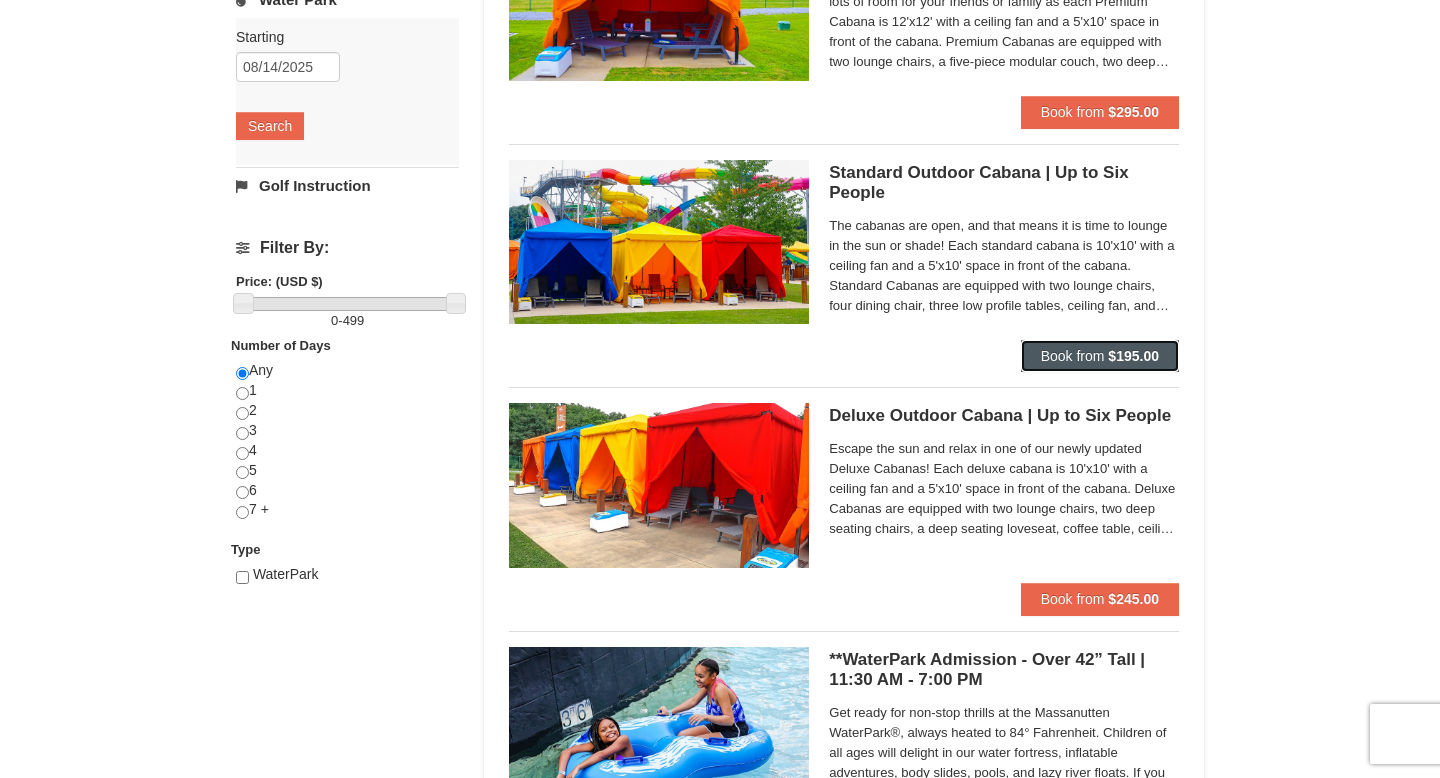 click on "Book from" at bounding box center [1073, 356] 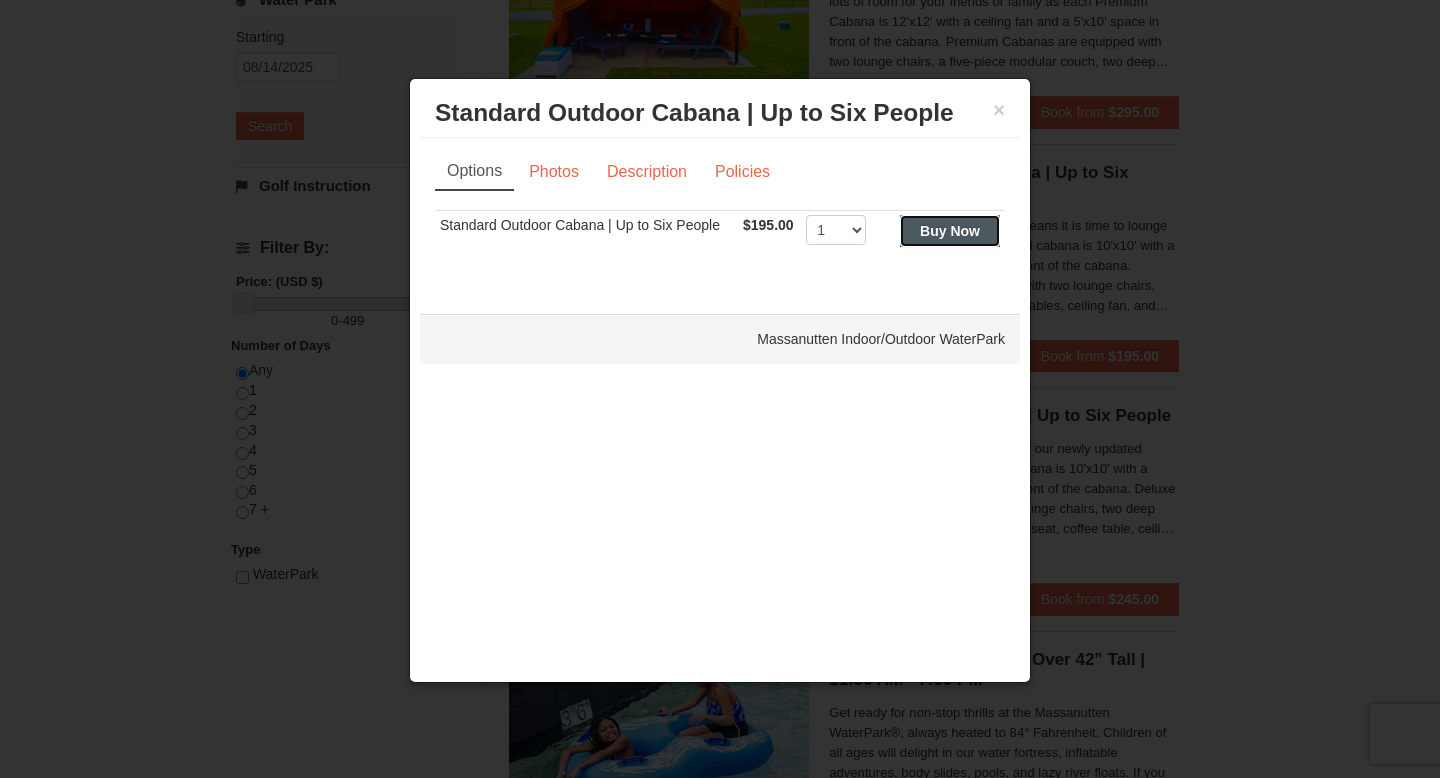 click on "Buy Now" at bounding box center (950, 231) 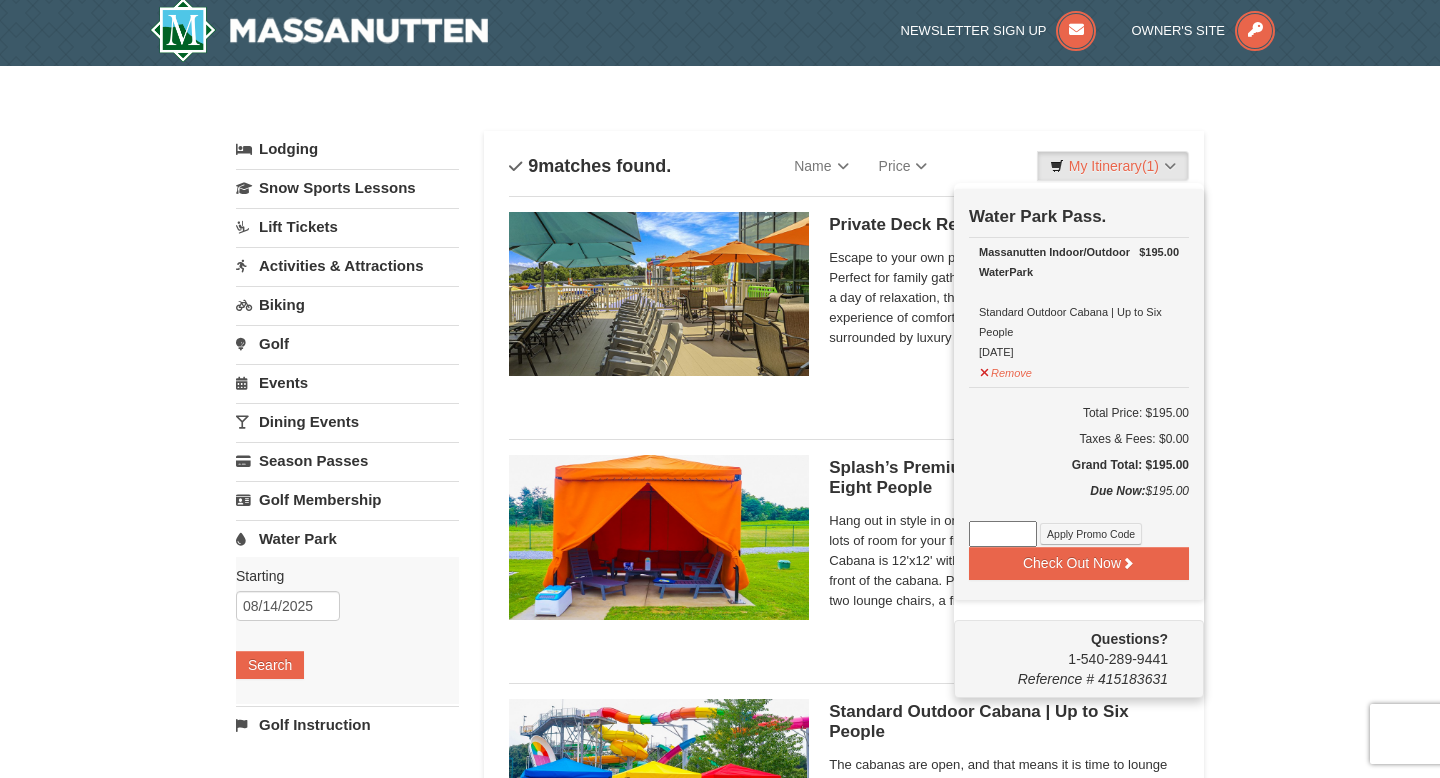 scroll, scrollTop: 6, scrollLeft: 0, axis: vertical 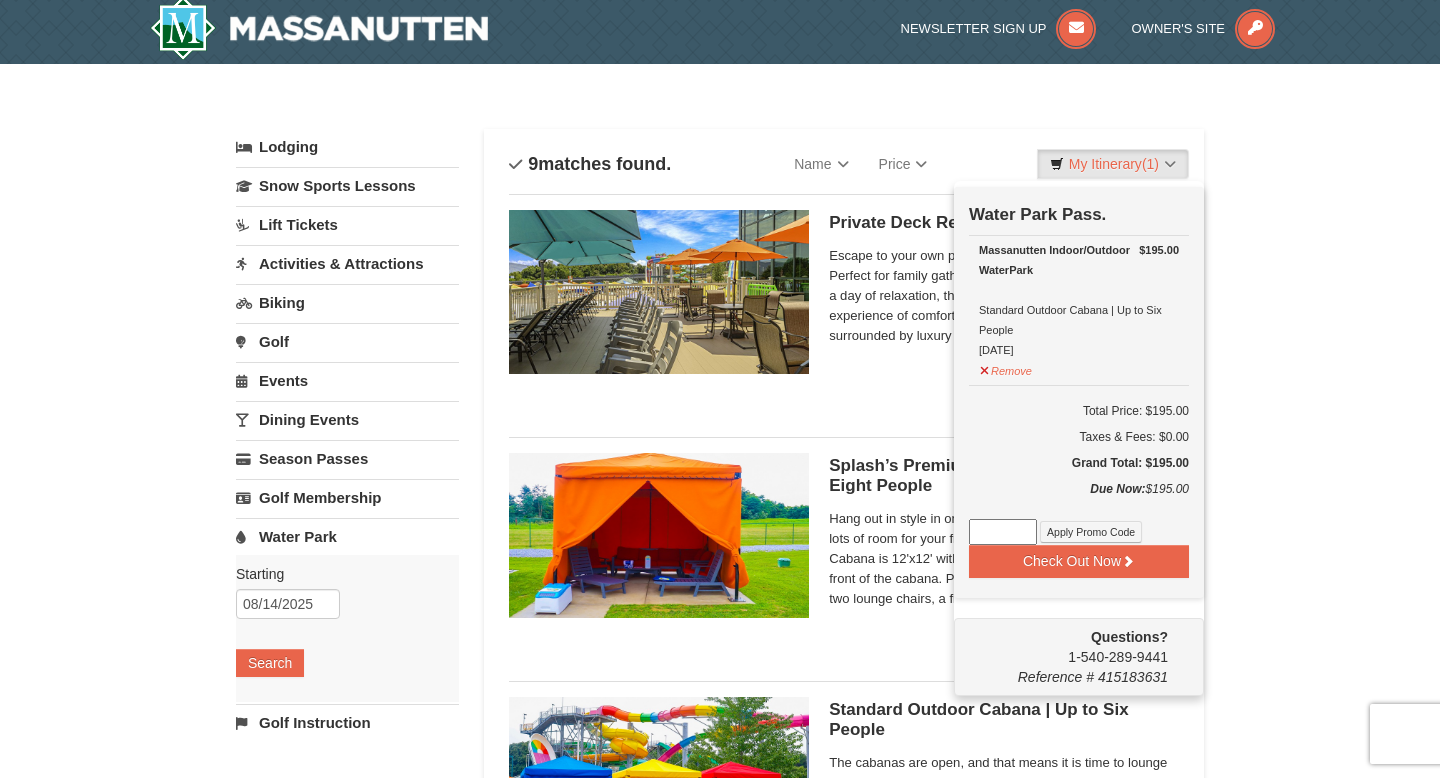 click on "Categories
List
Filter
My Itinerary (1)
Check Out Now
Water Park Pass.
$195.00
Massanutten Indoor/Outdoor WaterPark
Standard Outdoor Cabana | Up to Six People
8/14/2025
Remove" at bounding box center (720, 119) 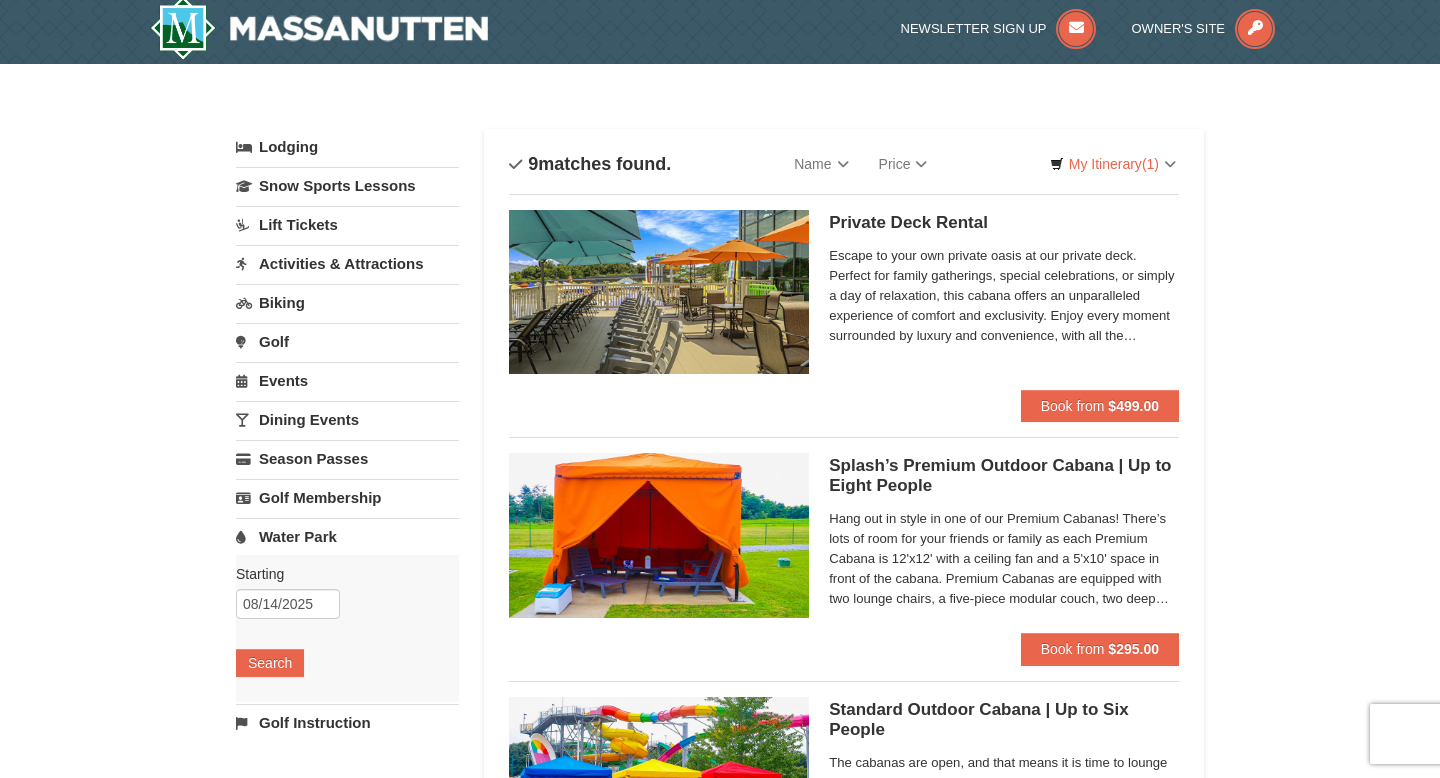 click on "Lift Tickets" at bounding box center [347, 224] 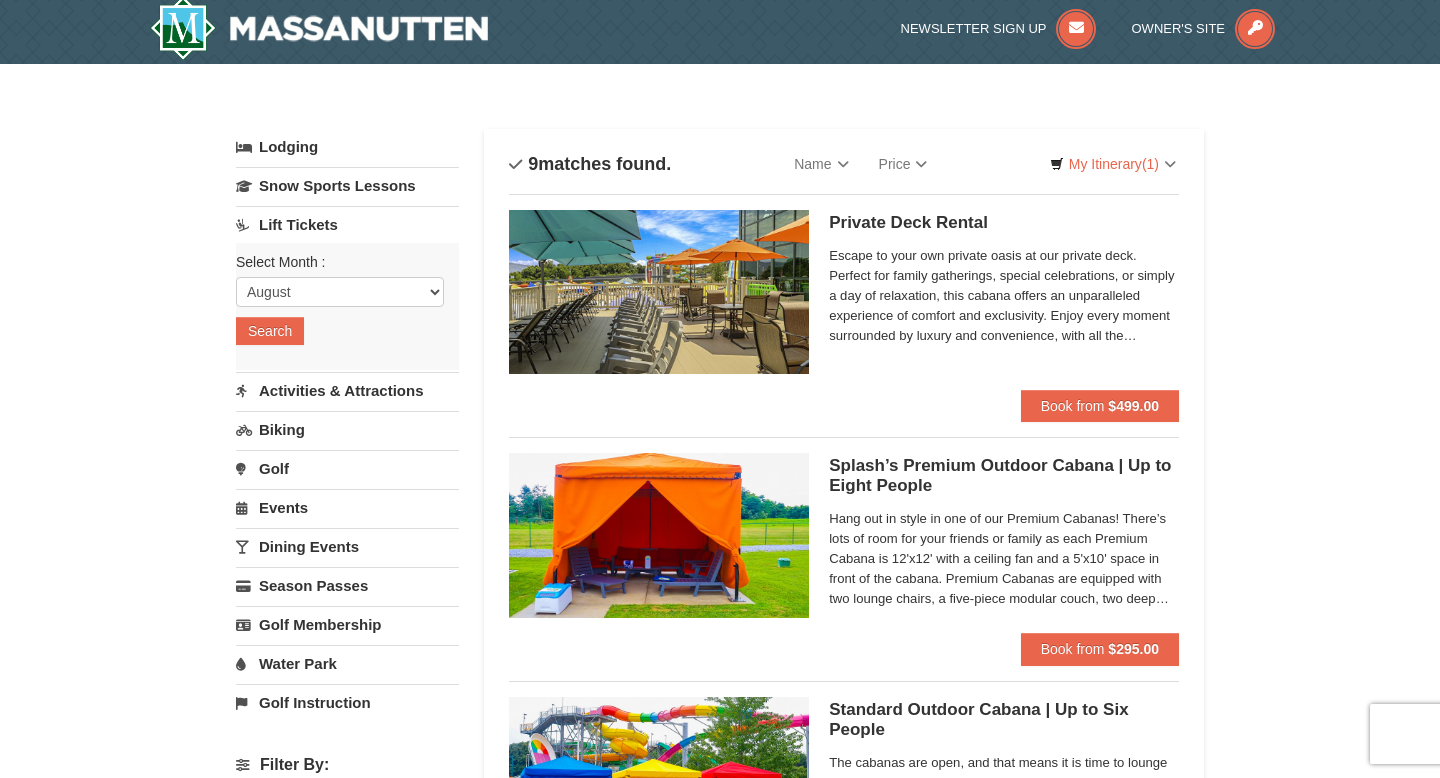 click on "Activities & Attractions" at bounding box center (347, 390) 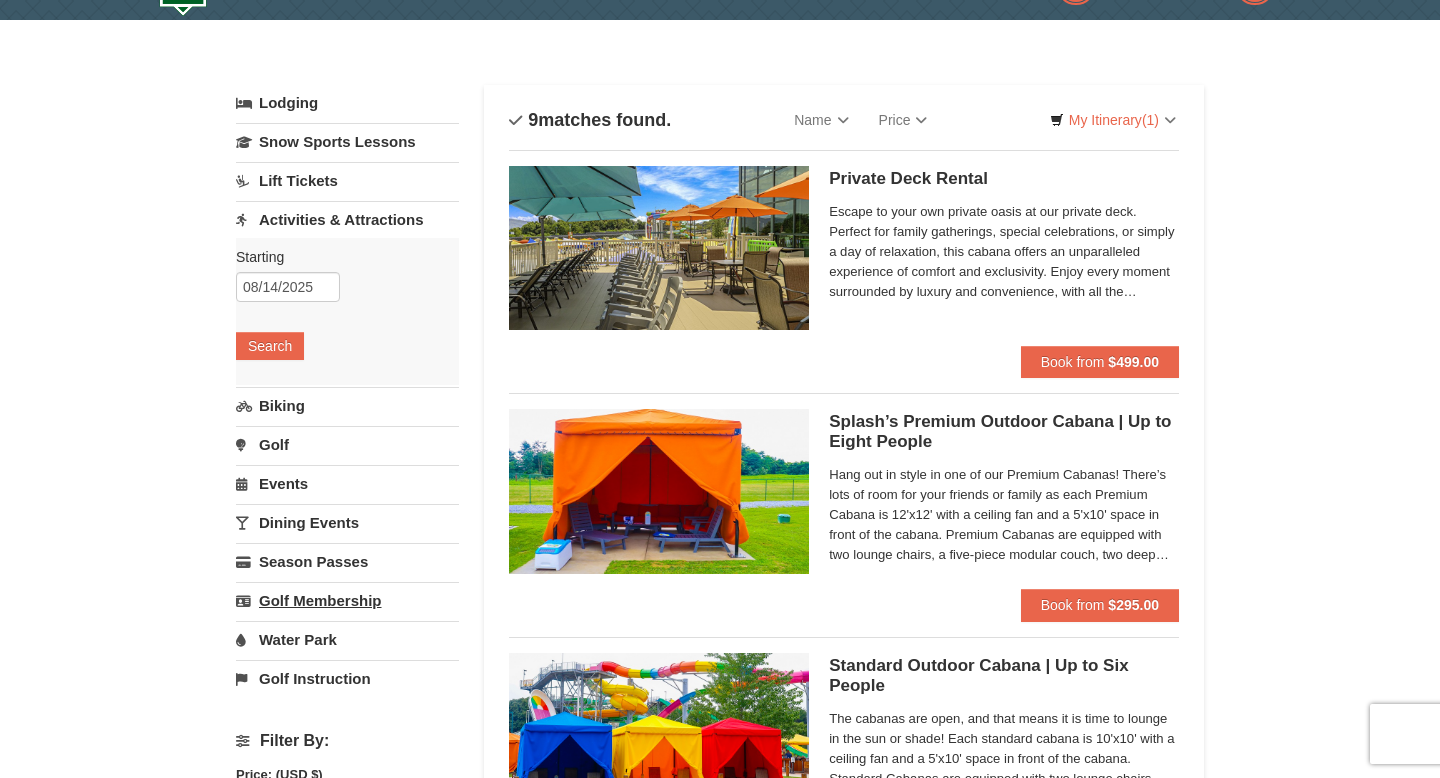 scroll, scrollTop: 59, scrollLeft: 0, axis: vertical 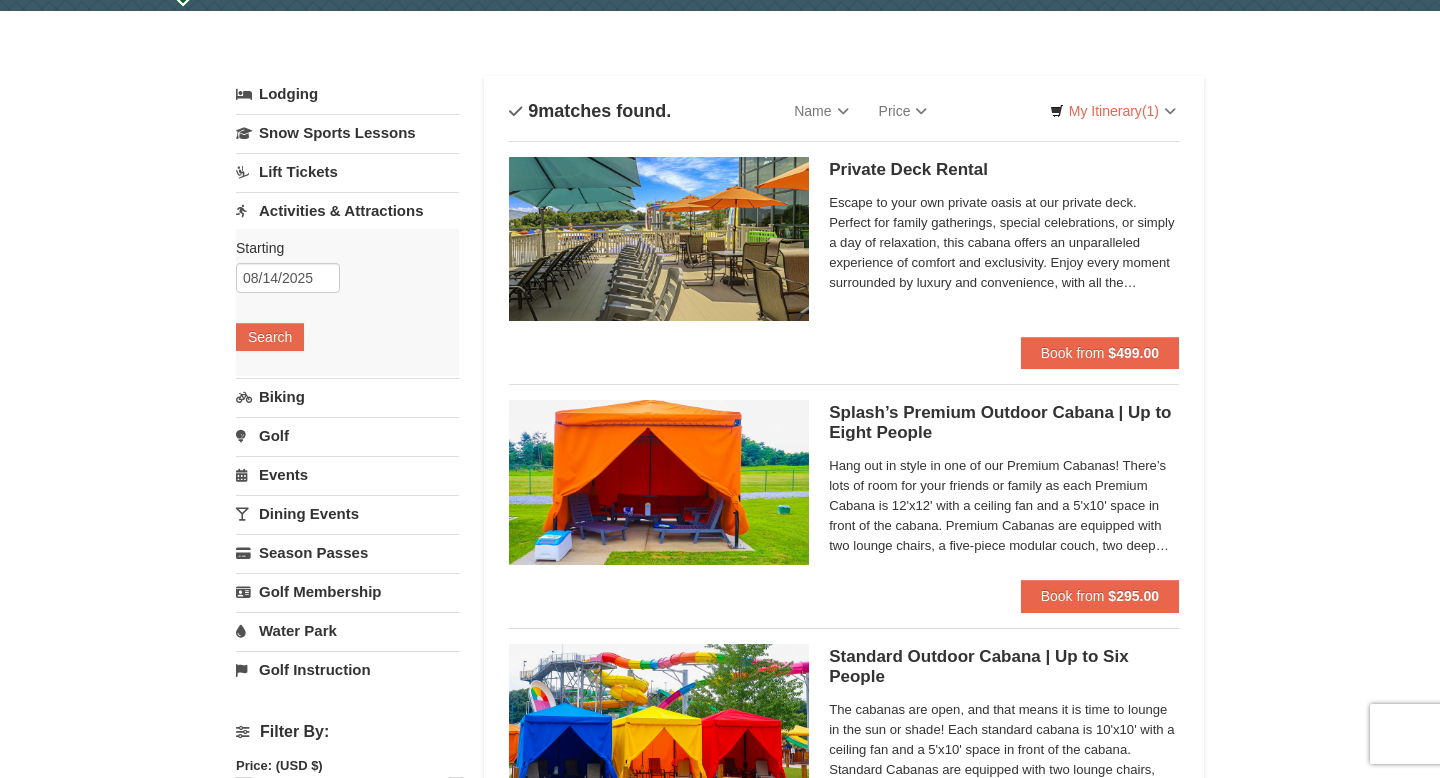 click on "Water Park" at bounding box center [347, 630] 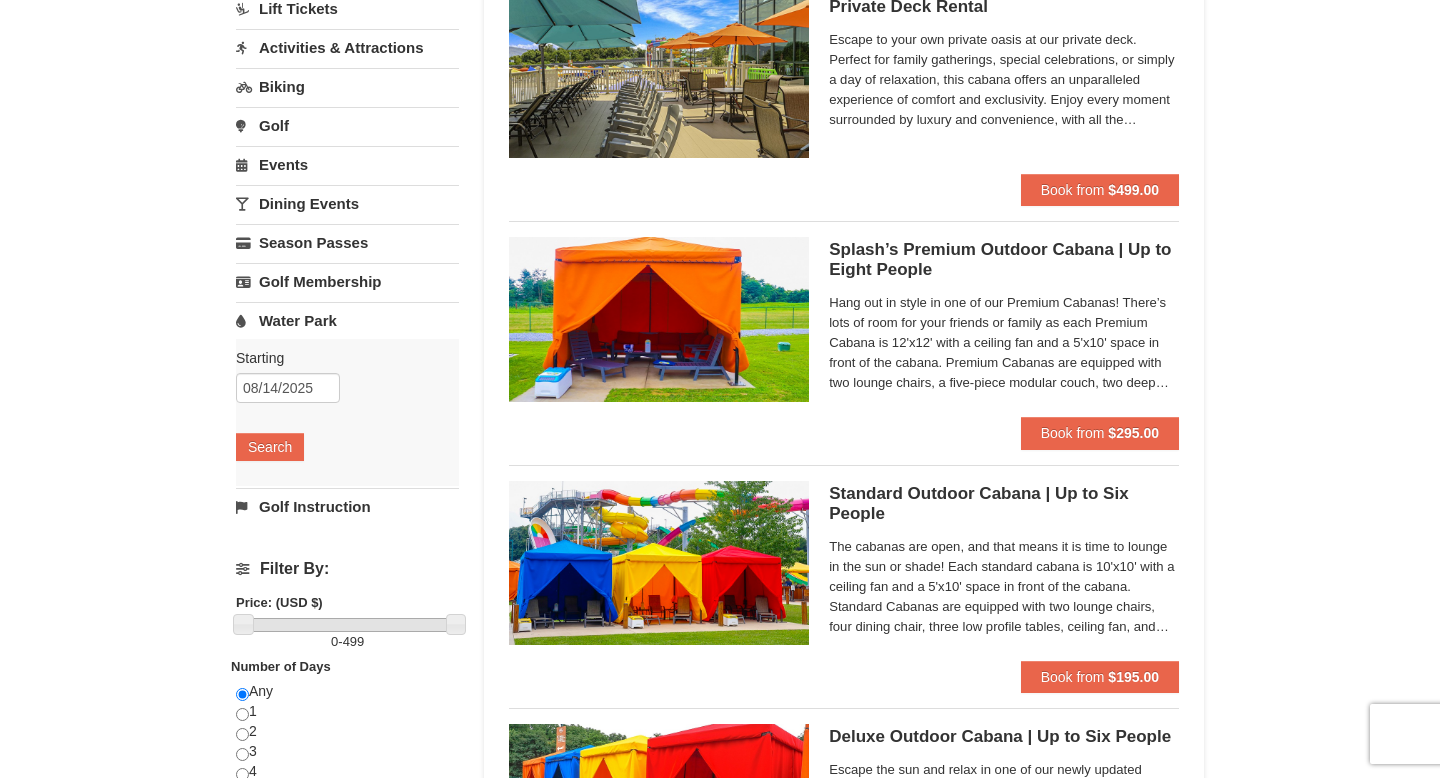 scroll, scrollTop: 0, scrollLeft: 0, axis: both 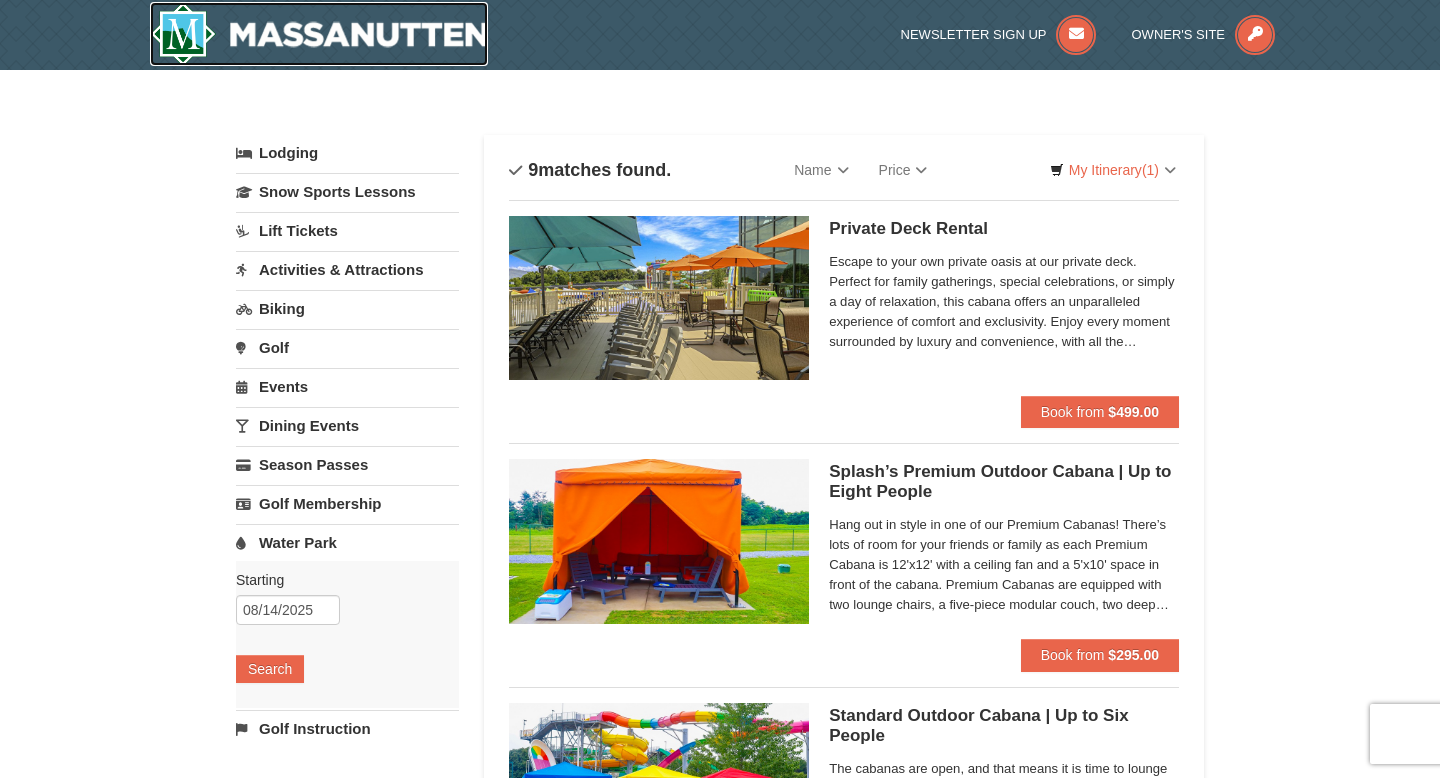 click at bounding box center [319, 34] 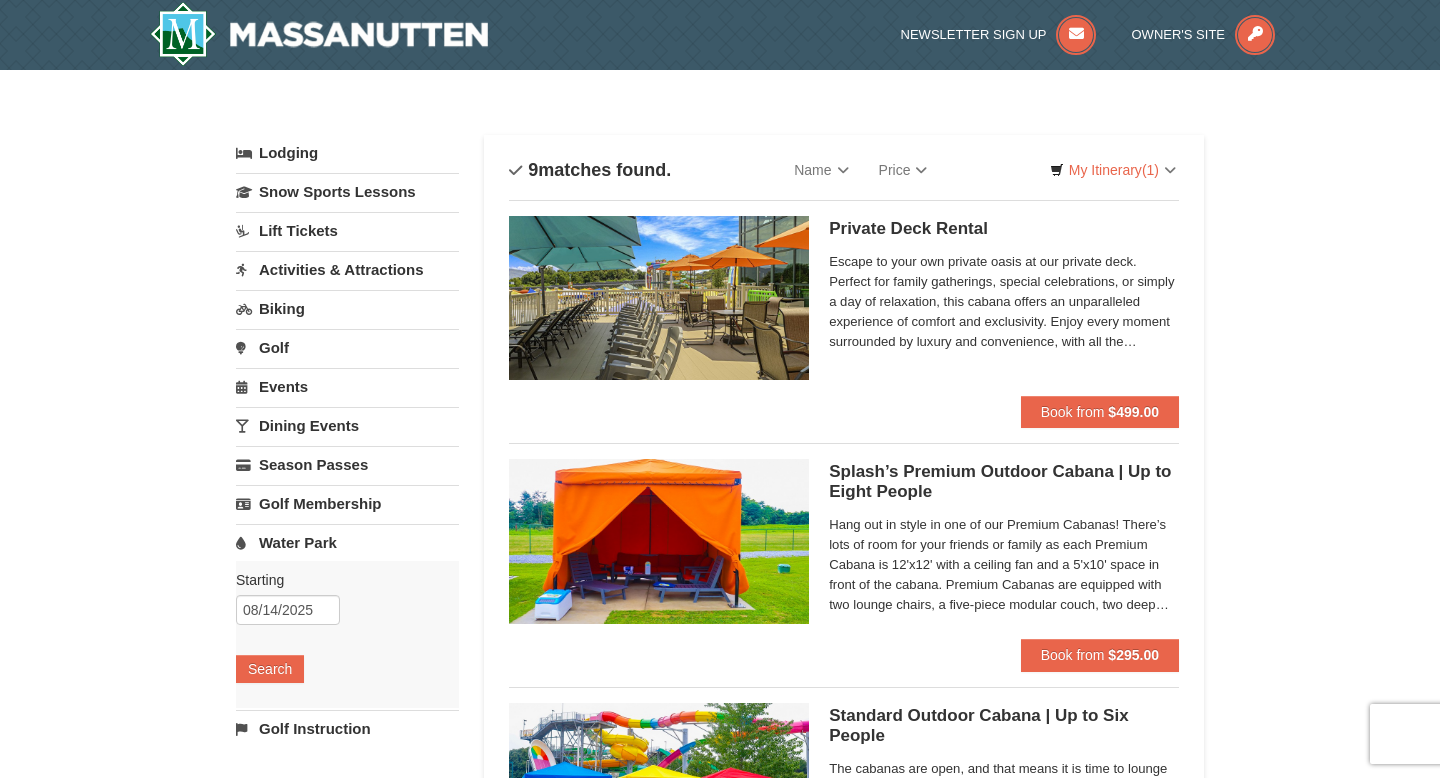 scroll, scrollTop: 0, scrollLeft: 0, axis: both 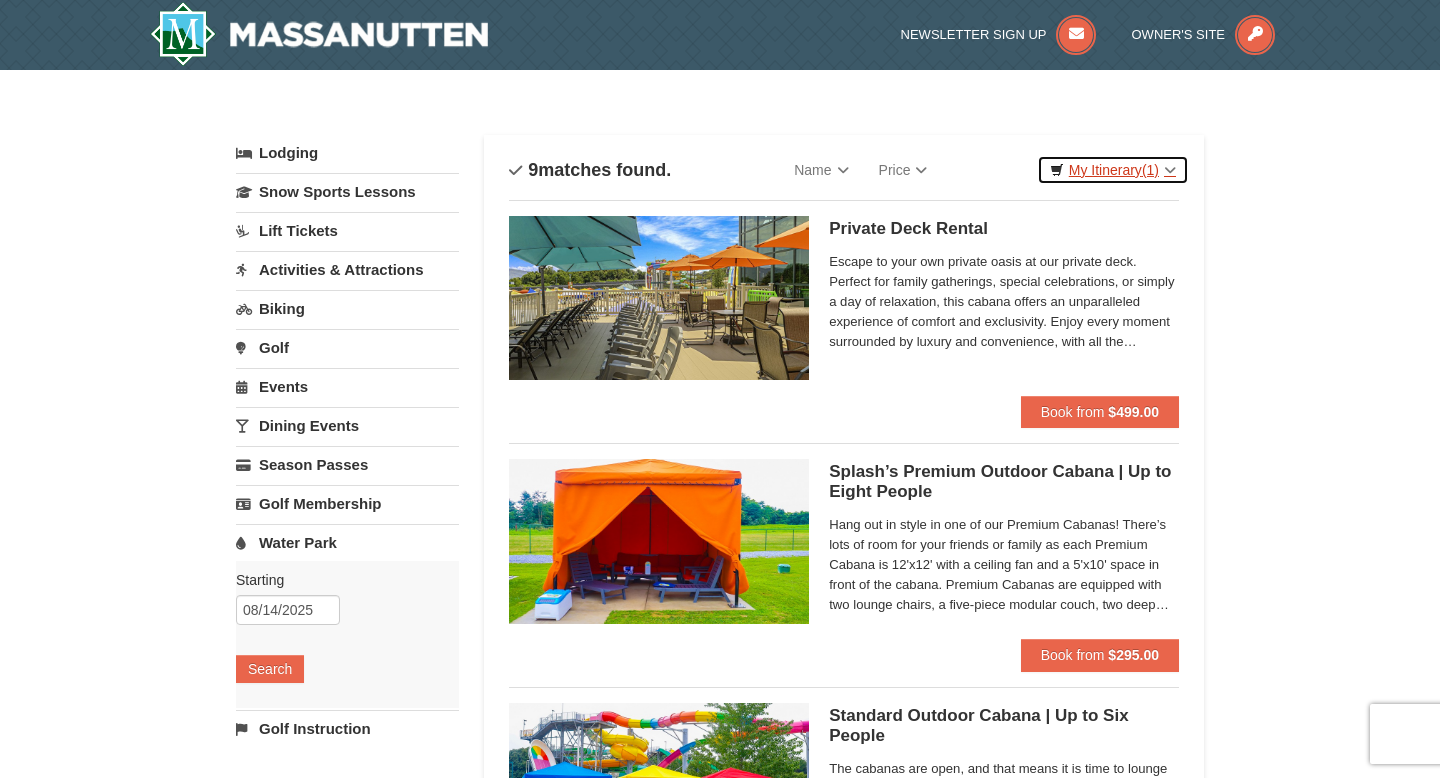 click on "My Itinerary (1)" at bounding box center [1113, 170] 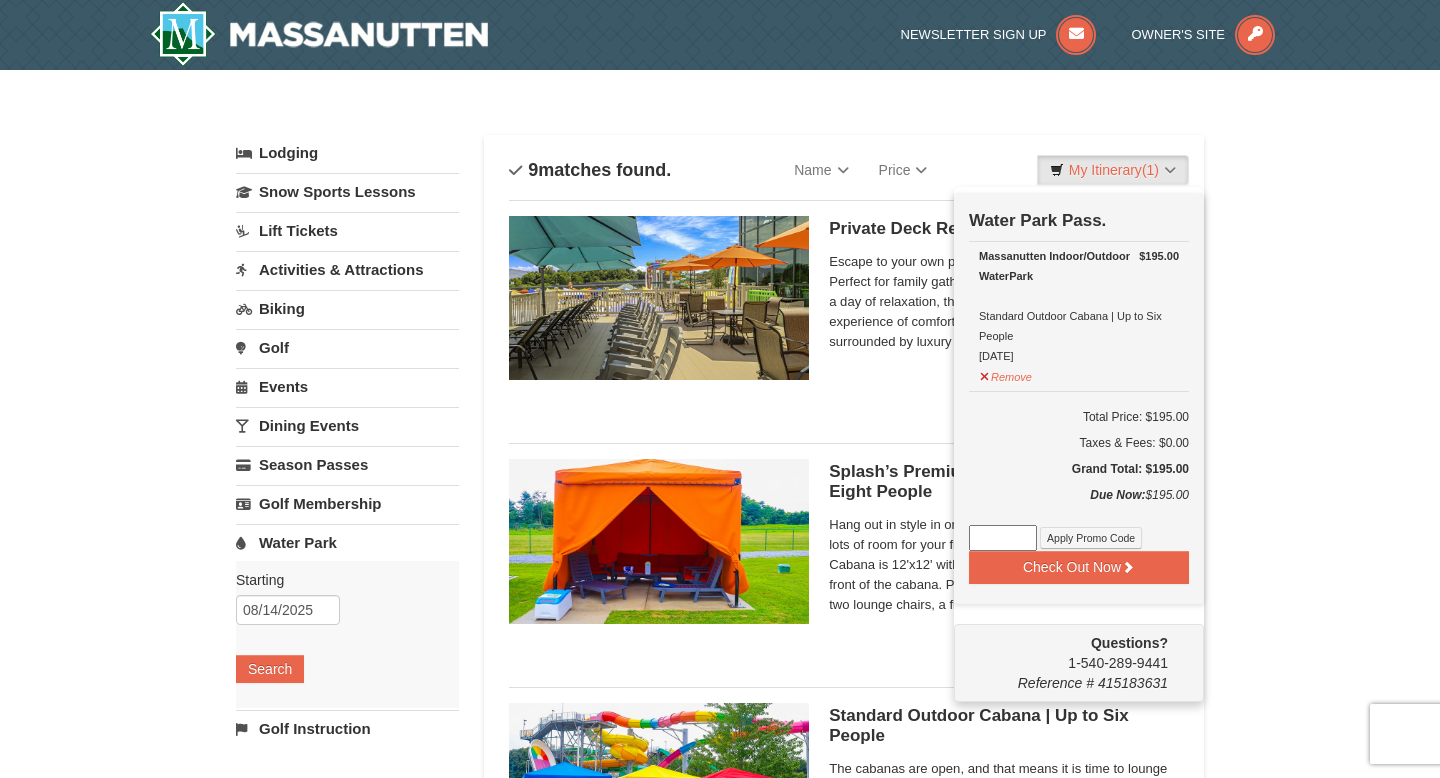 click on "×
Categories
List
Filter
My Itinerary (1)
Check Out Now
Water Park Pass.
$195.00
Massanutten Indoor/Outdoor WaterPark
Standard Outdoor Cabana | Up to Six People
[DATE]" at bounding box center (720, 1258) 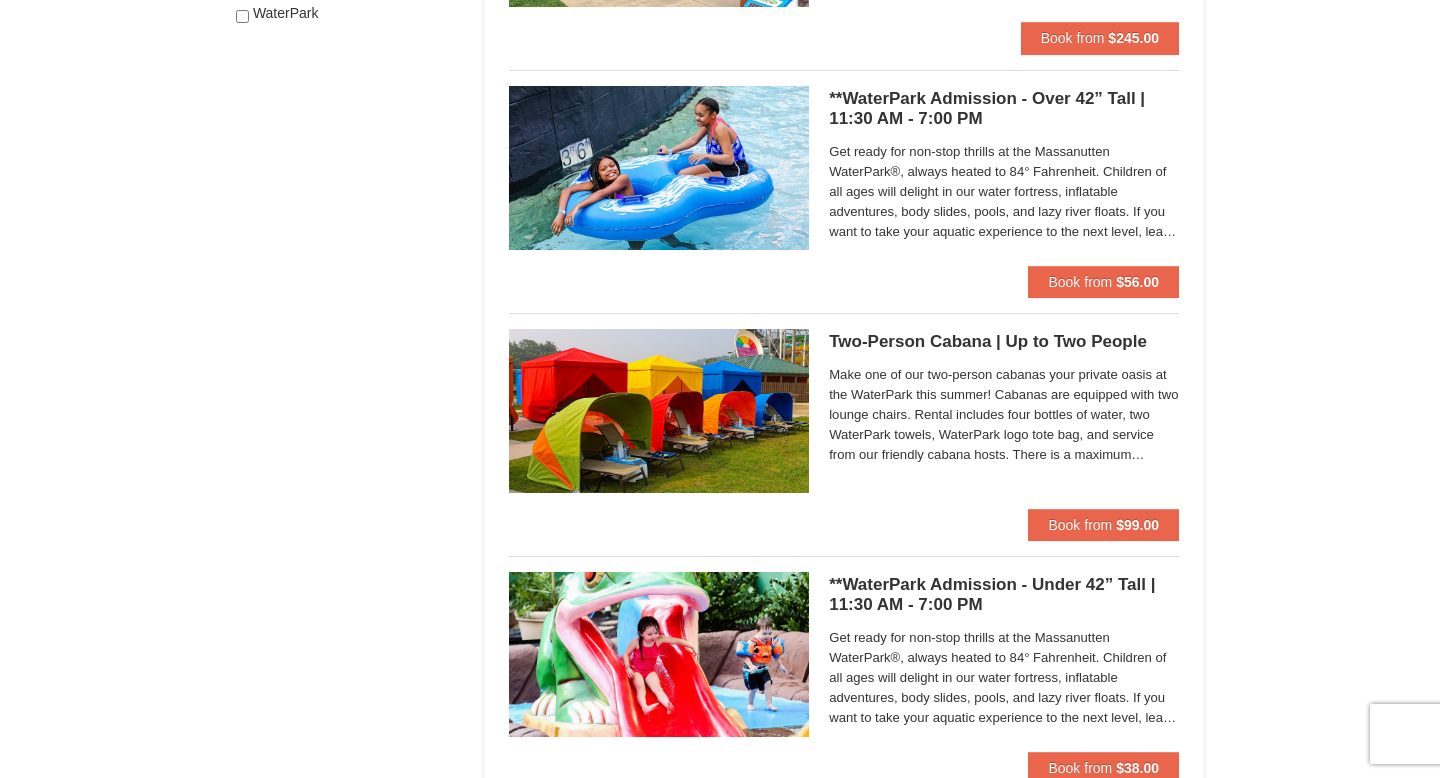 scroll, scrollTop: 1087, scrollLeft: 0, axis: vertical 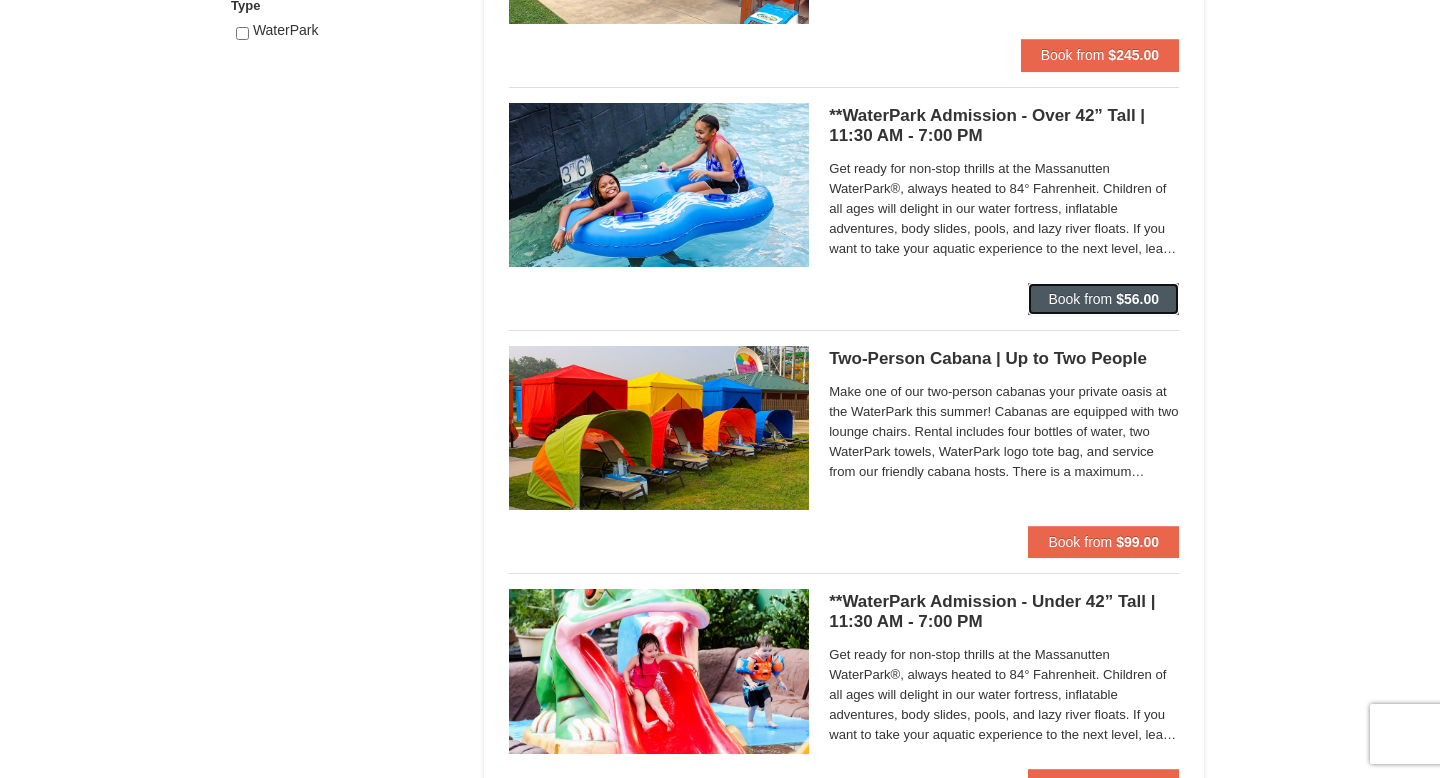 click on "Book from" at bounding box center (1080, 299) 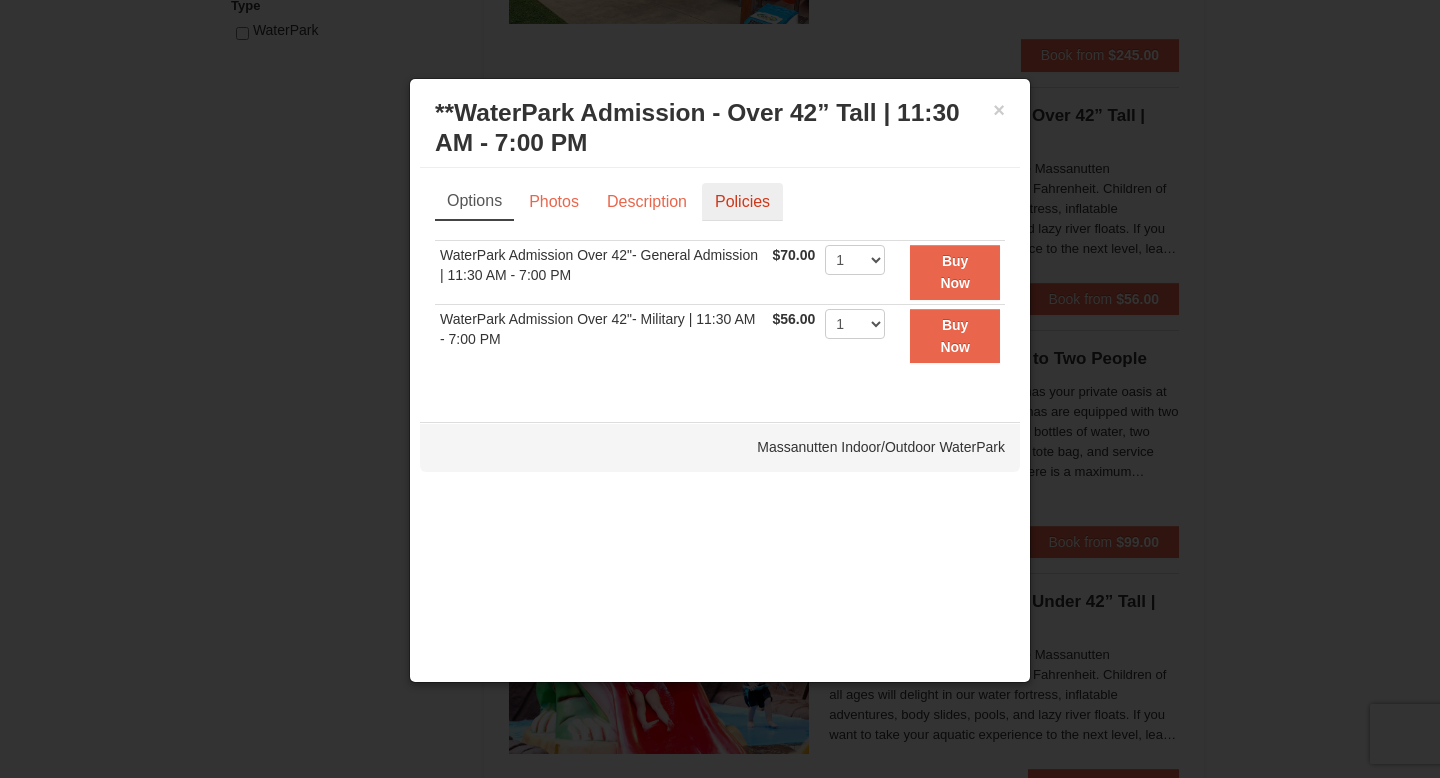 click on "Policies" at bounding box center (742, 202) 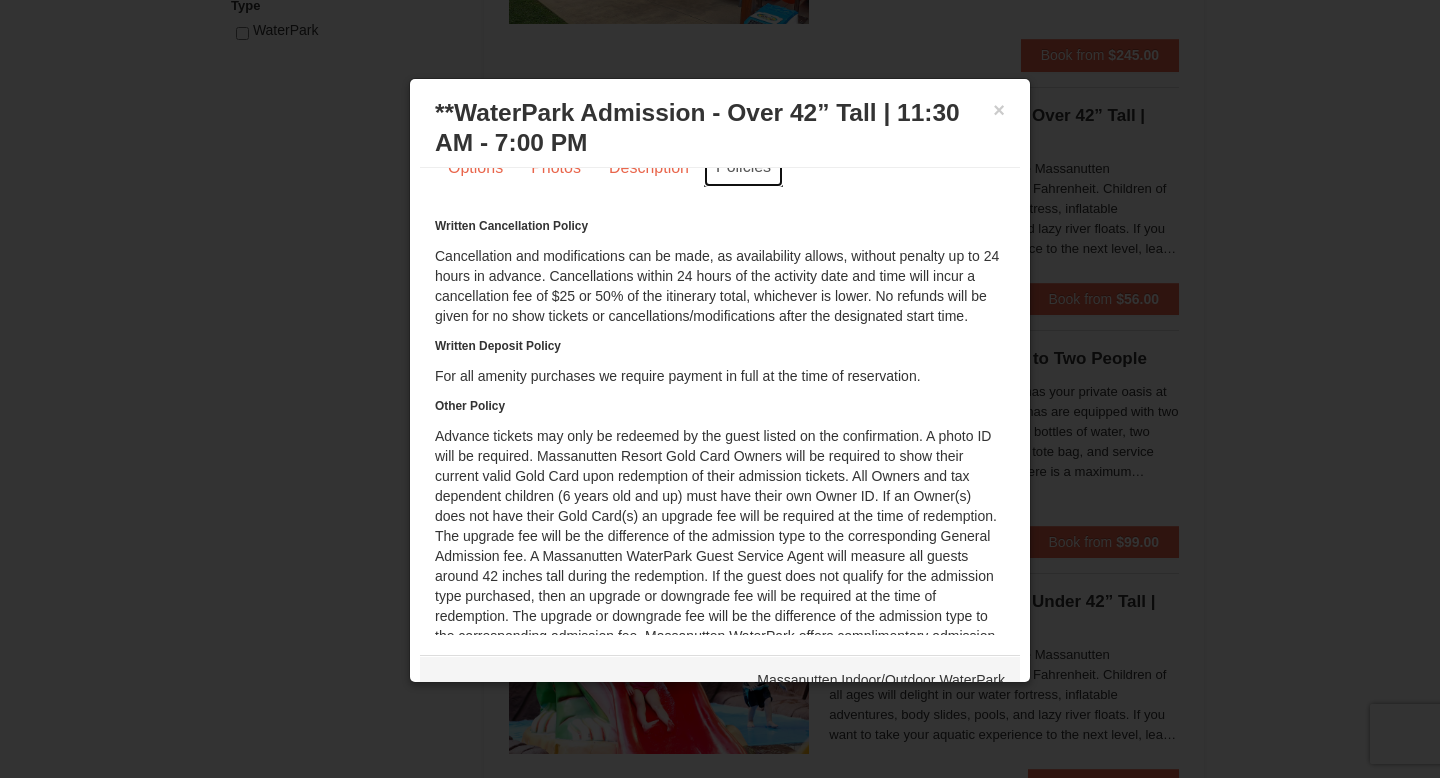 scroll, scrollTop: 0, scrollLeft: 0, axis: both 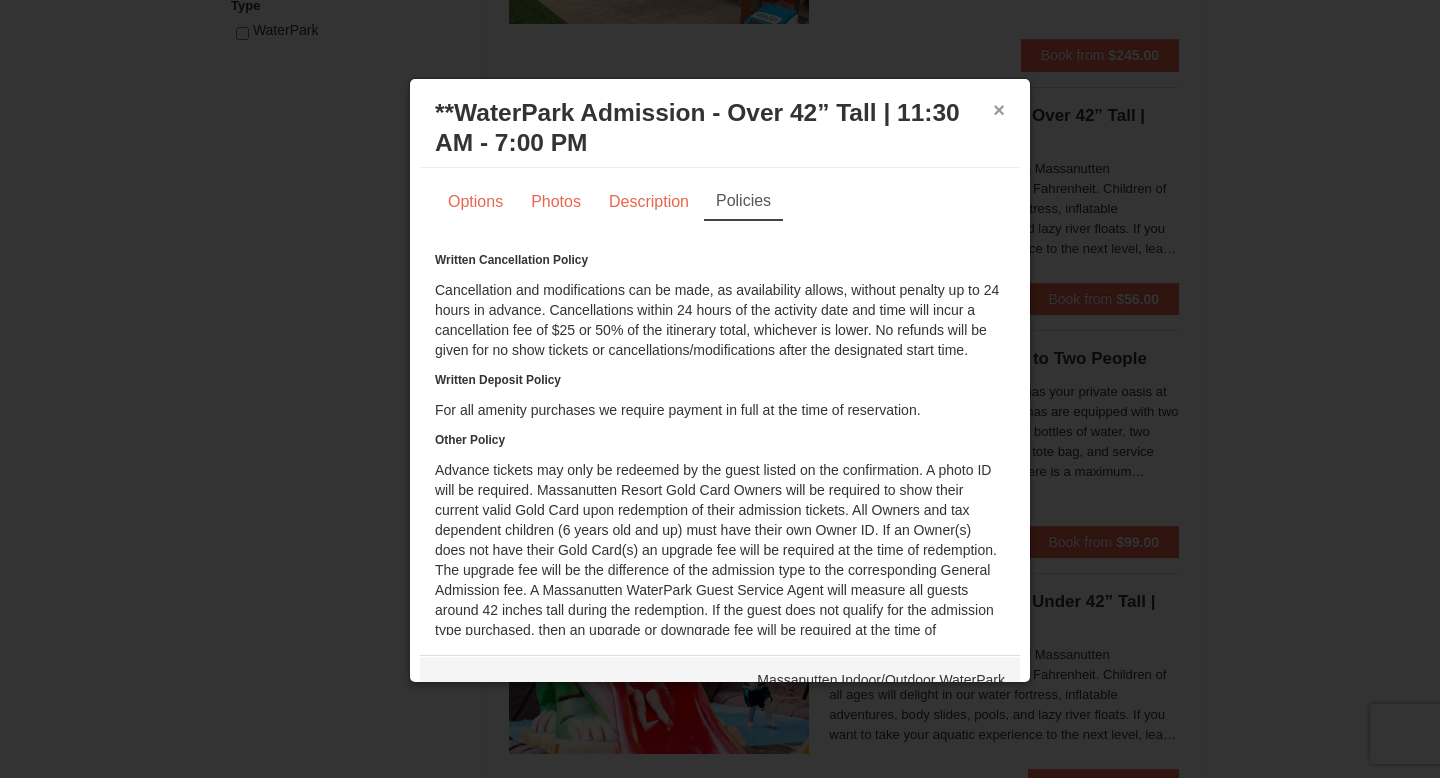 click on "×" at bounding box center [999, 110] 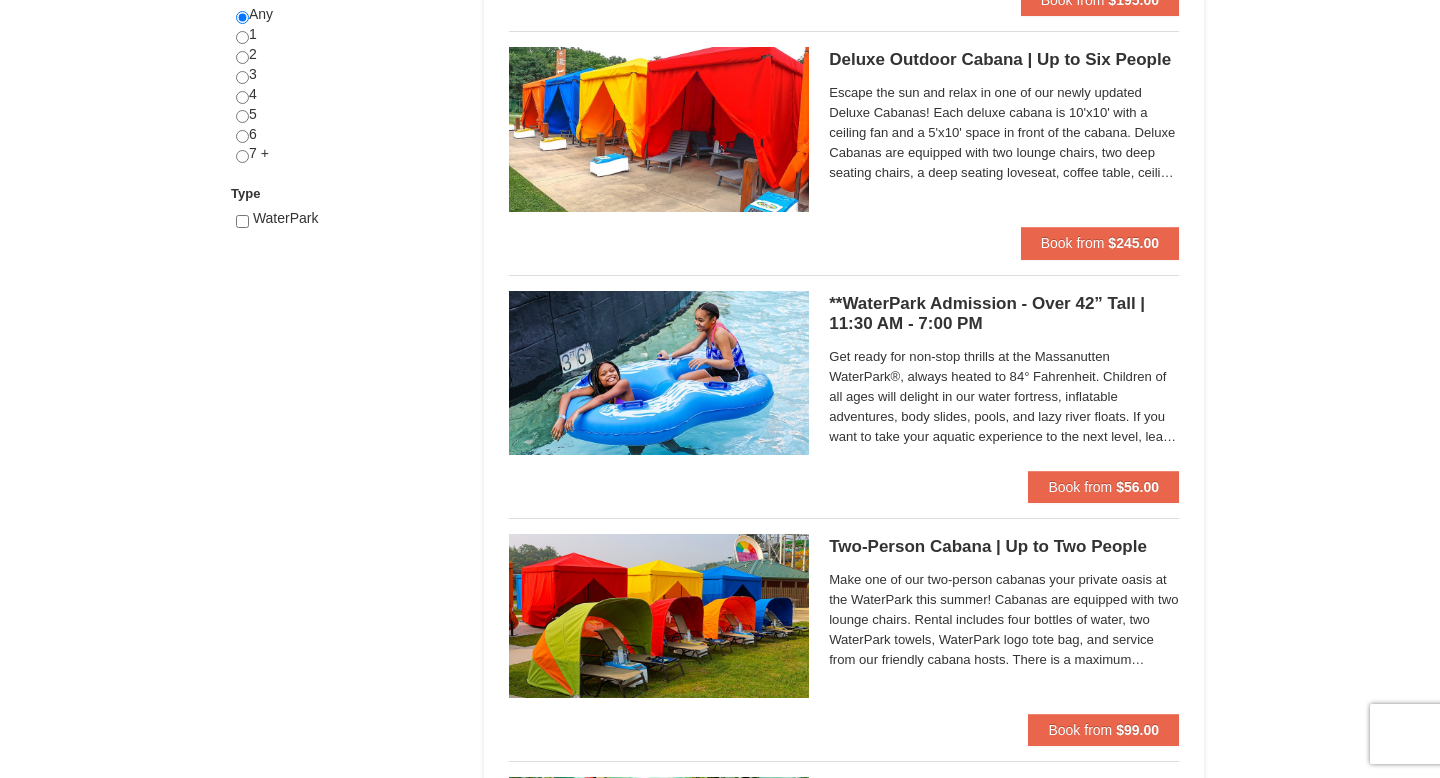 scroll, scrollTop: 898, scrollLeft: 0, axis: vertical 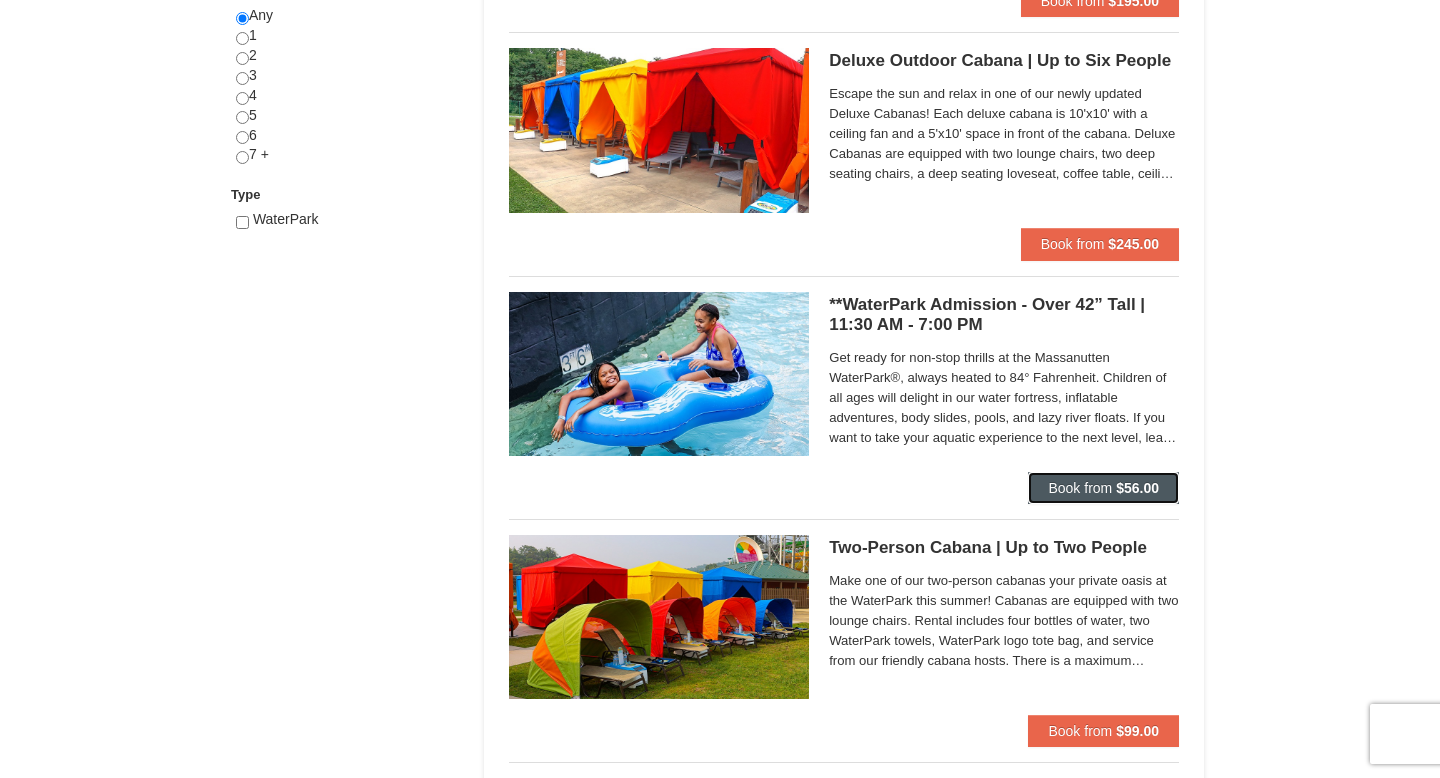 click on "$56.00" at bounding box center (1137, 488) 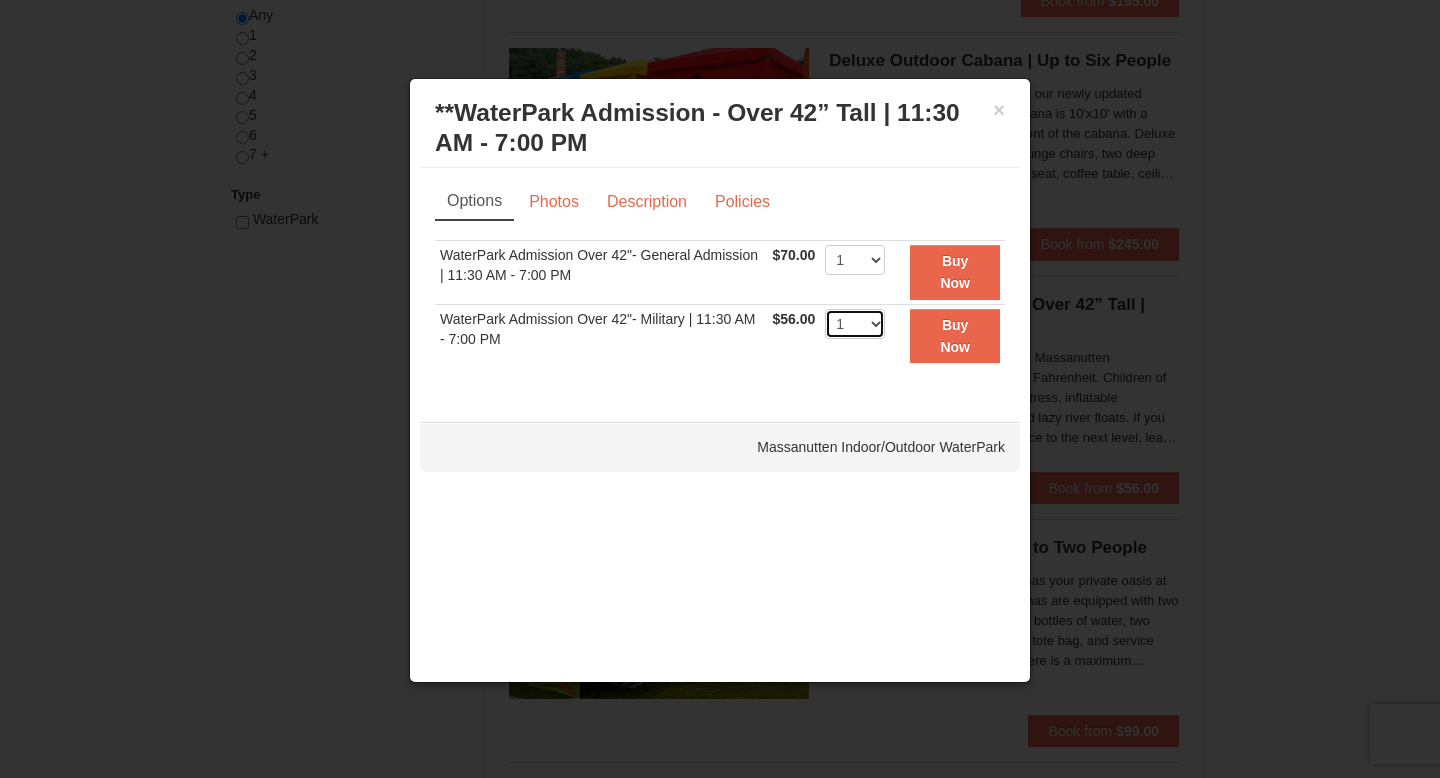 click on "1
2
3
4
5
6
7
8
9
10
11
12
13
14
15
16
17
18
19
20
21 22" at bounding box center [855, 324] 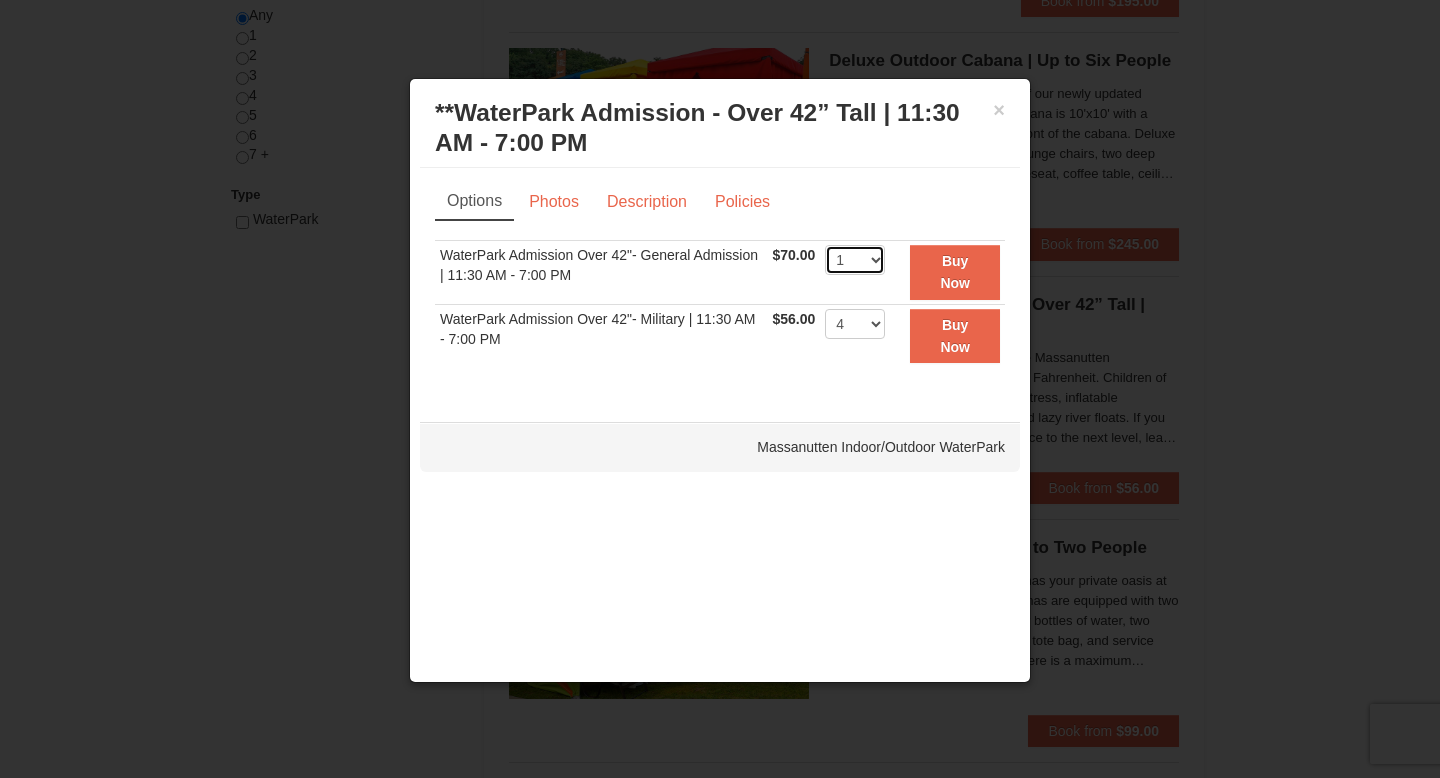 click on "1
2
3
4
5
6
7
8
9
10
11
12
13
14
15
16
17
18
19
20
21 22" at bounding box center (855, 260) 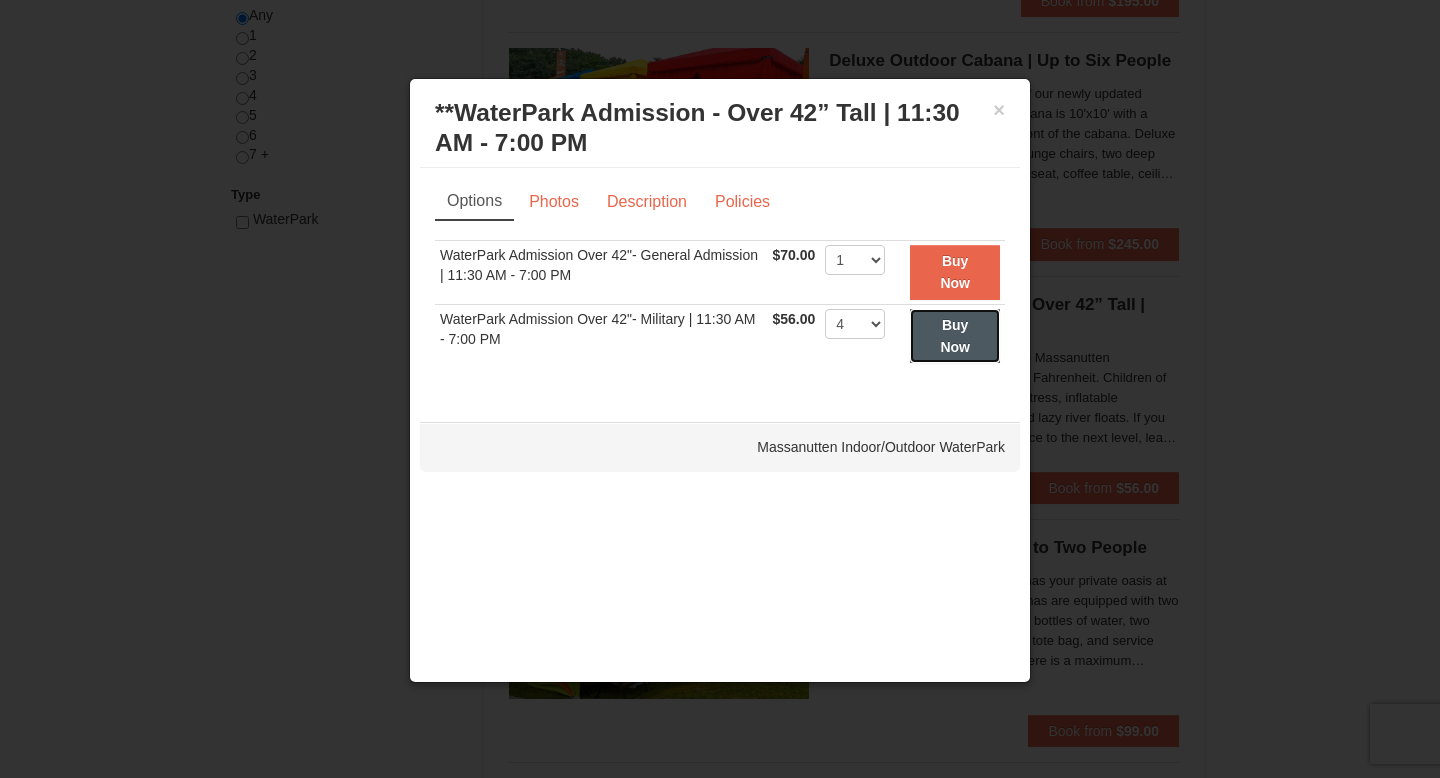 click on "Buy Now" at bounding box center (955, 336) 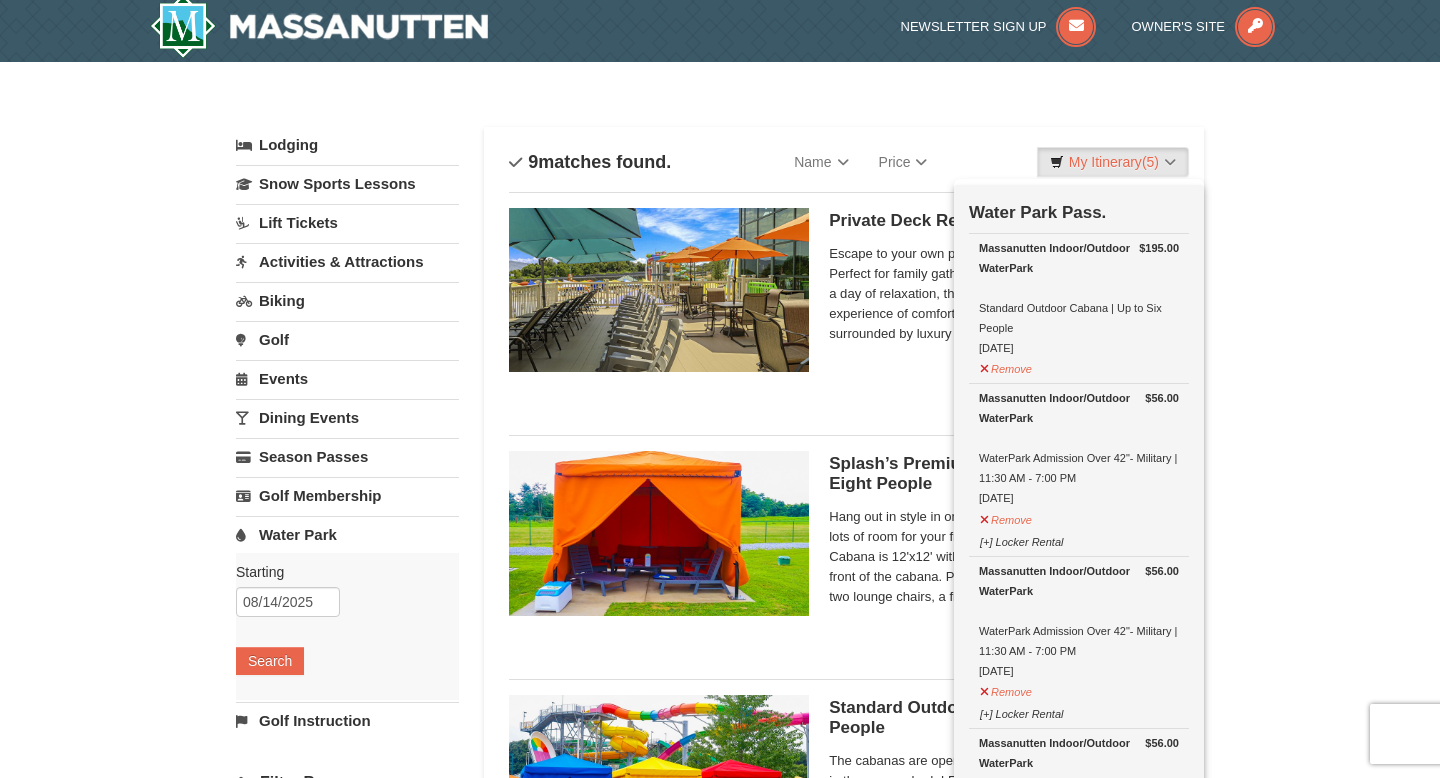 scroll, scrollTop: 0, scrollLeft: 0, axis: both 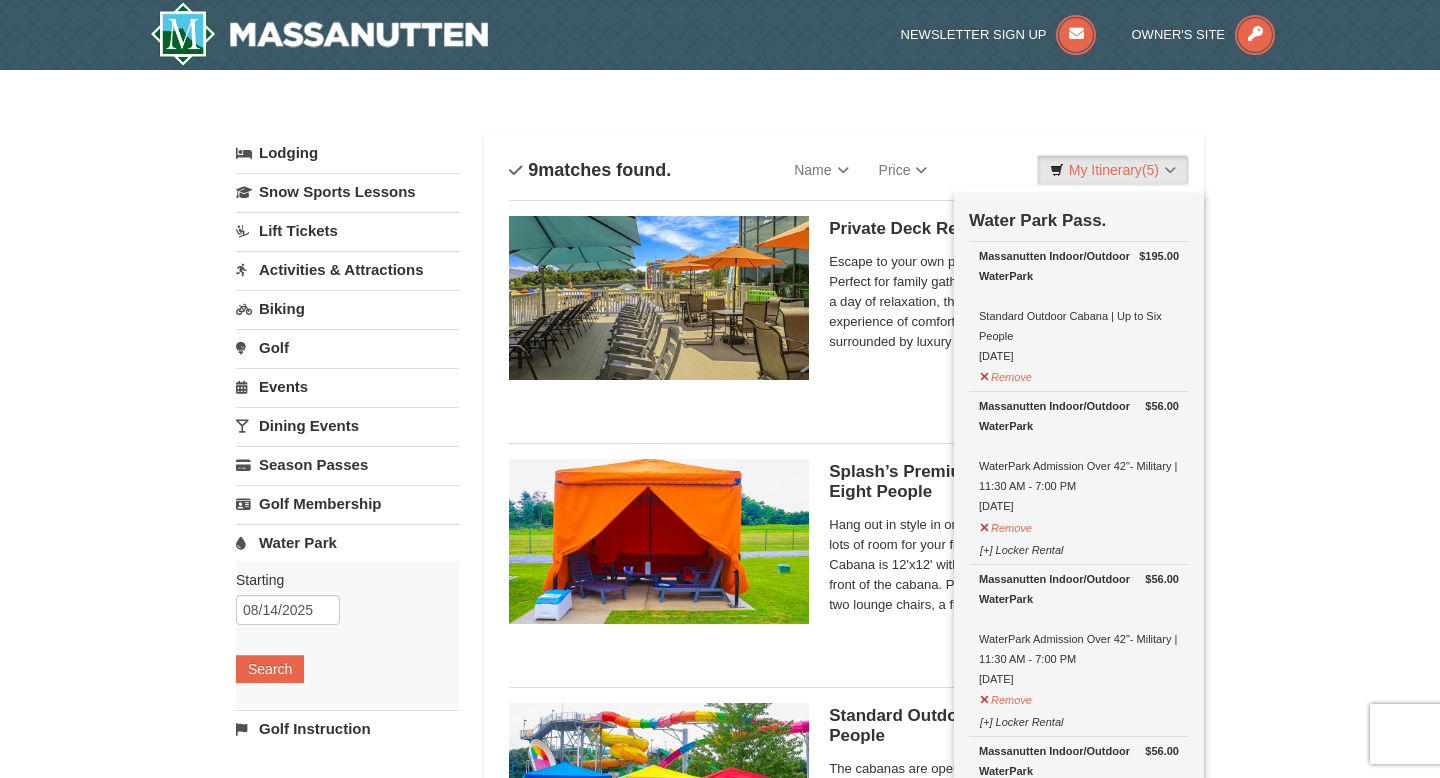click on "Activities & Attractions" at bounding box center [347, 269] 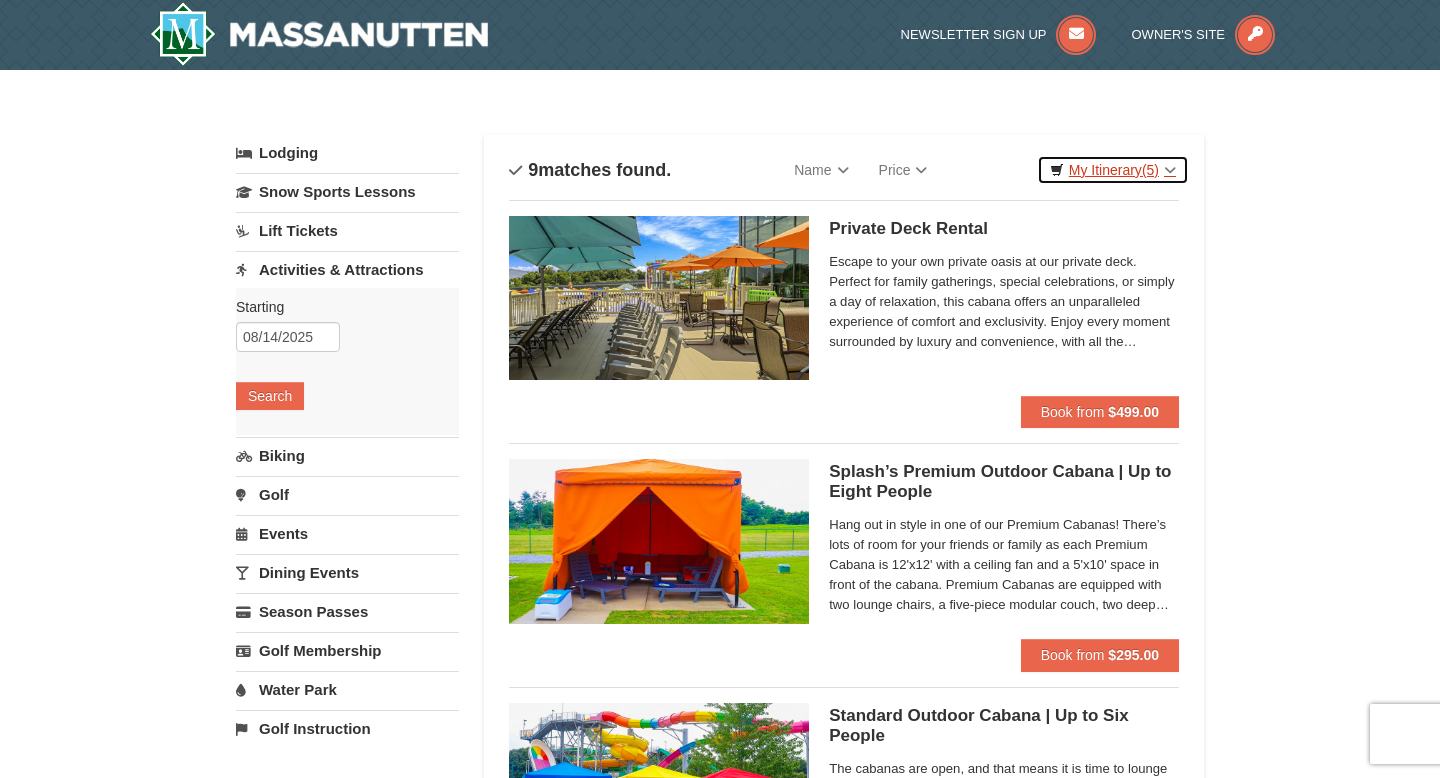 click on "My Itinerary (5)" at bounding box center (1113, 170) 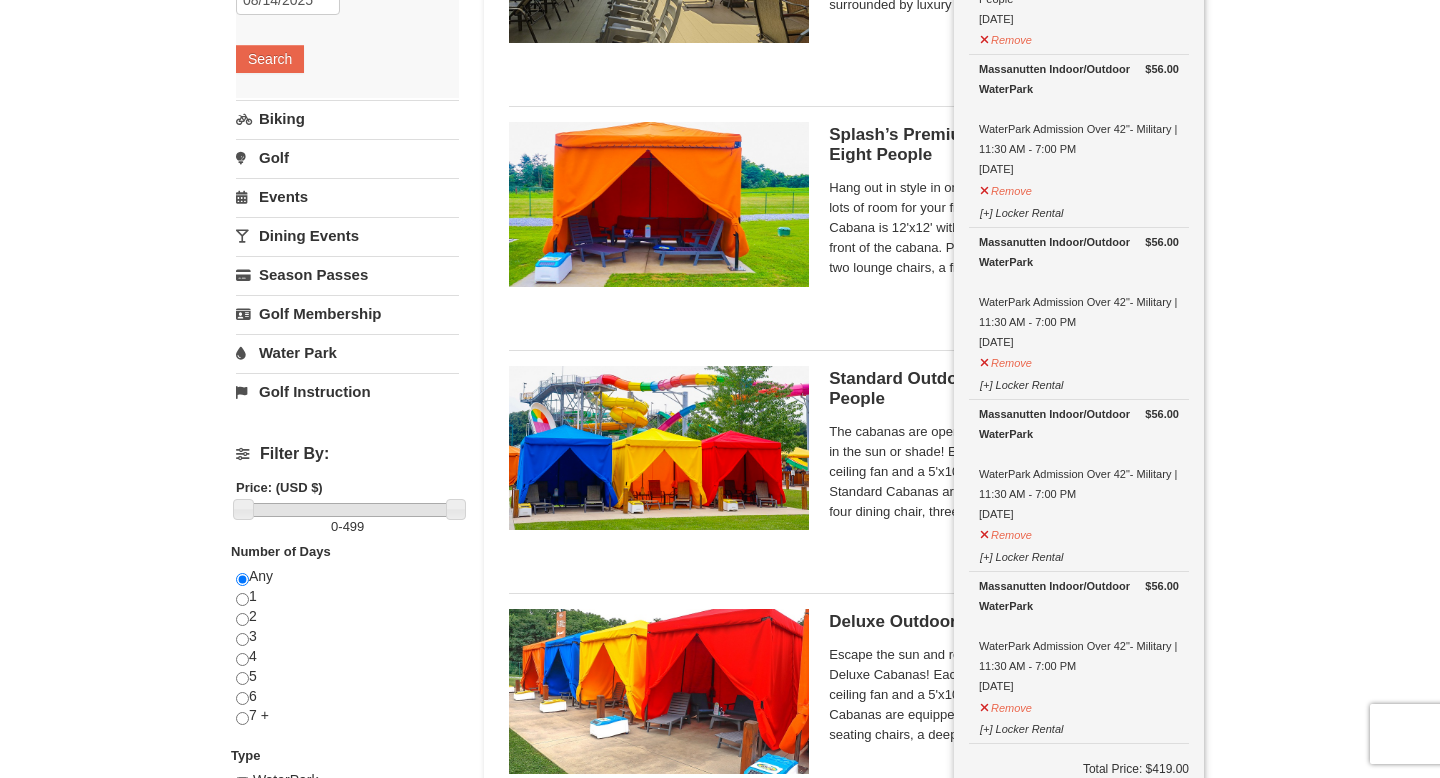 scroll, scrollTop: 0, scrollLeft: 0, axis: both 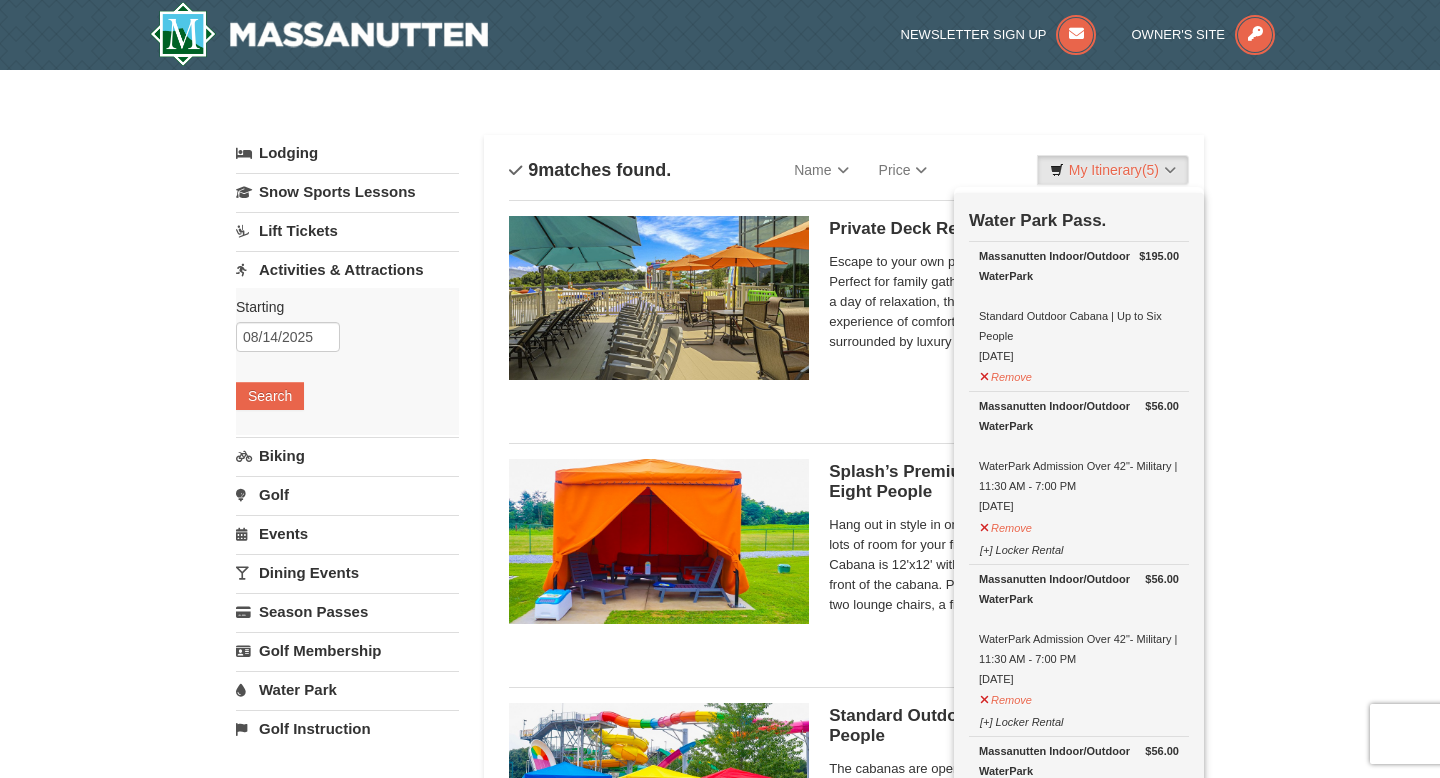 click on "Activities & Attractions" at bounding box center (347, 269) 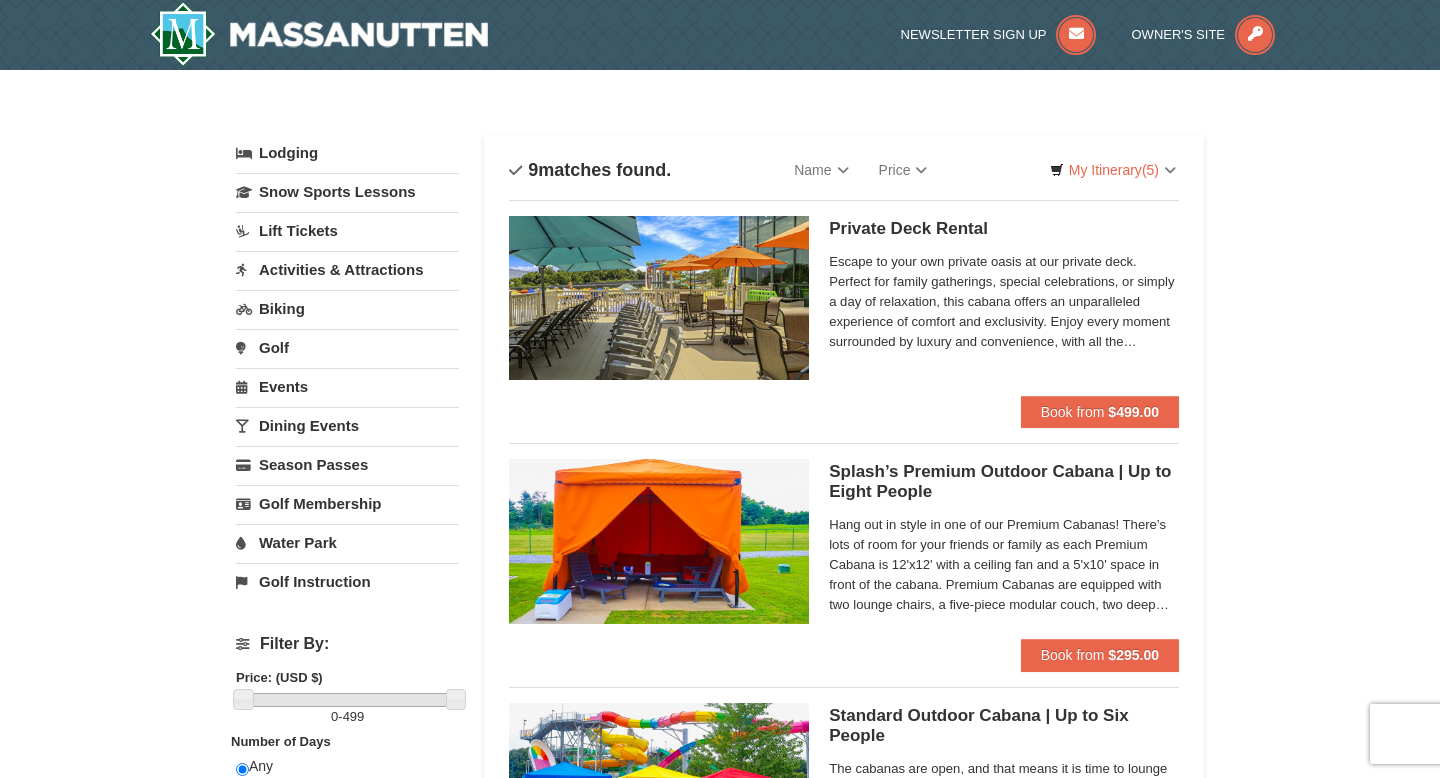 click on "Activities & Attractions" at bounding box center [347, 269] 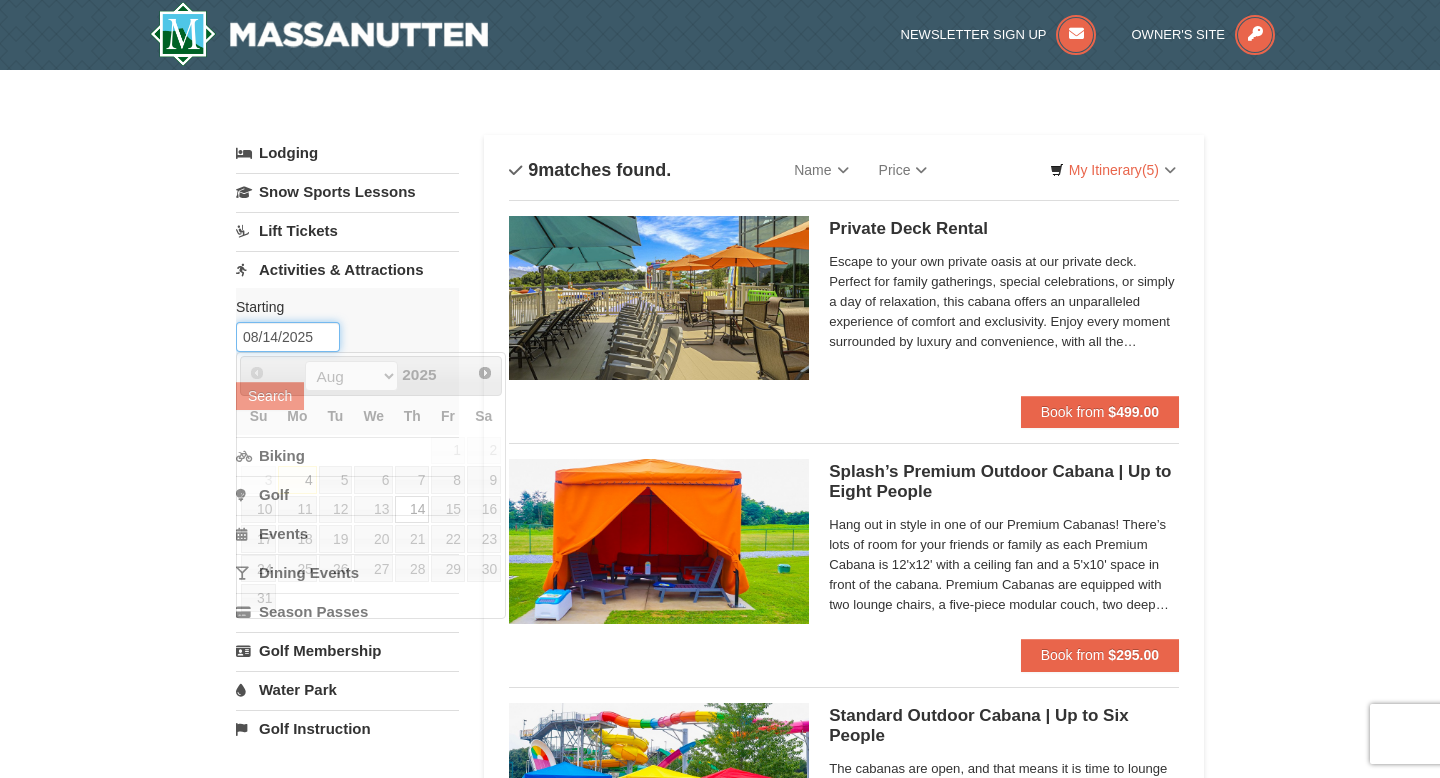 click on "08/14/2025" at bounding box center (288, 337) 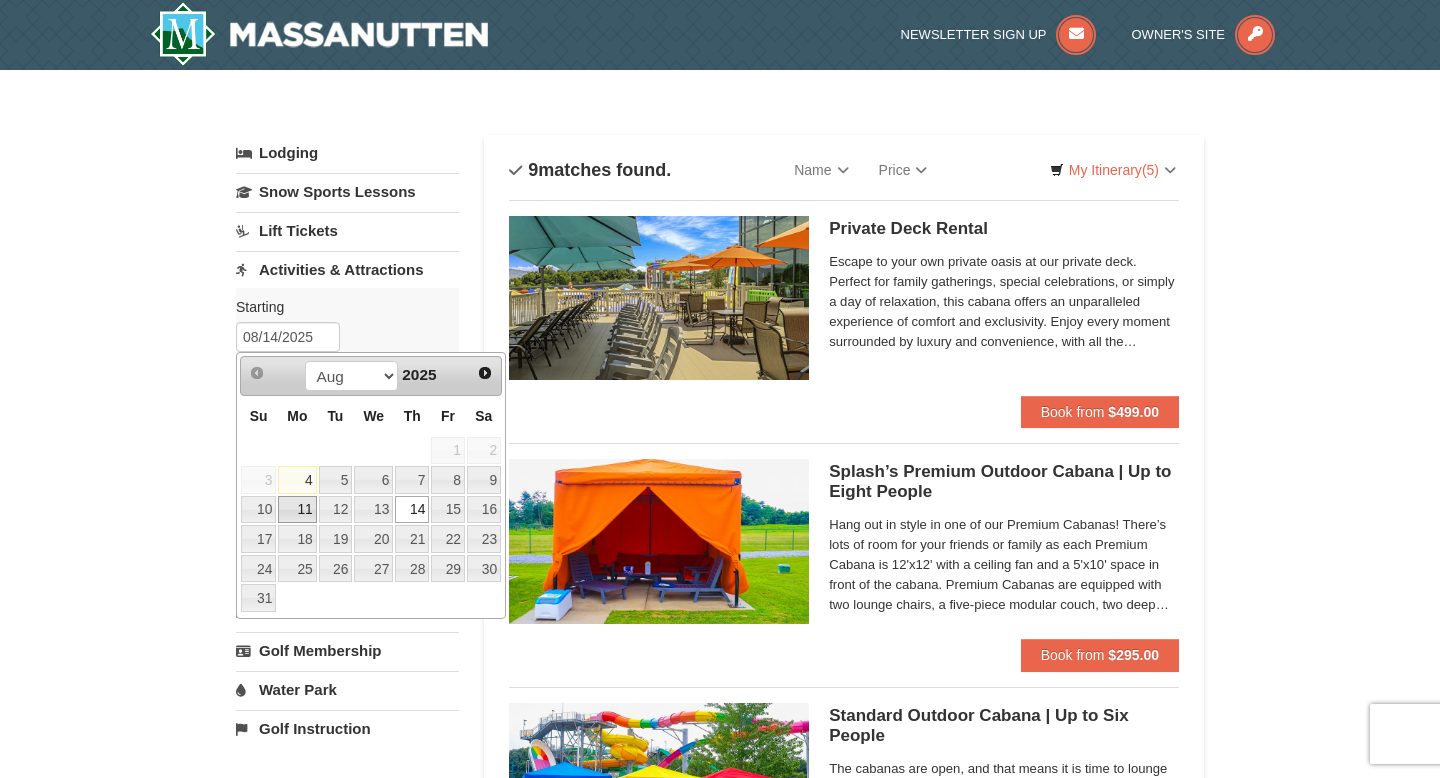 click on "11" at bounding box center (297, 510) 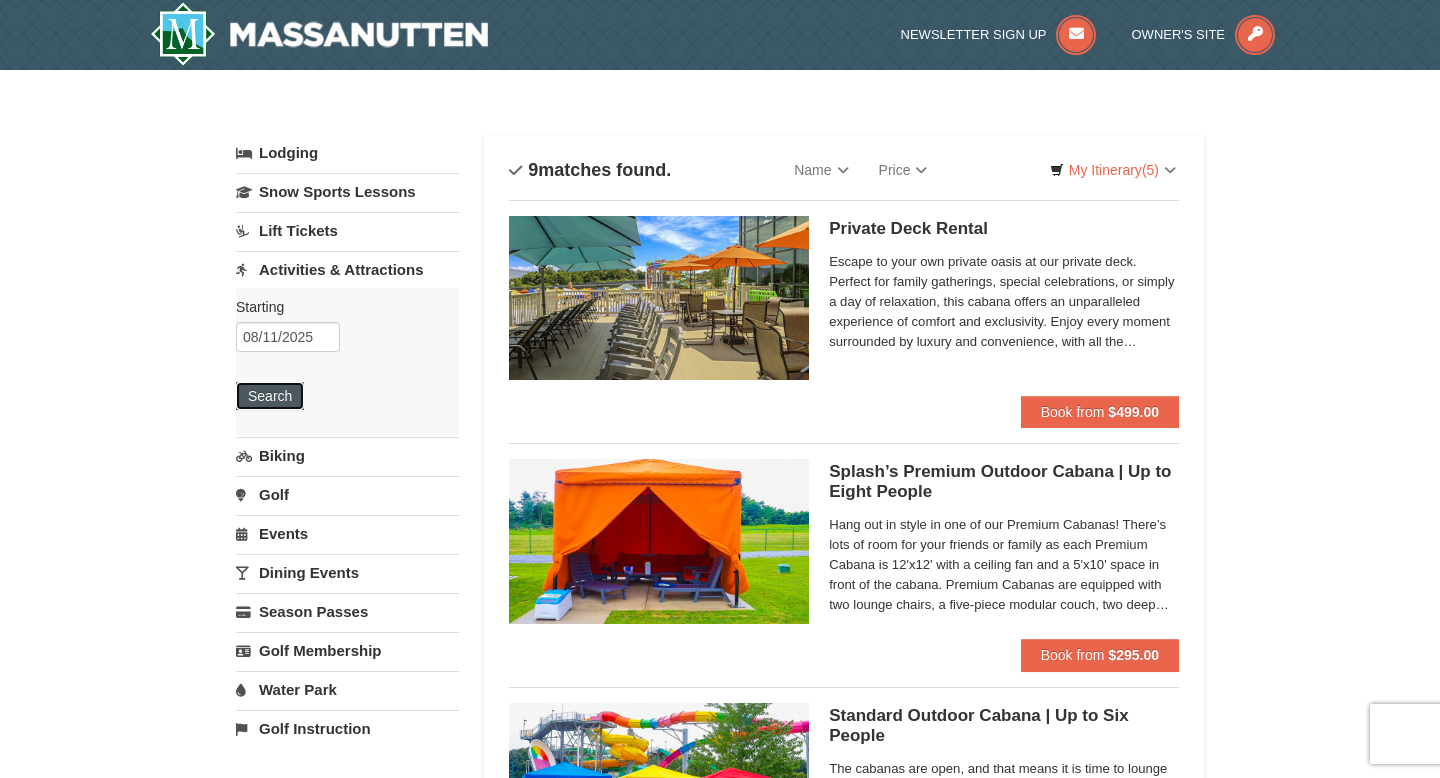 click on "Search" at bounding box center [270, 396] 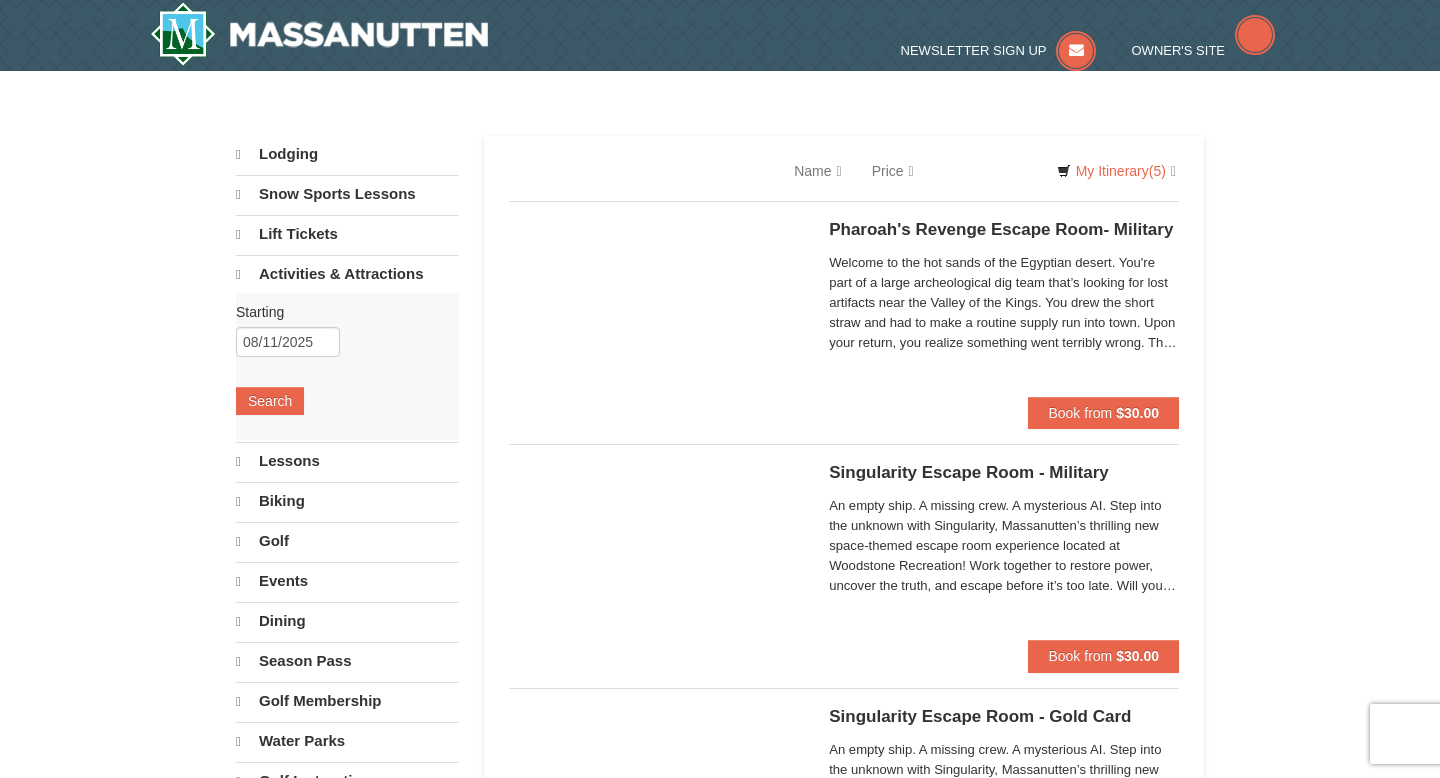 scroll, scrollTop: 0, scrollLeft: 0, axis: both 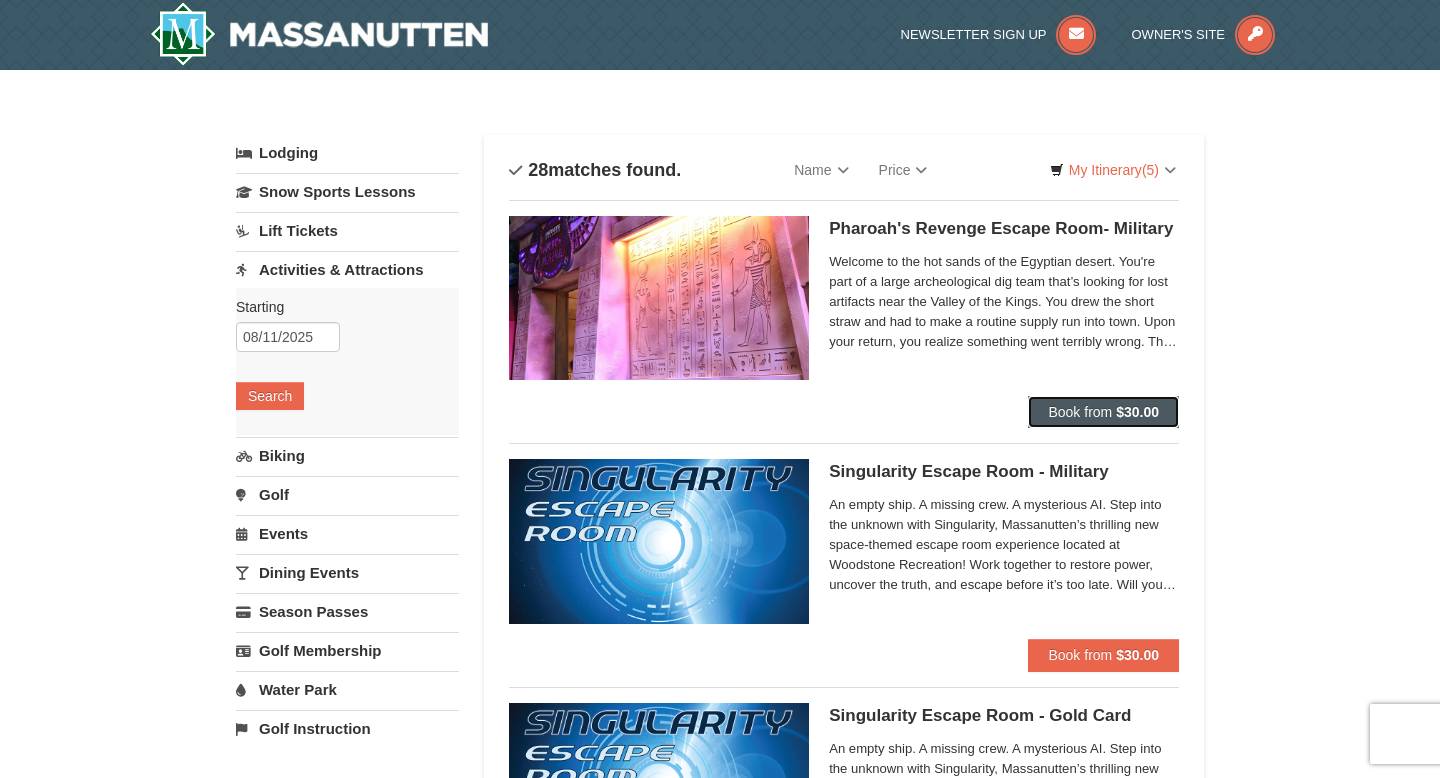 click on "Book from" at bounding box center (1080, 412) 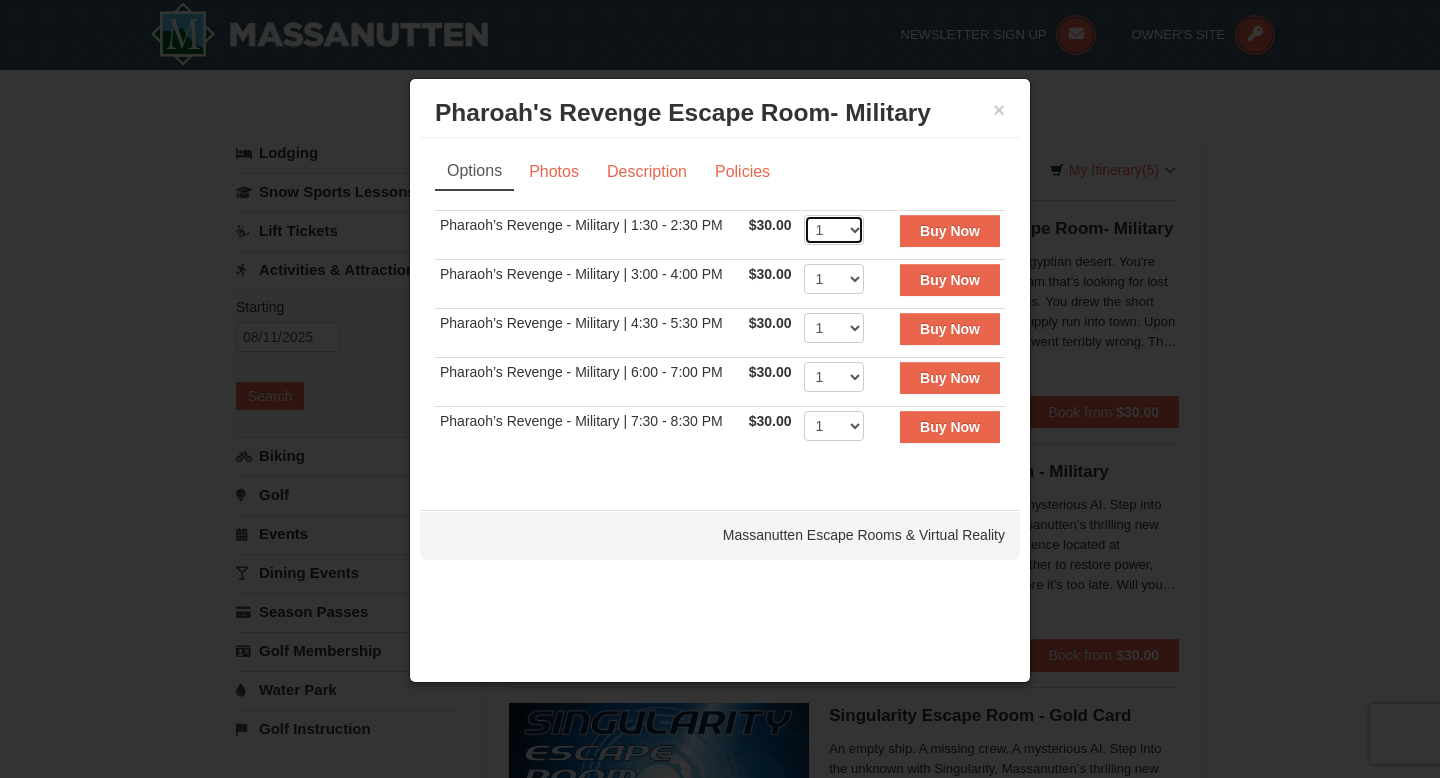 click on "1
2
3
4
5
6
7
8" at bounding box center (834, 230) 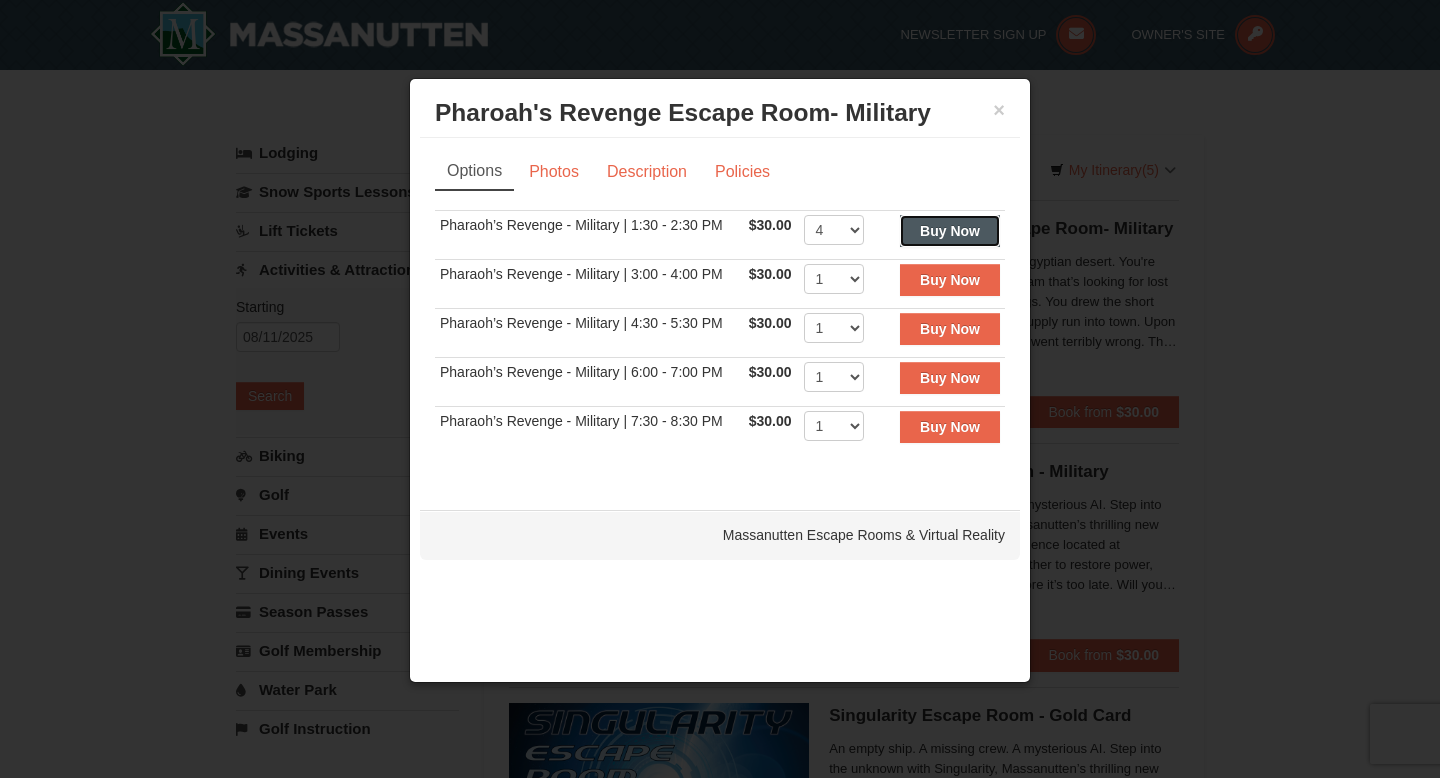 click on "Buy Now" at bounding box center [950, 231] 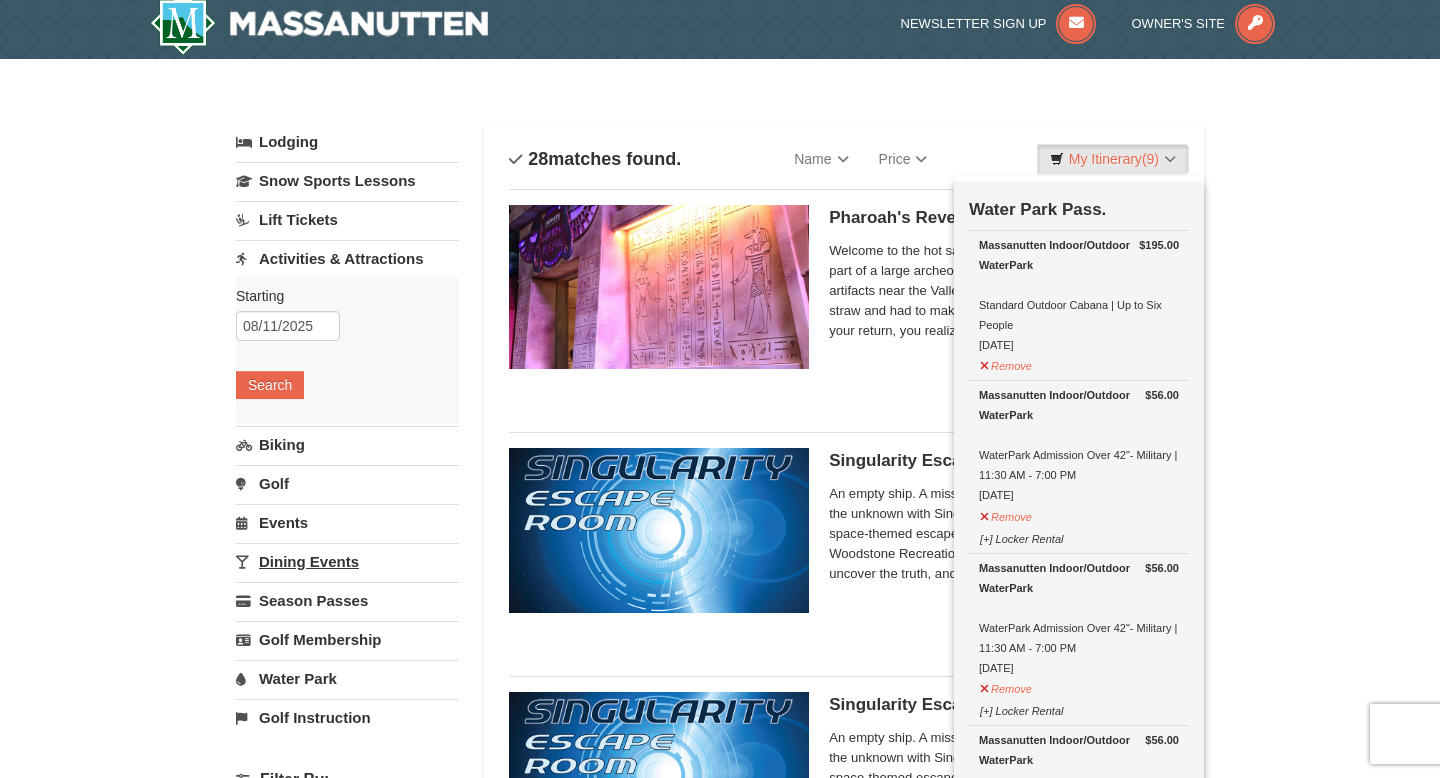 scroll, scrollTop: 2, scrollLeft: 0, axis: vertical 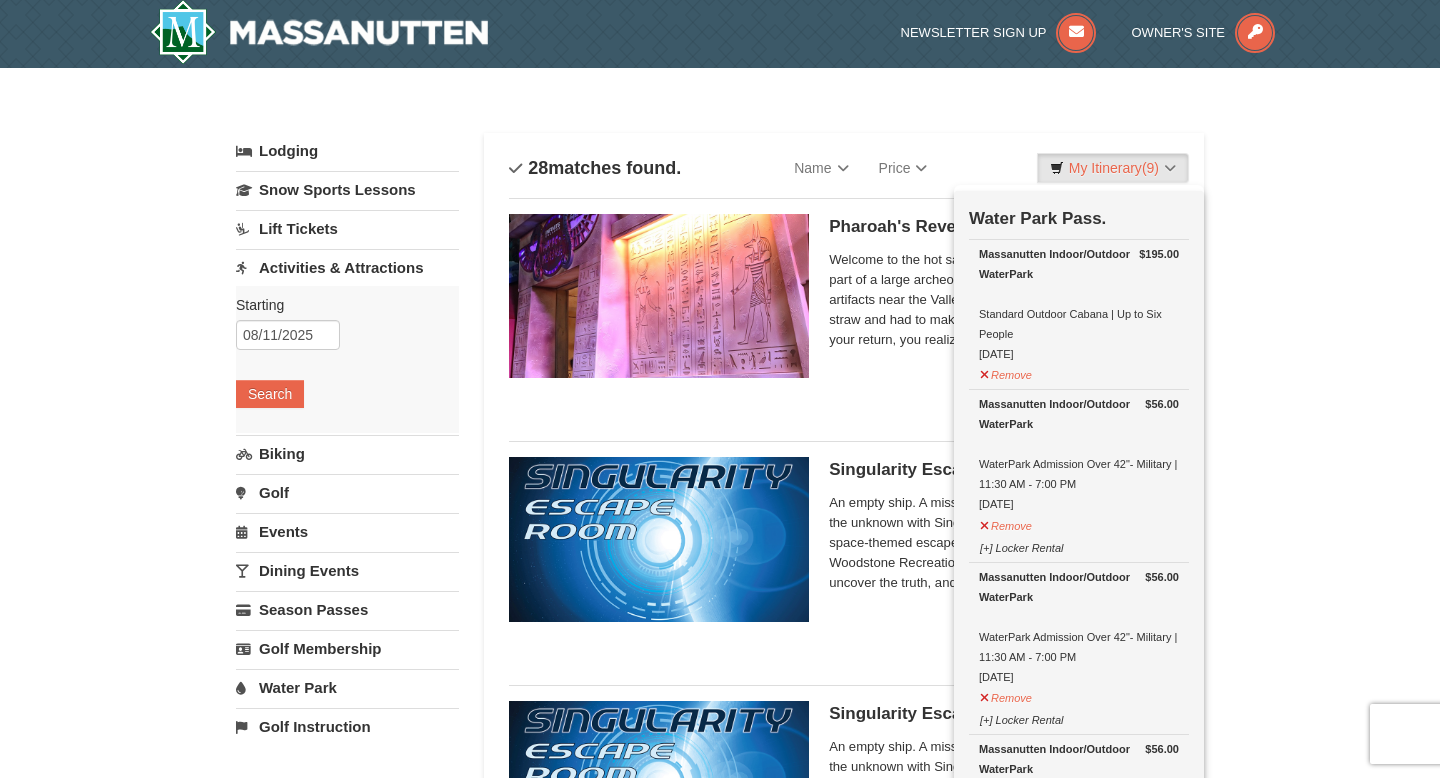 click on "Events" at bounding box center [347, 531] 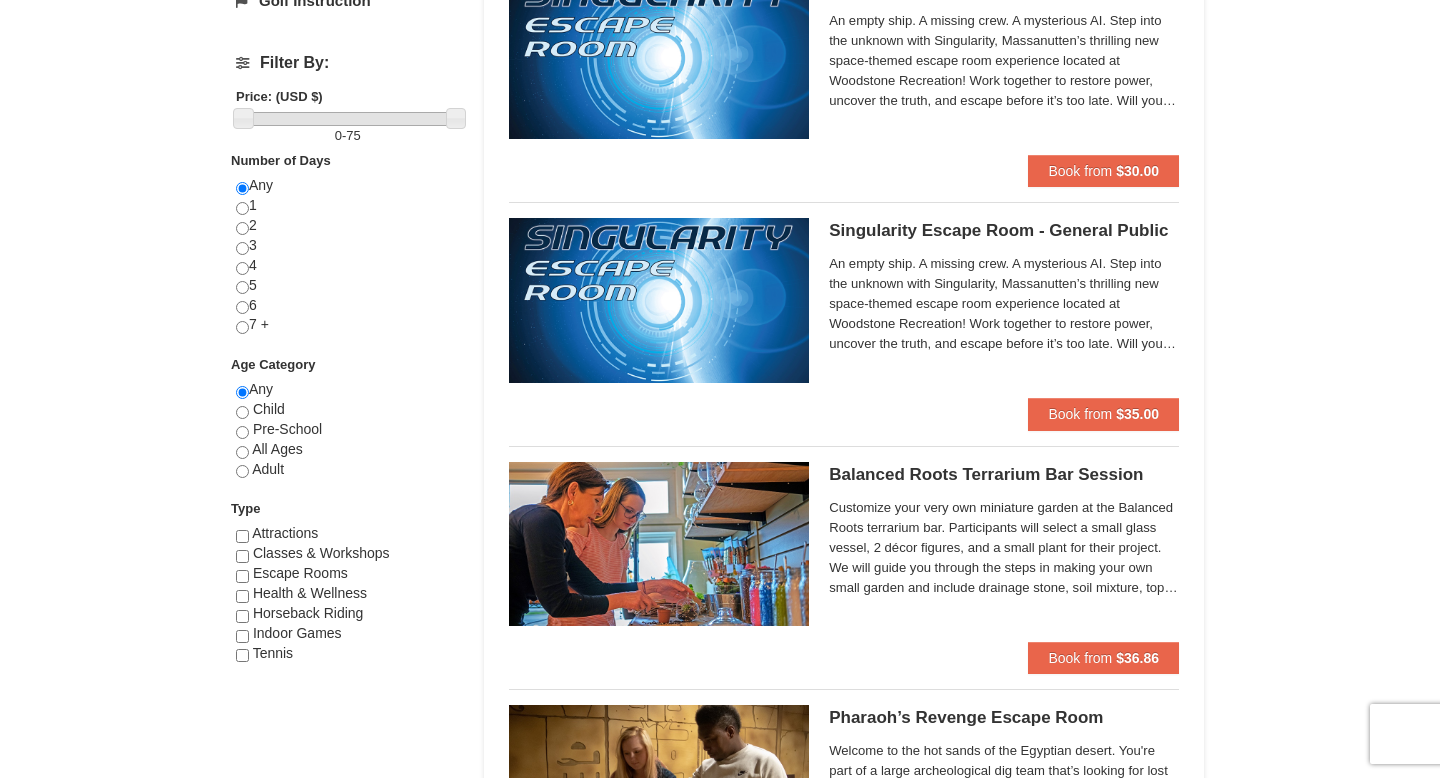 scroll, scrollTop: 729, scrollLeft: 0, axis: vertical 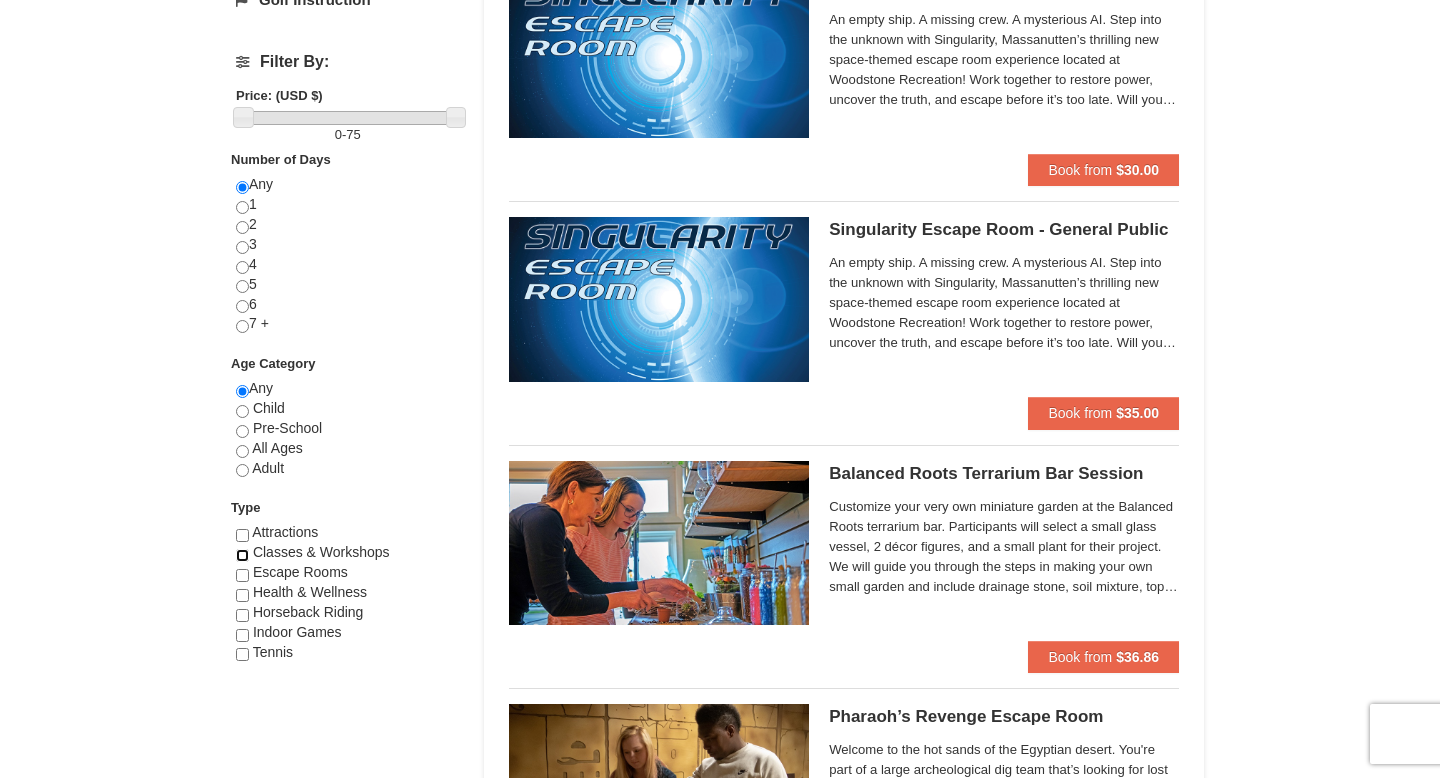 click at bounding box center [242, 555] 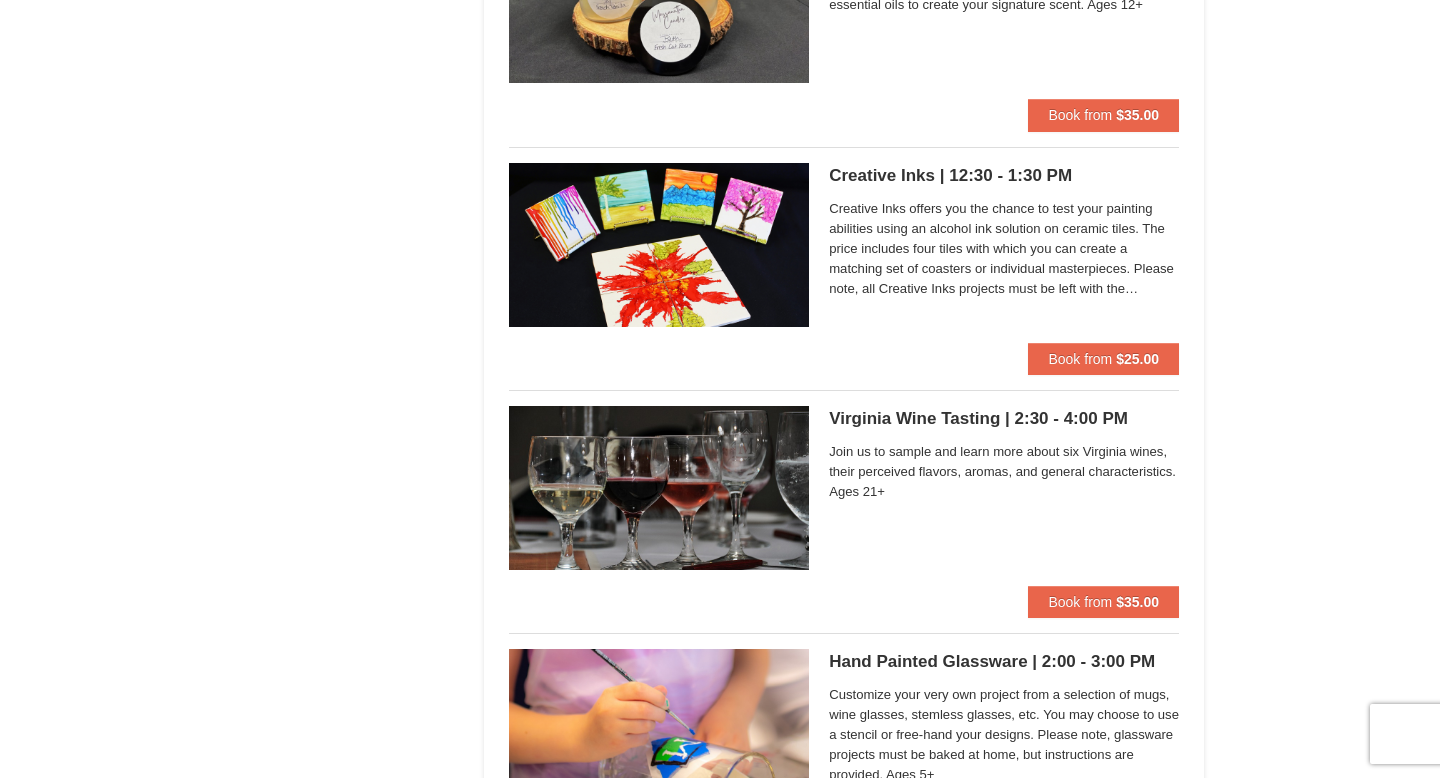 scroll, scrollTop: 1590, scrollLeft: 0, axis: vertical 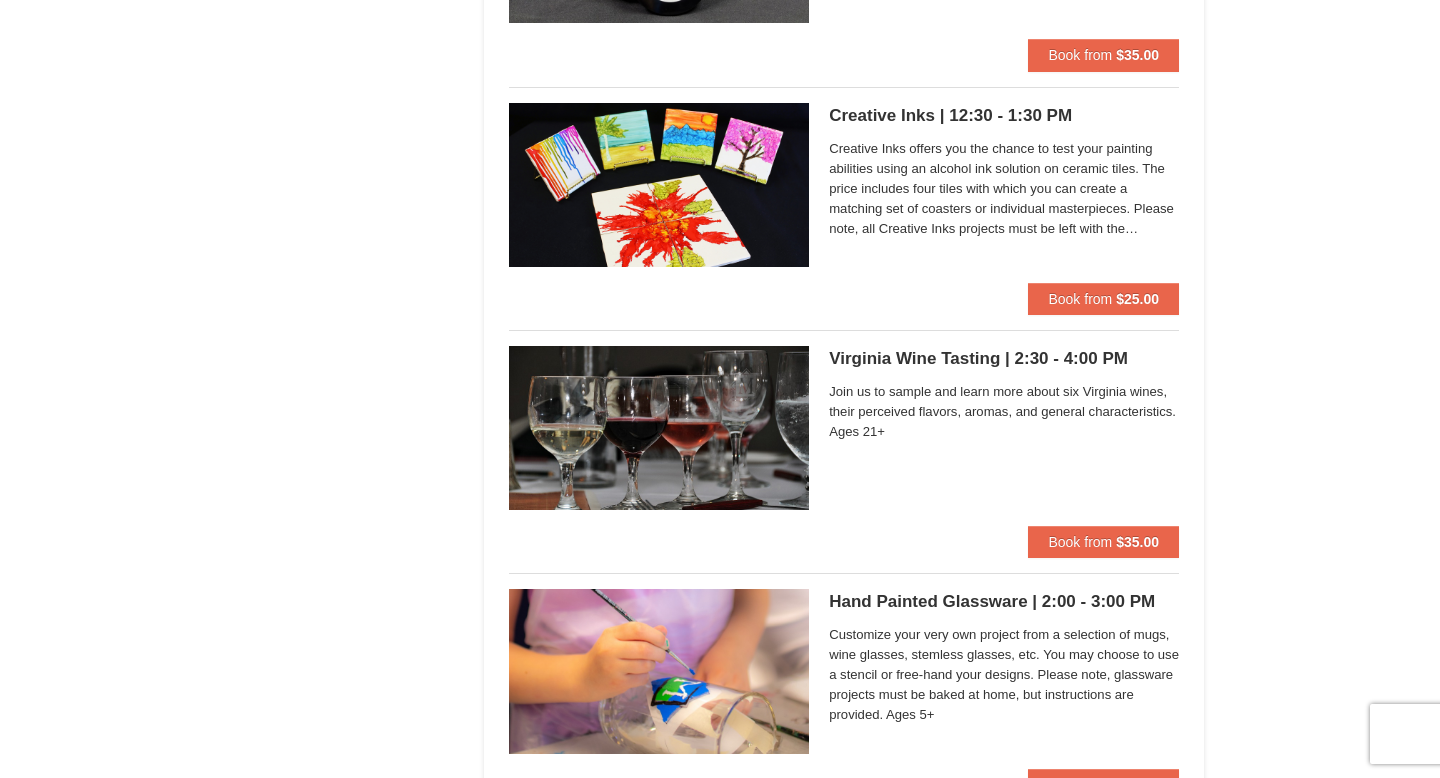 click on "Virginia Wine Tasting | 2:30 - 4:00 PM  Massanutten Classes and Workshops" at bounding box center (1004, 359) 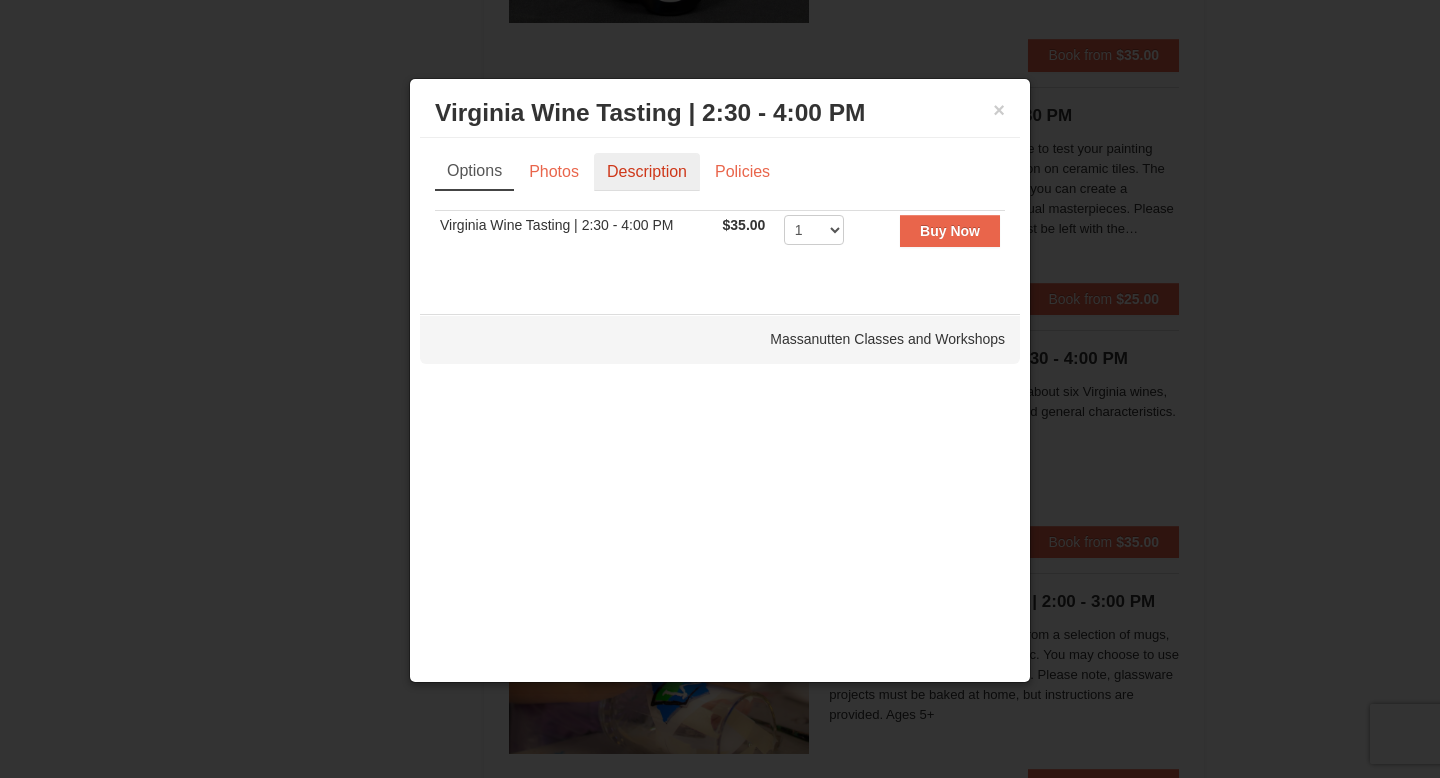 click on "Description" at bounding box center [647, 172] 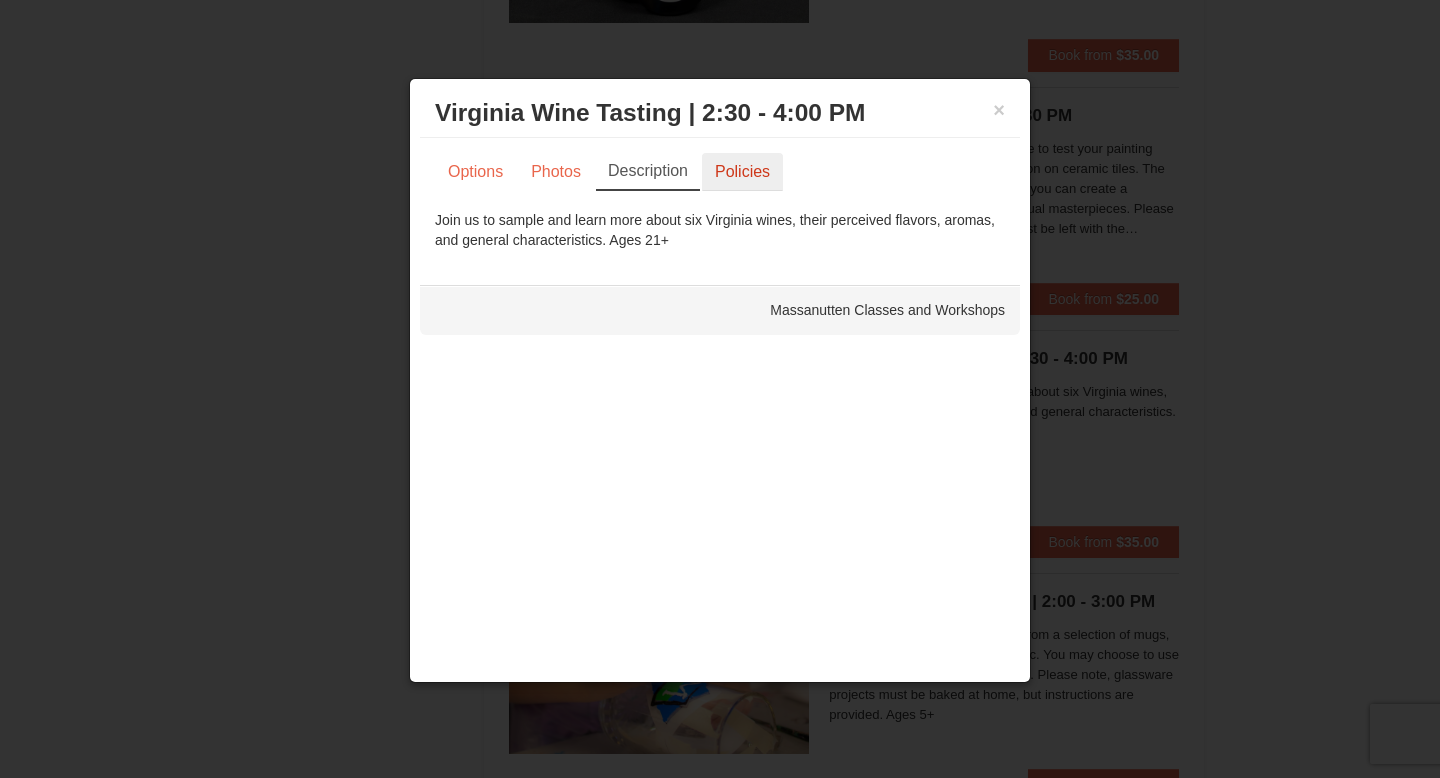 click on "Policies" at bounding box center (742, 172) 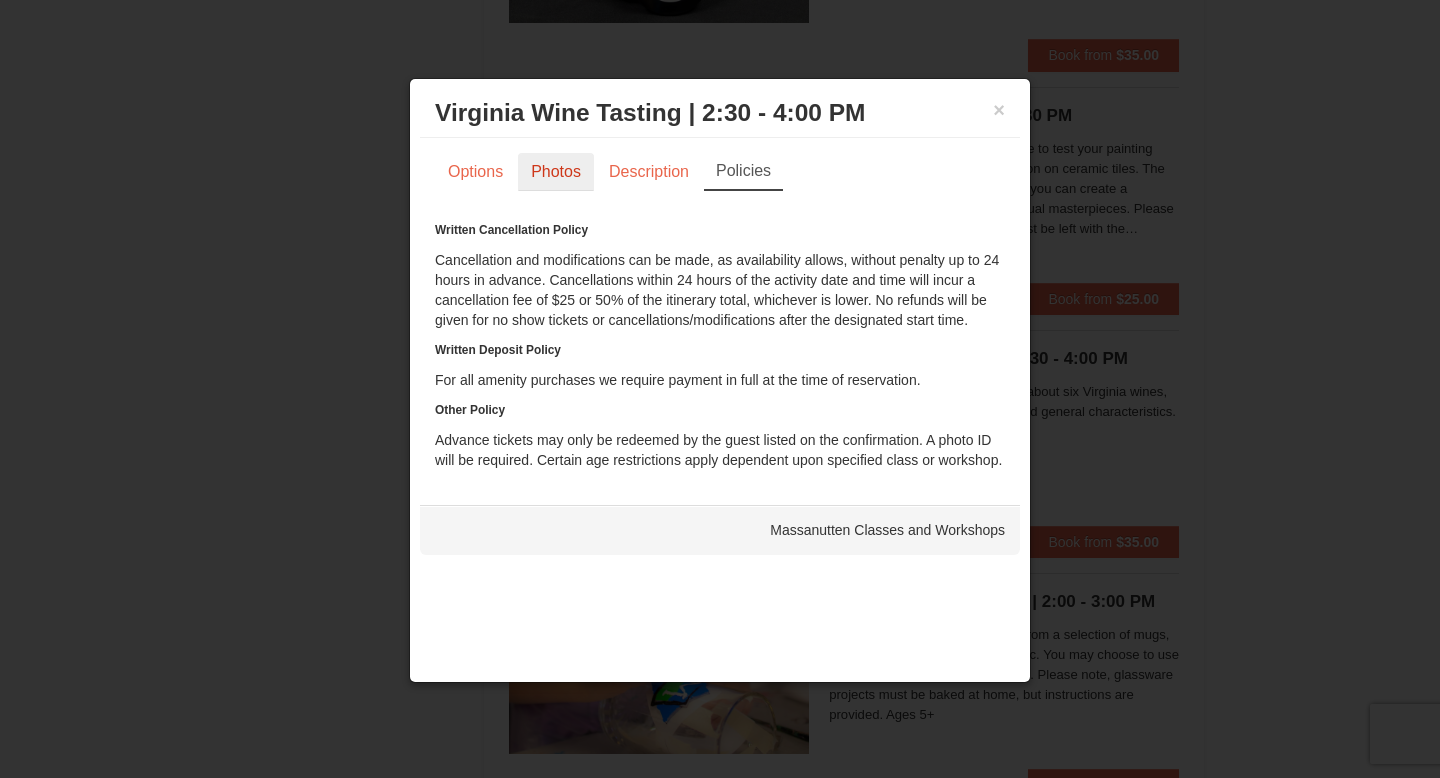 click on "Photos" at bounding box center (556, 172) 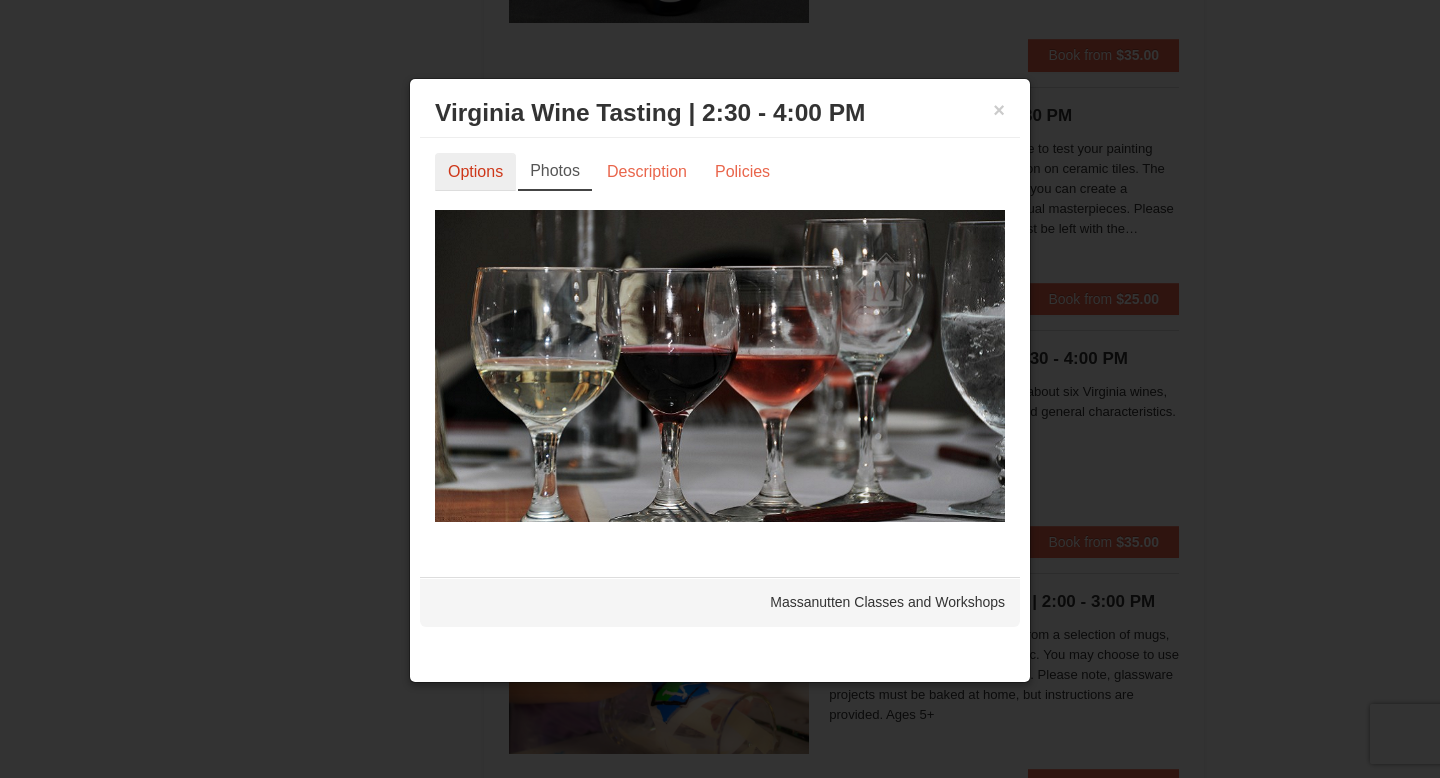 click on "Options" at bounding box center [475, 172] 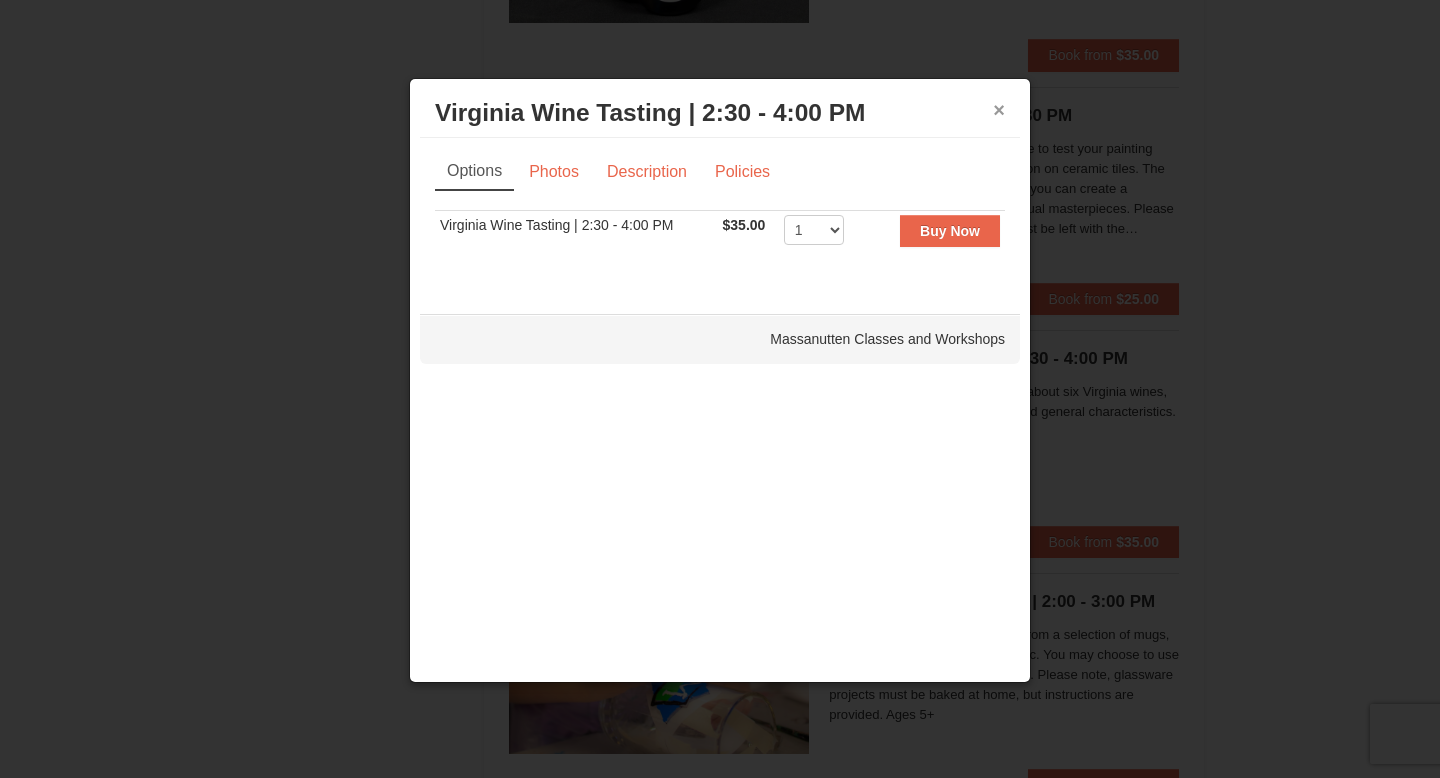 click on "×" at bounding box center (999, 110) 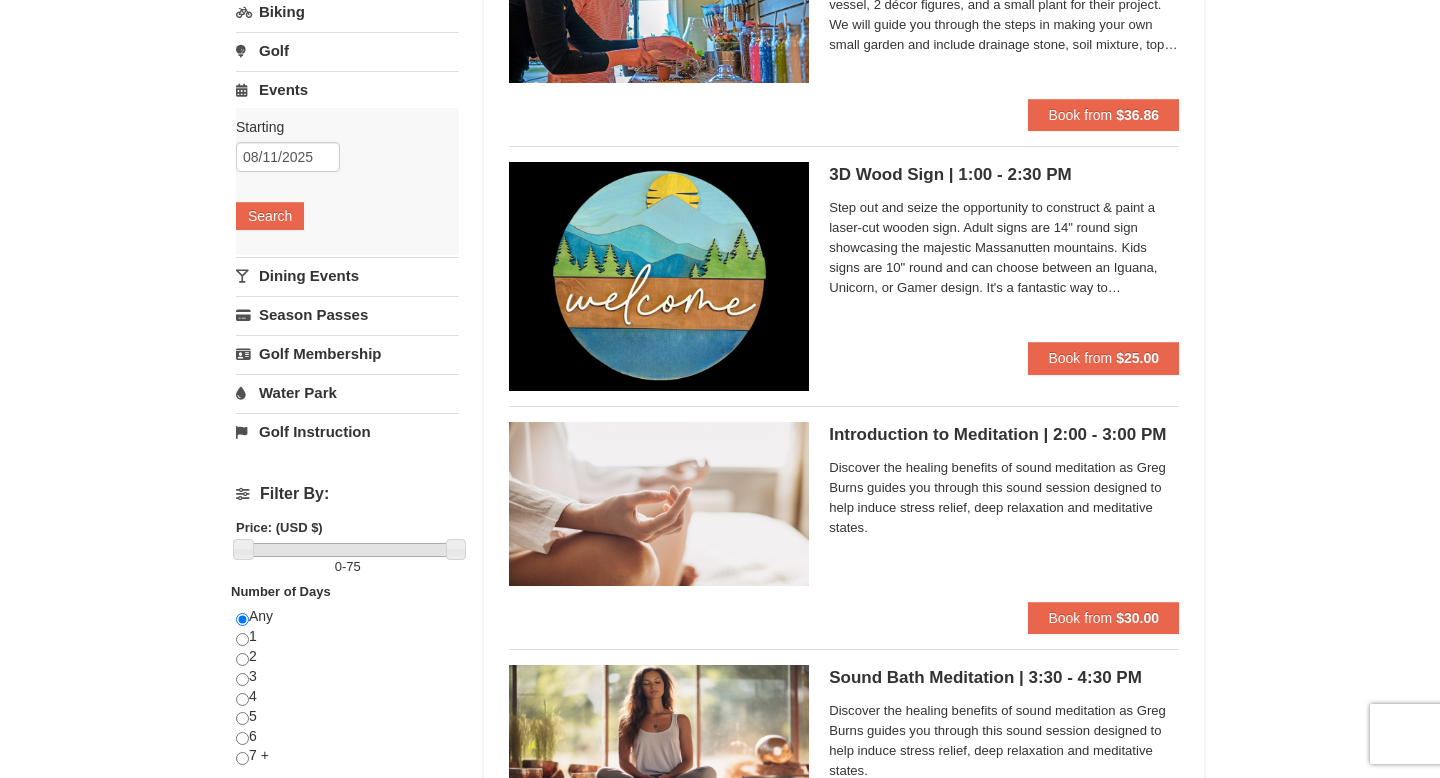 scroll, scrollTop: 0, scrollLeft: 0, axis: both 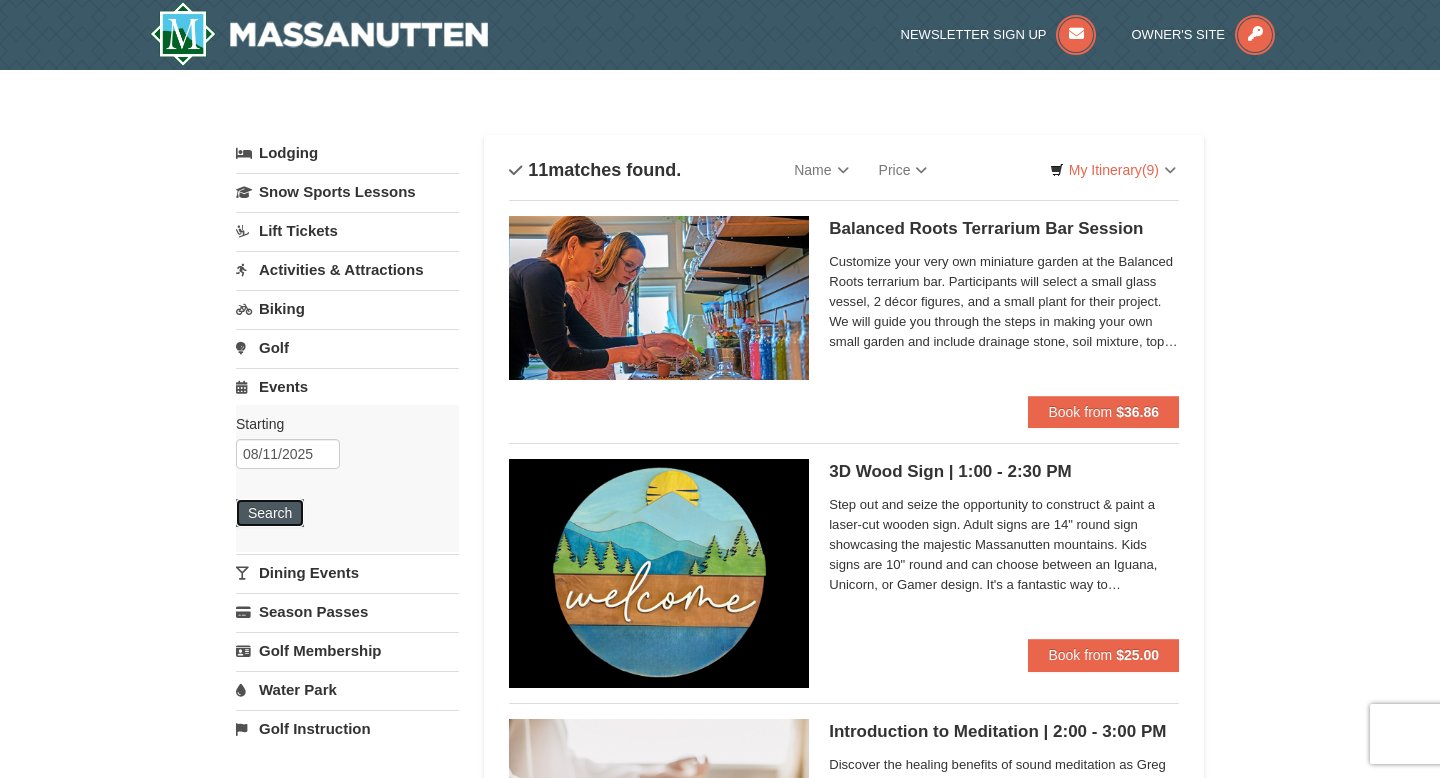 click on "Search" at bounding box center [270, 513] 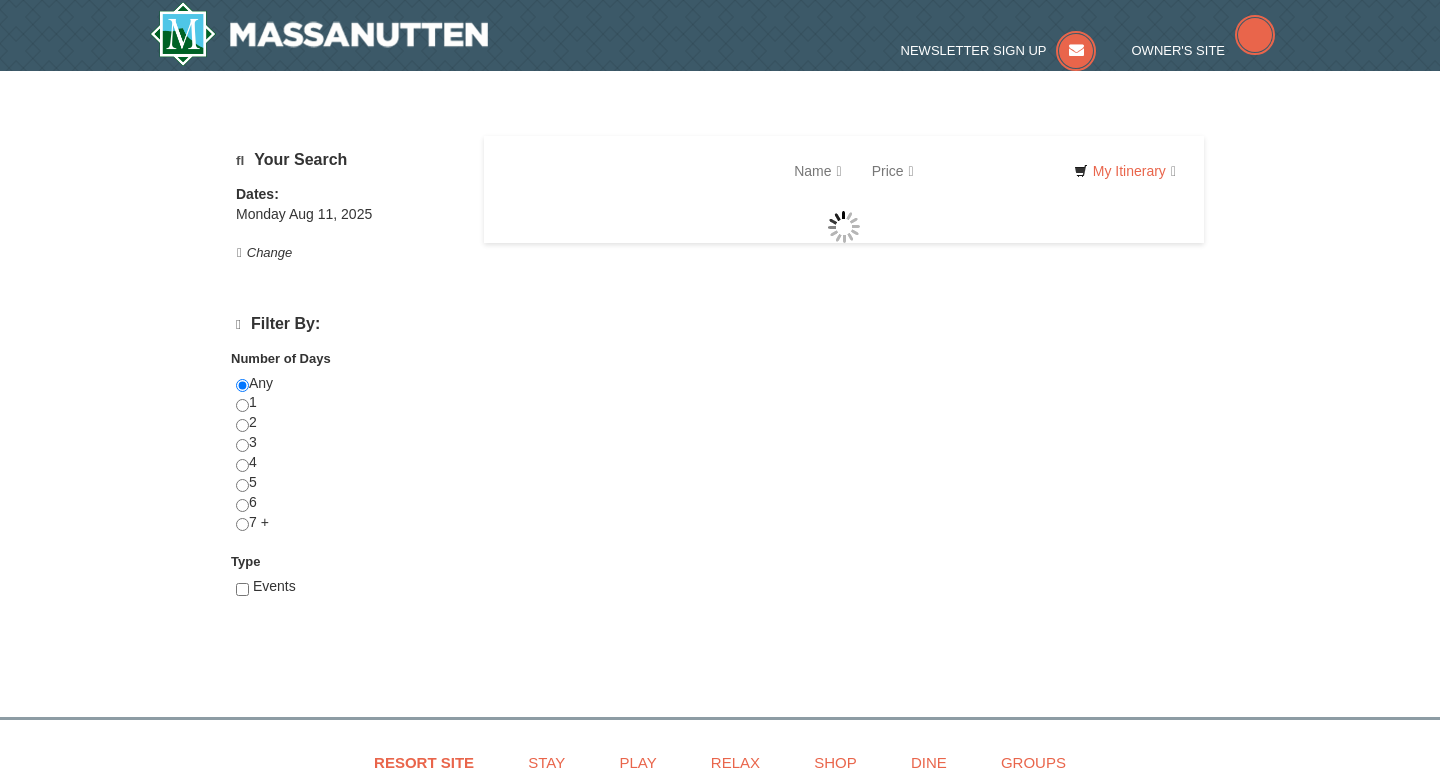 scroll, scrollTop: 14, scrollLeft: 0, axis: vertical 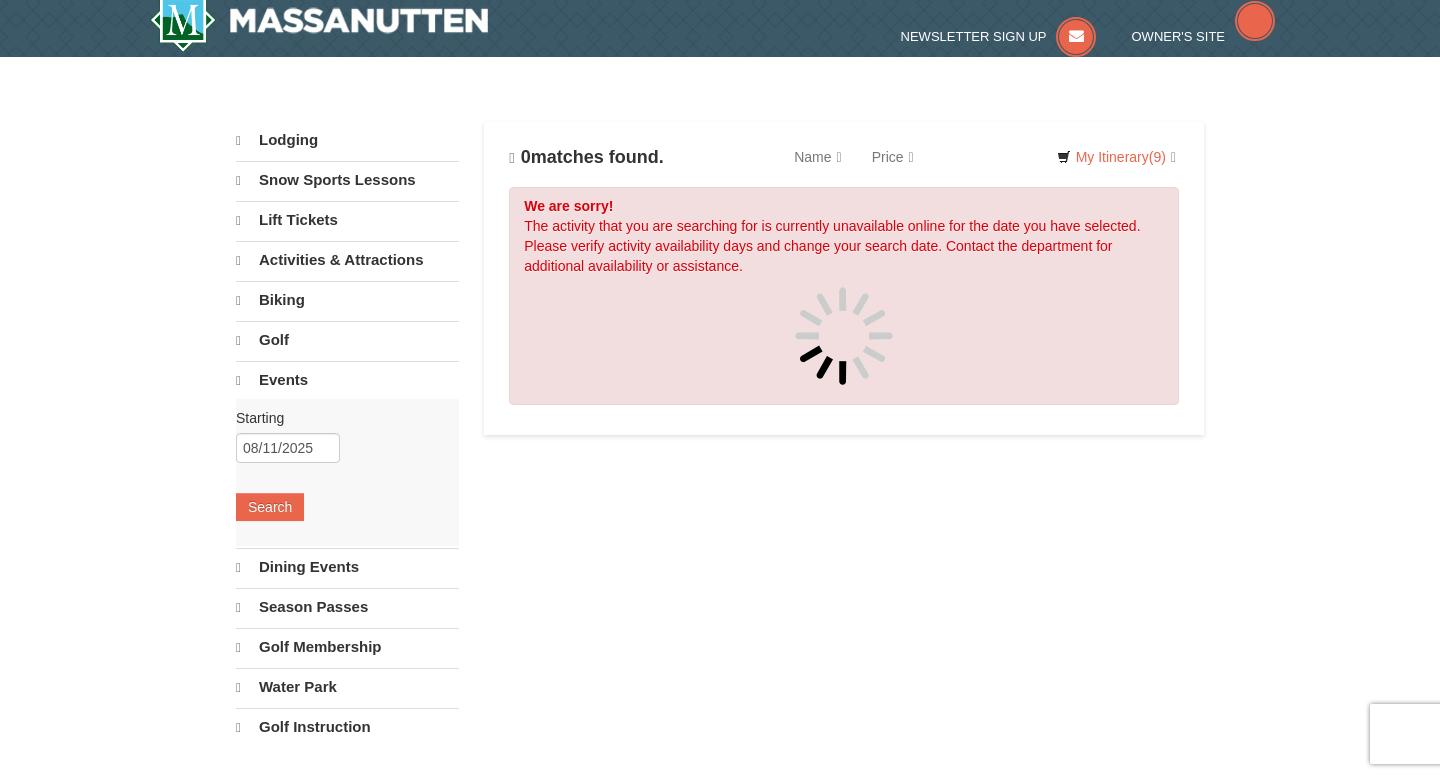 click on "Lift Tickets" at bounding box center (347, 220) 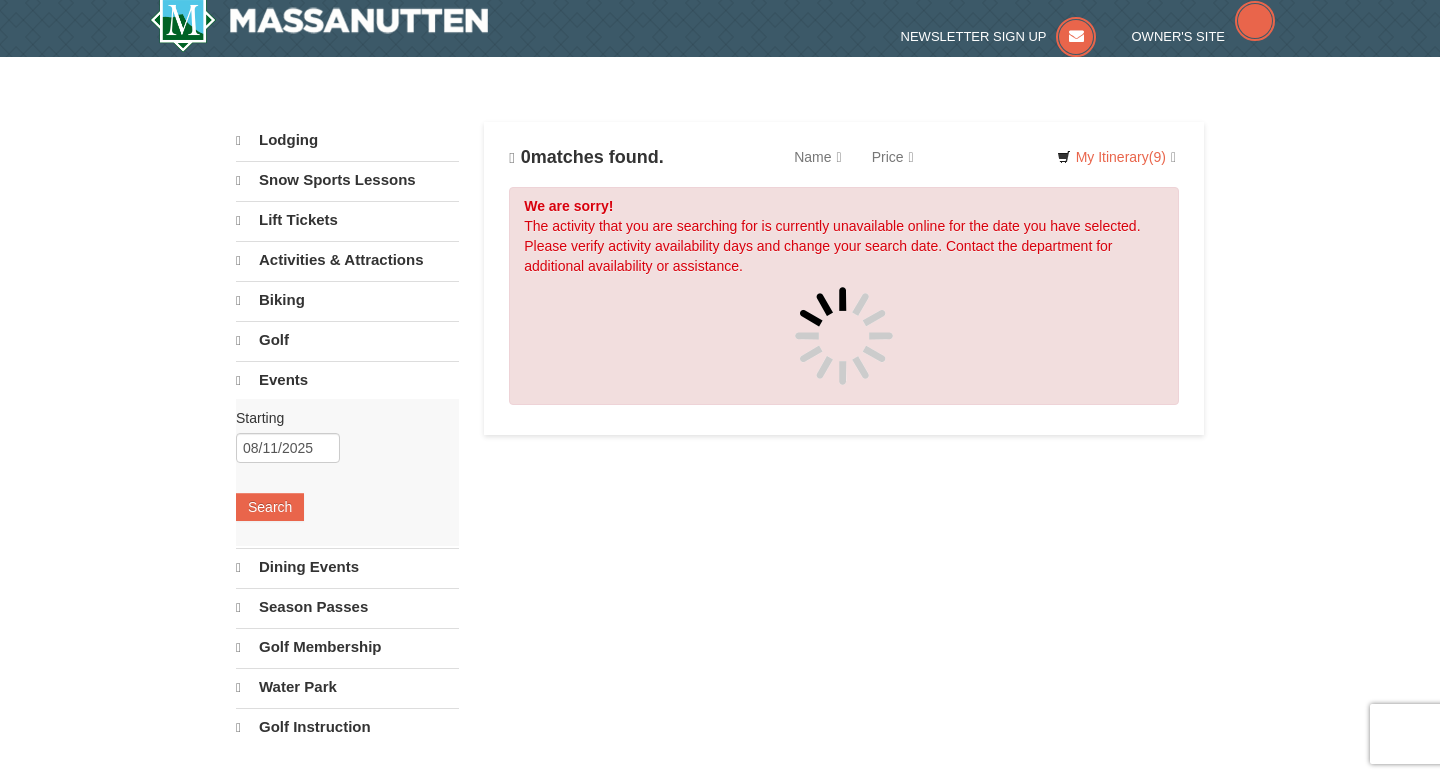 scroll, scrollTop: 14, scrollLeft: 0, axis: vertical 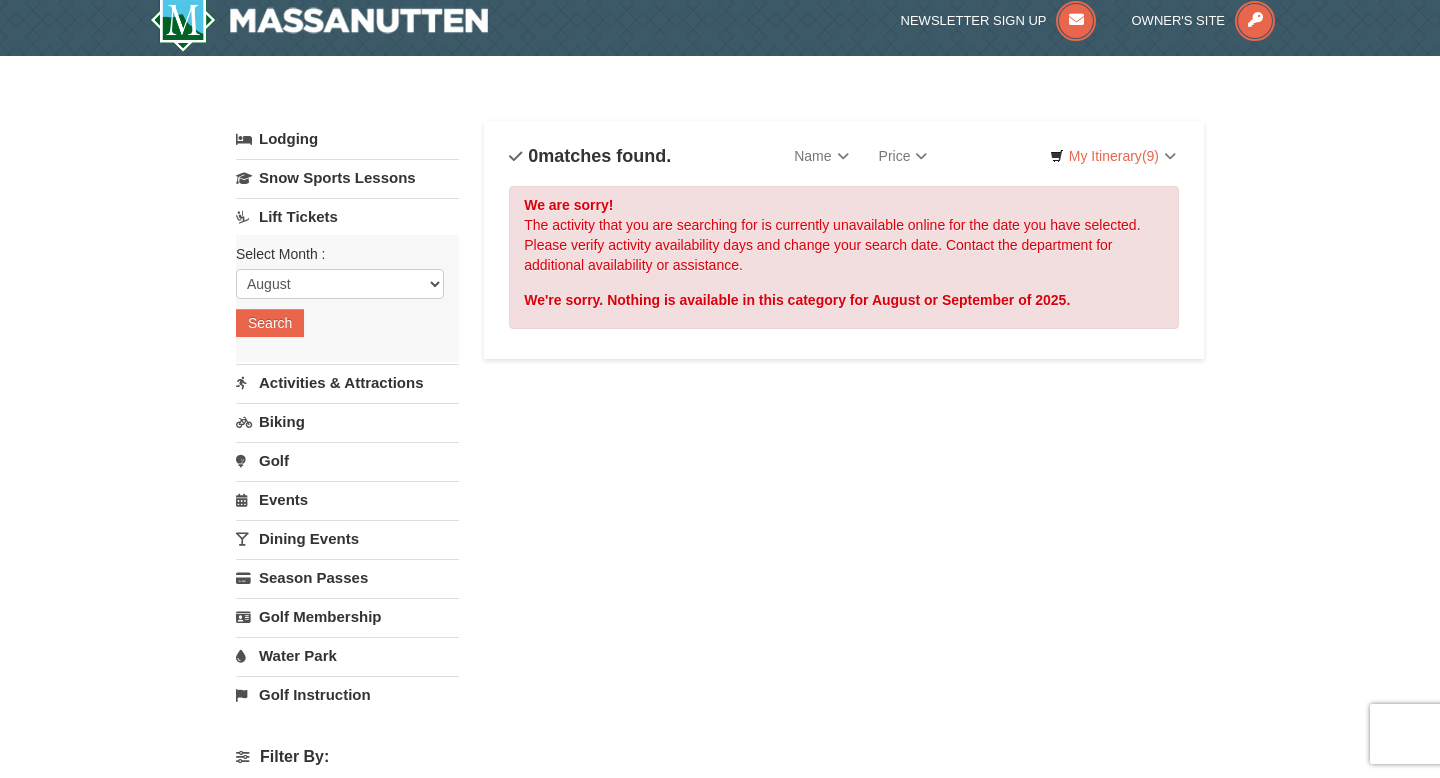 click on "Activities & Attractions" at bounding box center [347, 382] 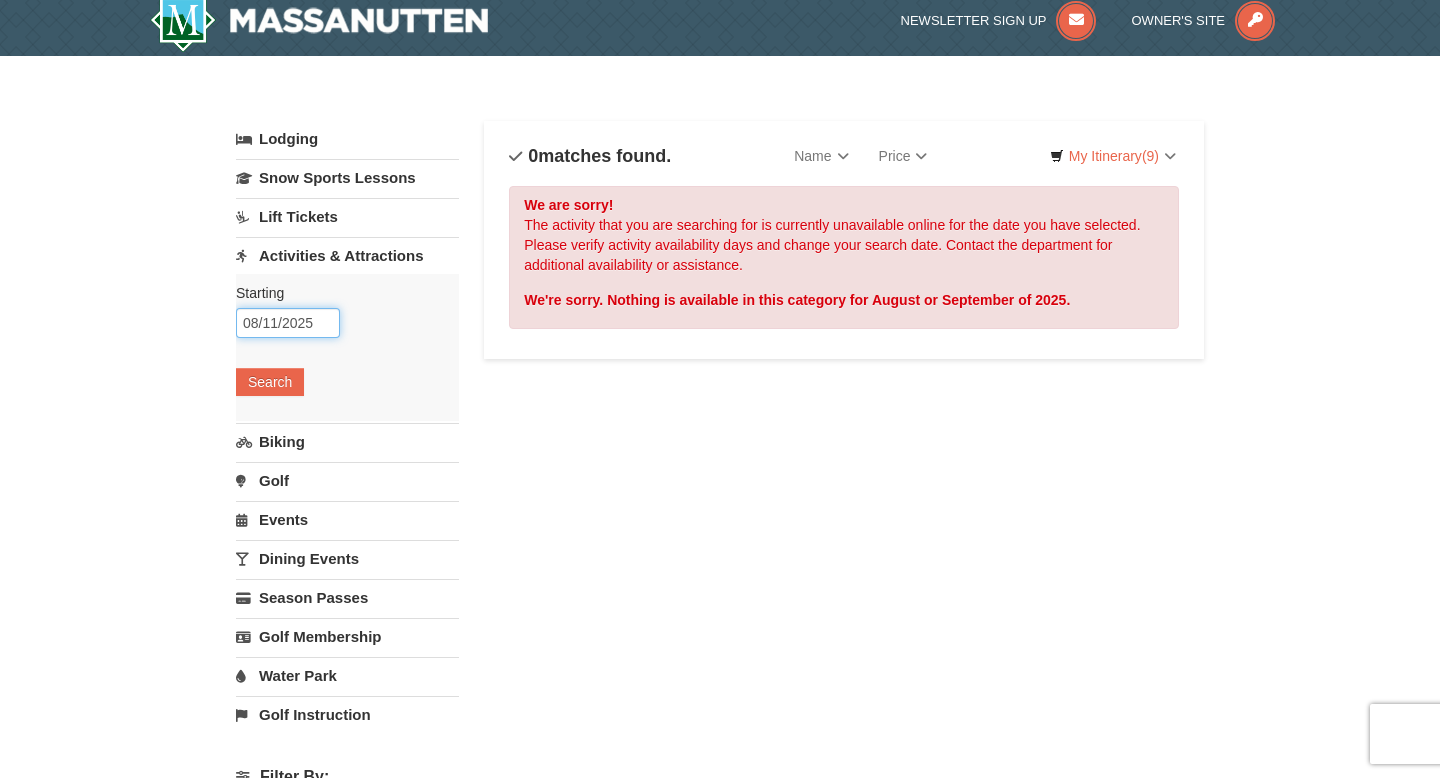 click on "08/11/2025" at bounding box center [288, 323] 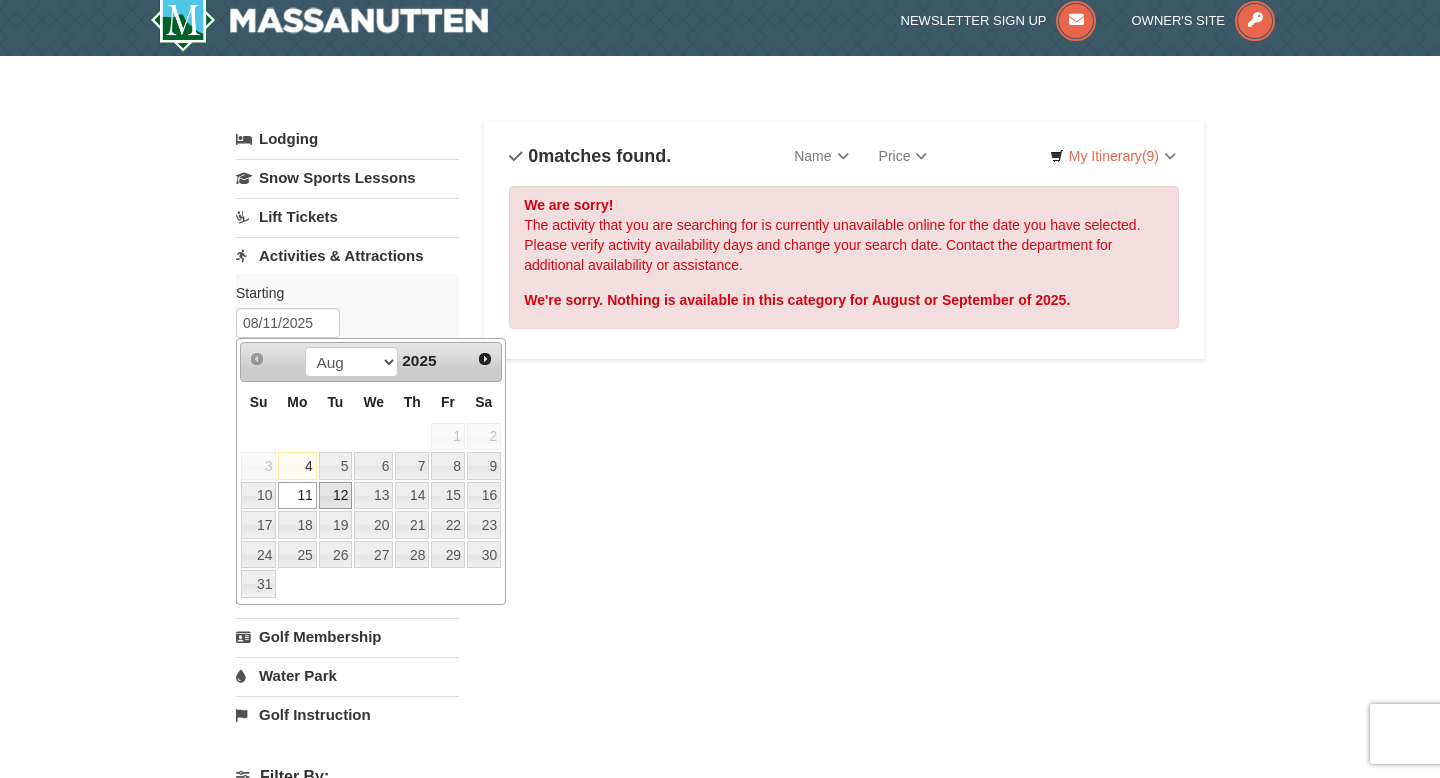 click on "12" at bounding box center (336, 496) 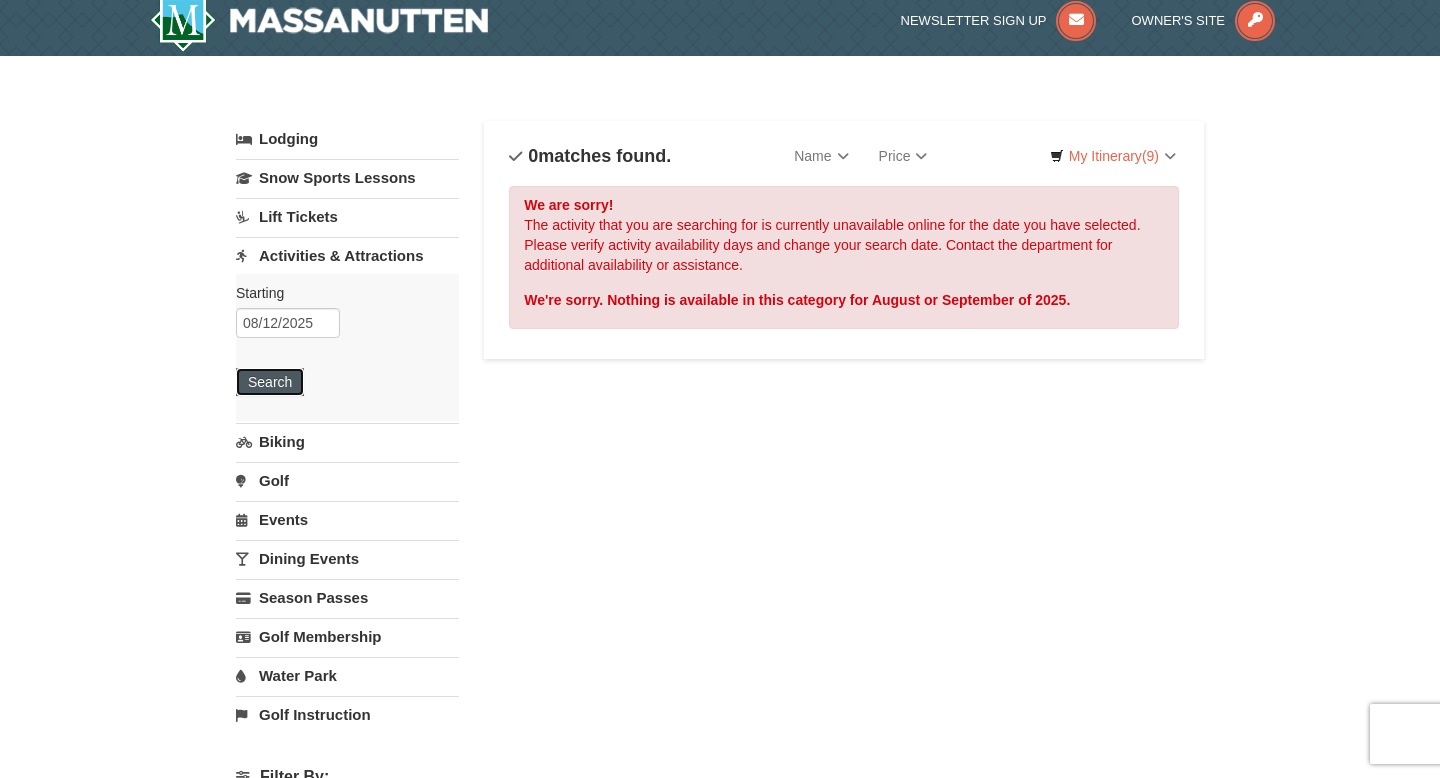 click on "Search" at bounding box center [270, 382] 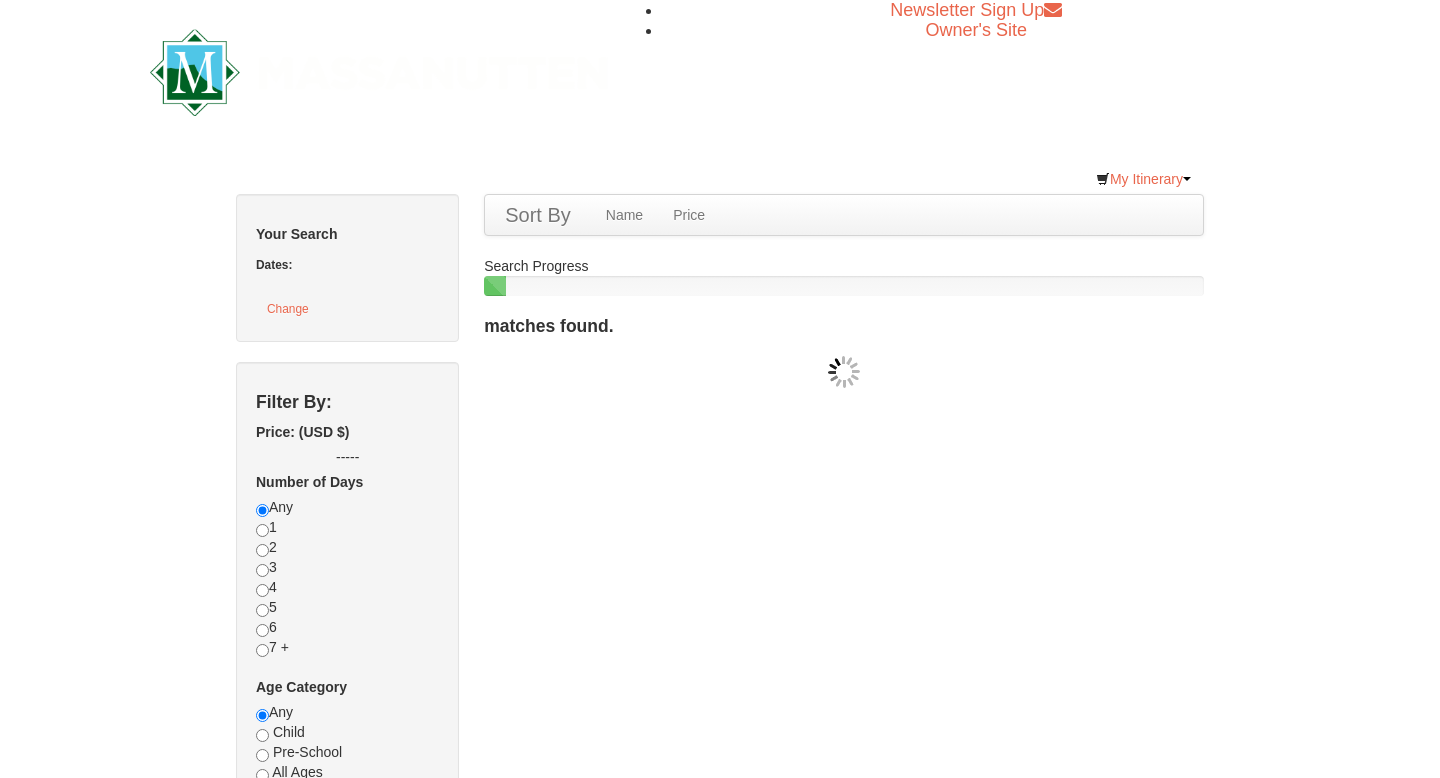 scroll, scrollTop: 0, scrollLeft: 0, axis: both 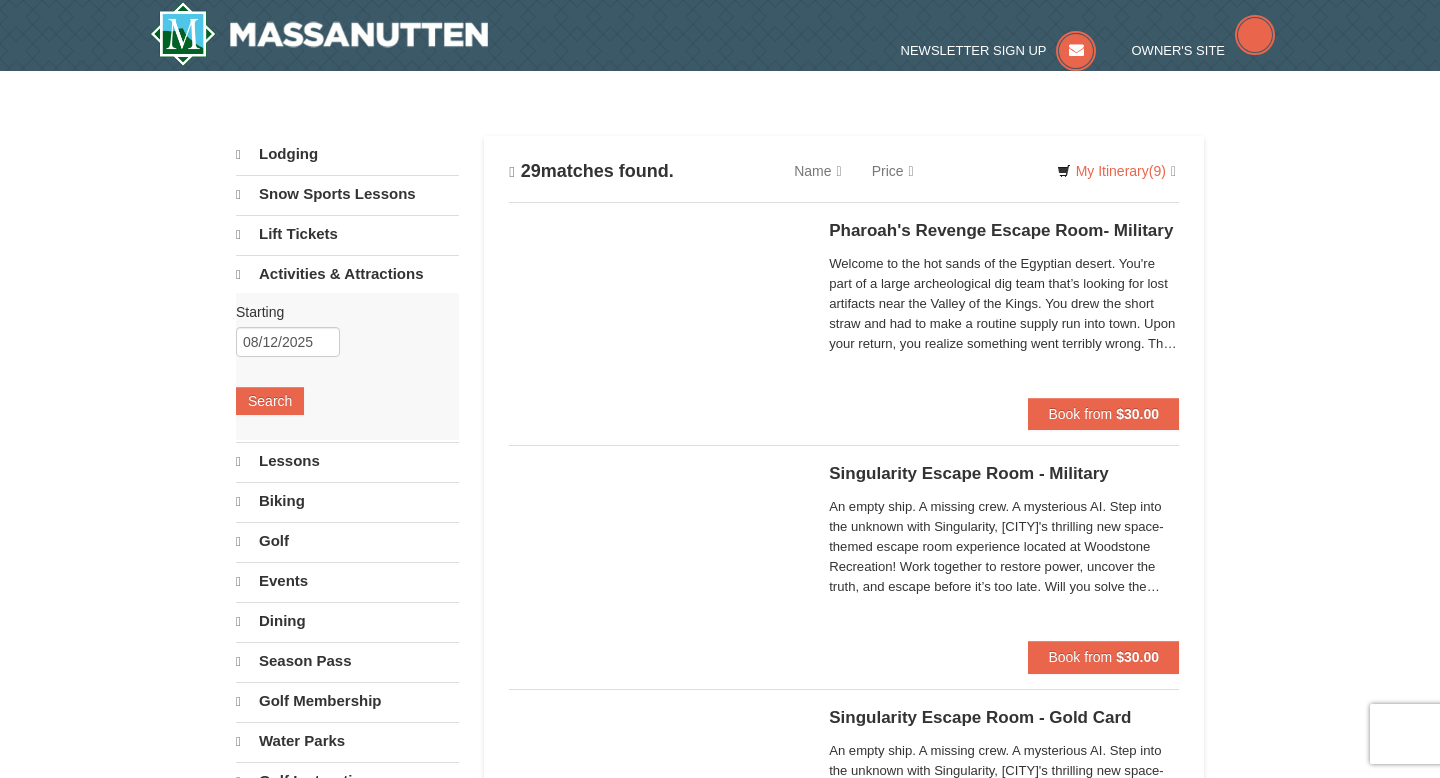 select on "8" 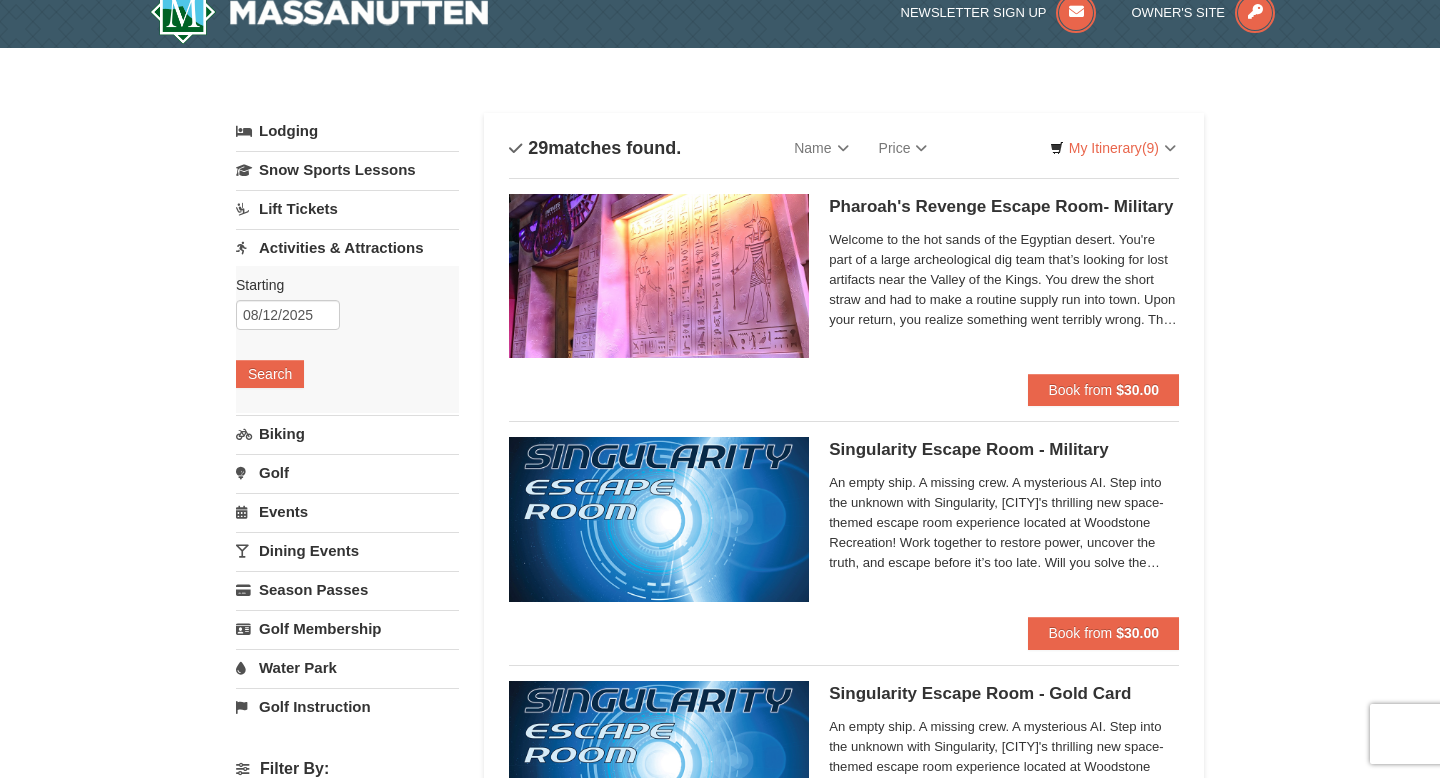 scroll, scrollTop: 0, scrollLeft: 0, axis: both 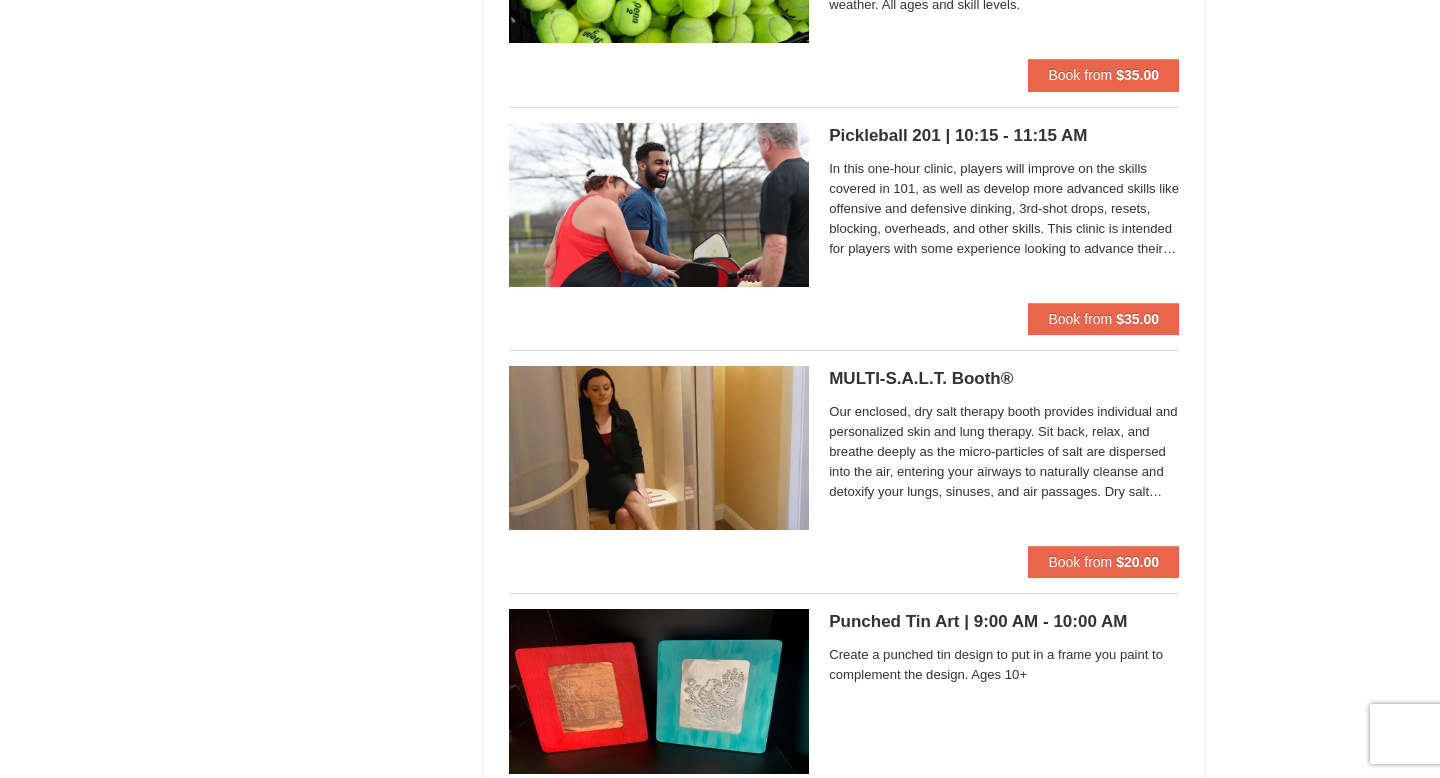 click on "Our enclosed, dry salt therapy booth provides individual and personalized skin and lung therapy. Sit back, relax, and breathe deeply as the micro-particles of salt are dispersed into the air, entering your airways to naturally cleanse and detoxify your lungs, sinuses, and air passages.
Dry salt therapy, or halotherapy, is a holistic, drug free, natural therapy using micro particles of salt which has been known to aid in detoxifying the respiratory system, healing skin conditions, promoting better breathing, sounder sleep, and overall wellness.
Potential Health Benefits: Our dry salt therapy booth can help to alleviate symptoms of allergies, asthma, COPD, snoring, sleep apnea, sinusitis, bronchitis, colds, flus, and so much more. | Ages 12+" at bounding box center (1004, 452) 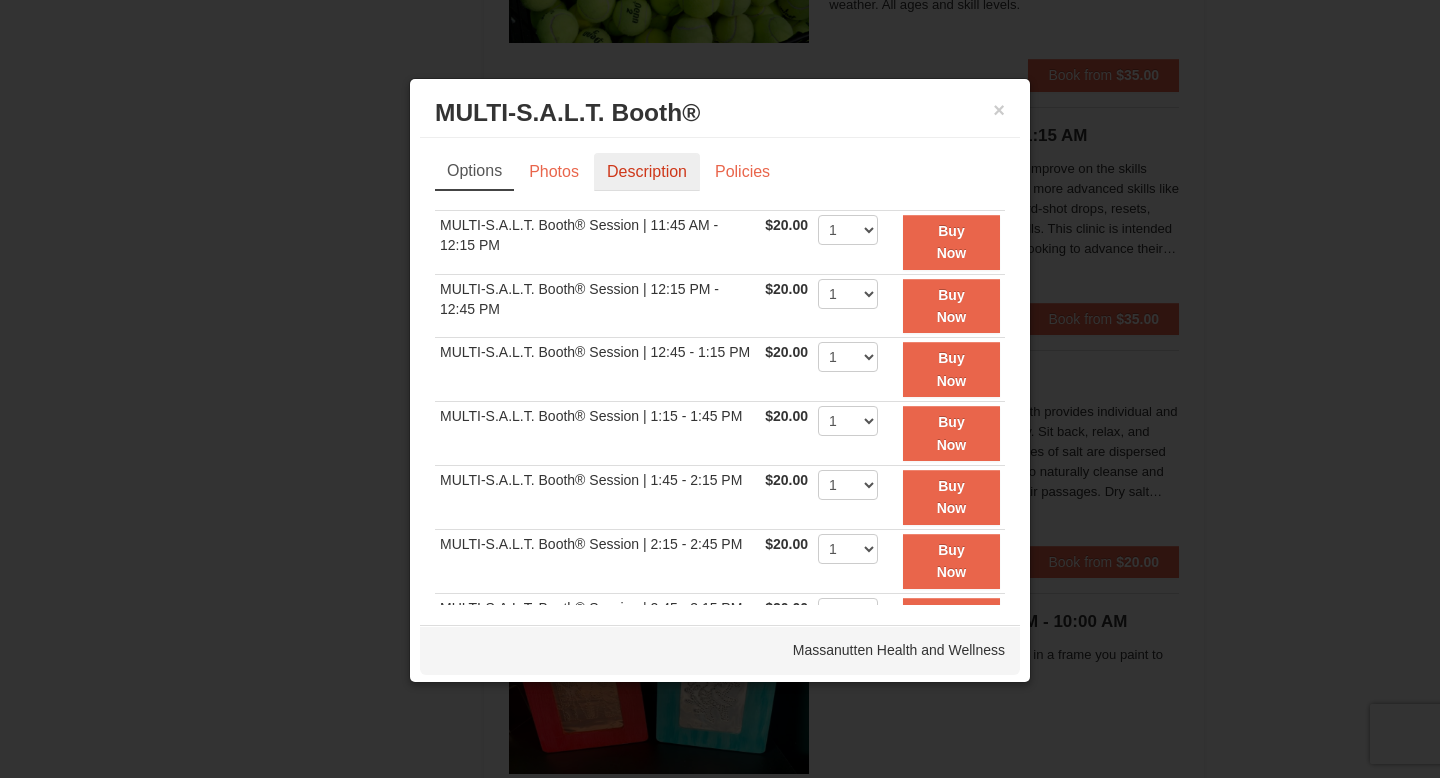 click on "Description" at bounding box center [647, 172] 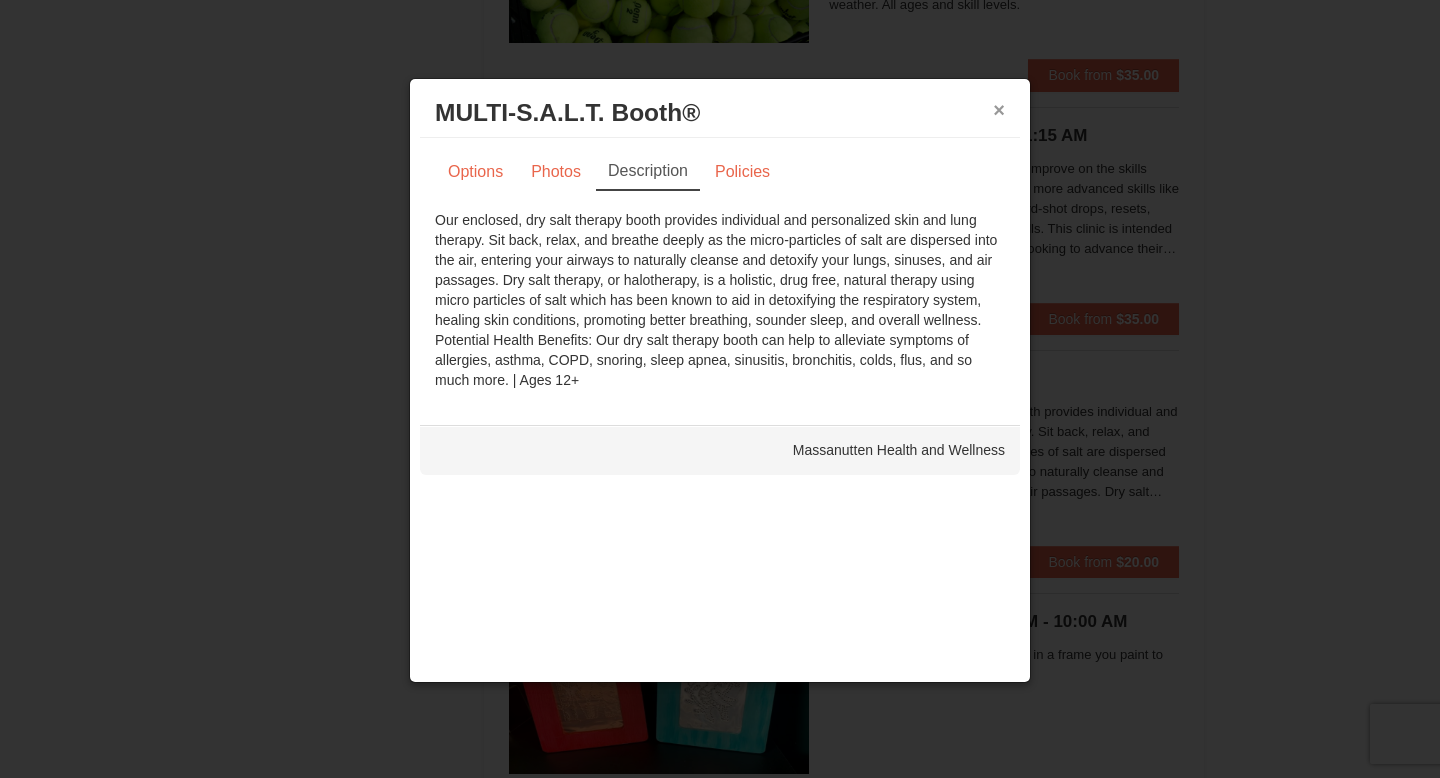click on "×" at bounding box center [999, 110] 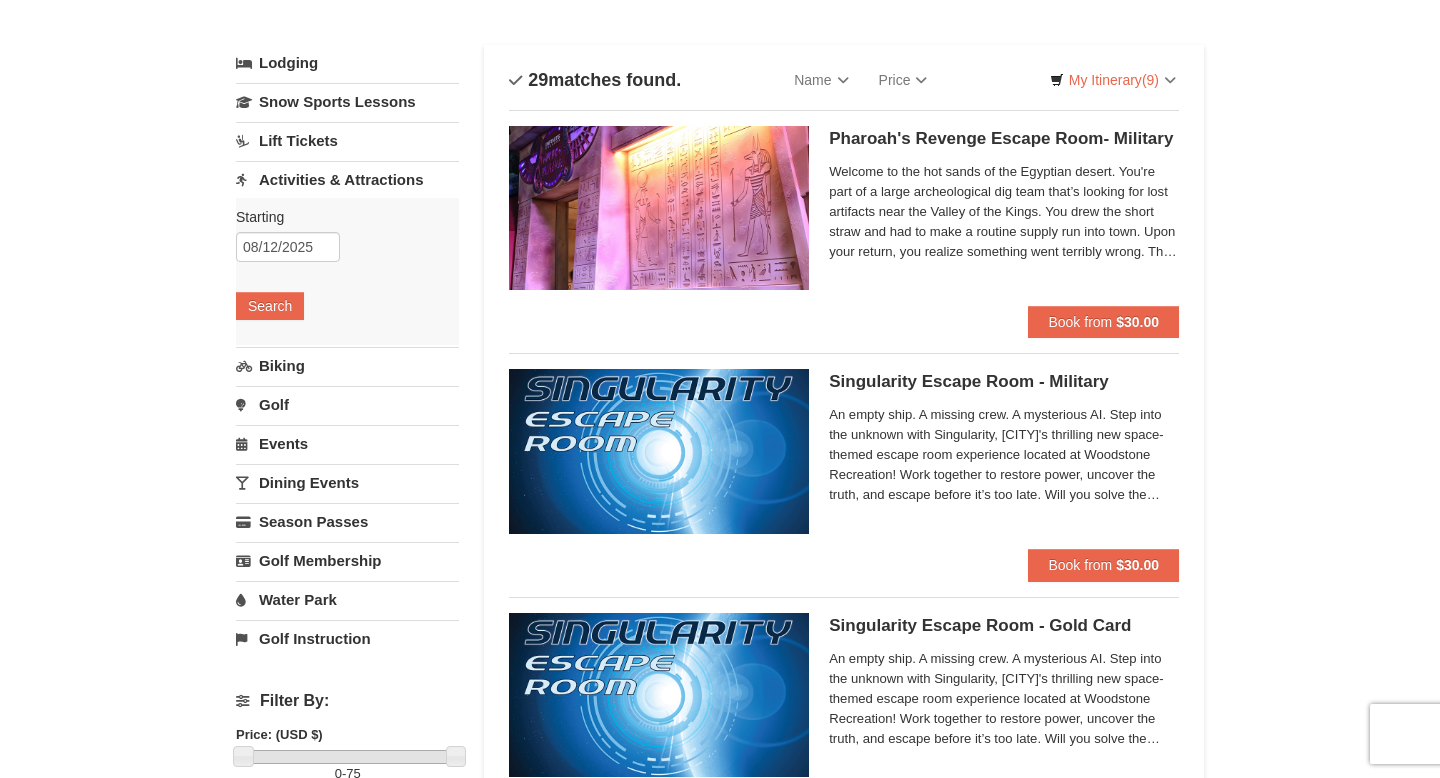 scroll, scrollTop: 0, scrollLeft: 0, axis: both 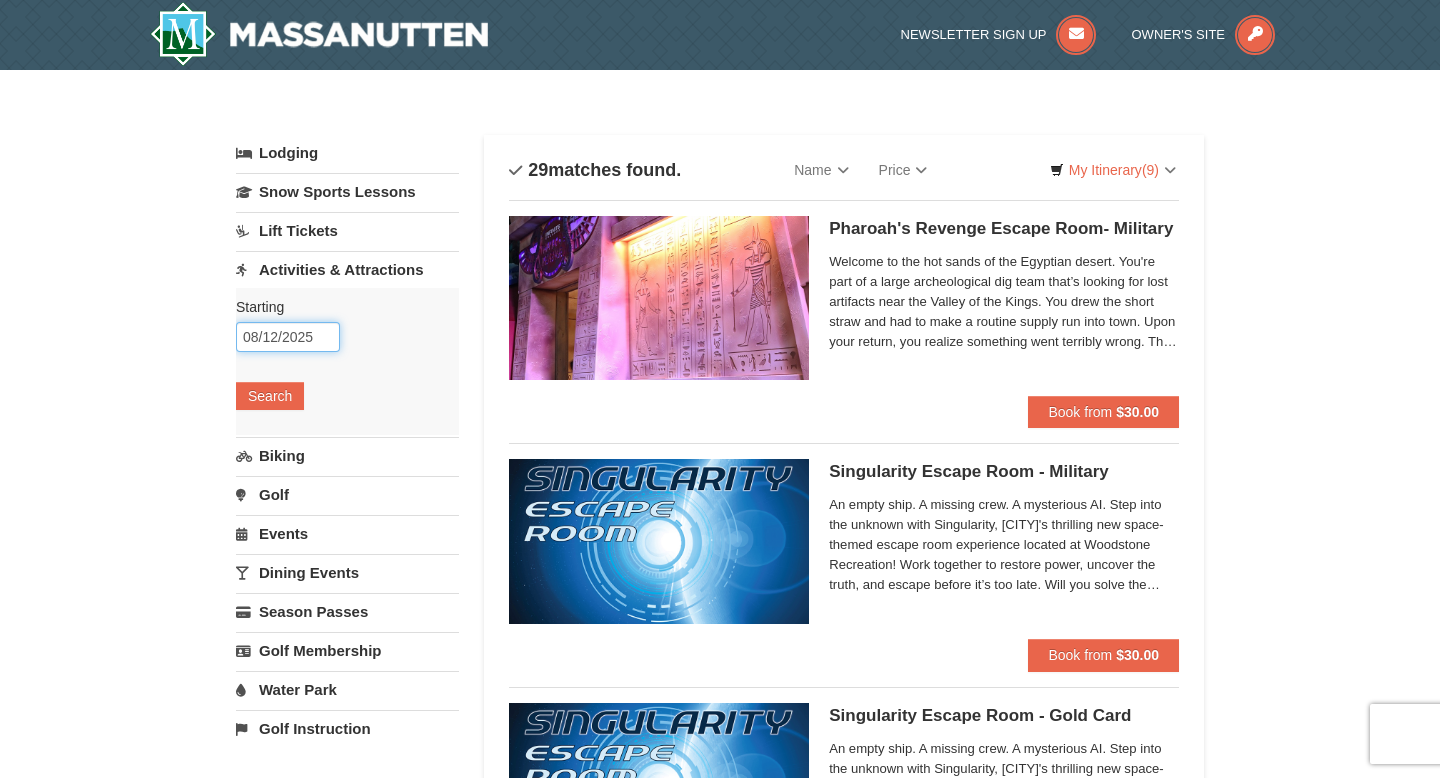 click on "08/12/2025" at bounding box center [288, 337] 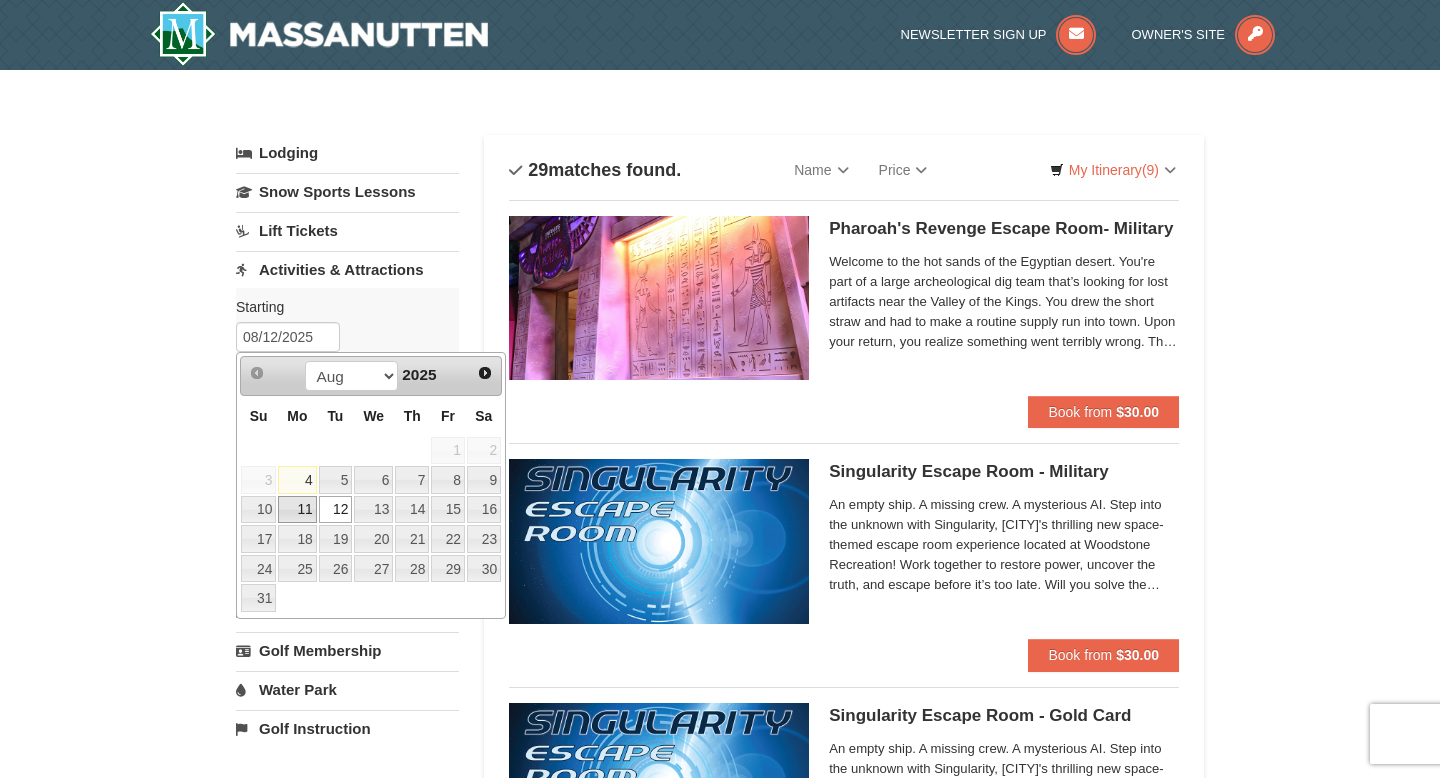 click on "11" at bounding box center (297, 510) 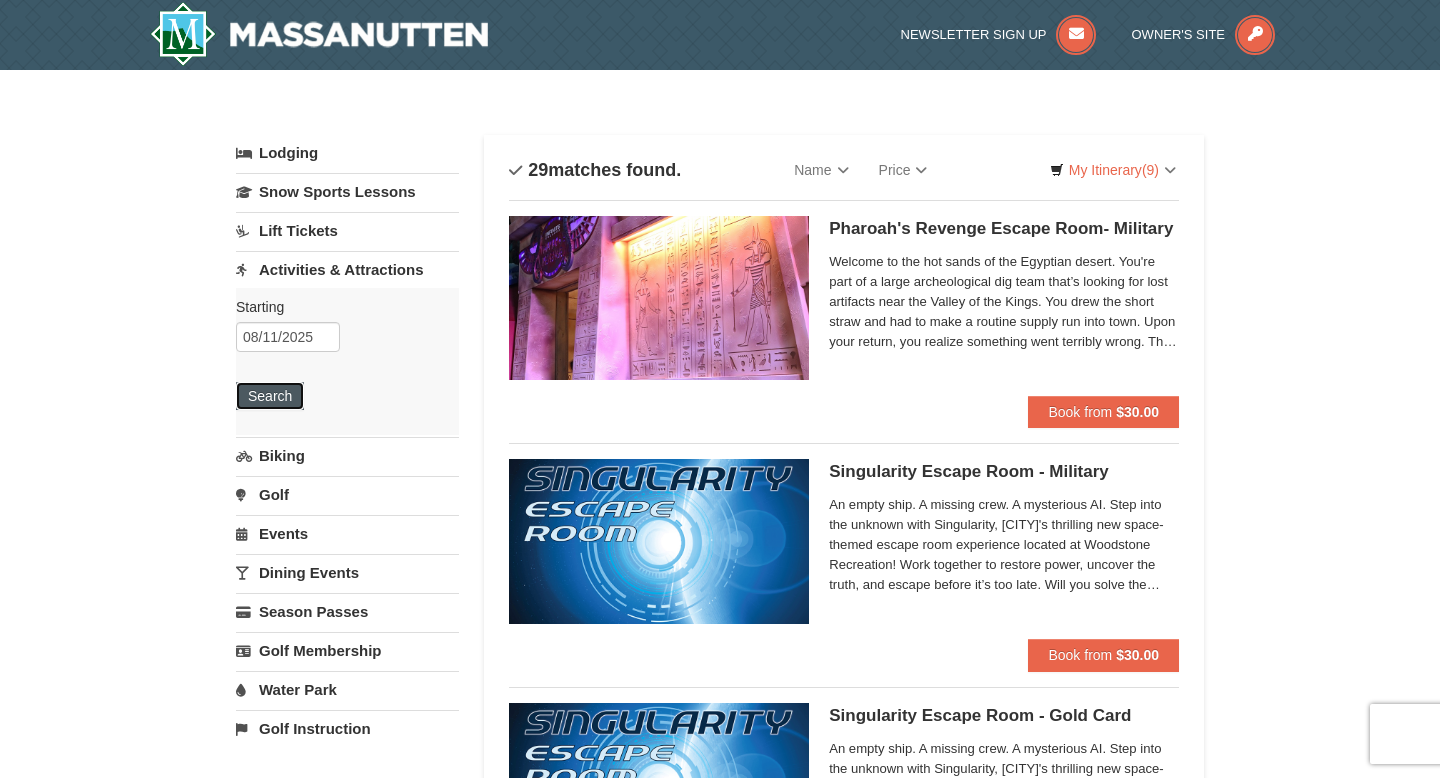 click on "Search" at bounding box center (270, 396) 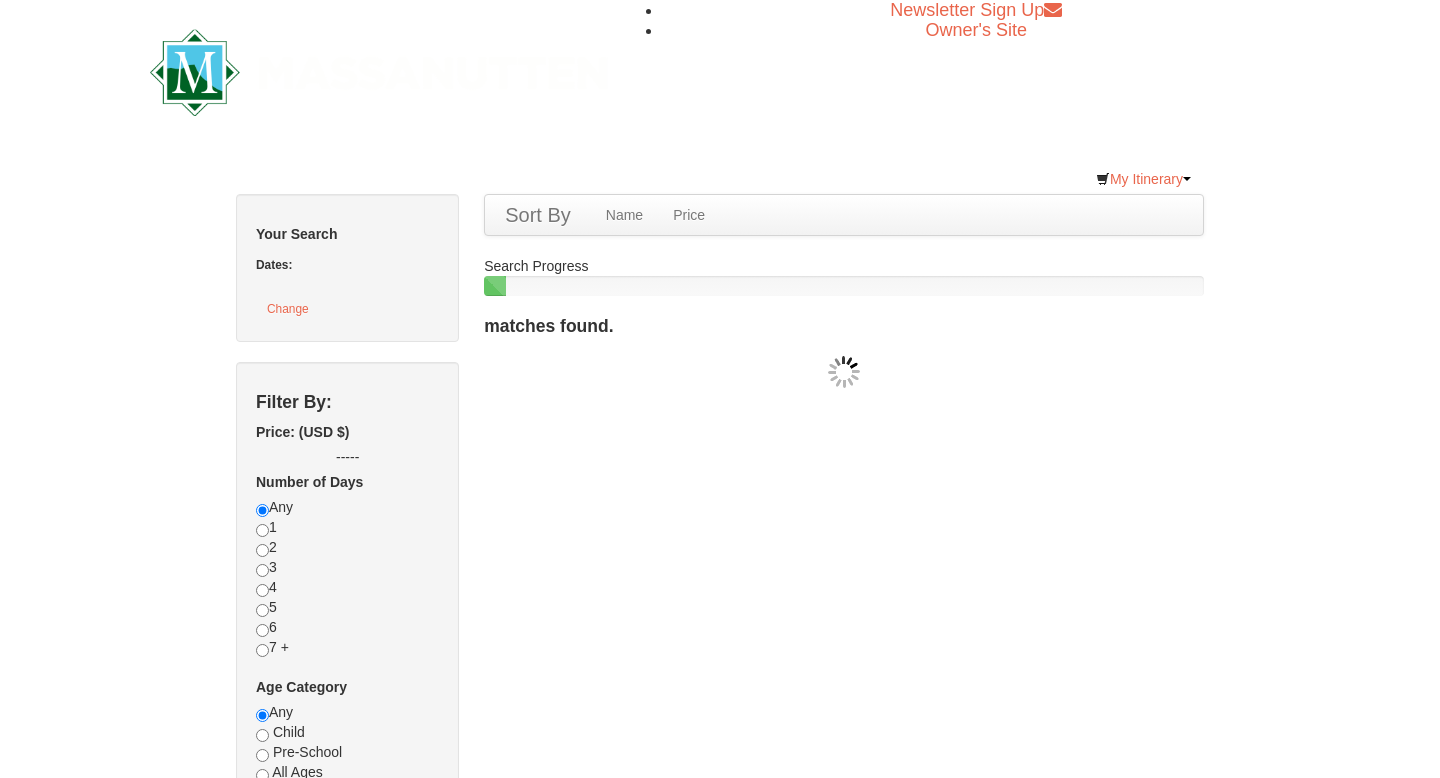 scroll, scrollTop: 0, scrollLeft: 0, axis: both 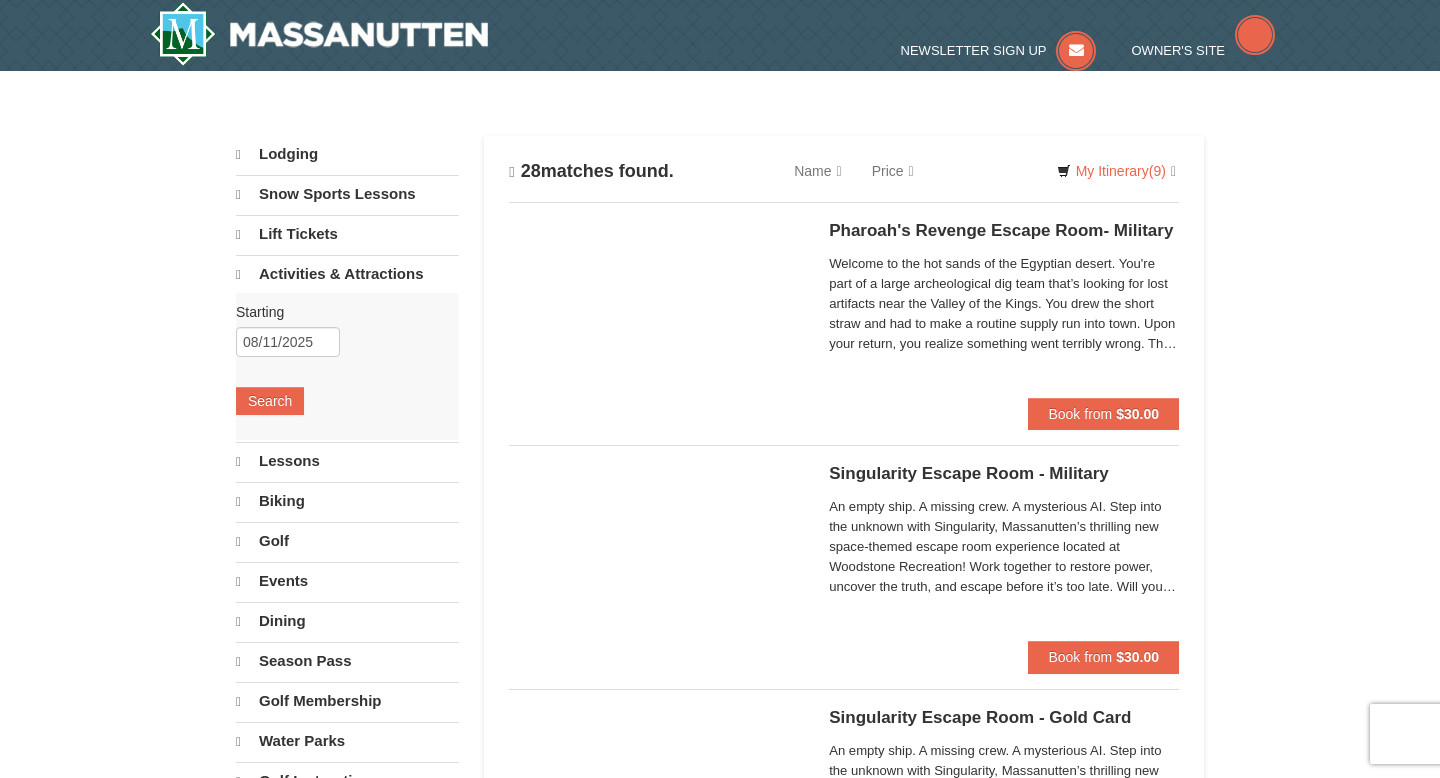 select on "8" 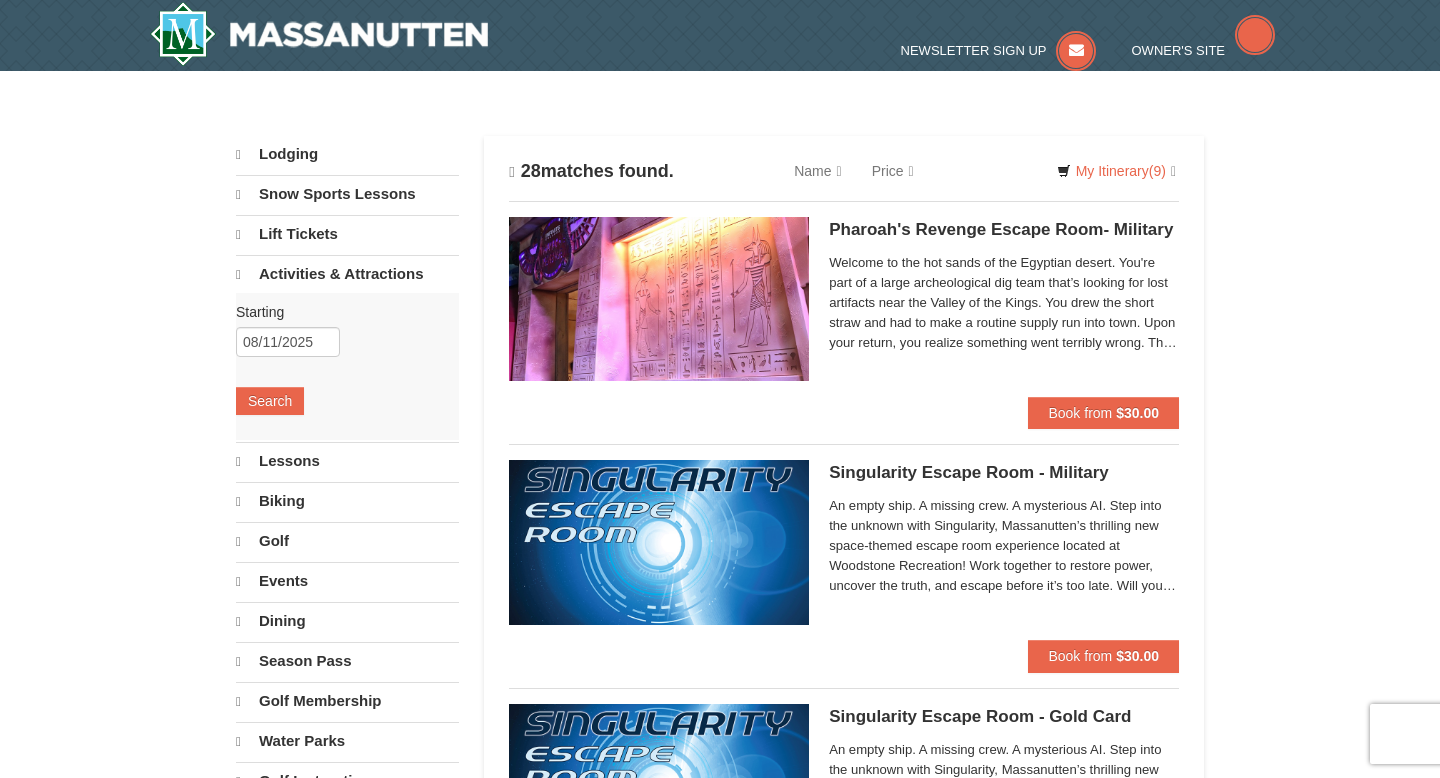 scroll, scrollTop: 1, scrollLeft: 0, axis: vertical 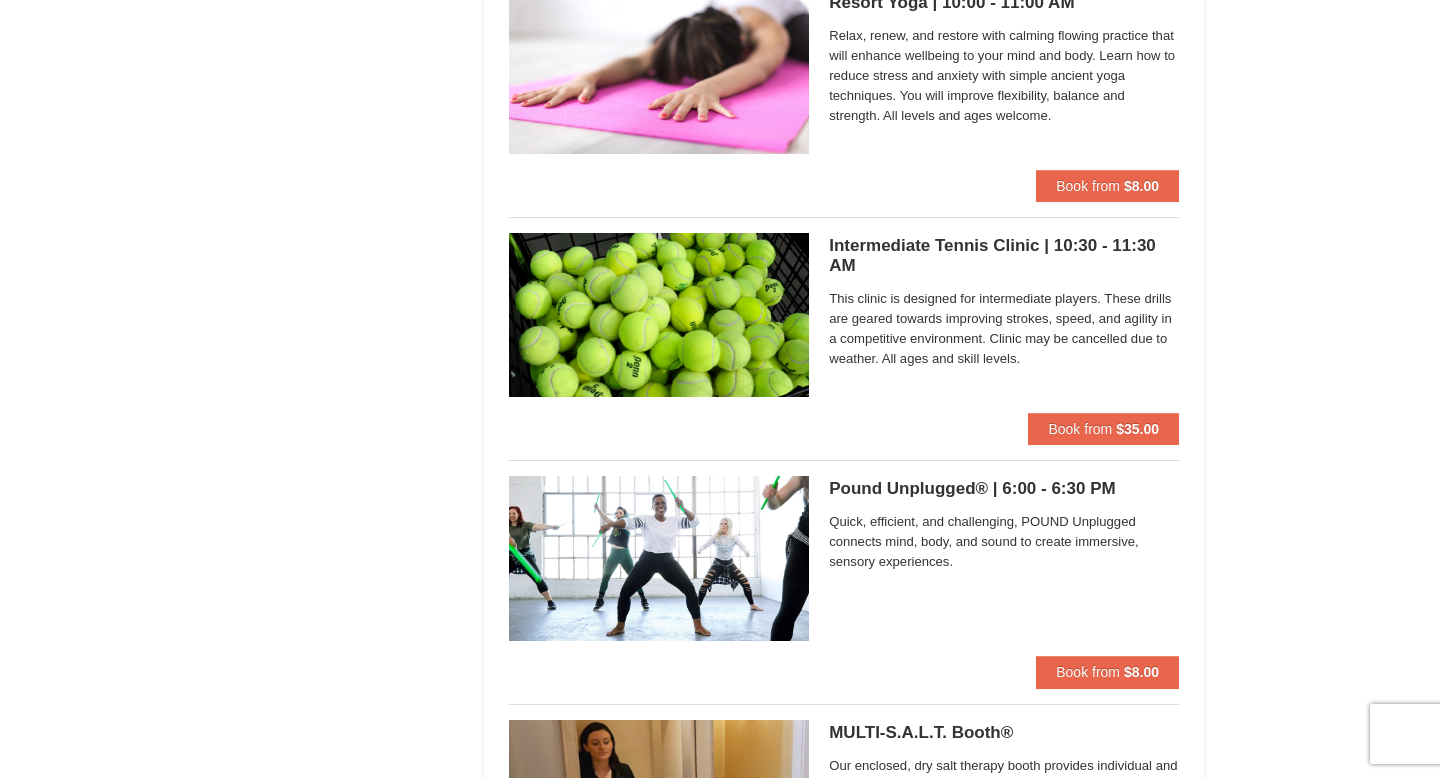 click at bounding box center (659, 558) 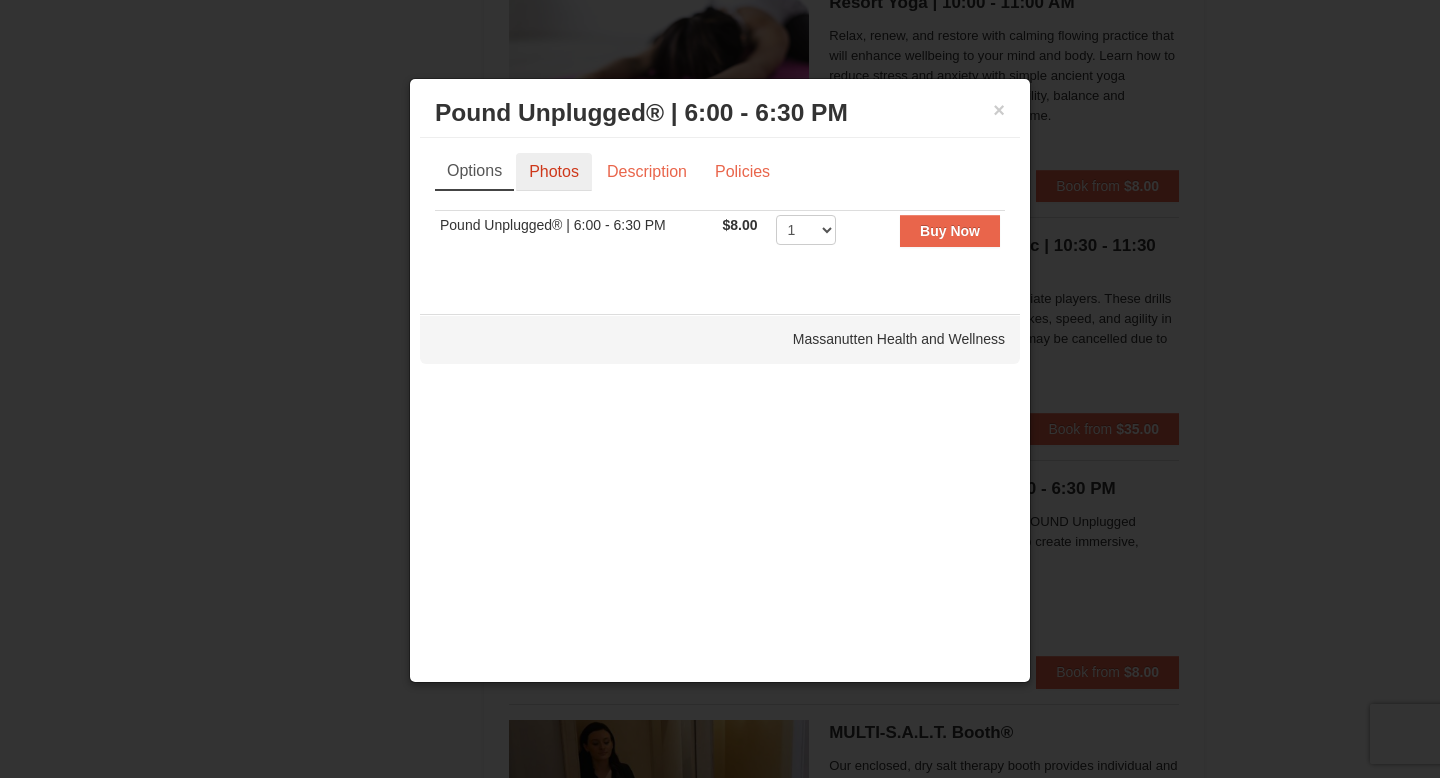 click on "Photos" at bounding box center (554, 172) 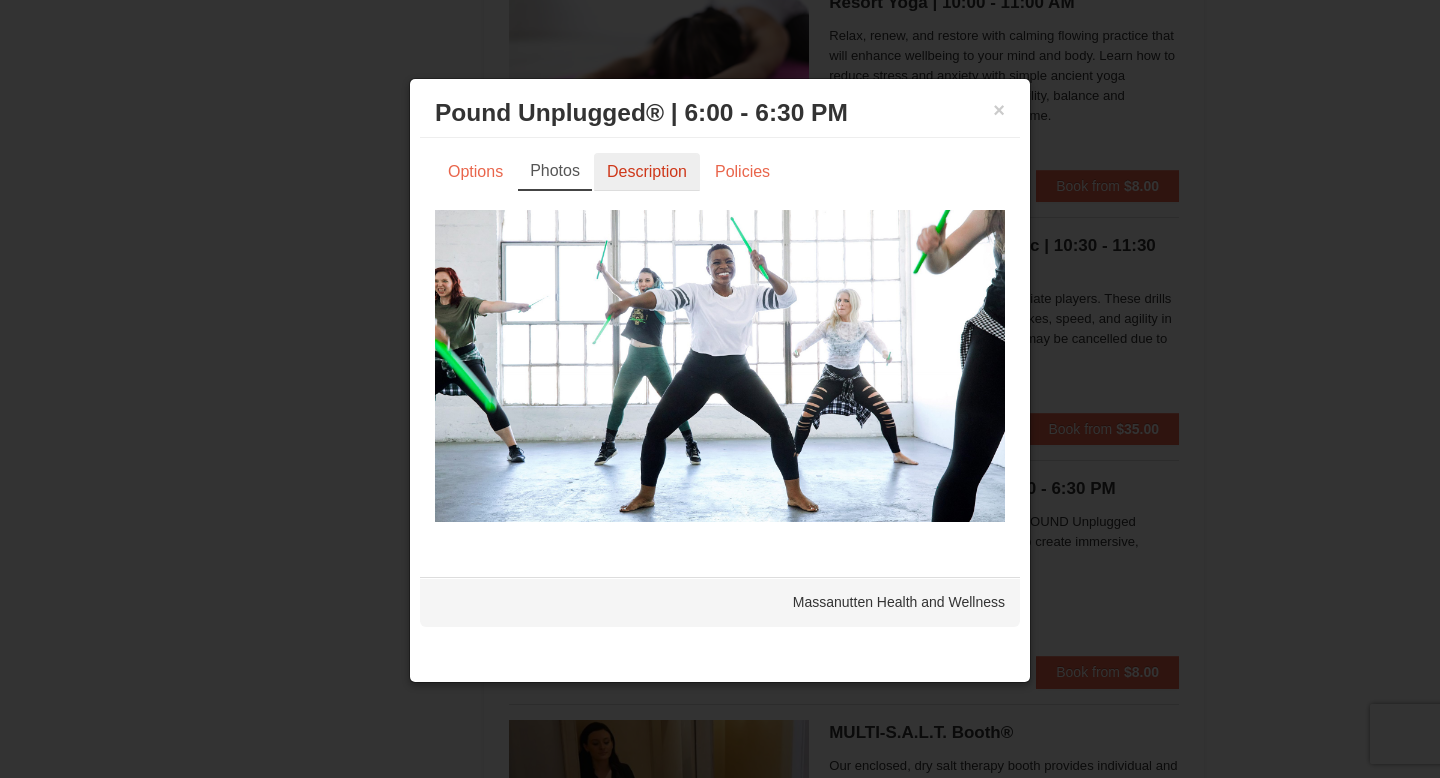 click on "Description" at bounding box center (647, 172) 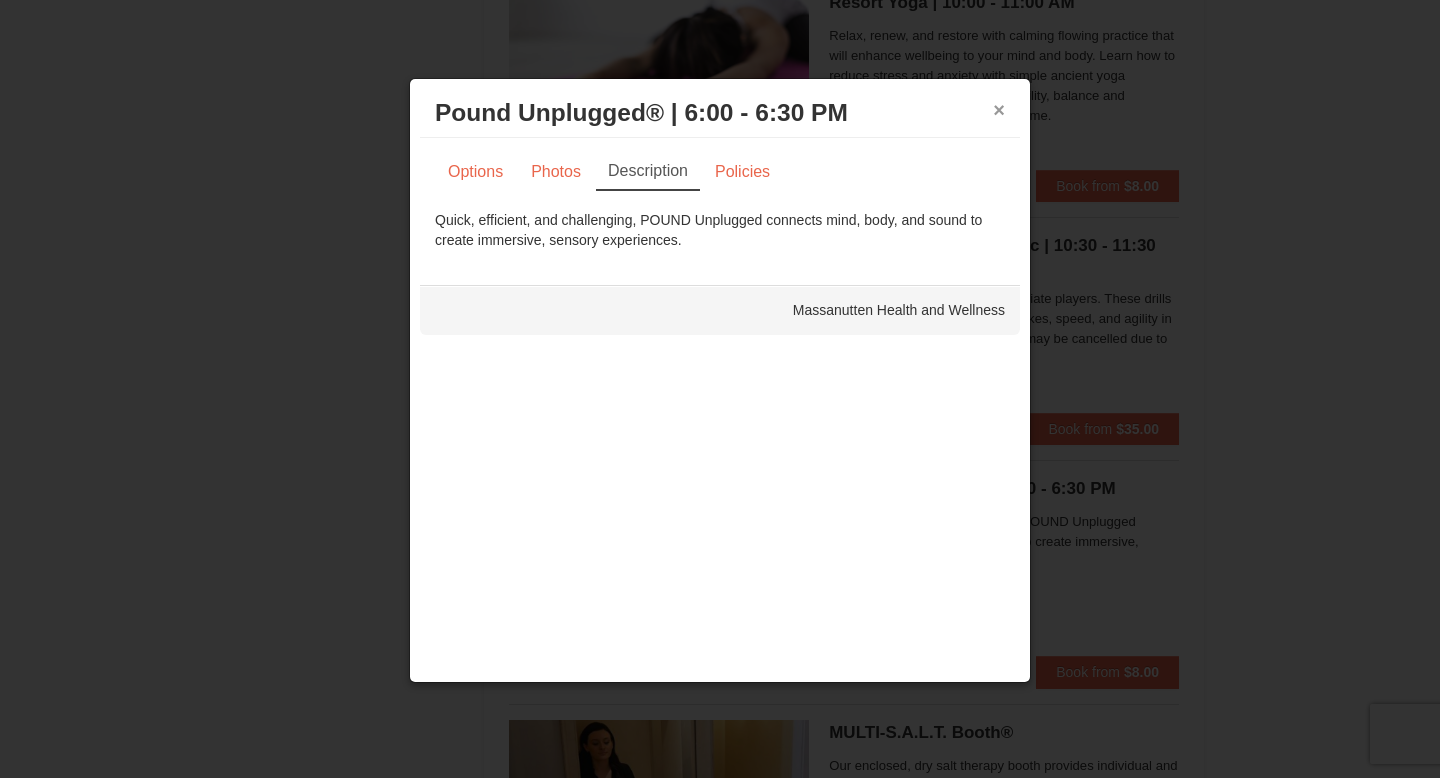 click on "×" at bounding box center (999, 110) 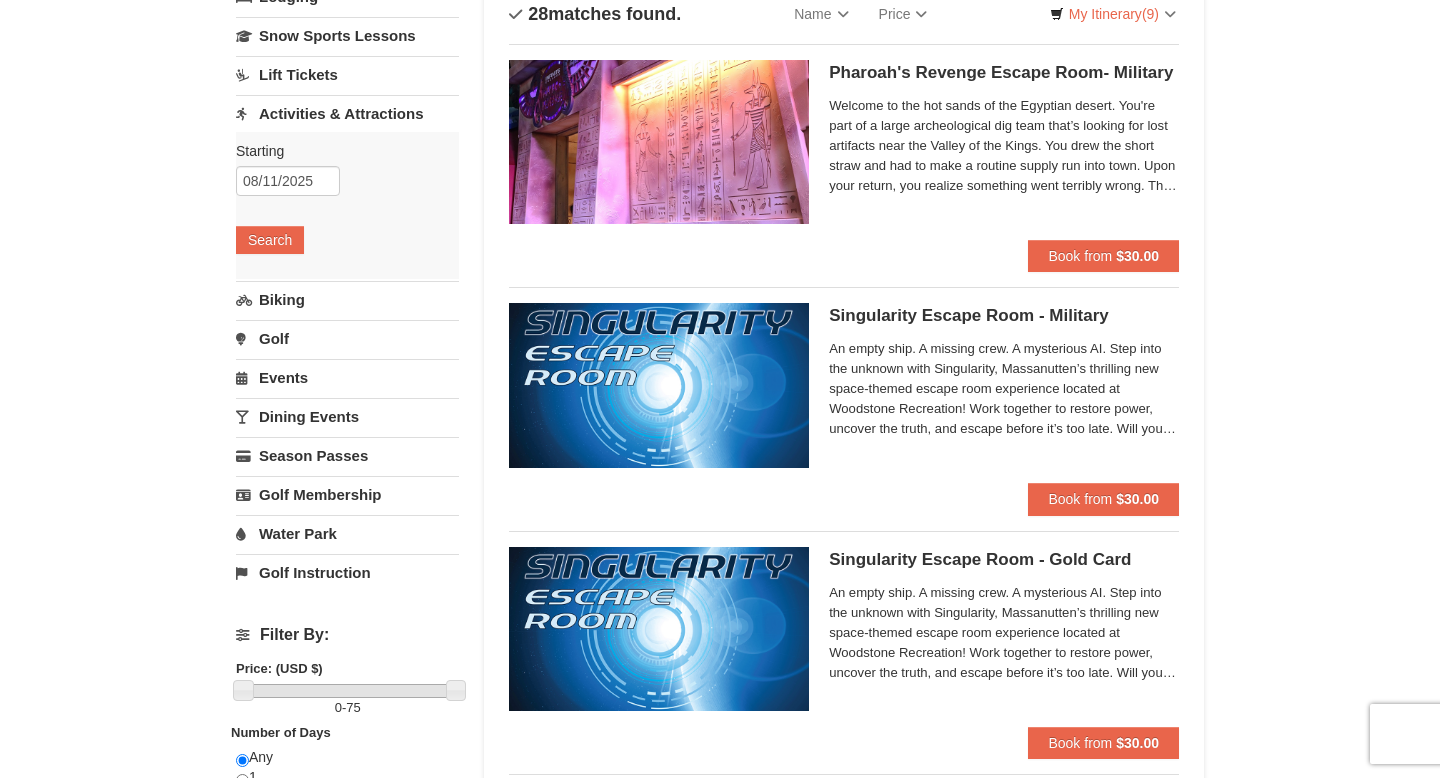 scroll, scrollTop: 0, scrollLeft: 0, axis: both 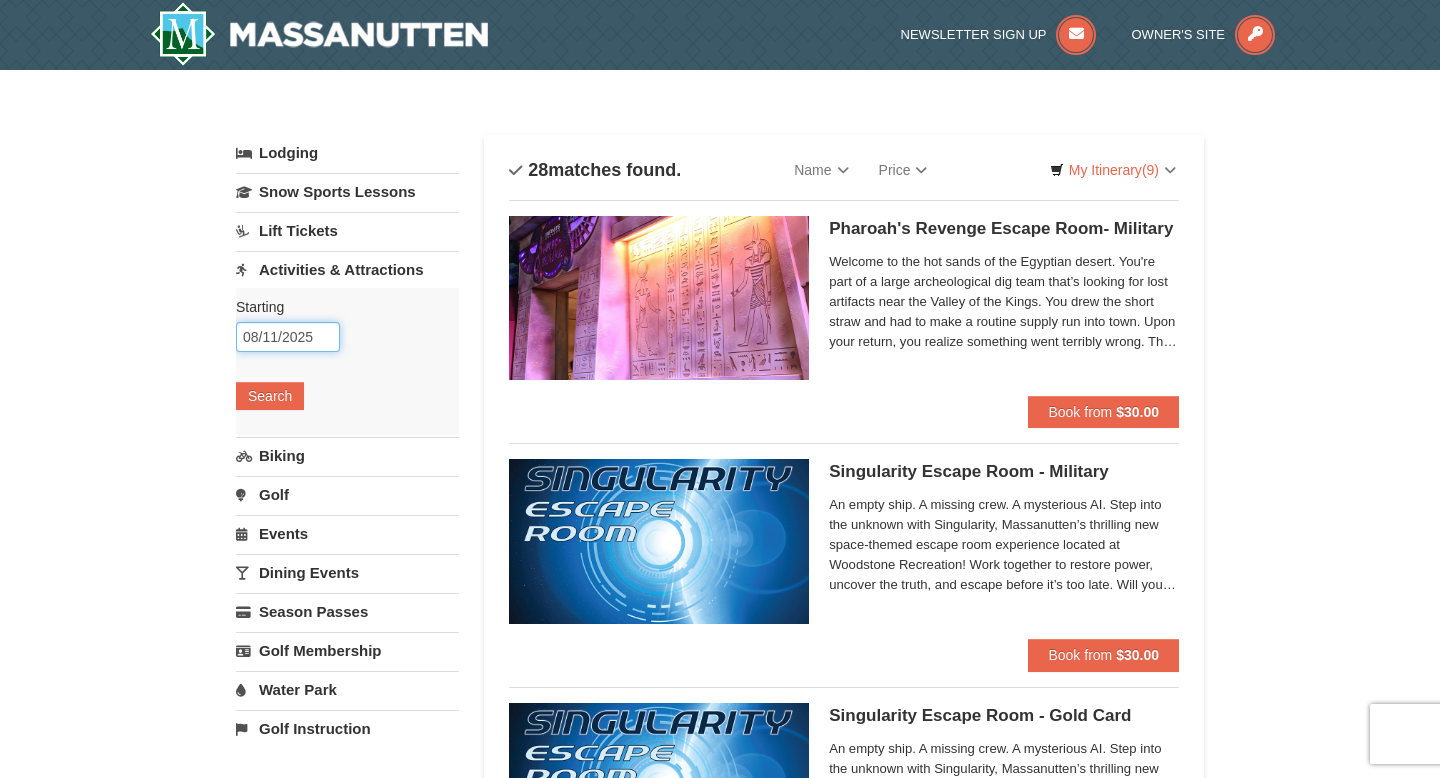 click on "08/11/2025" at bounding box center (288, 337) 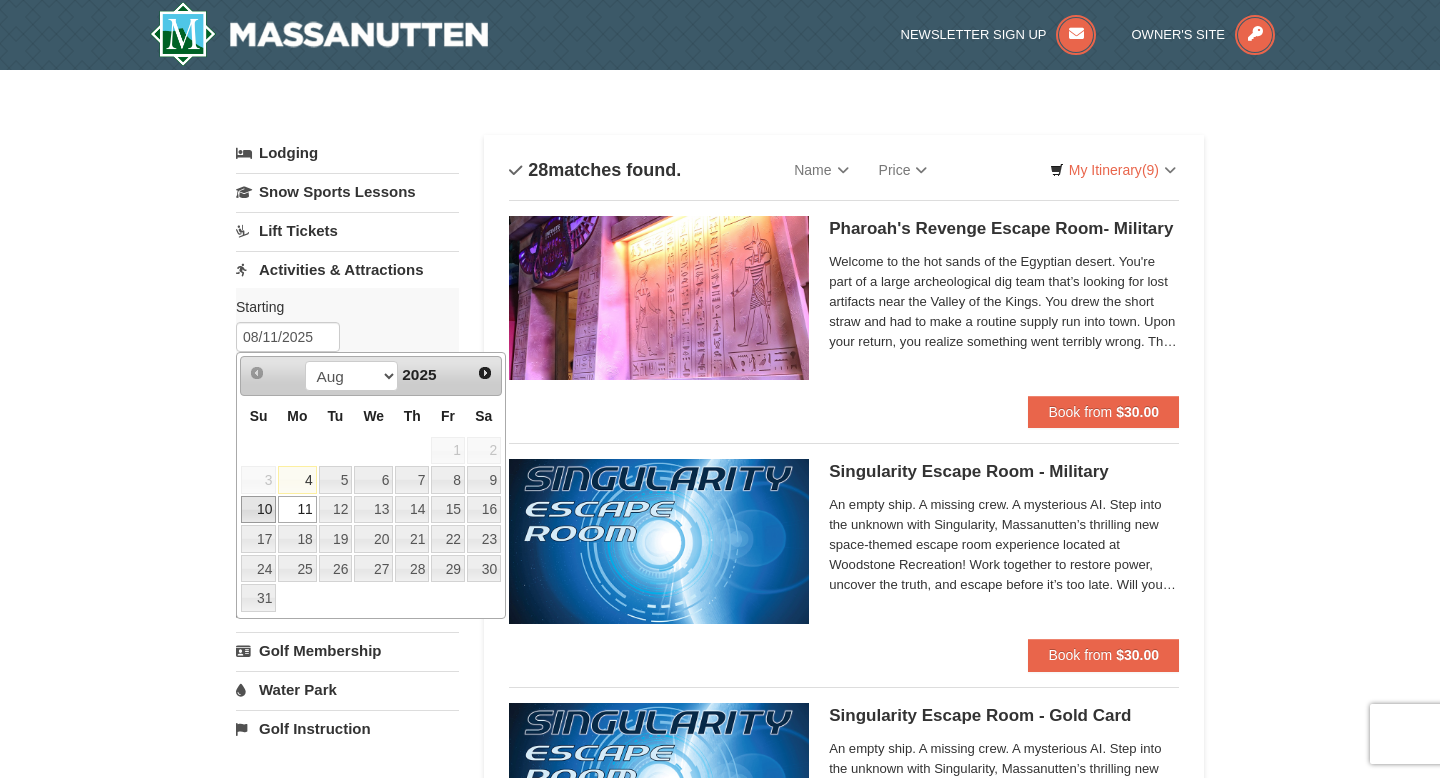 click on "10" at bounding box center (258, 510) 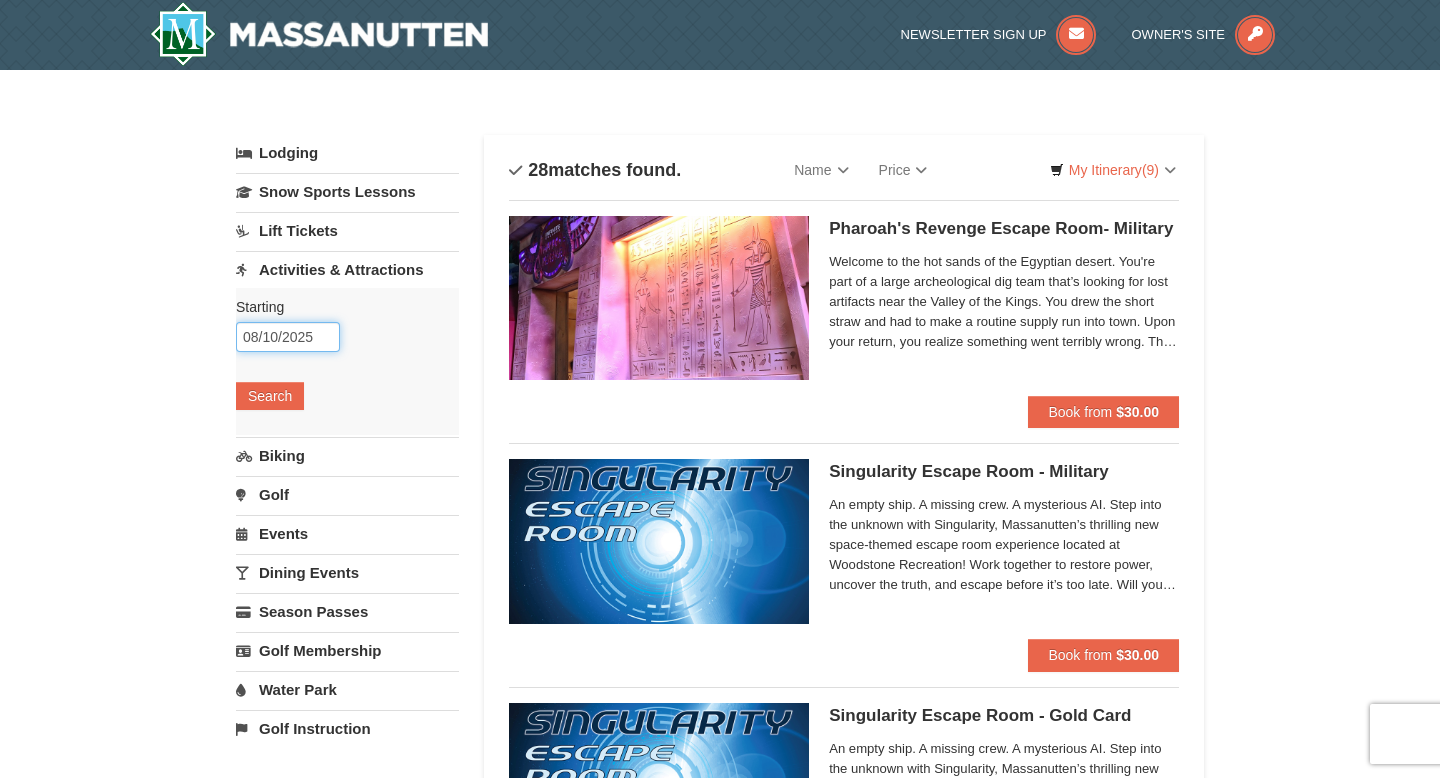 click on "08/10/2025" at bounding box center [288, 337] 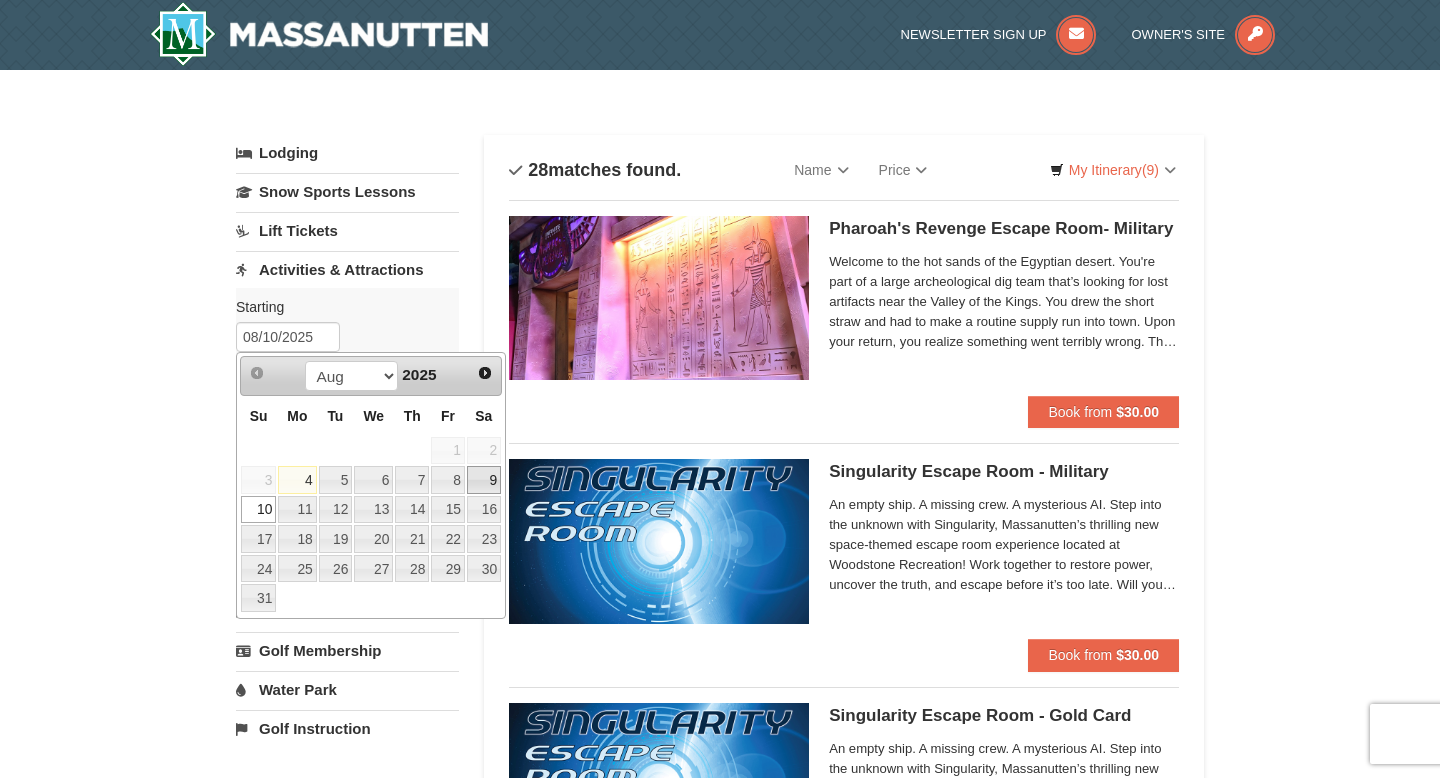 click on "9" at bounding box center (484, 480) 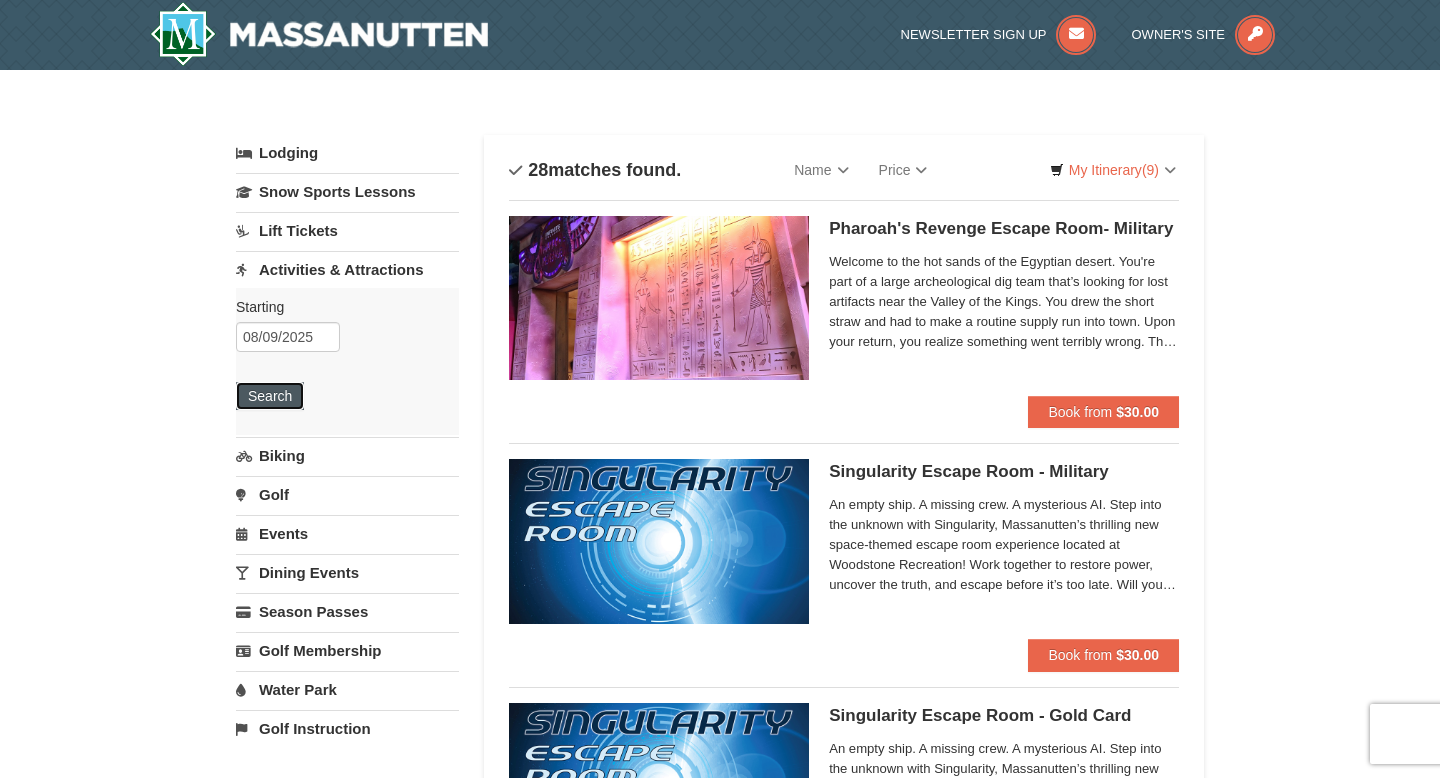 click on "Search" at bounding box center [270, 396] 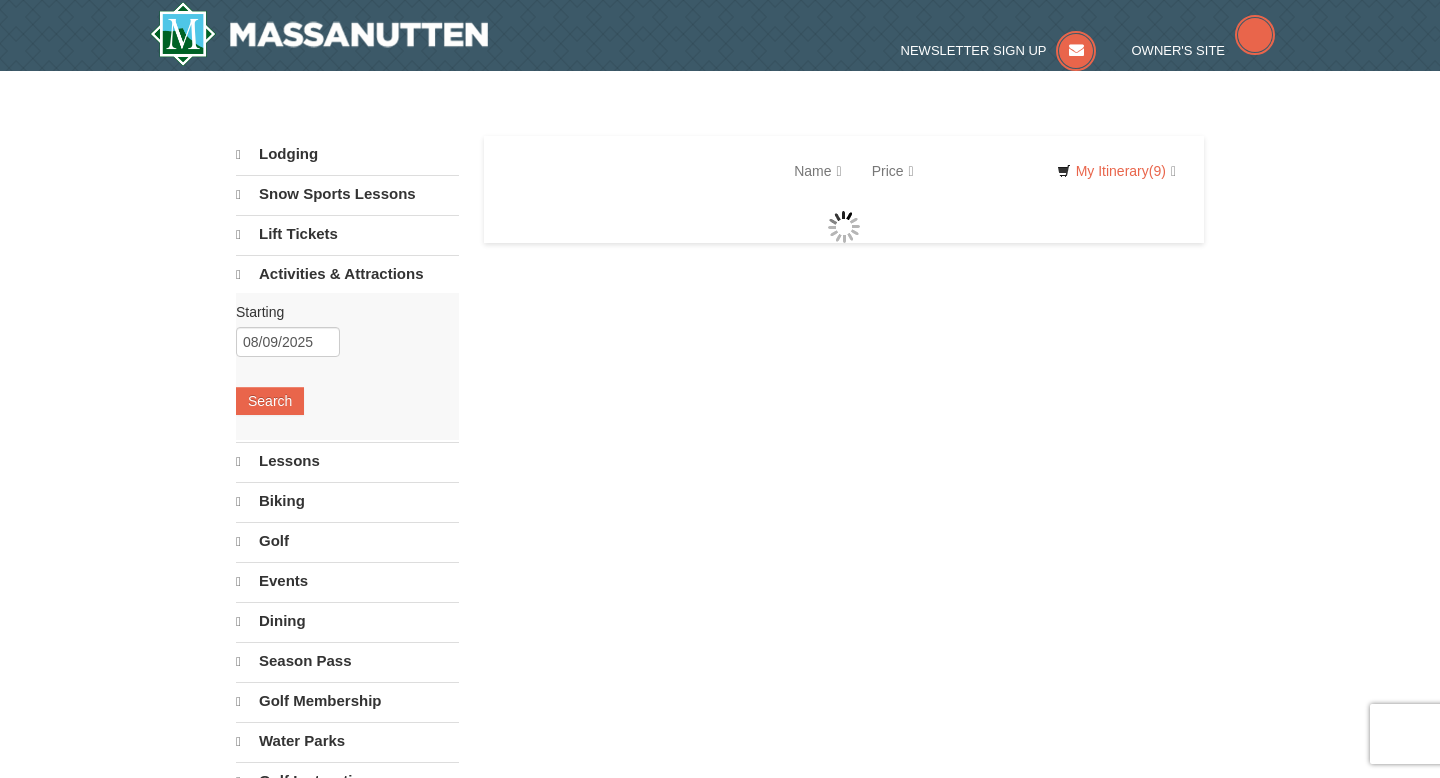 scroll, scrollTop: 0, scrollLeft: 0, axis: both 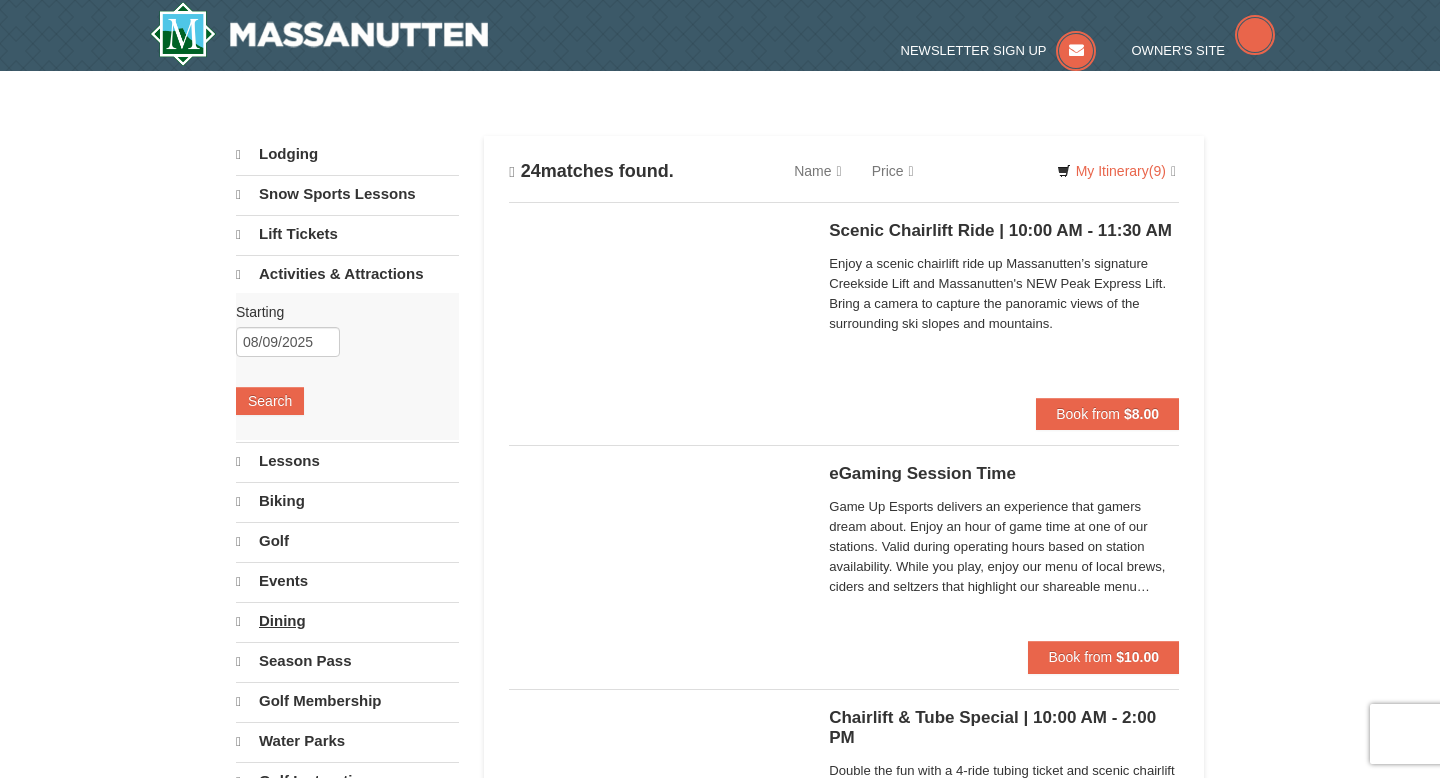 select on "8" 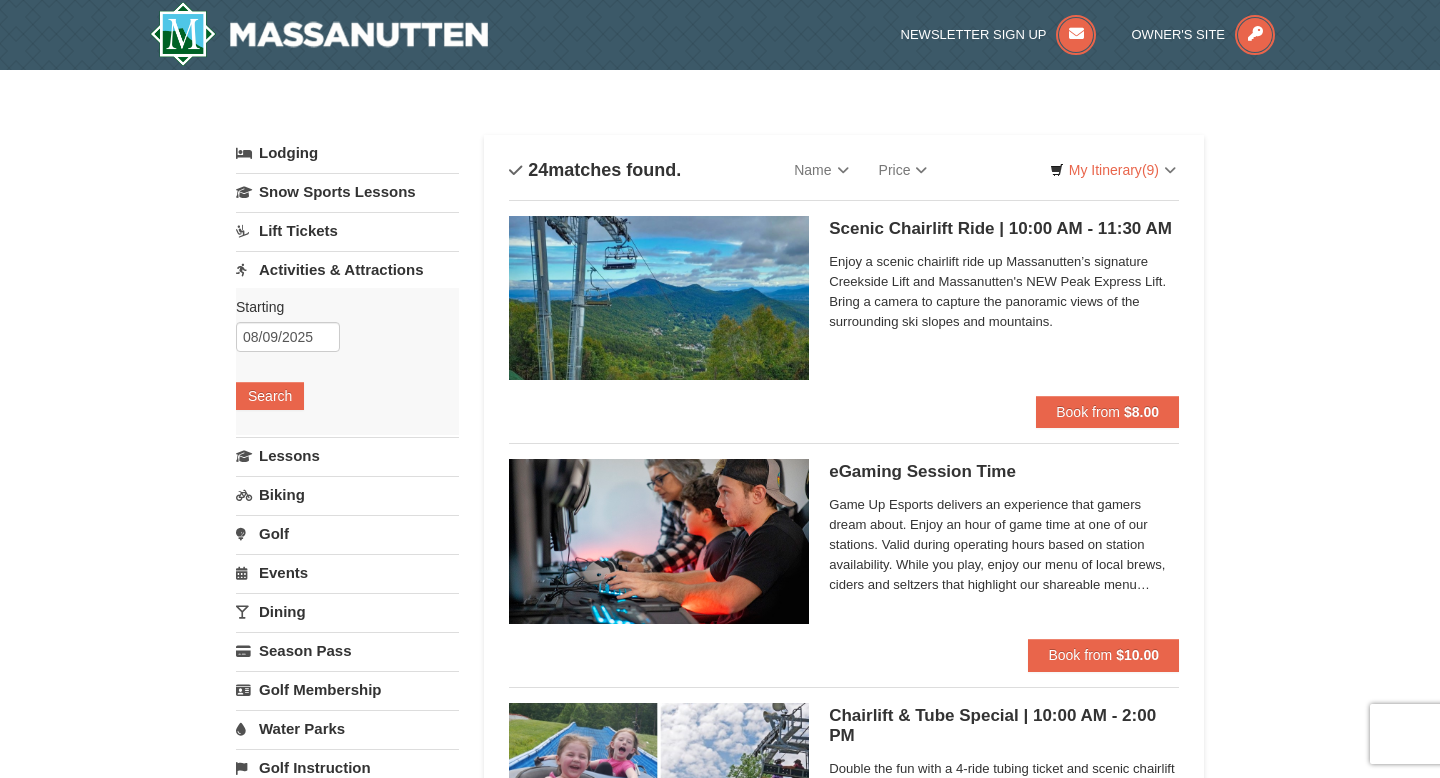 scroll, scrollTop: 0, scrollLeft: 0, axis: both 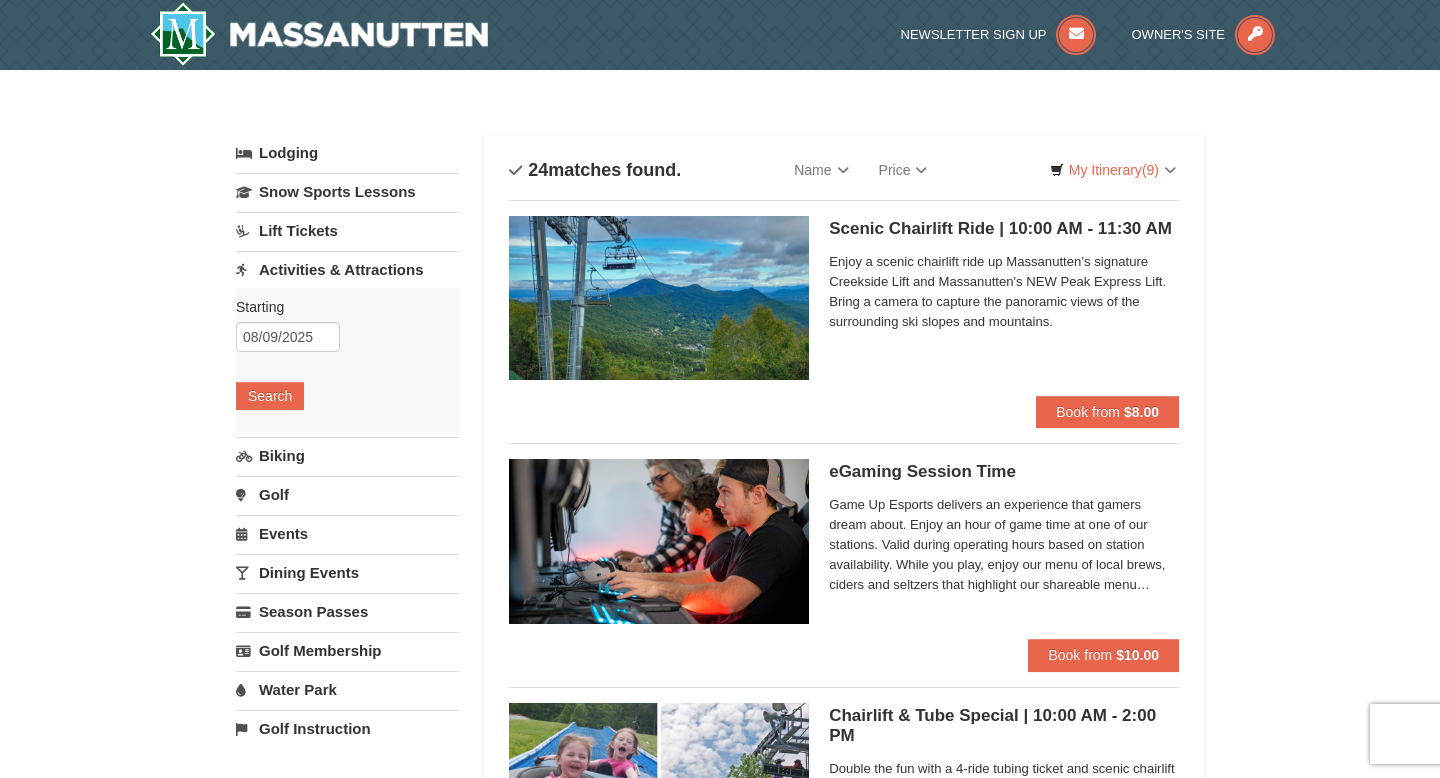 click at bounding box center (659, 298) 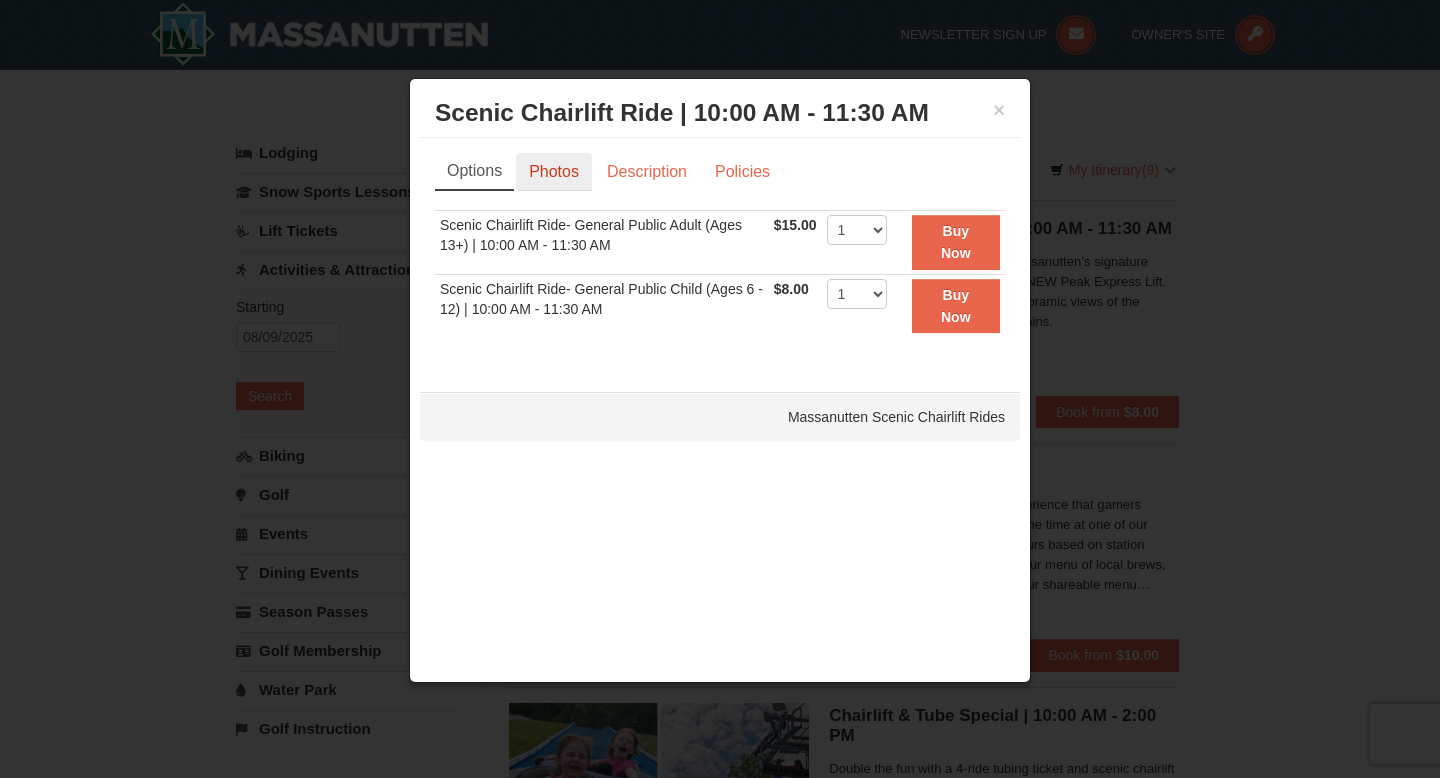 click on "Photos" at bounding box center (554, 172) 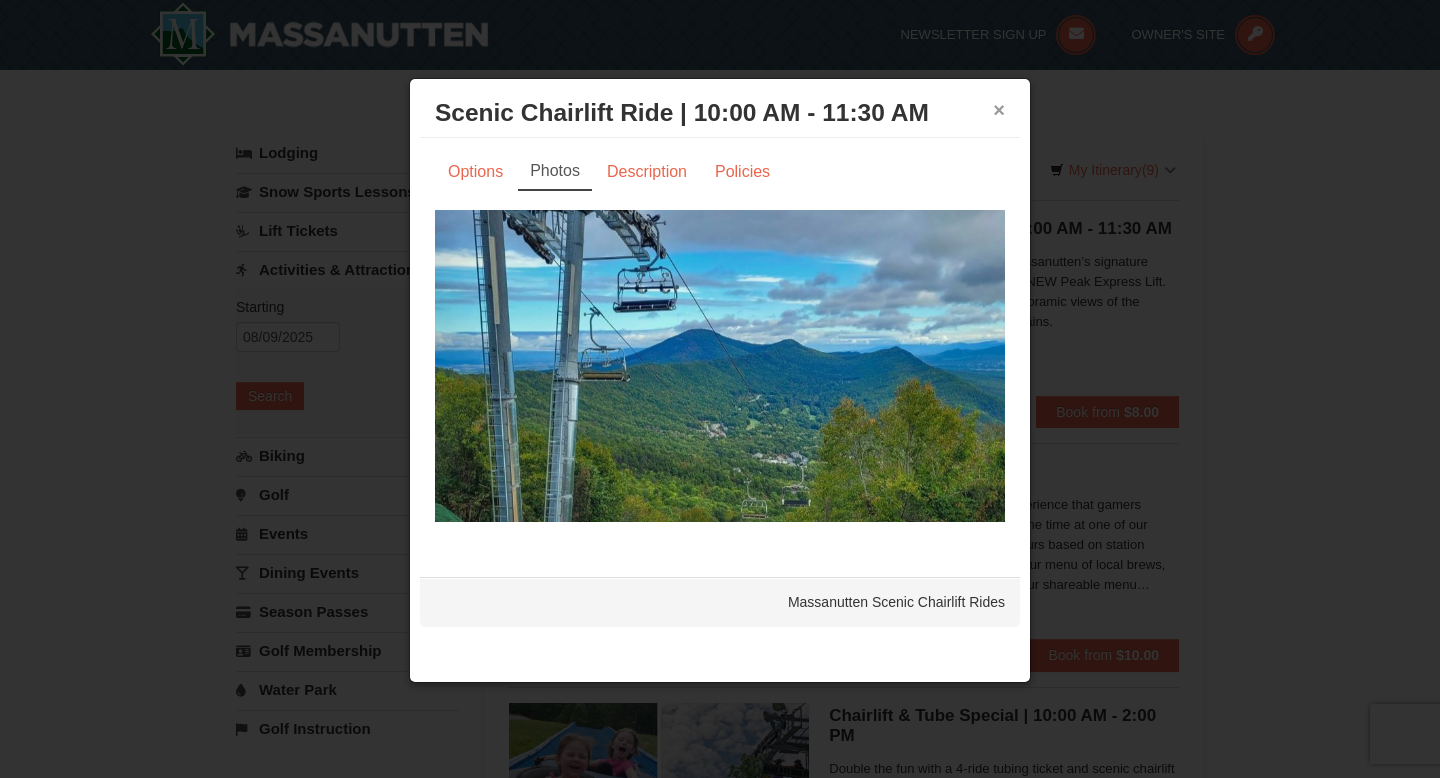 click on "×" at bounding box center [999, 110] 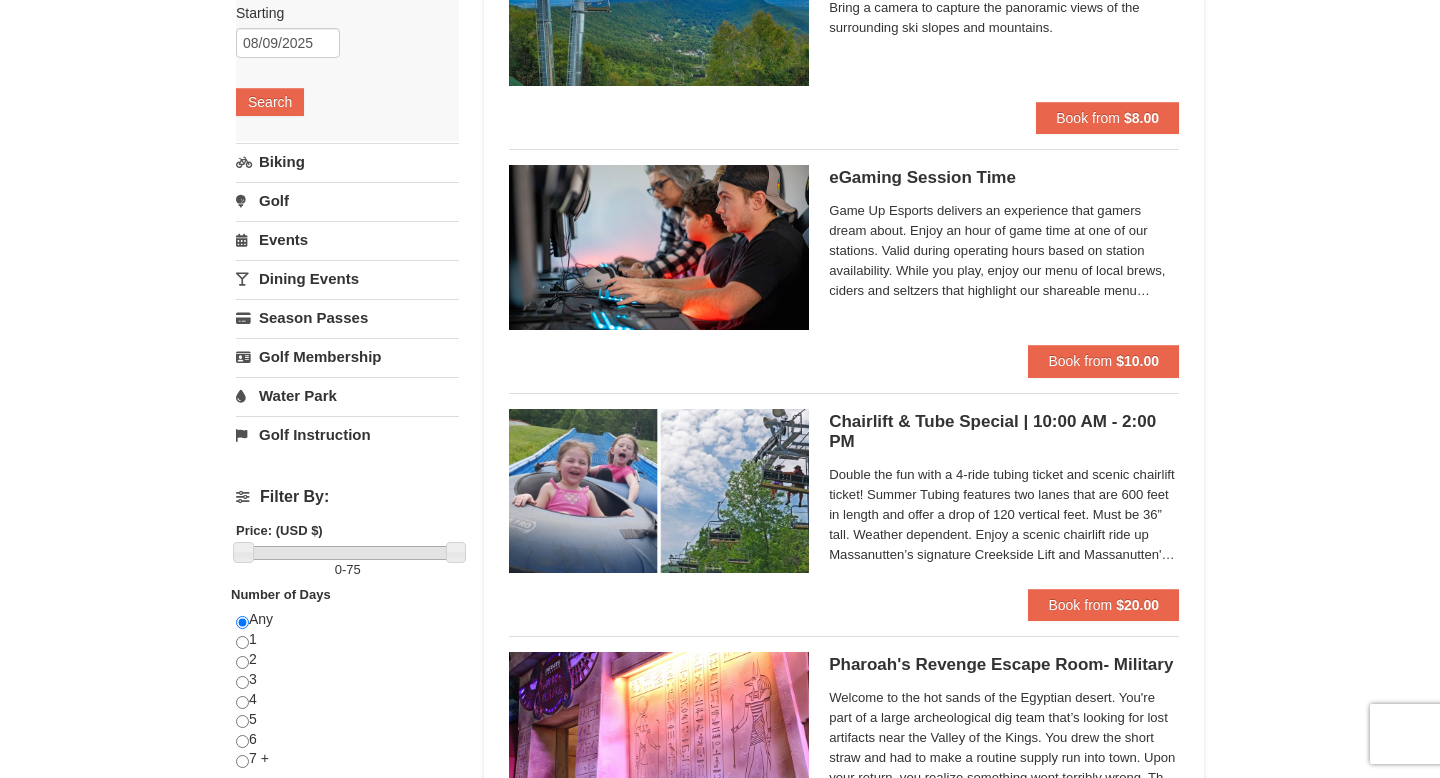 scroll, scrollTop: 298, scrollLeft: 0, axis: vertical 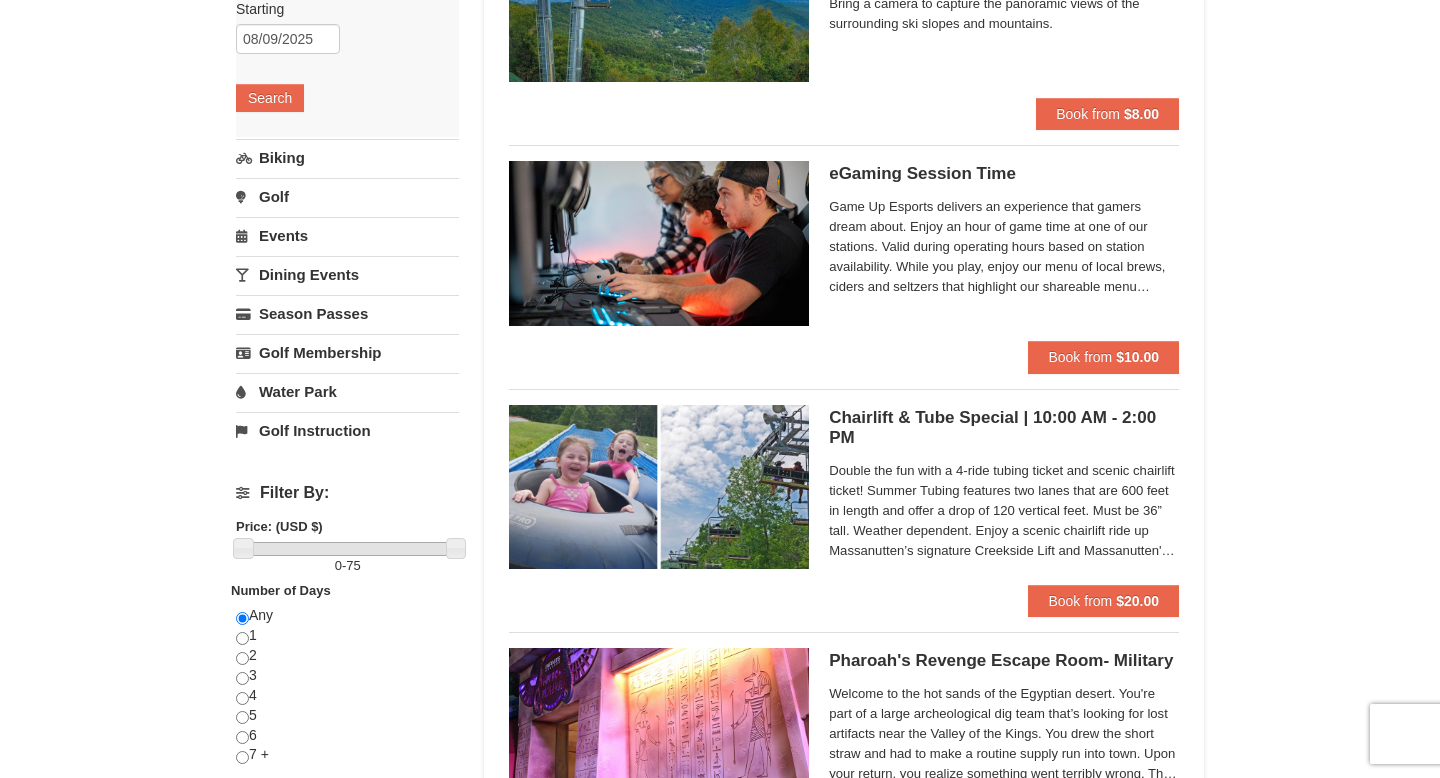 click at bounding box center [659, 487] 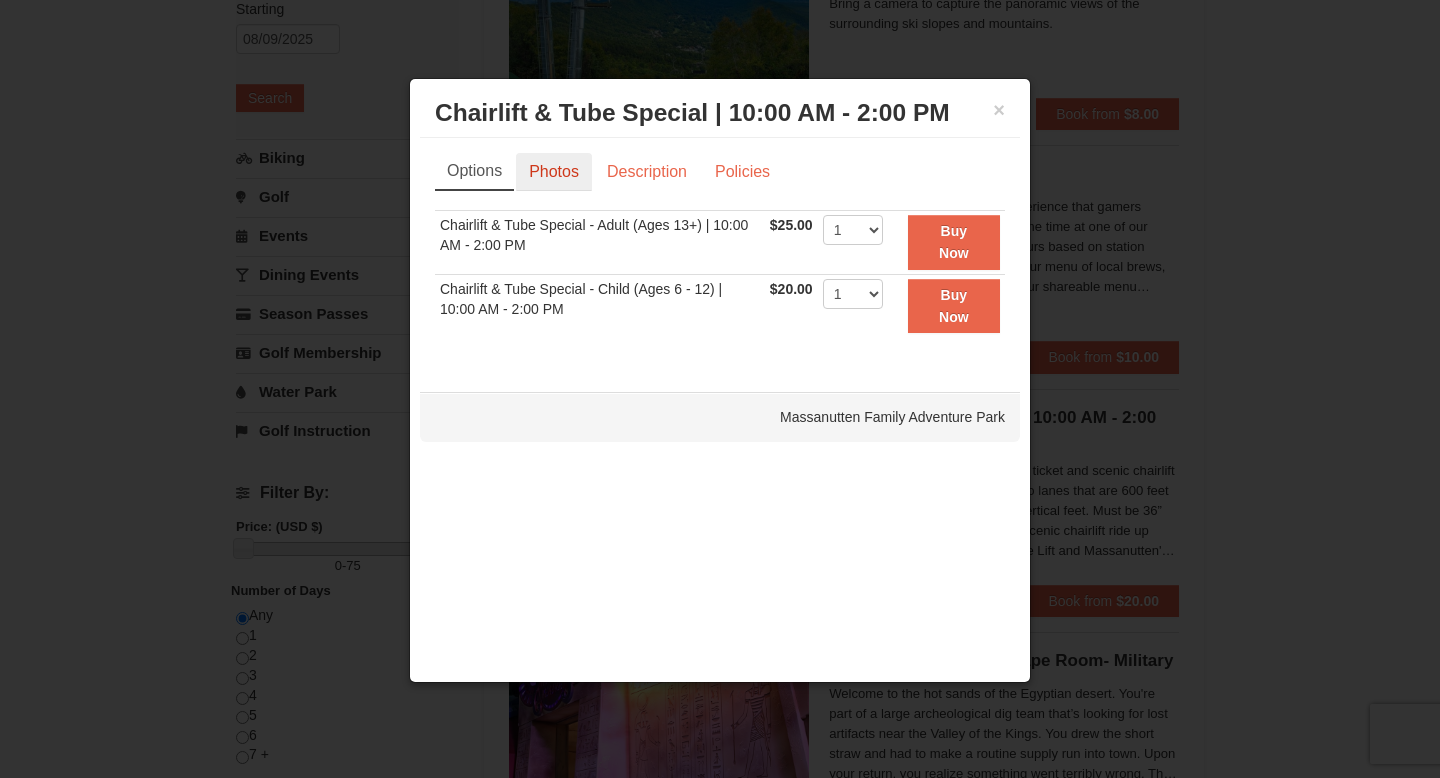 click on "Photos" at bounding box center (554, 172) 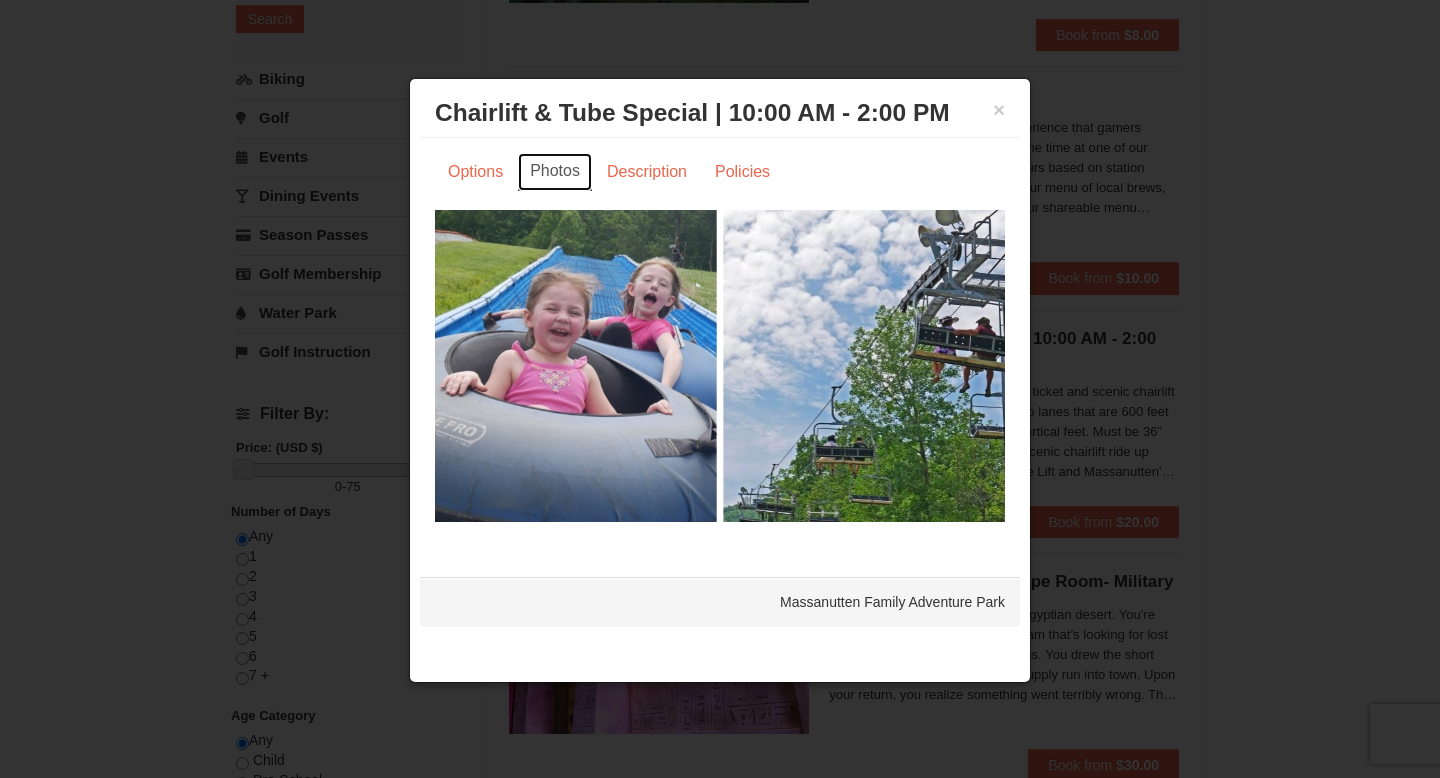 scroll, scrollTop: 380, scrollLeft: 0, axis: vertical 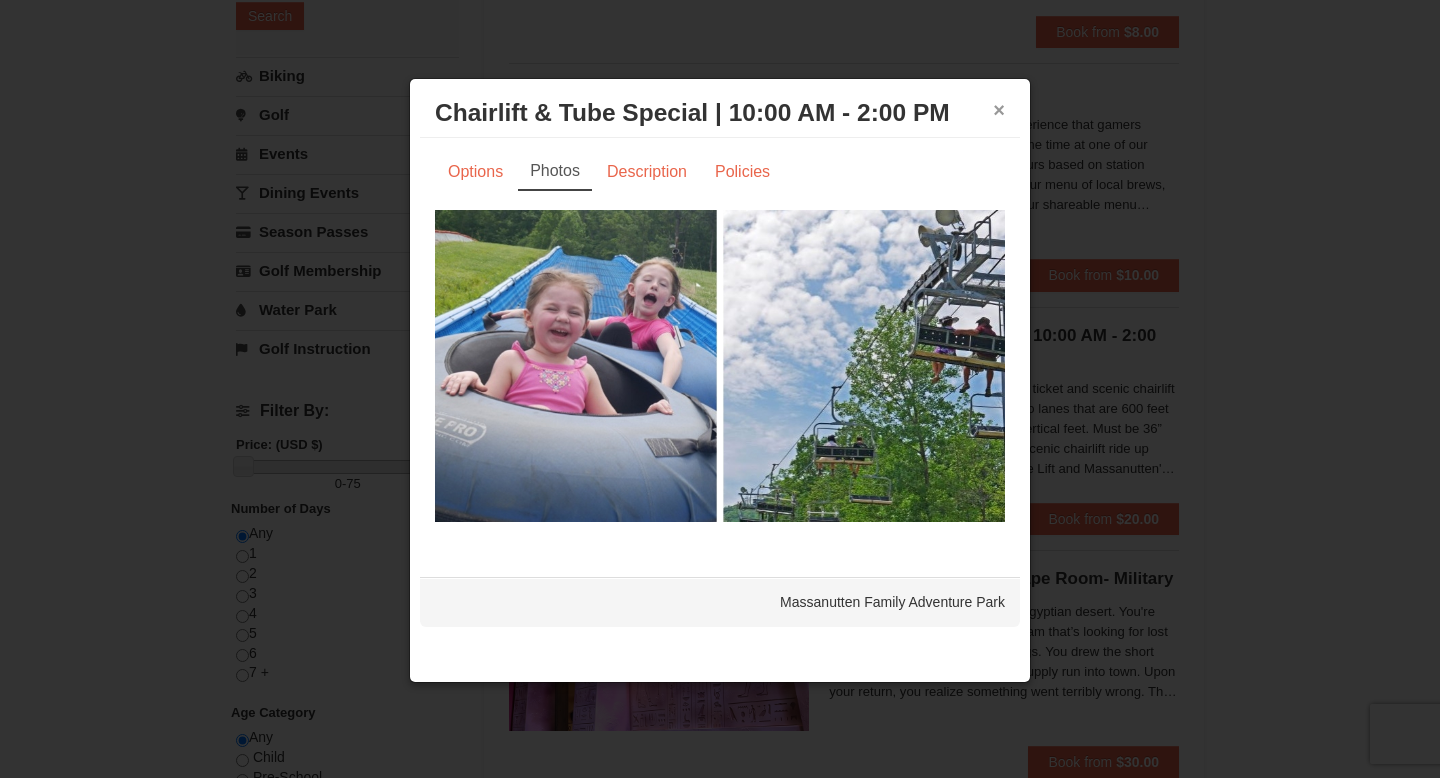 click on "×" at bounding box center (999, 110) 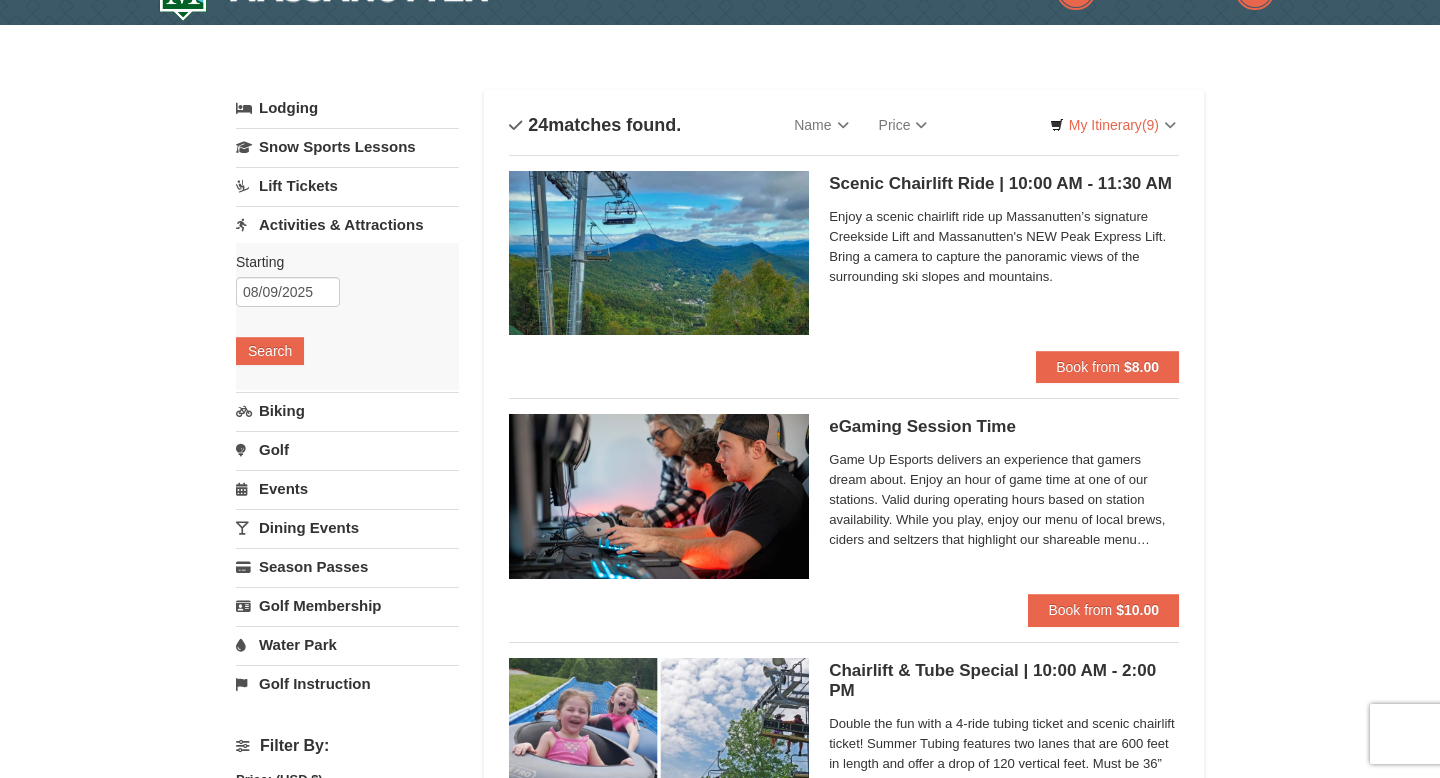 scroll, scrollTop: 0, scrollLeft: 0, axis: both 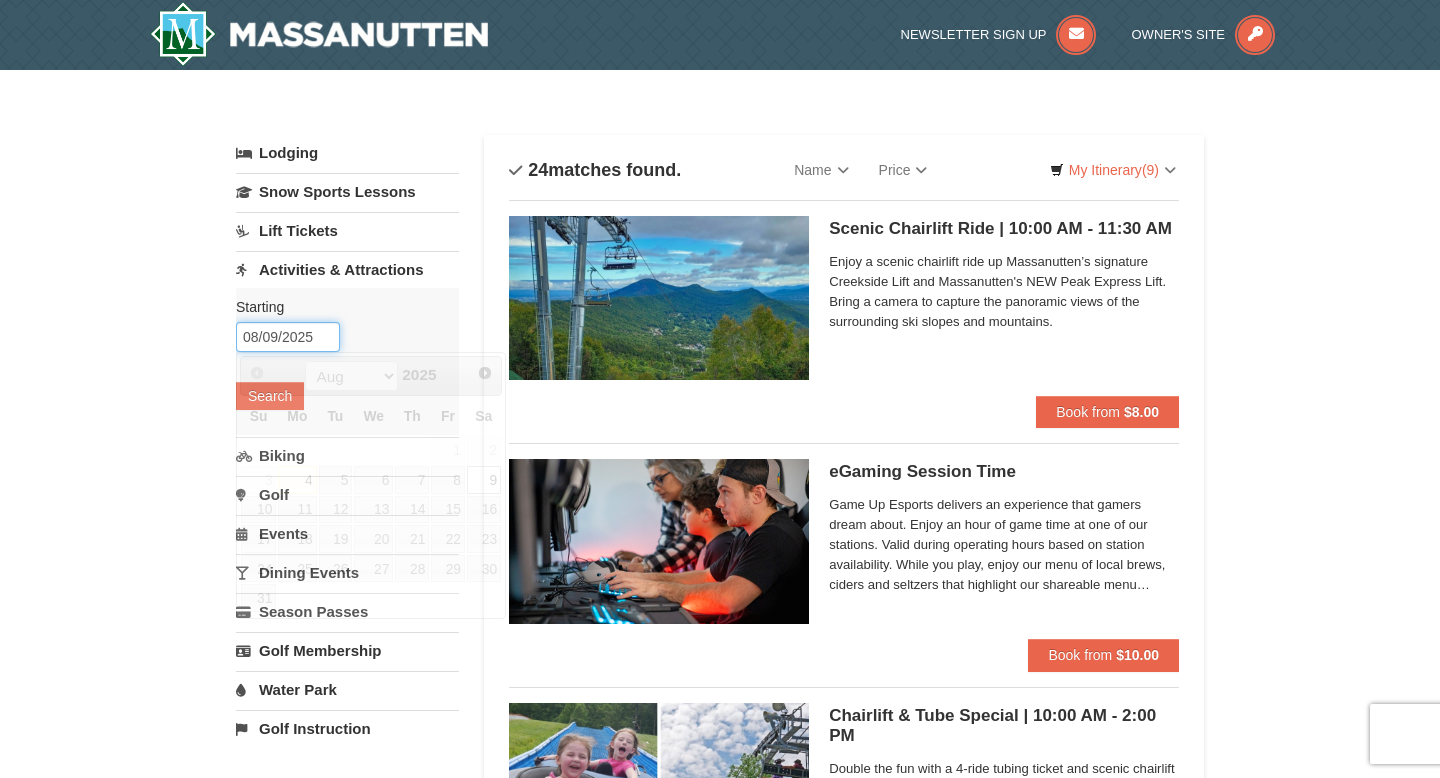 click on "08/09/2025" at bounding box center (288, 337) 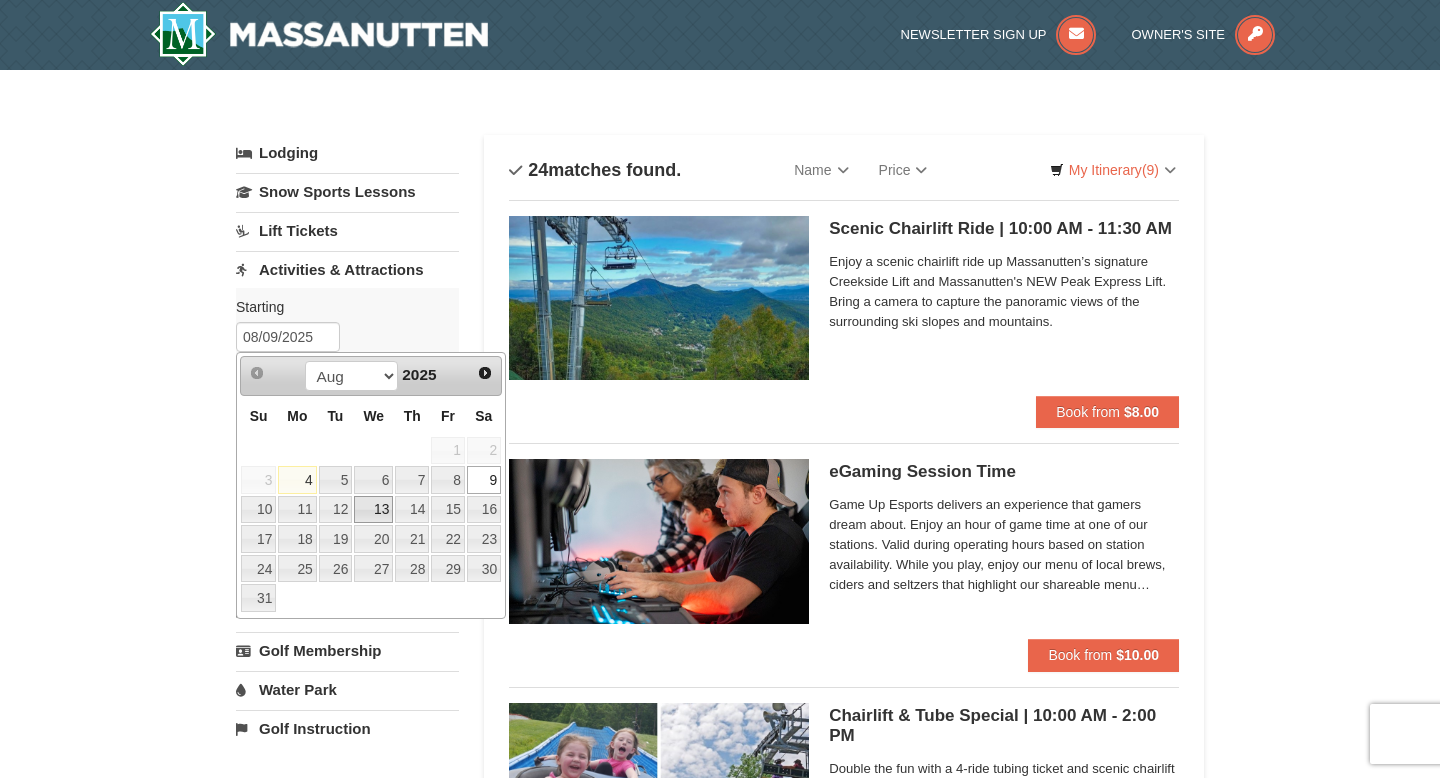 click on "13" at bounding box center (373, 510) 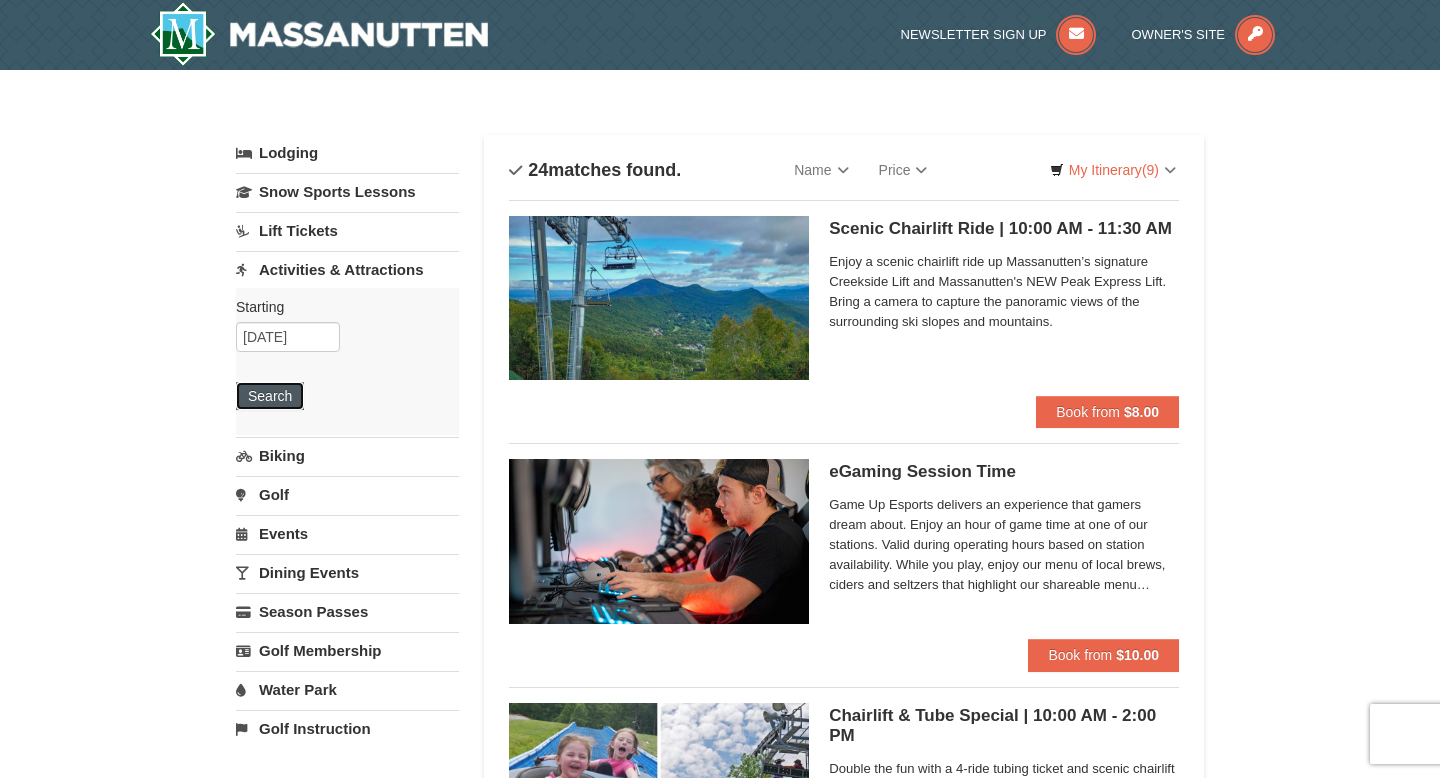 click on "Search" at bounding box center [270, 396] 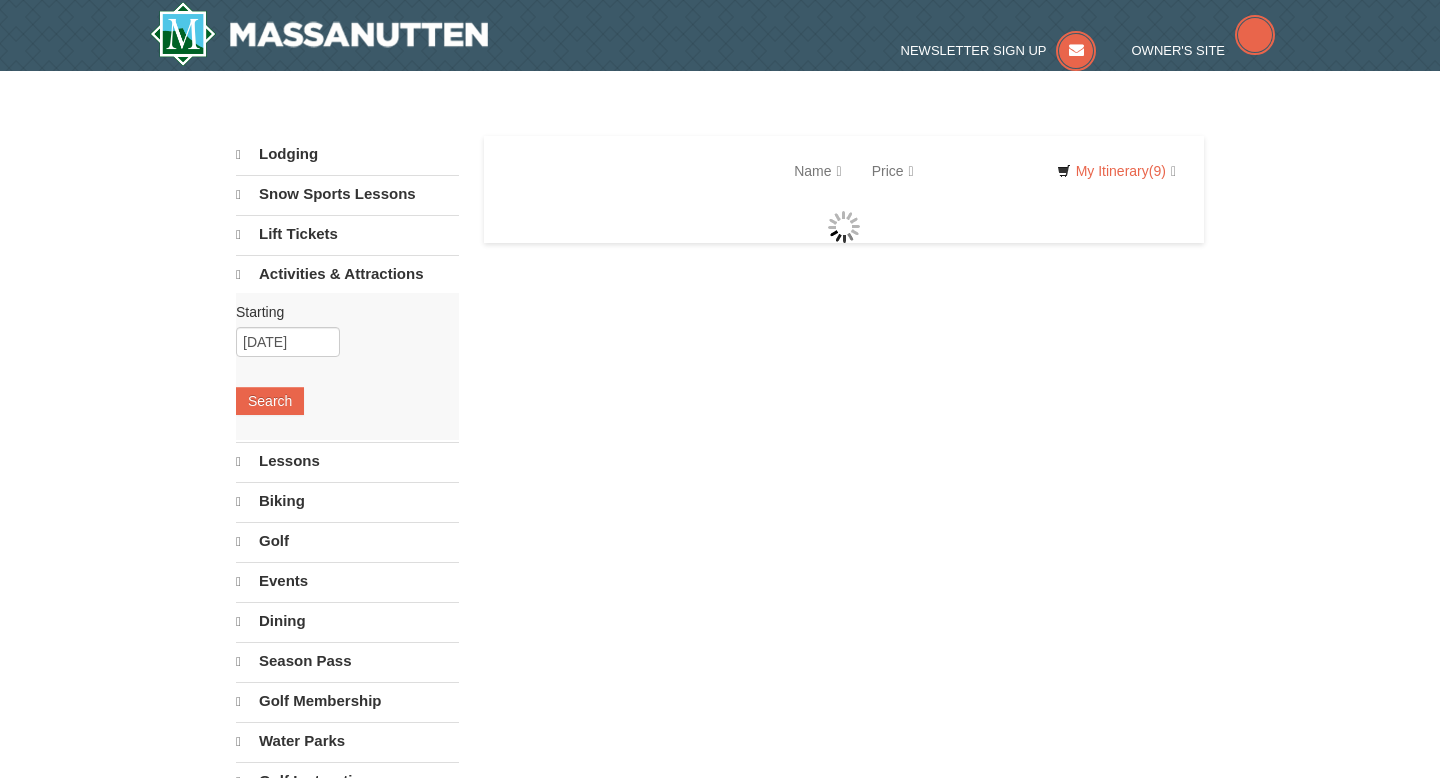 scroll, scrollTop: 0, scrollLeft: 0, axis: both 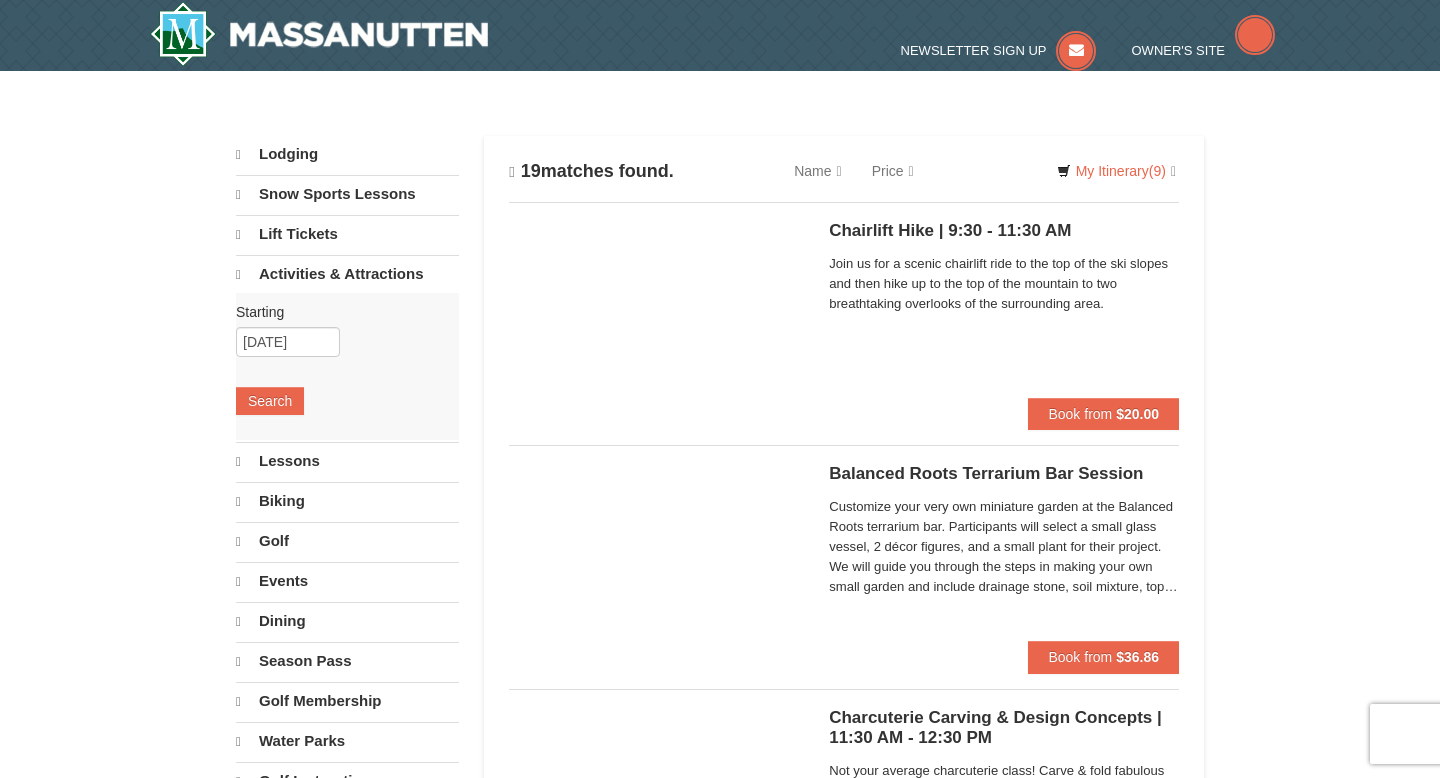 select on "8" 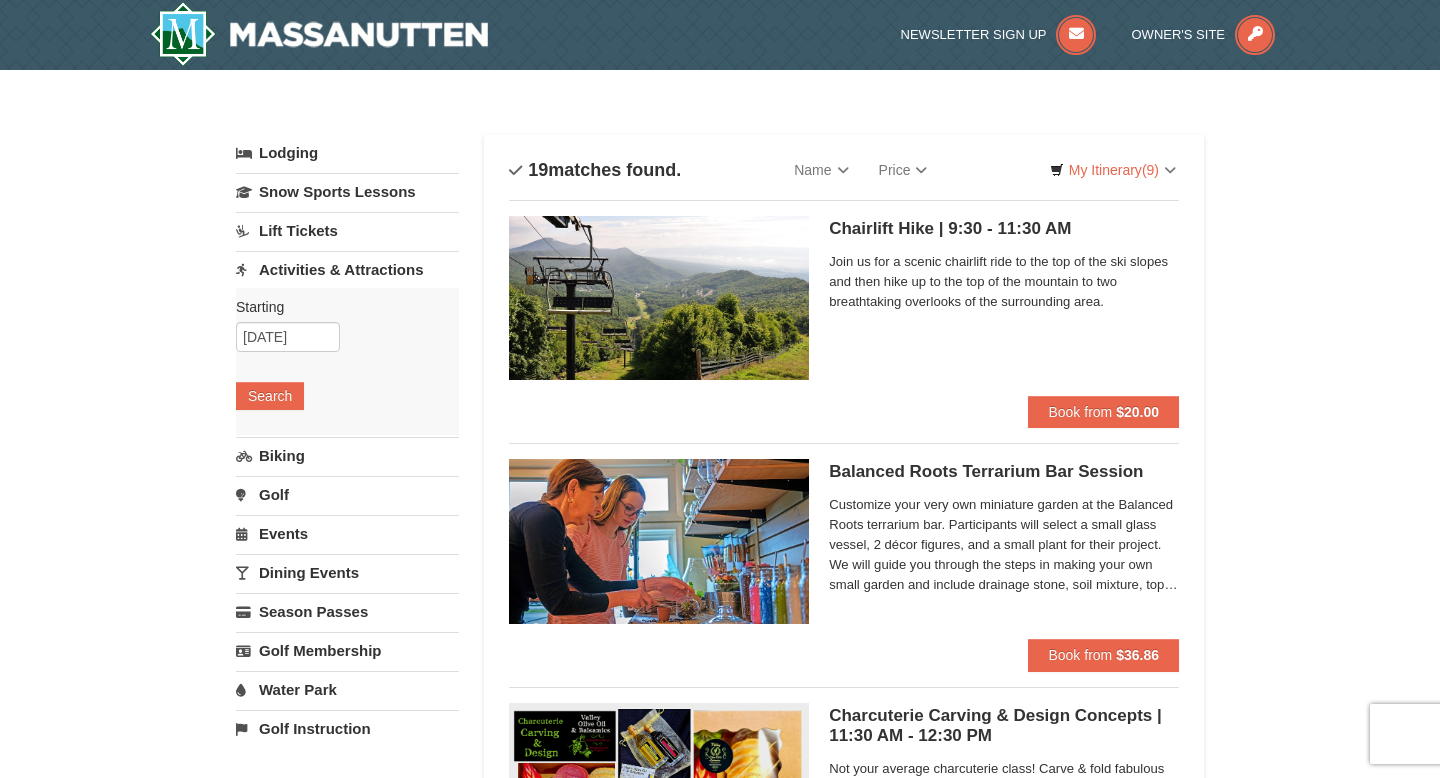 scroll, scrollTop: 0, scrollLeft: 0, axis: both 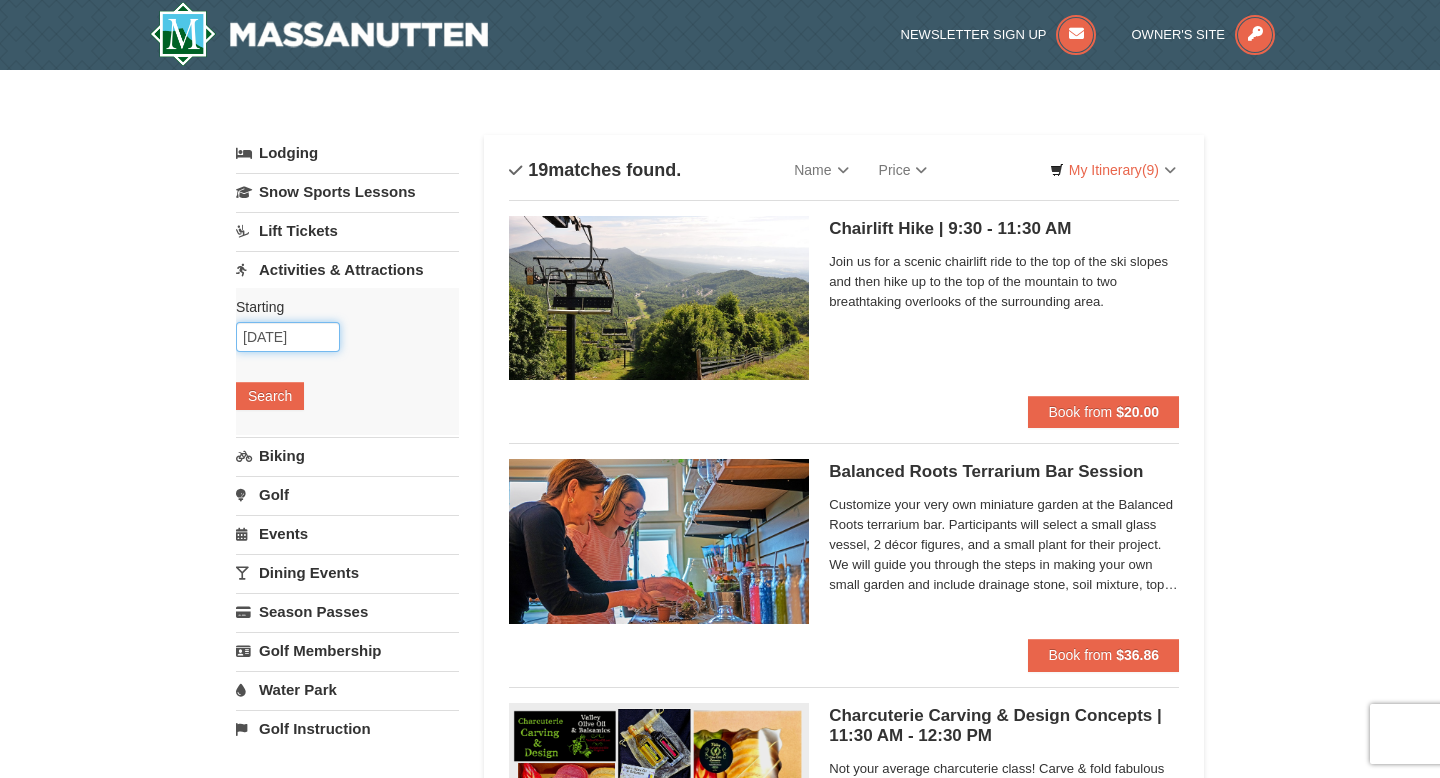 click on "[DATE]" at bounding box center [288, 337] 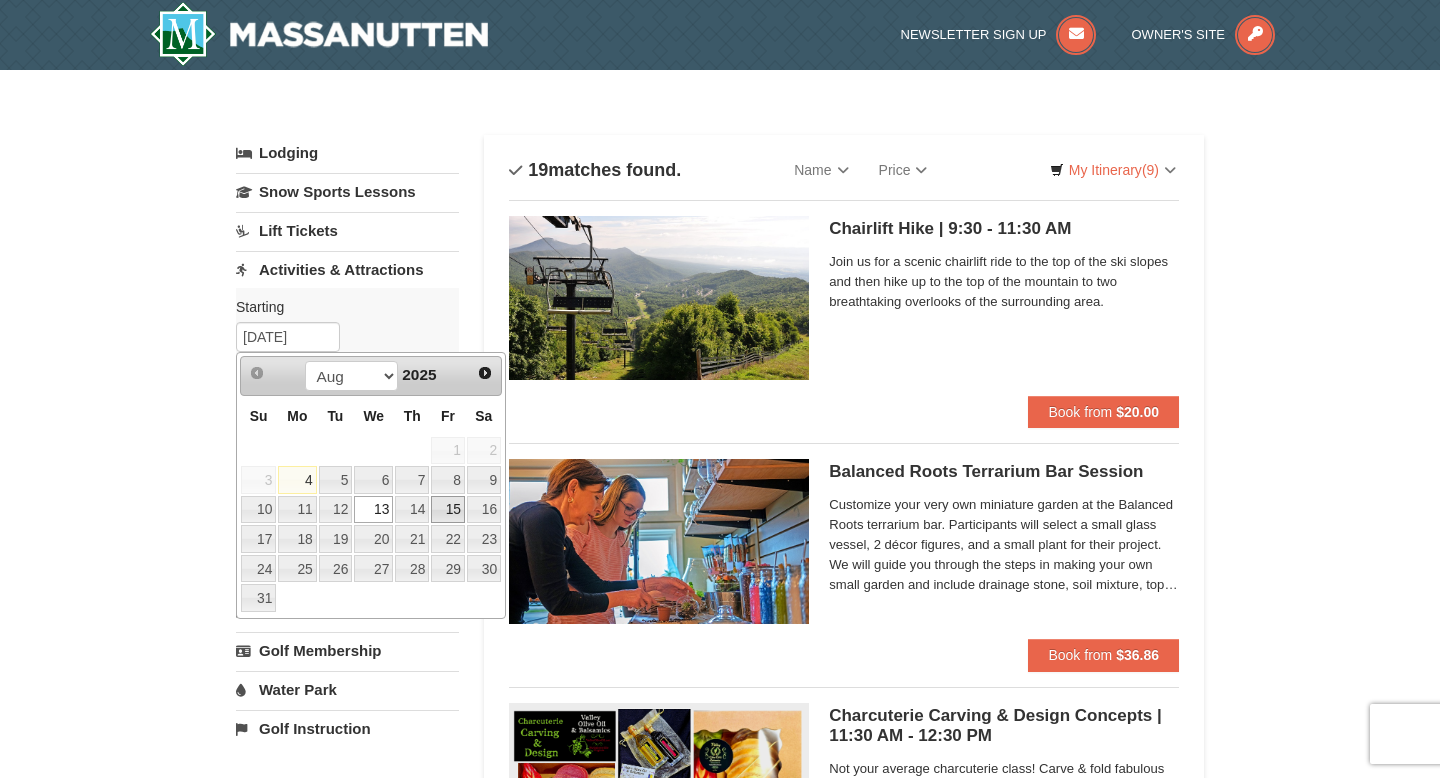 click on "15" at bounding box center (448, 510) 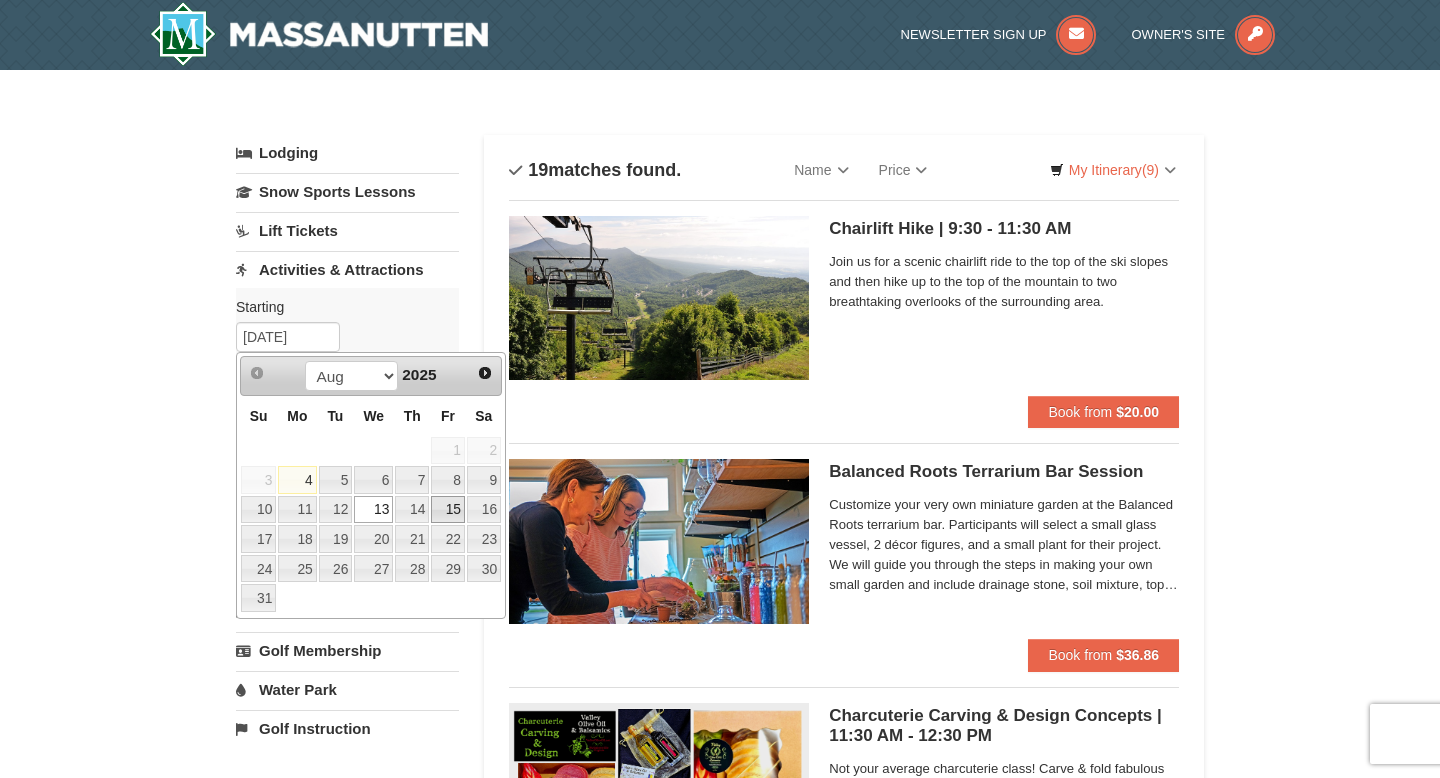 type on "08/15/2025" 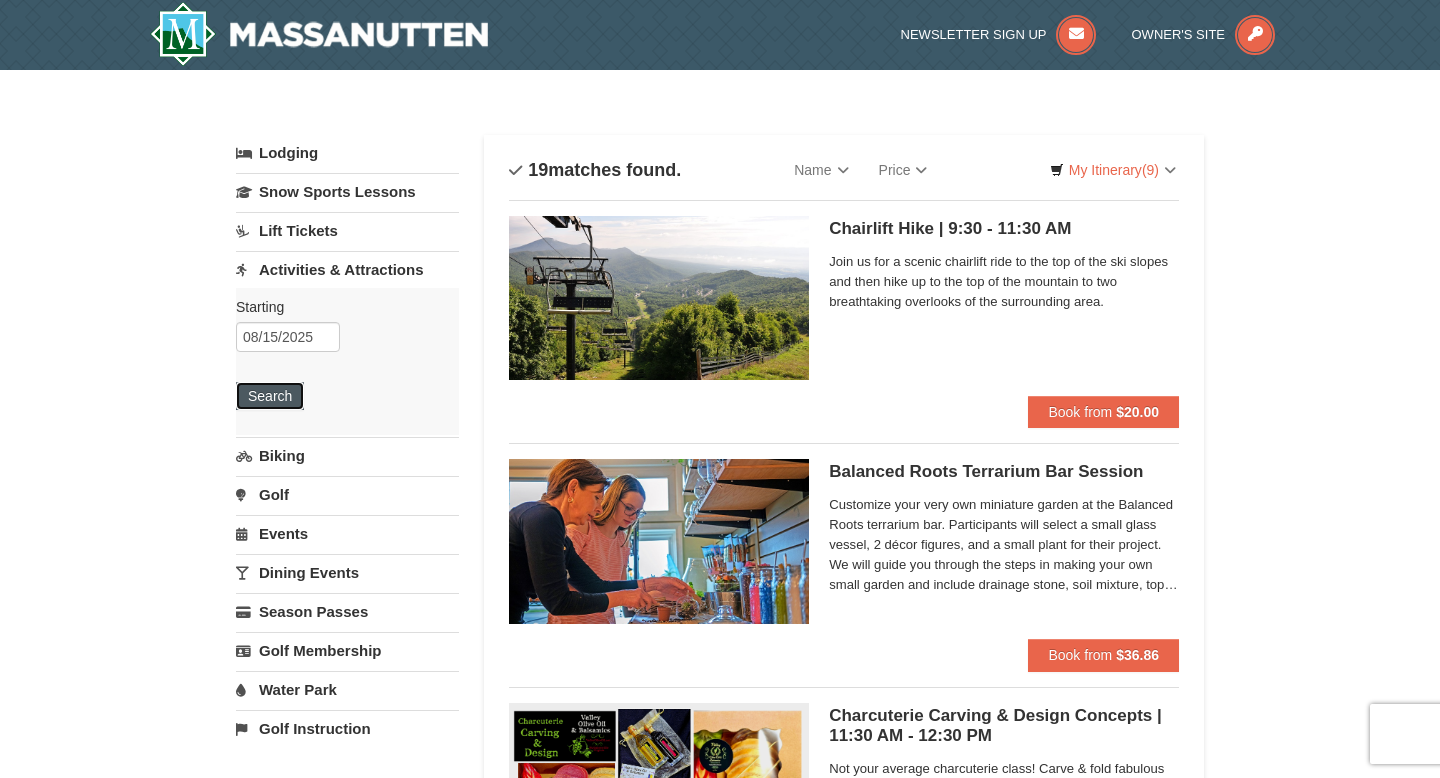click on "Search" at bounding box center (270, 396) 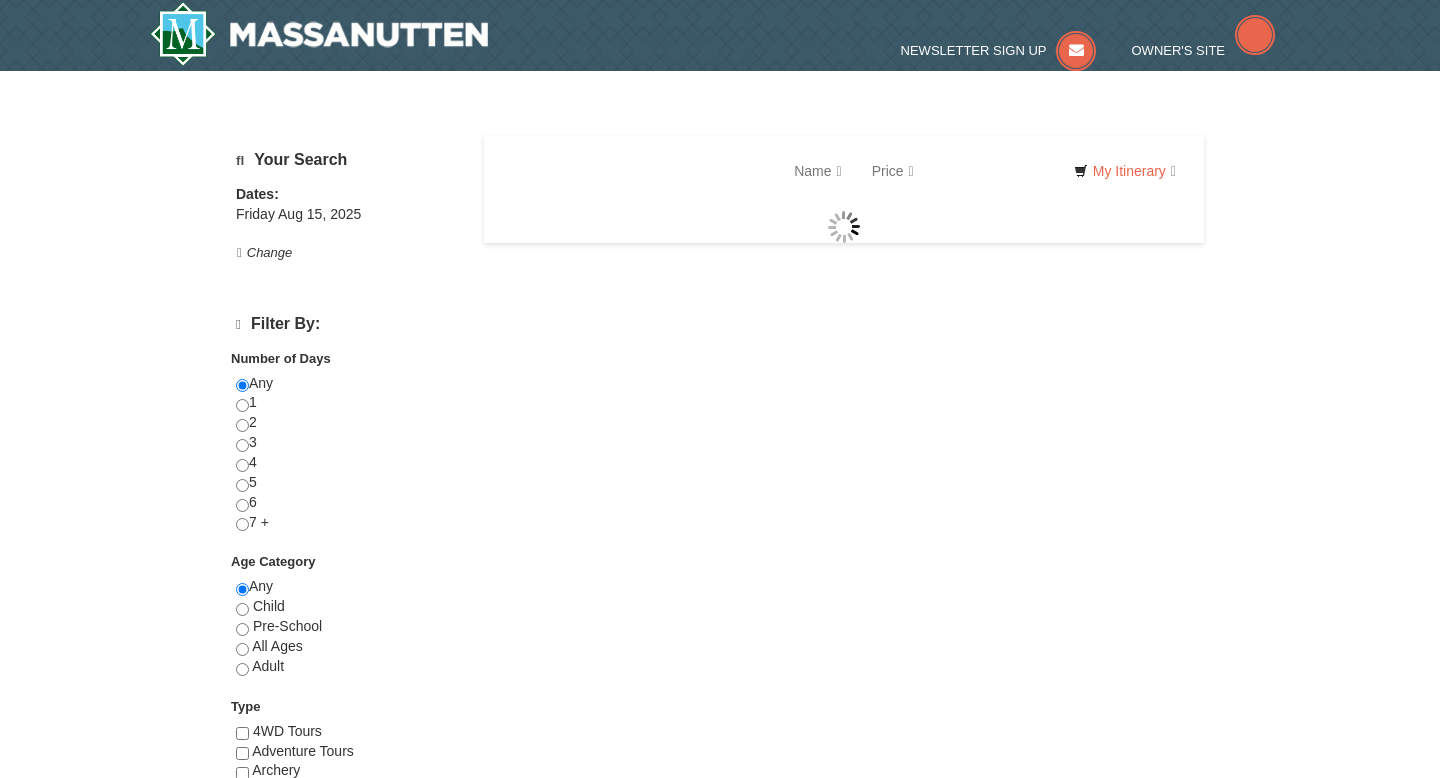 scroll, scrollTop: 0, scrollLeft: 0, axis: both 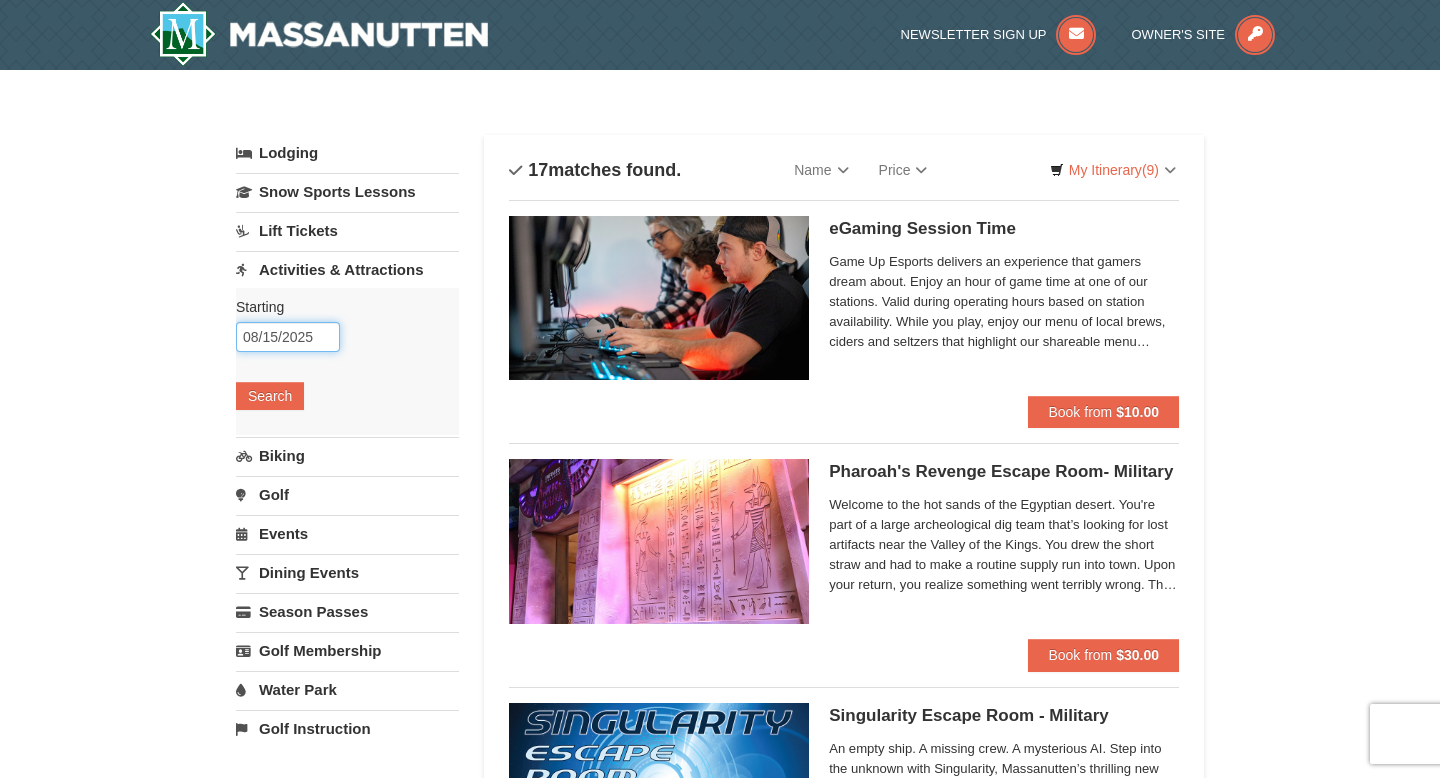 click on "08/15/2025" at bounding box center [288, 337] 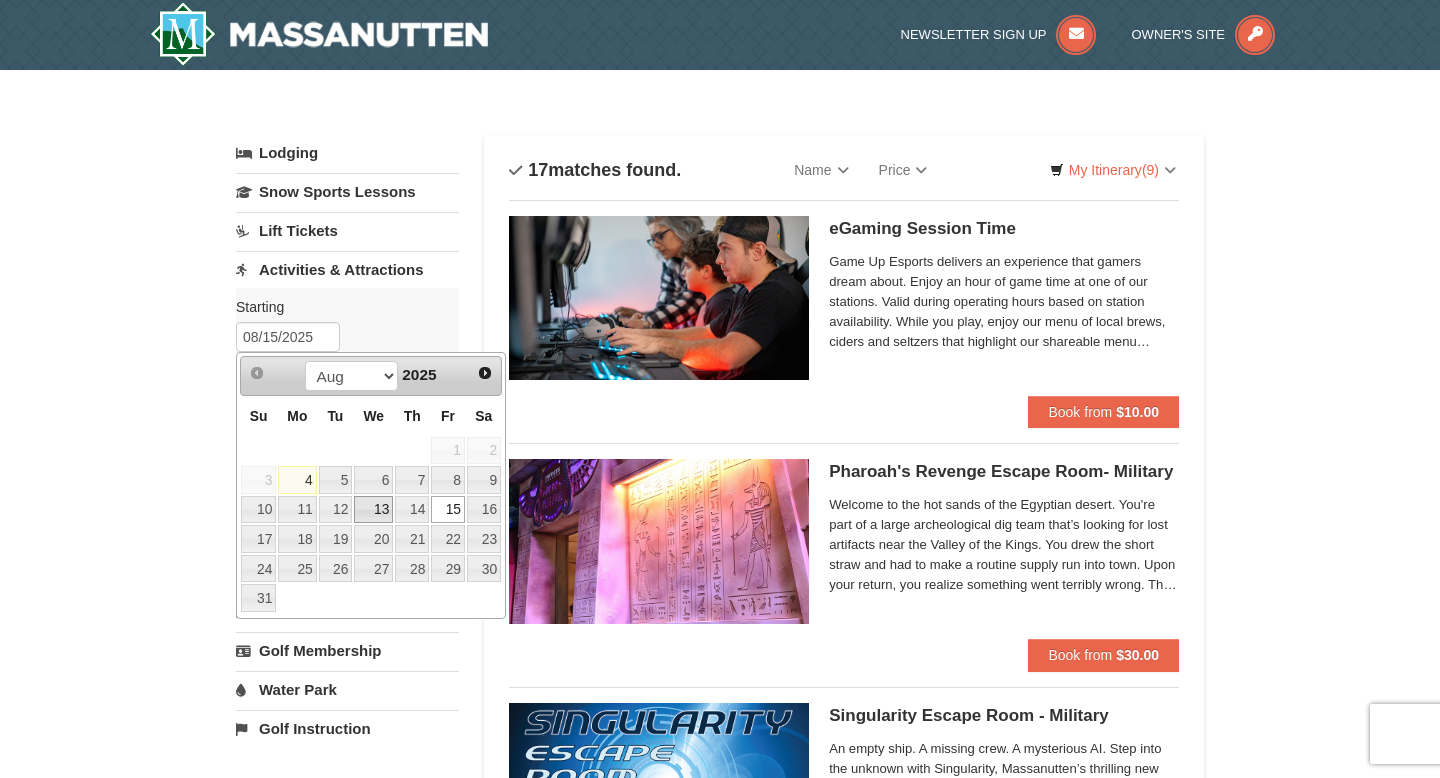 click on "13" at bounding box center [373, 510] 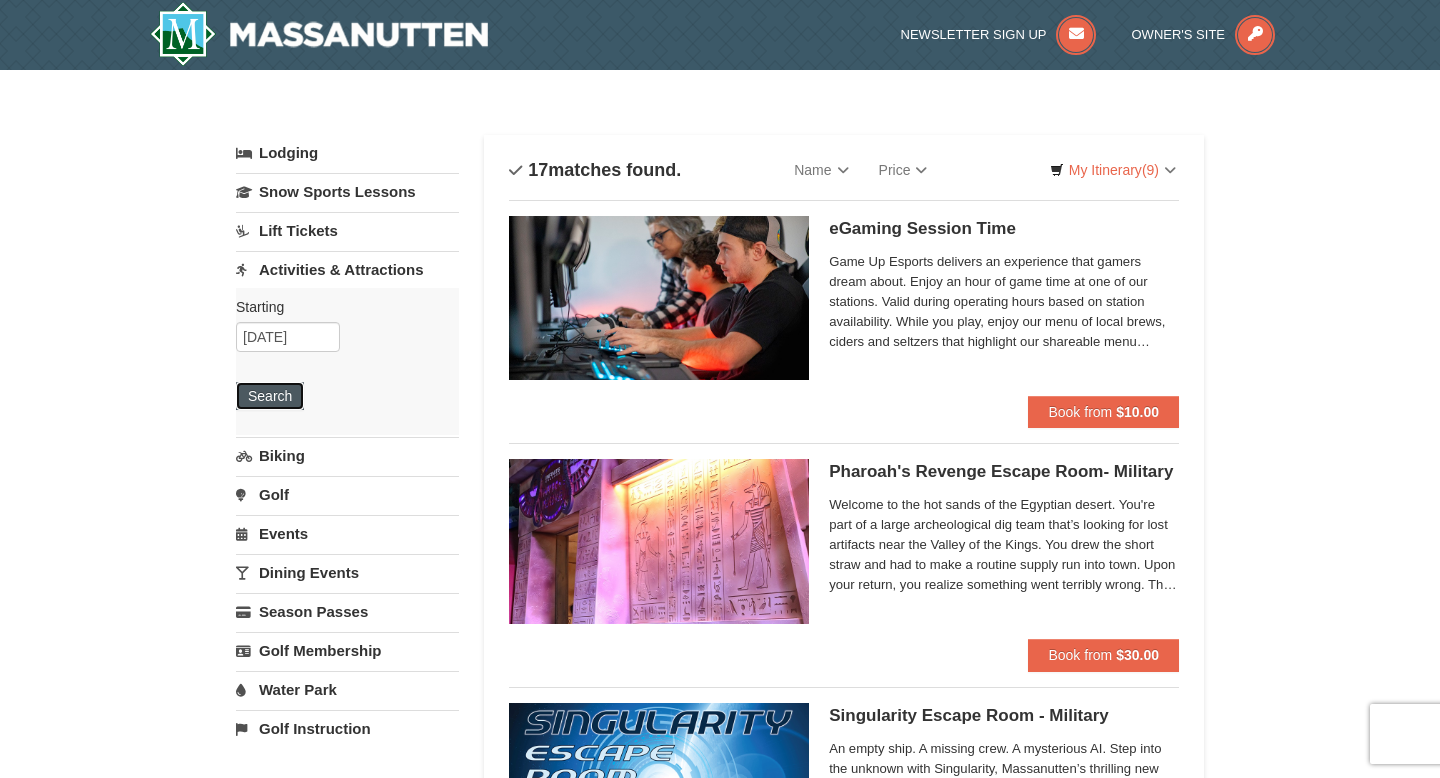 click on "Search" at bounding box center (270, 396) 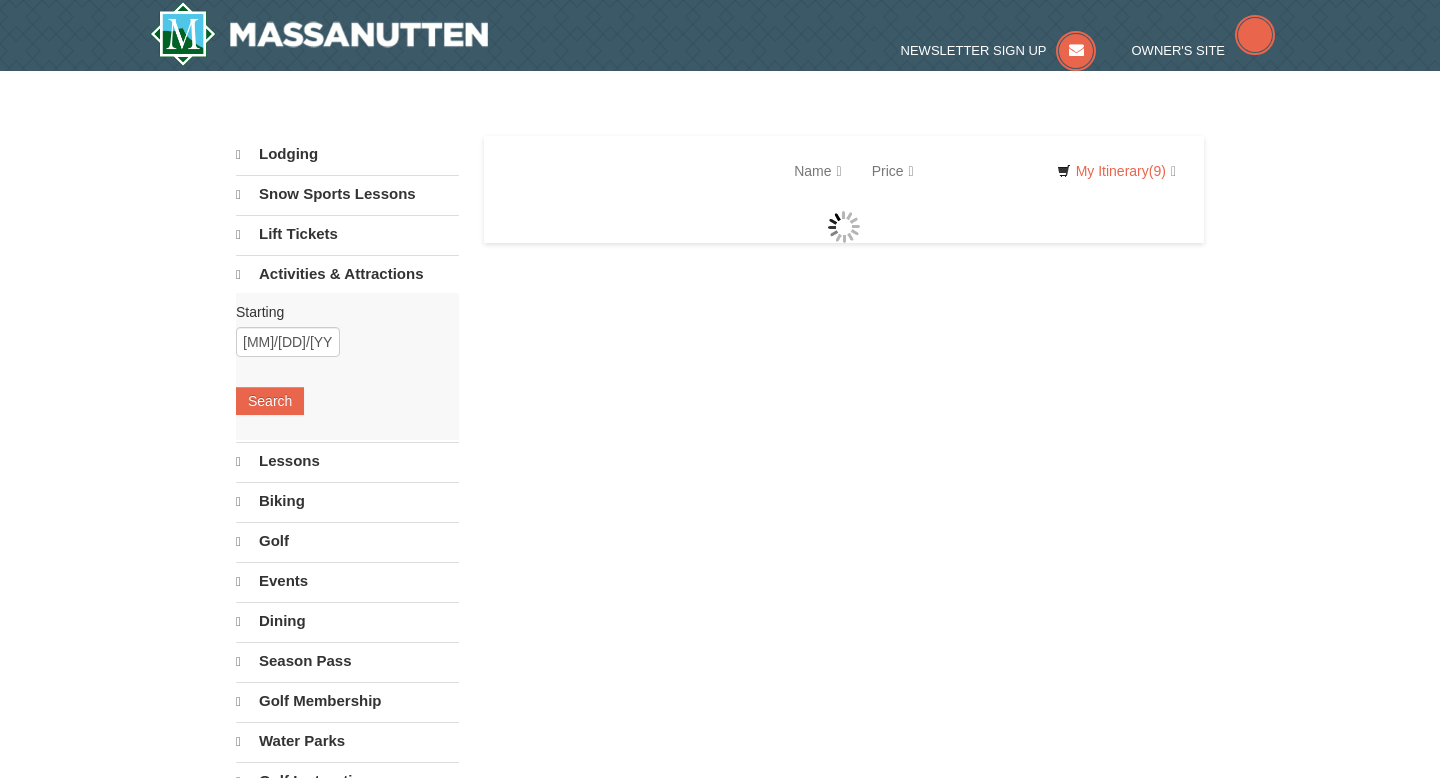 scroll, scrollTop: 0, scrollLeft: 0, axis: both 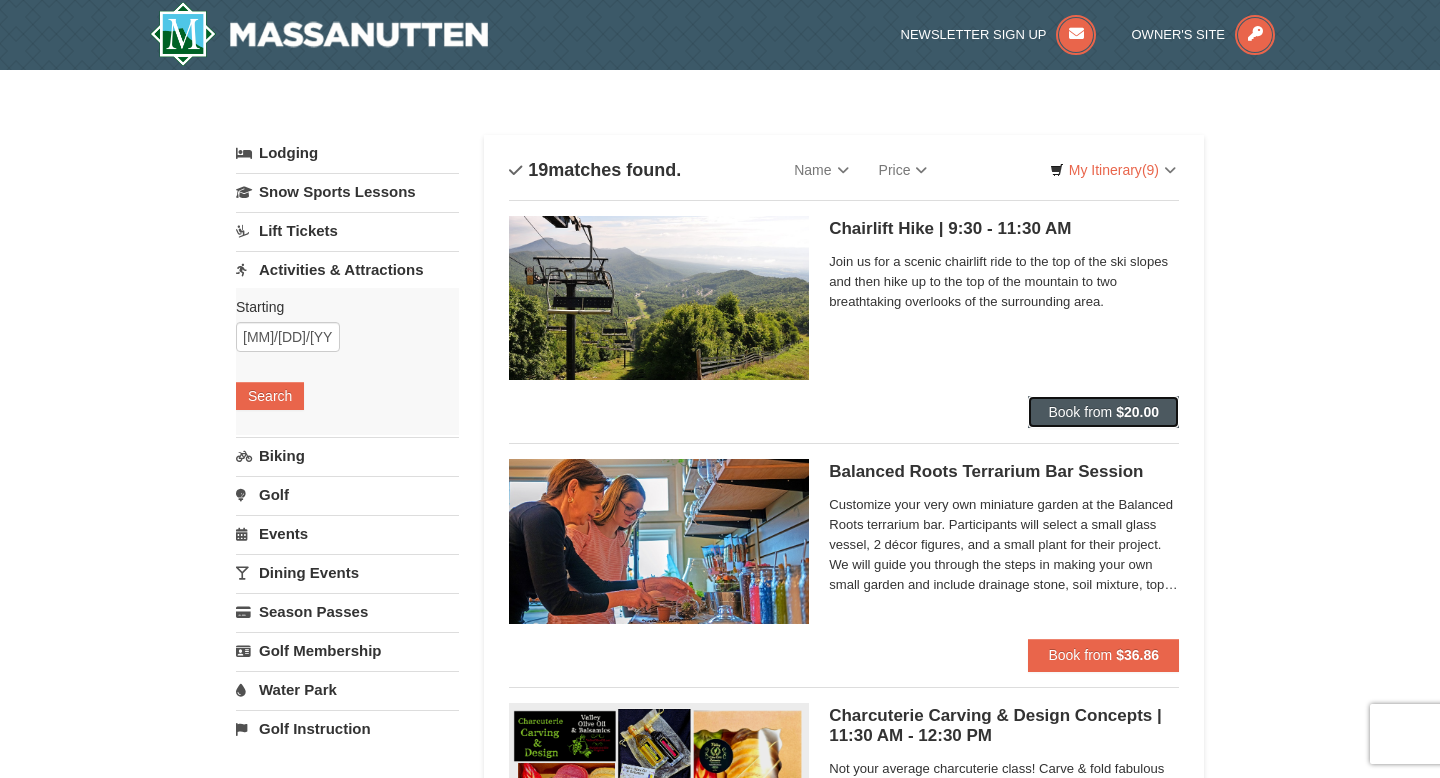click on "Book from" at bounding box center (1080, 412) 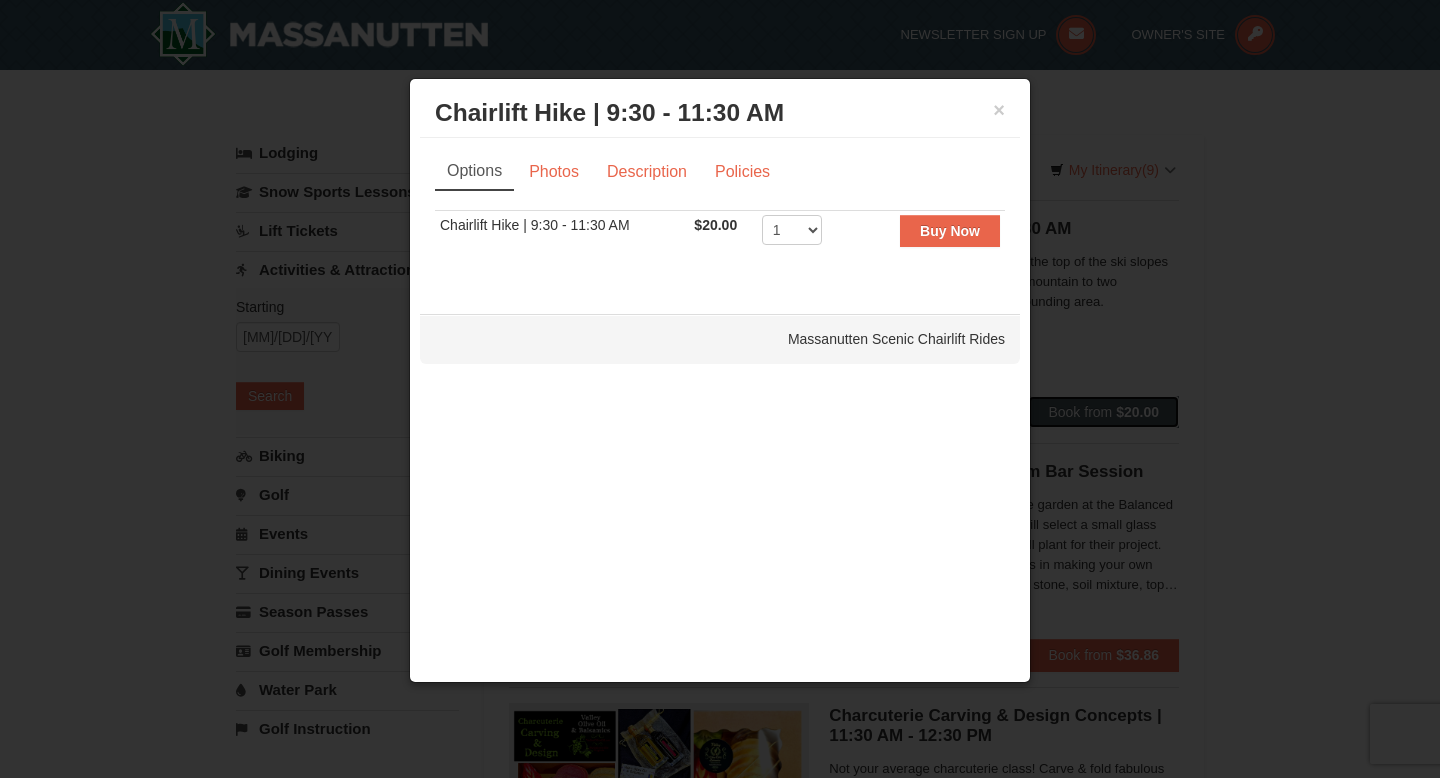 scroll, scrollTop: 9, scrollLeft: 0, axis: vertical 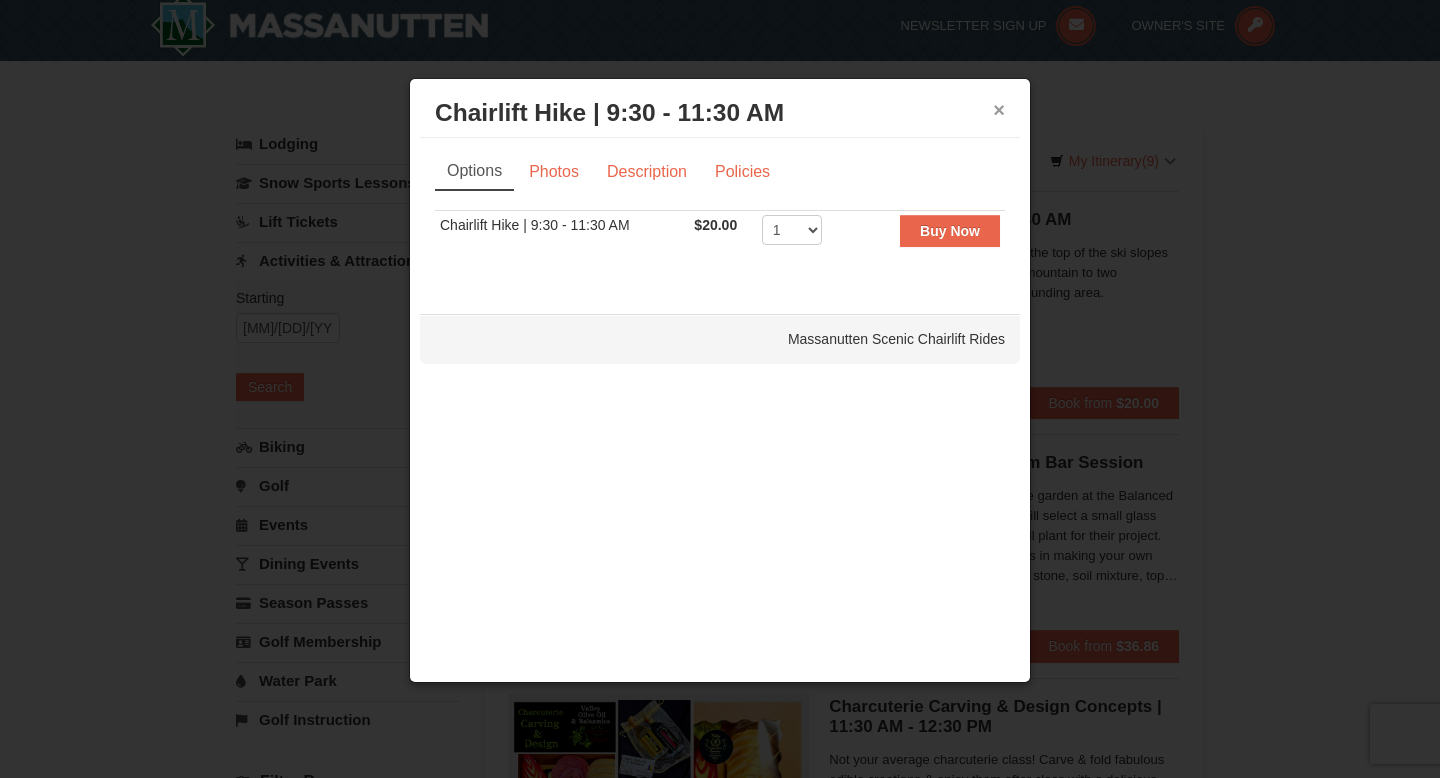 click on "×" at bounding box center [999, 110] 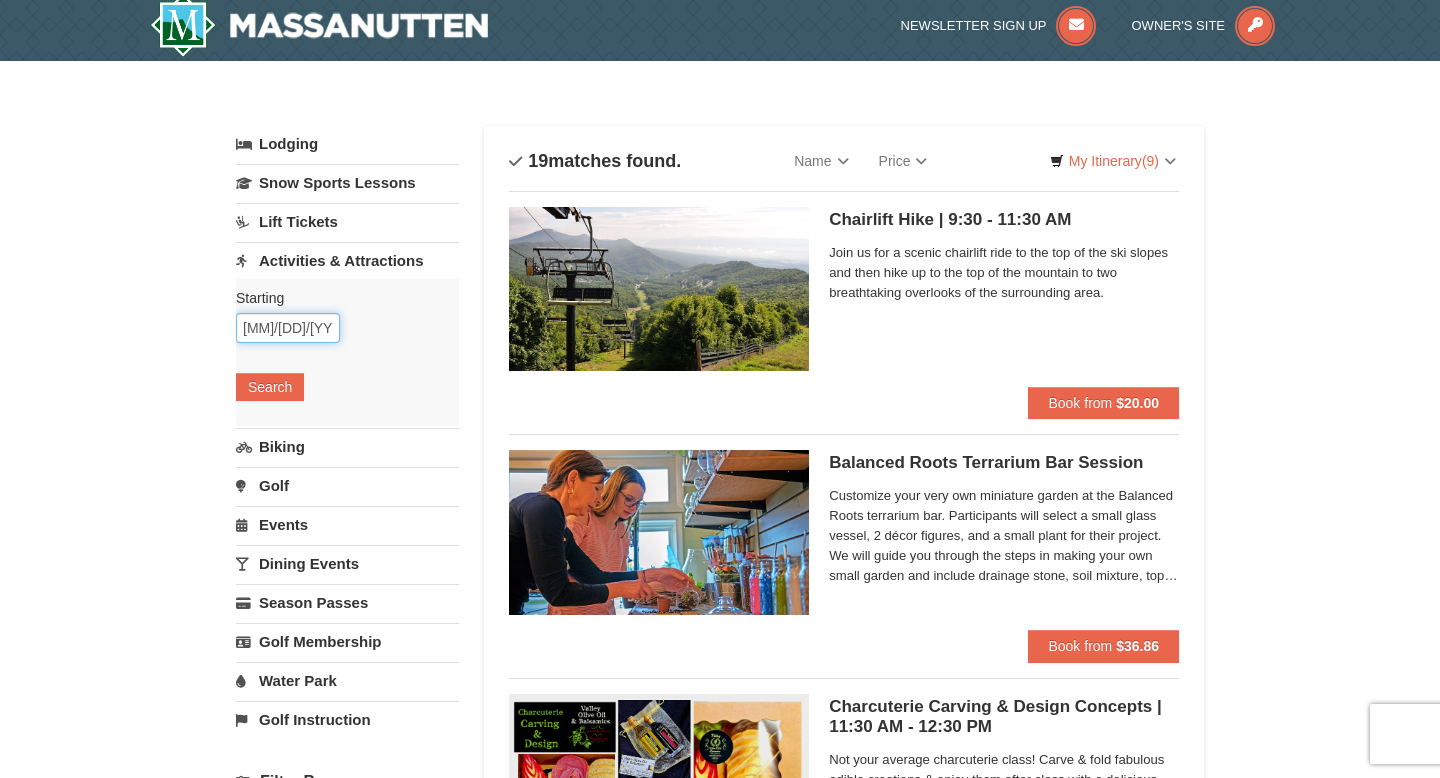 click on "[DATE]" at bounding box center [288, 328] 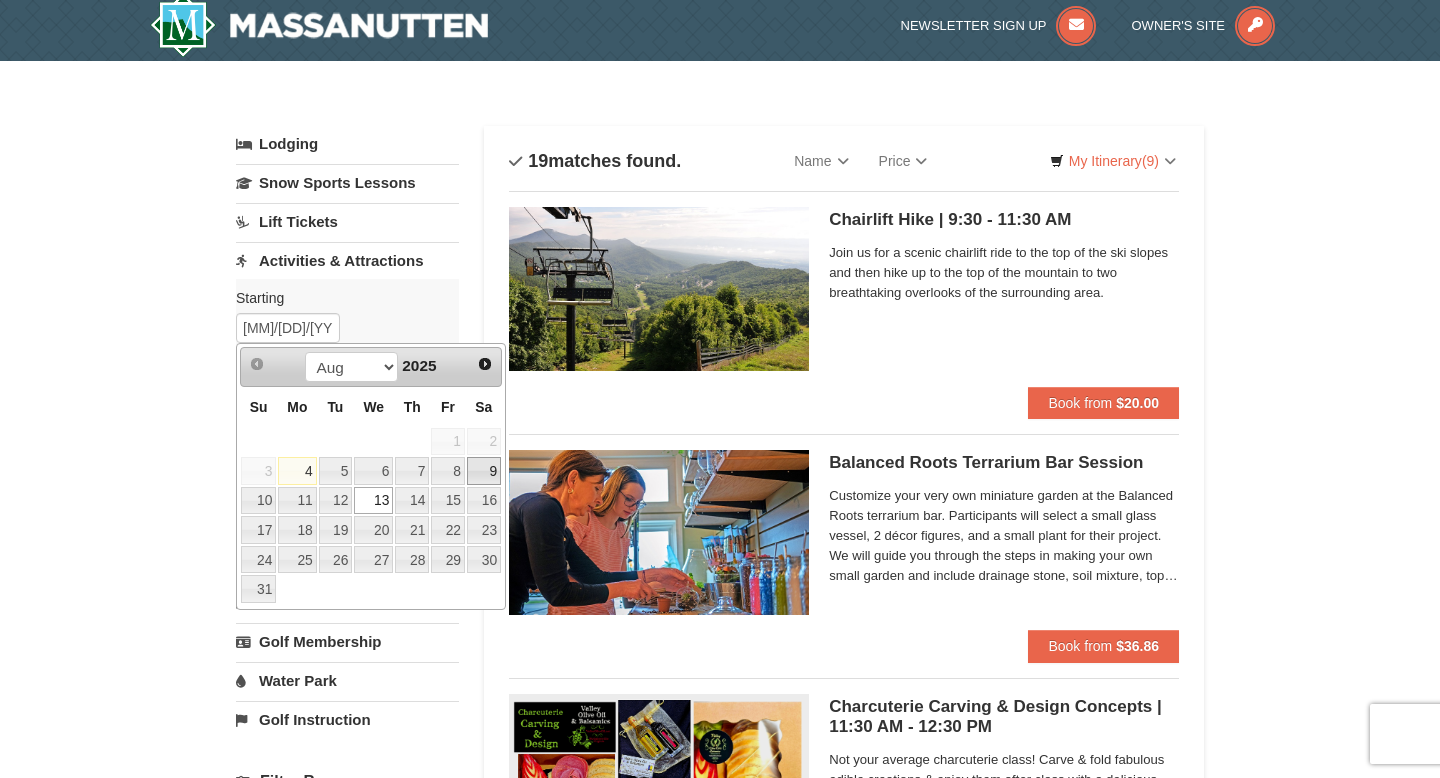 click on "9" at bounding box center [484, 471] 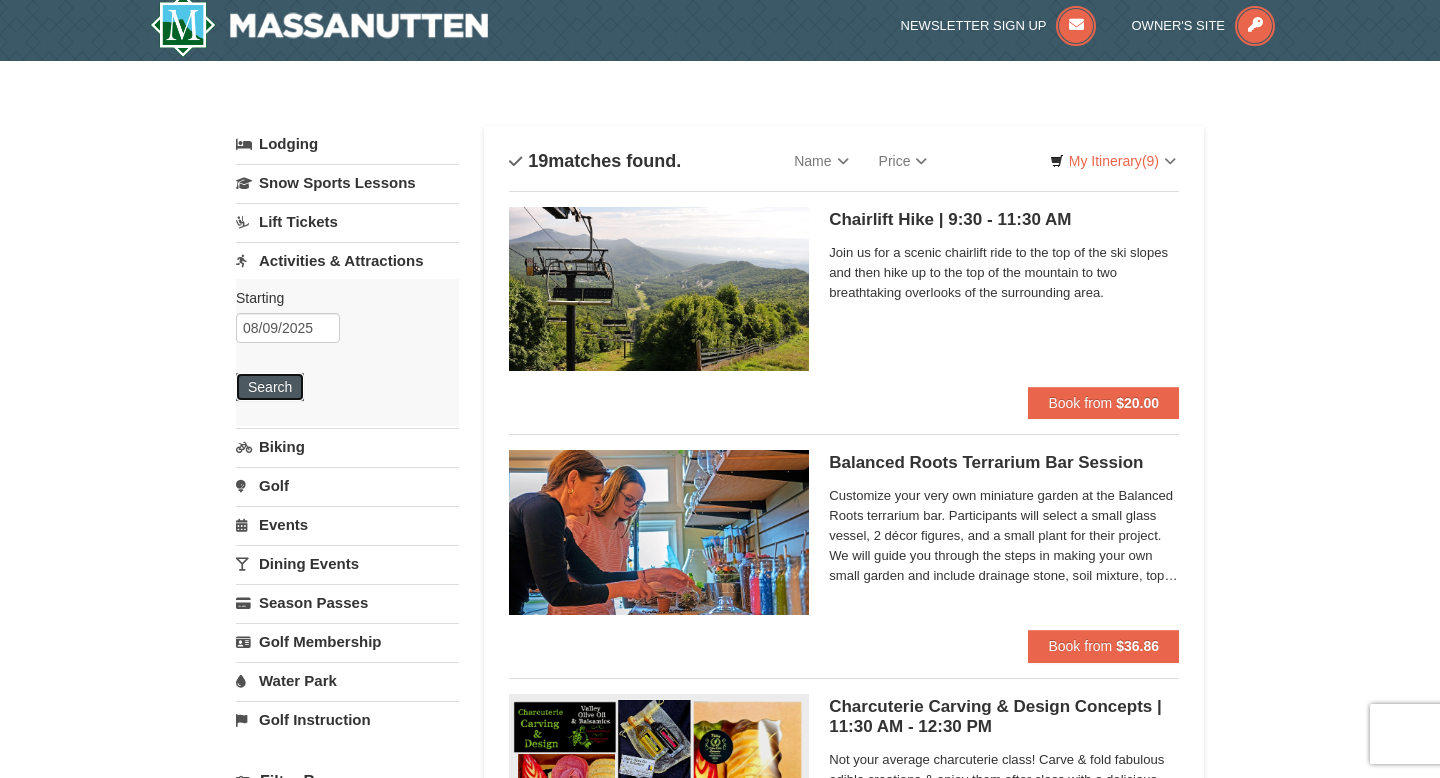 click on "Search" at bounding box center (270, 387) 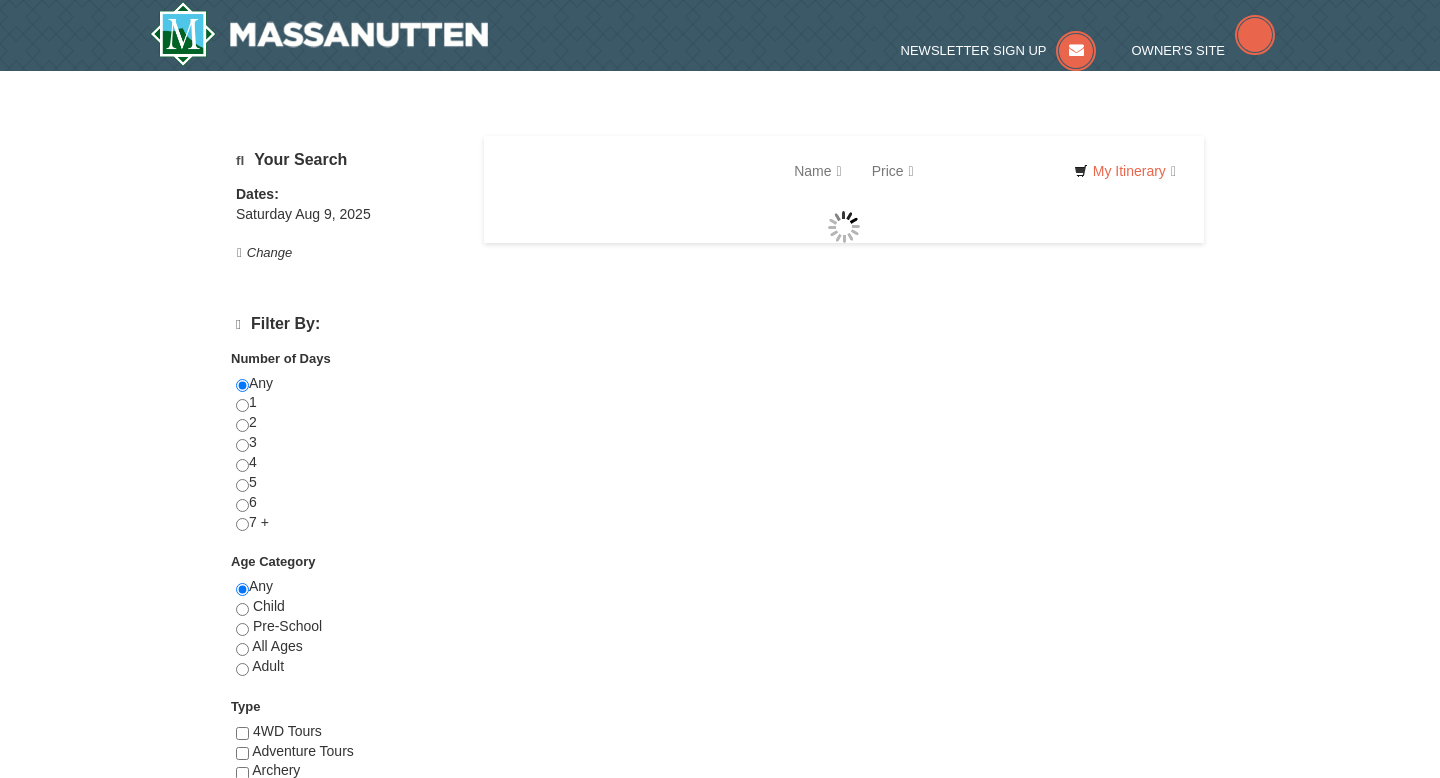 scroll, scrollTop: 0, scrollLeft: 0, axis: both 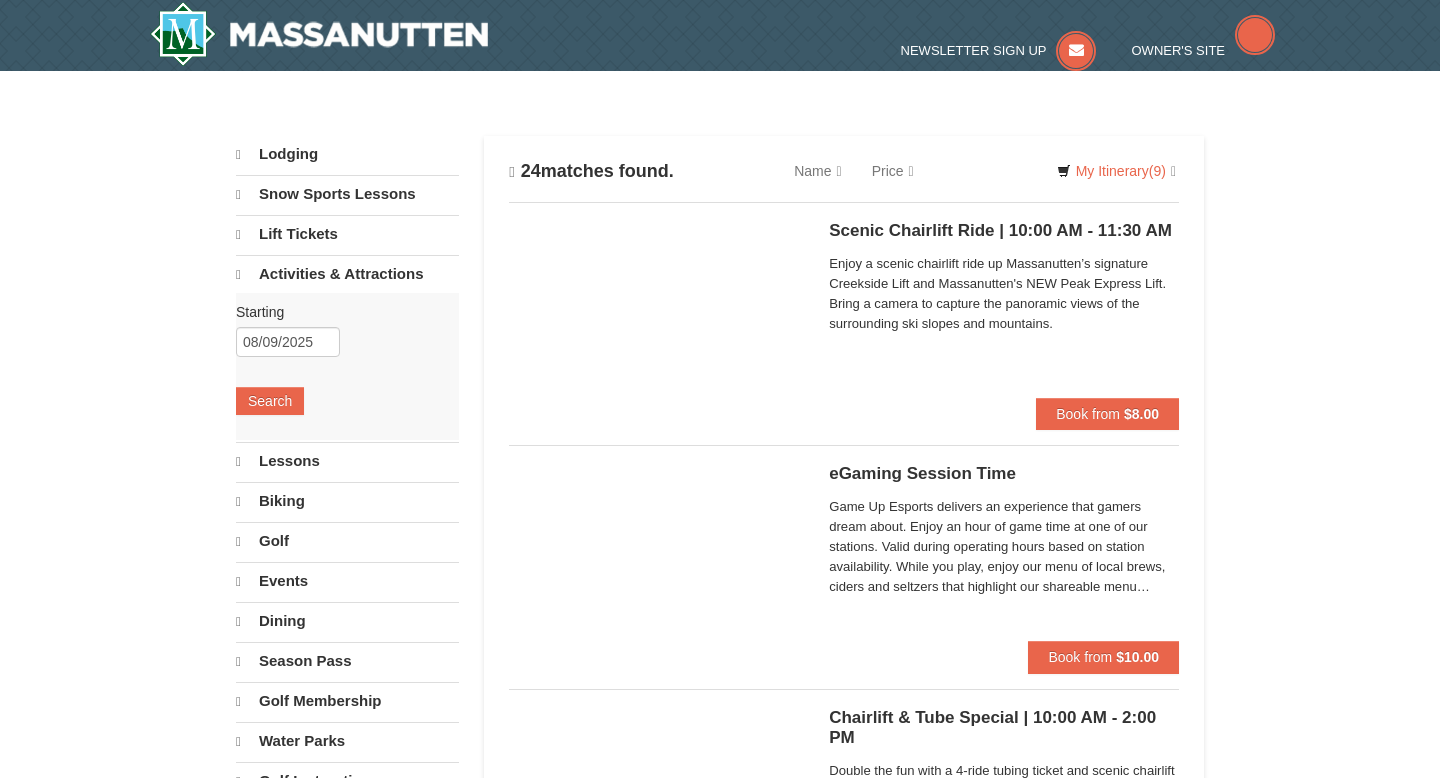 select on "8" 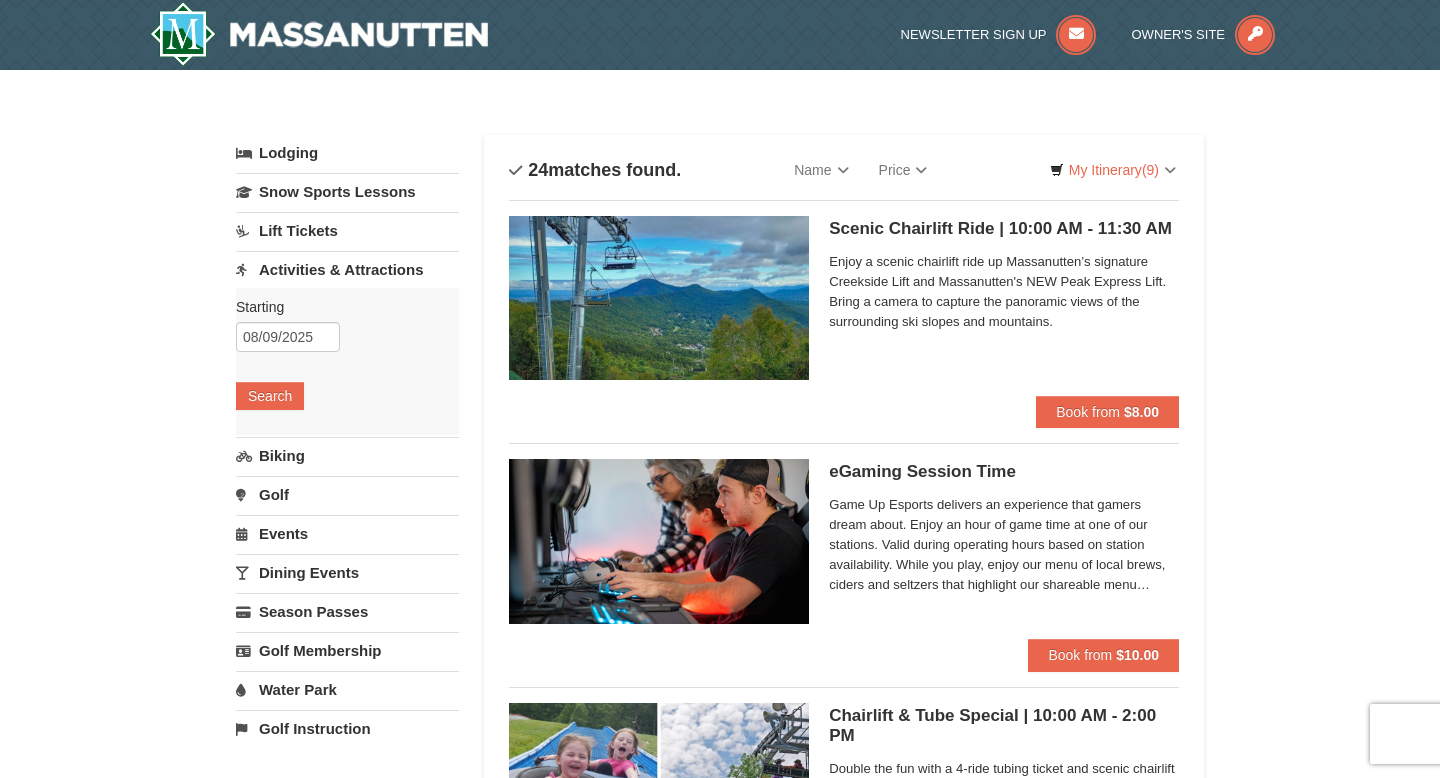 scroll, scrollTop: 0, scrollLeft: 0, axis: both 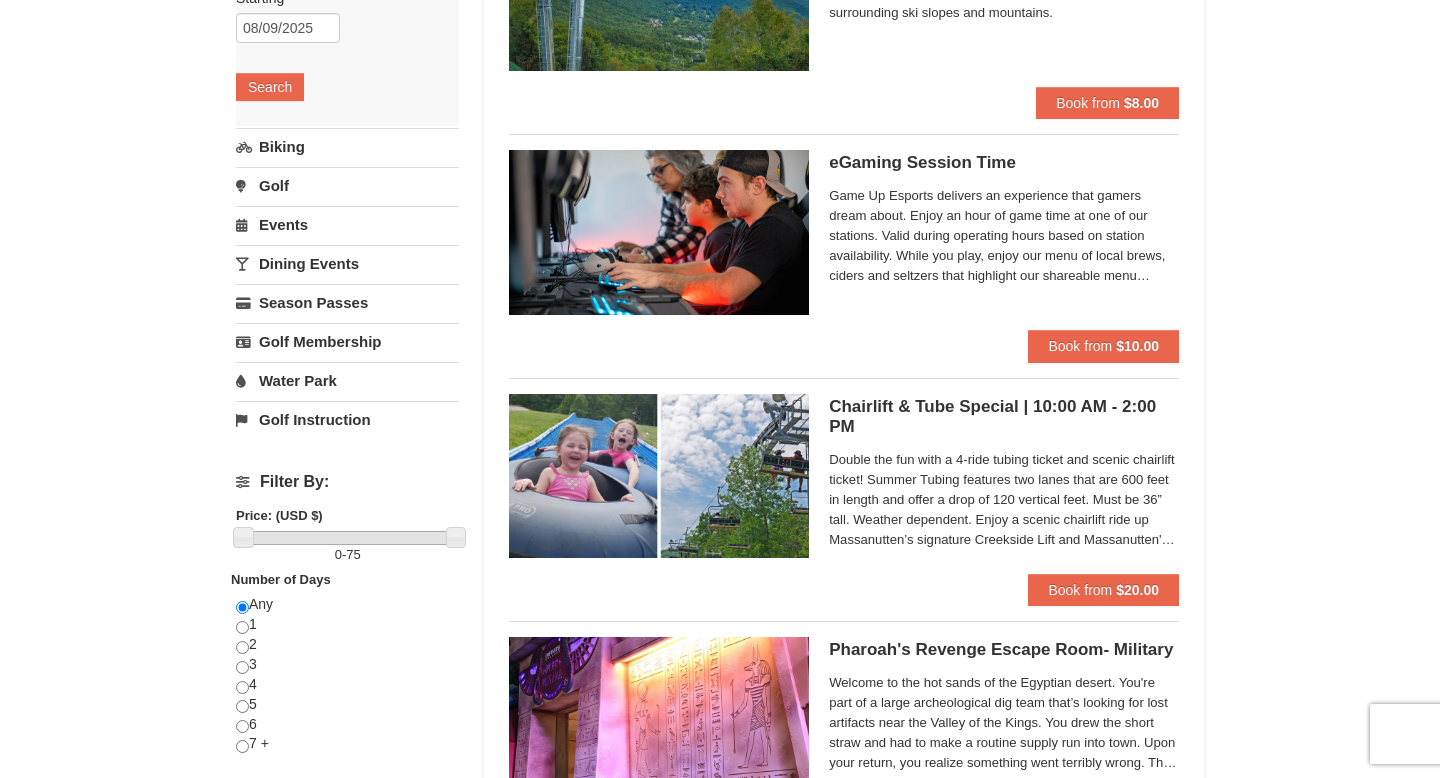 click on "Chairlift & Tube Special | 10:00 AM - 2:00 PM  Massanutten Family Adventure Park" at bounding box center (1004, 417) 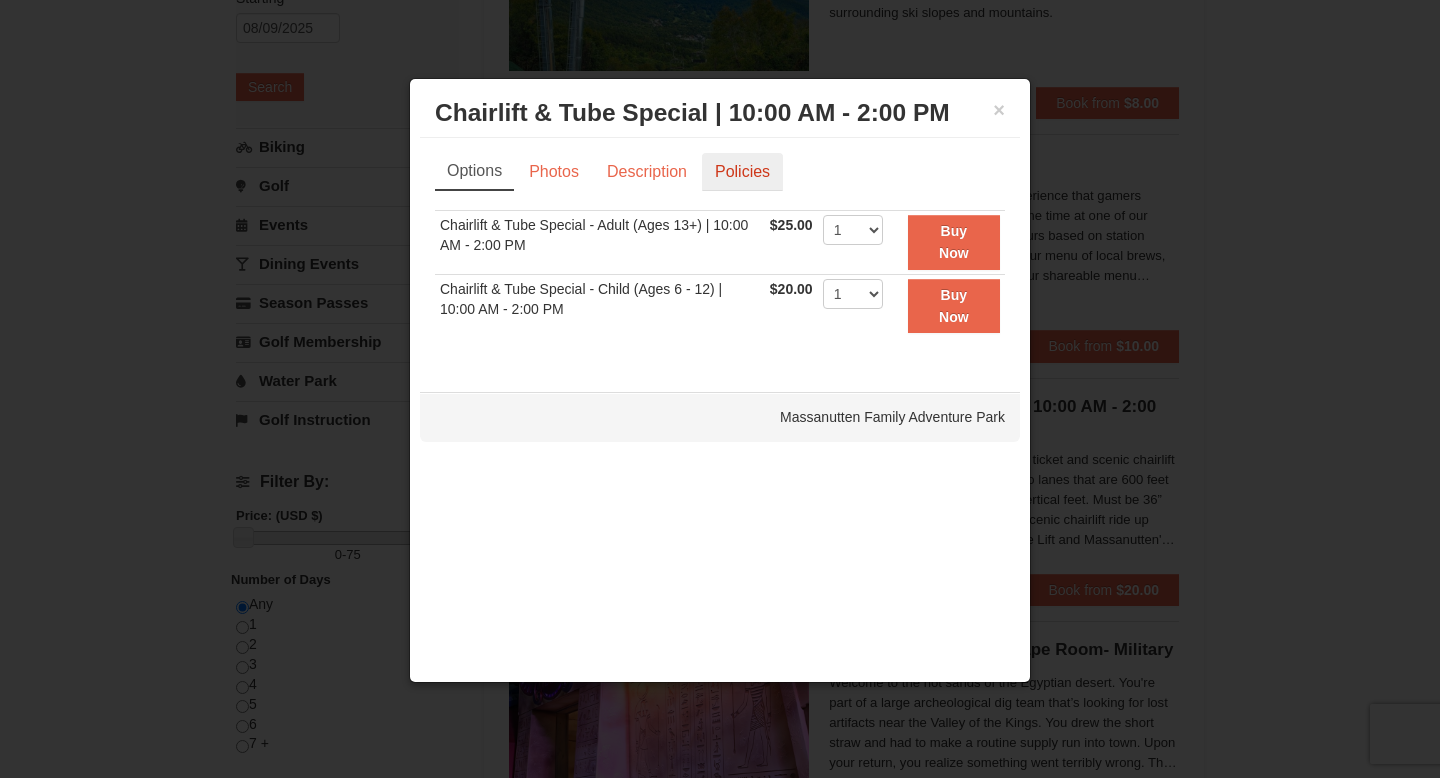 click on "Policies" at bounding box center (742, 172) 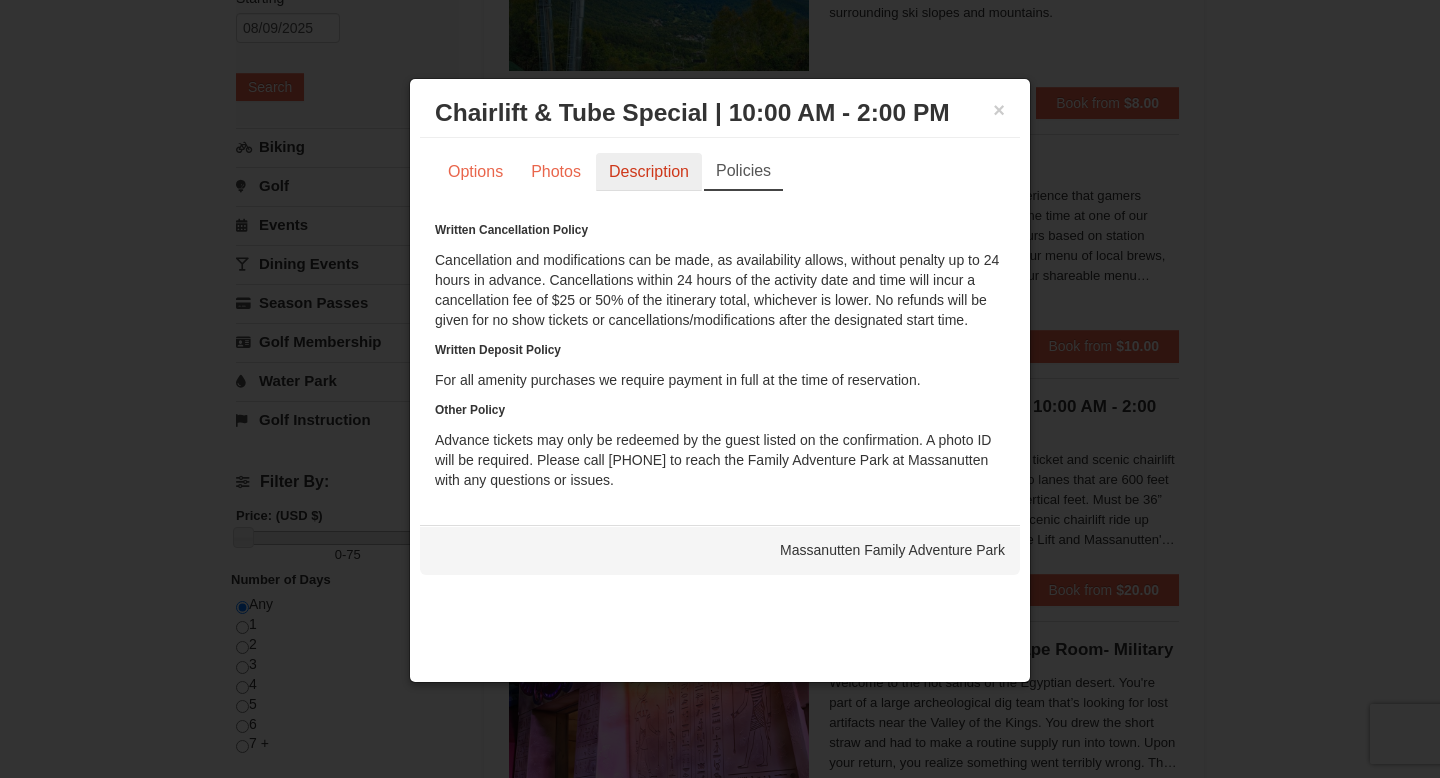 click on "Description" at bounding box center (649, 172) 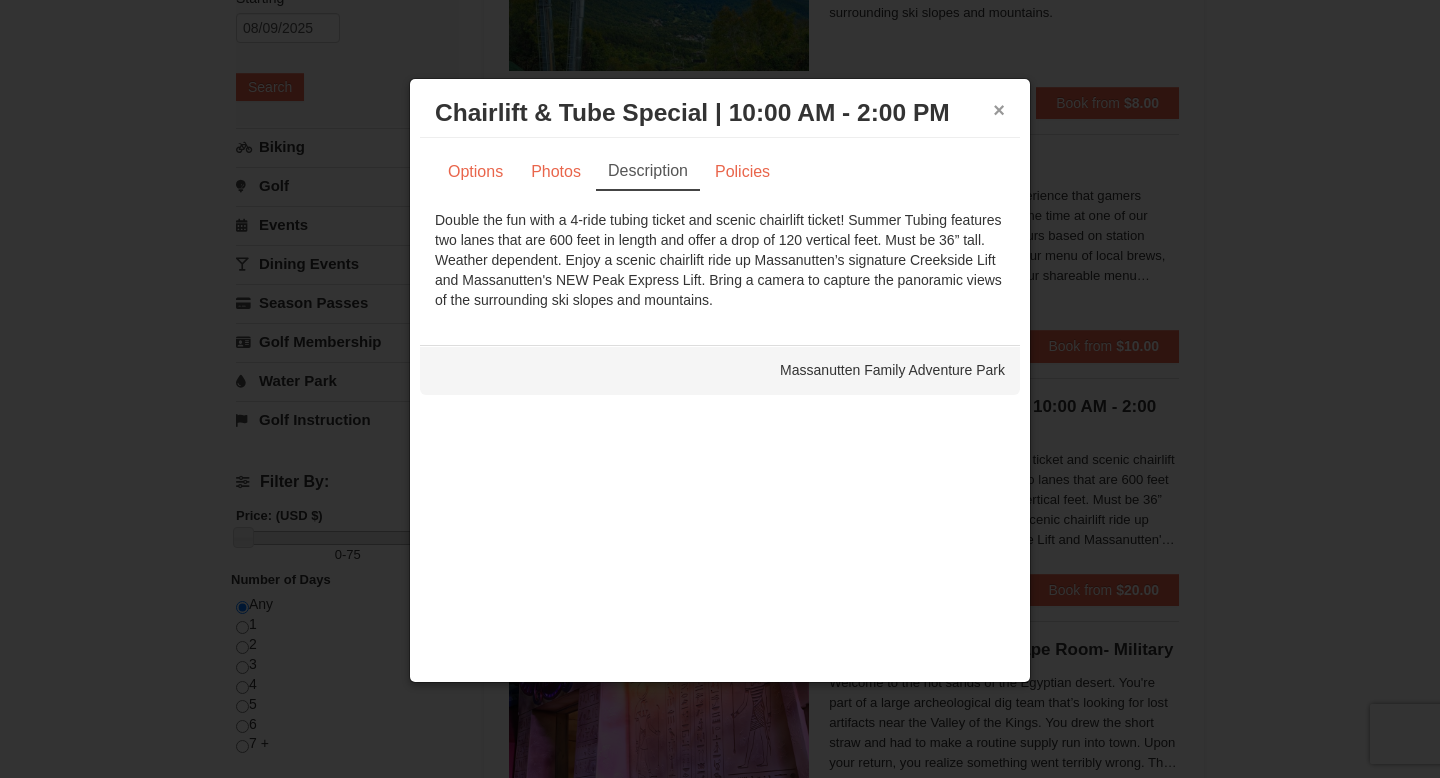 click on "×" at bounding box center (999, 110) 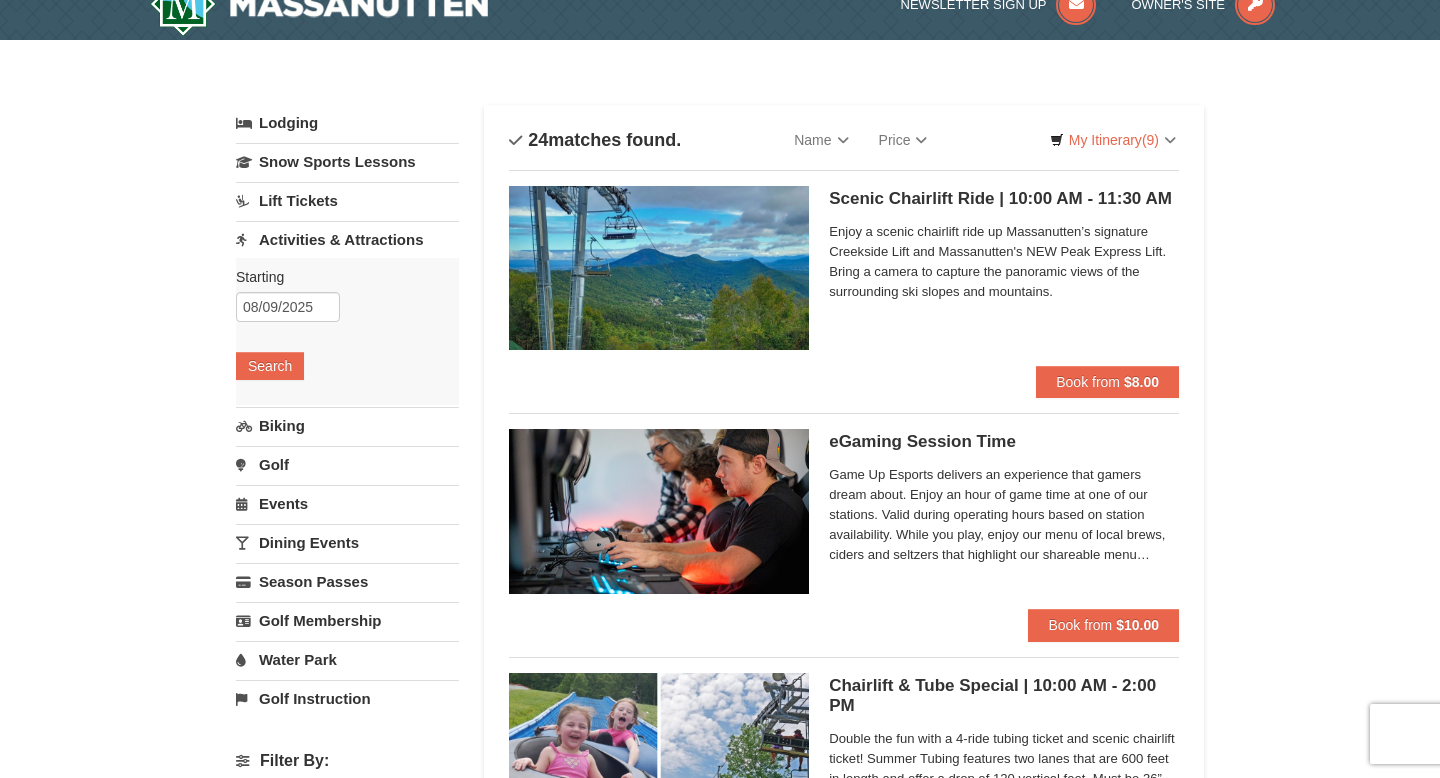 scroll, scrollTop: 3, scrollLeft: 0, axis: vertical 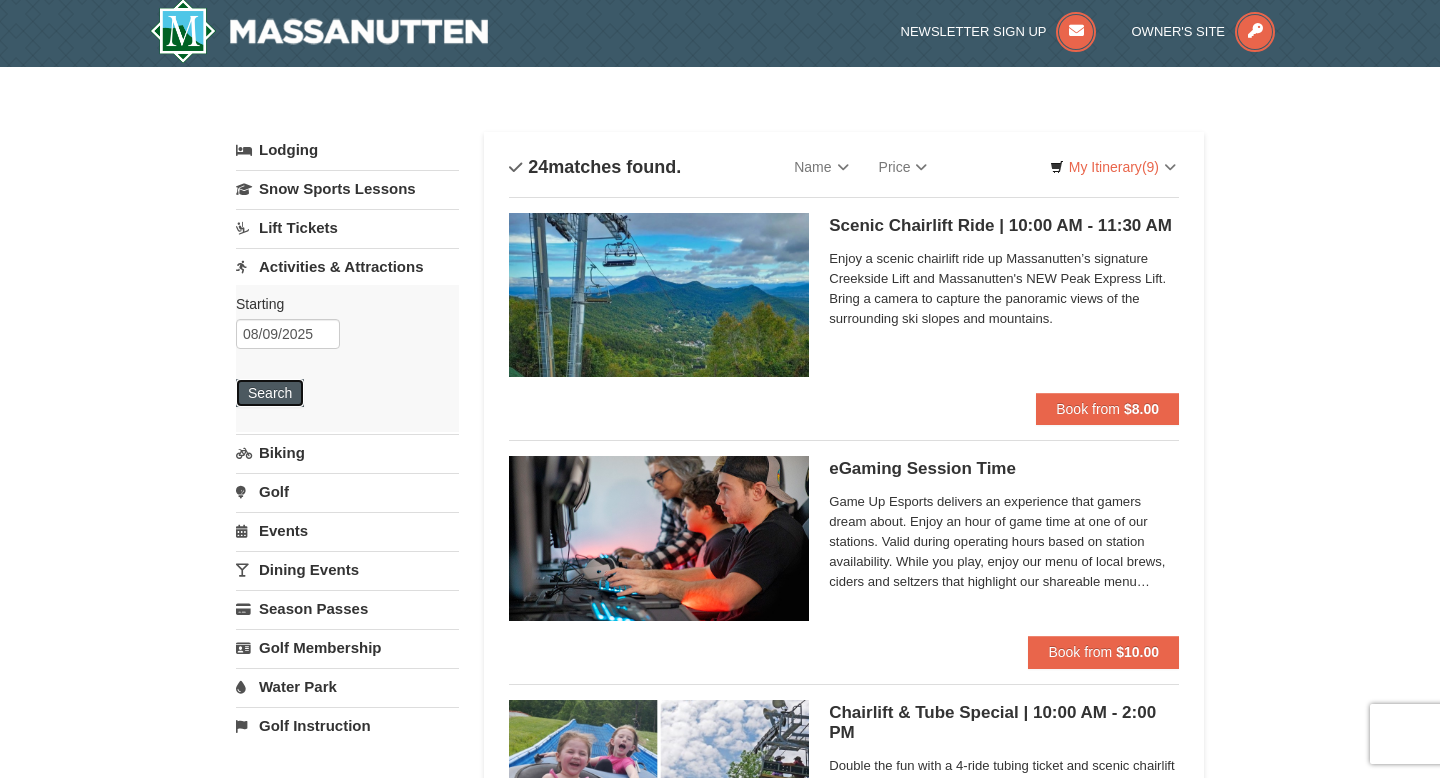 click on "Search" at bounding box center (270, 393) 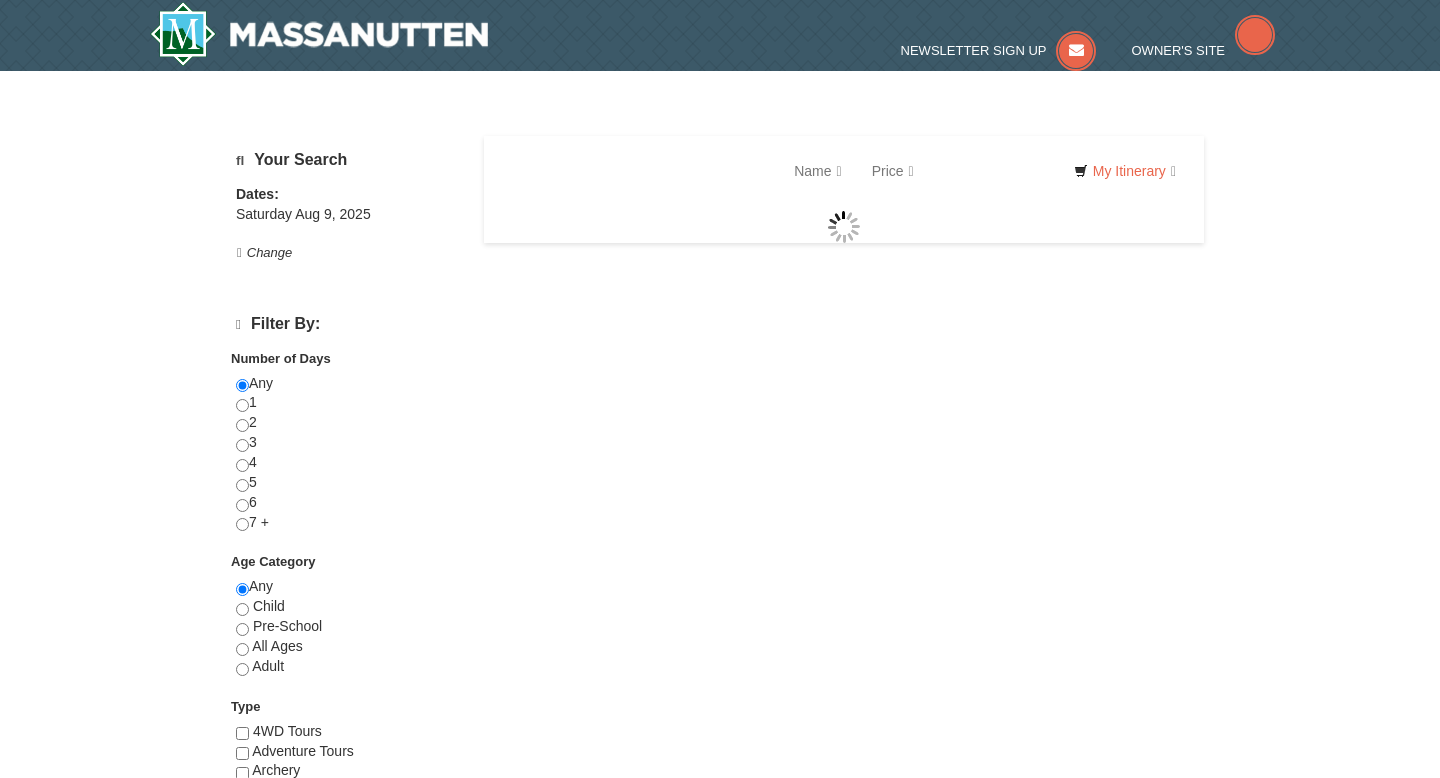 scroll, scrollTop: 0, scrollLeft: 0, axis: both 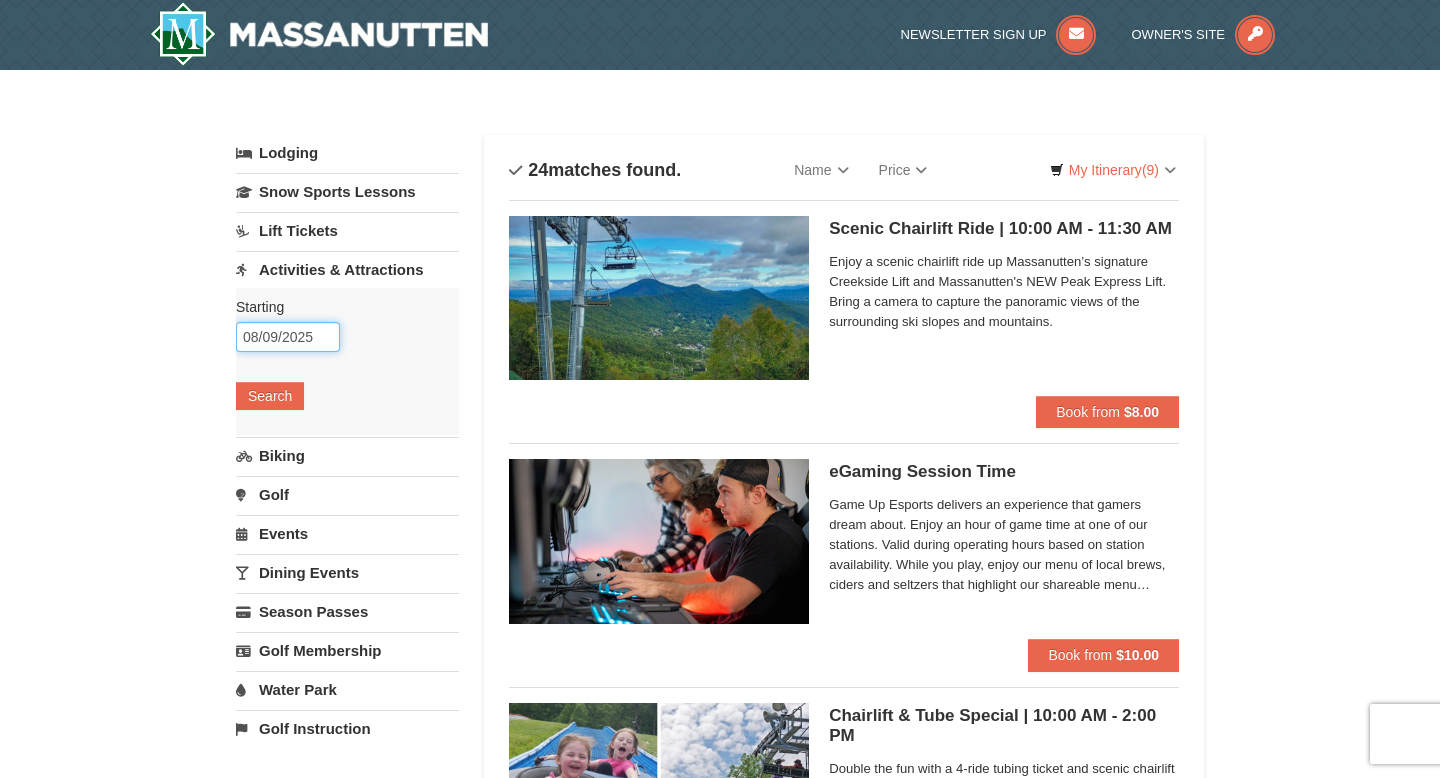 click on "08/09/2025" at bounding box center (288, 337) 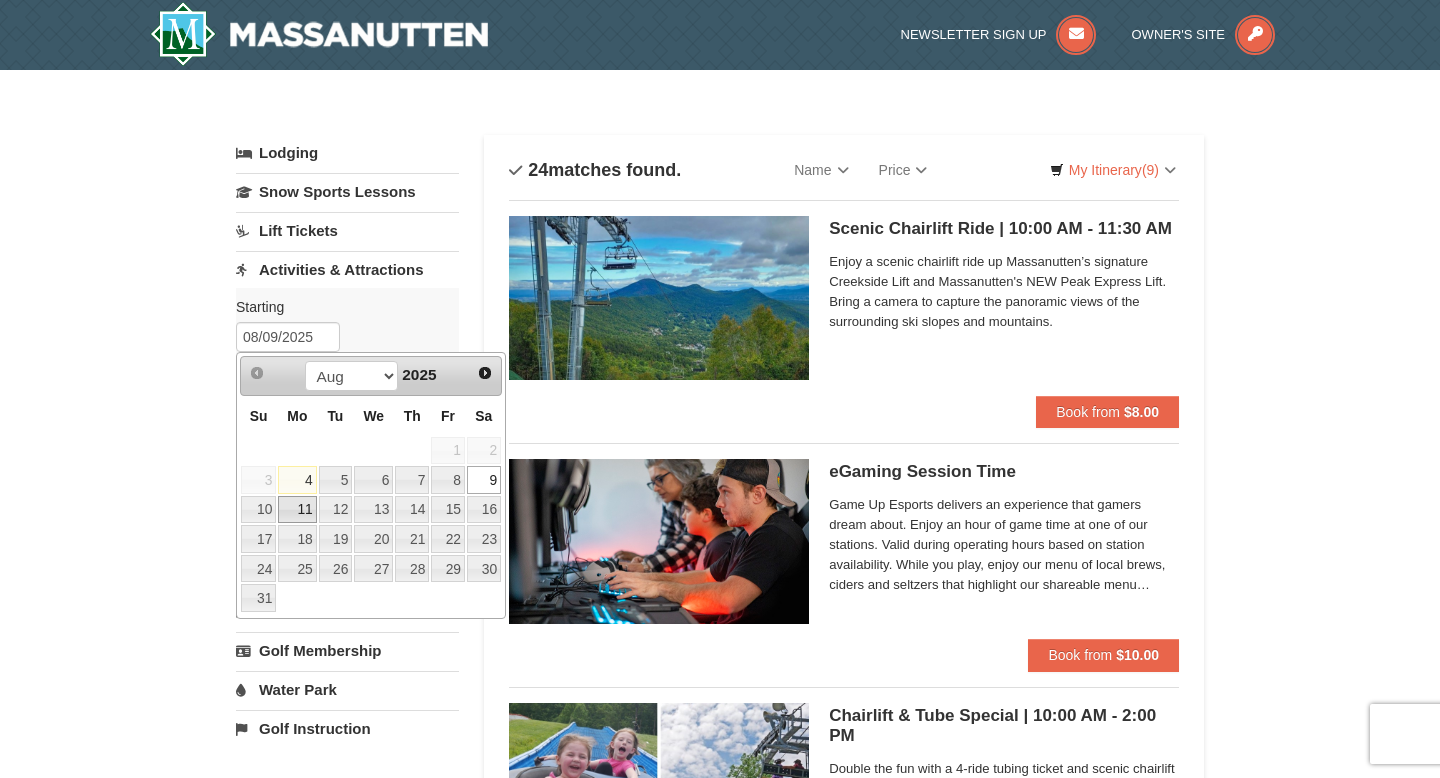 click on "11" at bounding box center [297, 510] 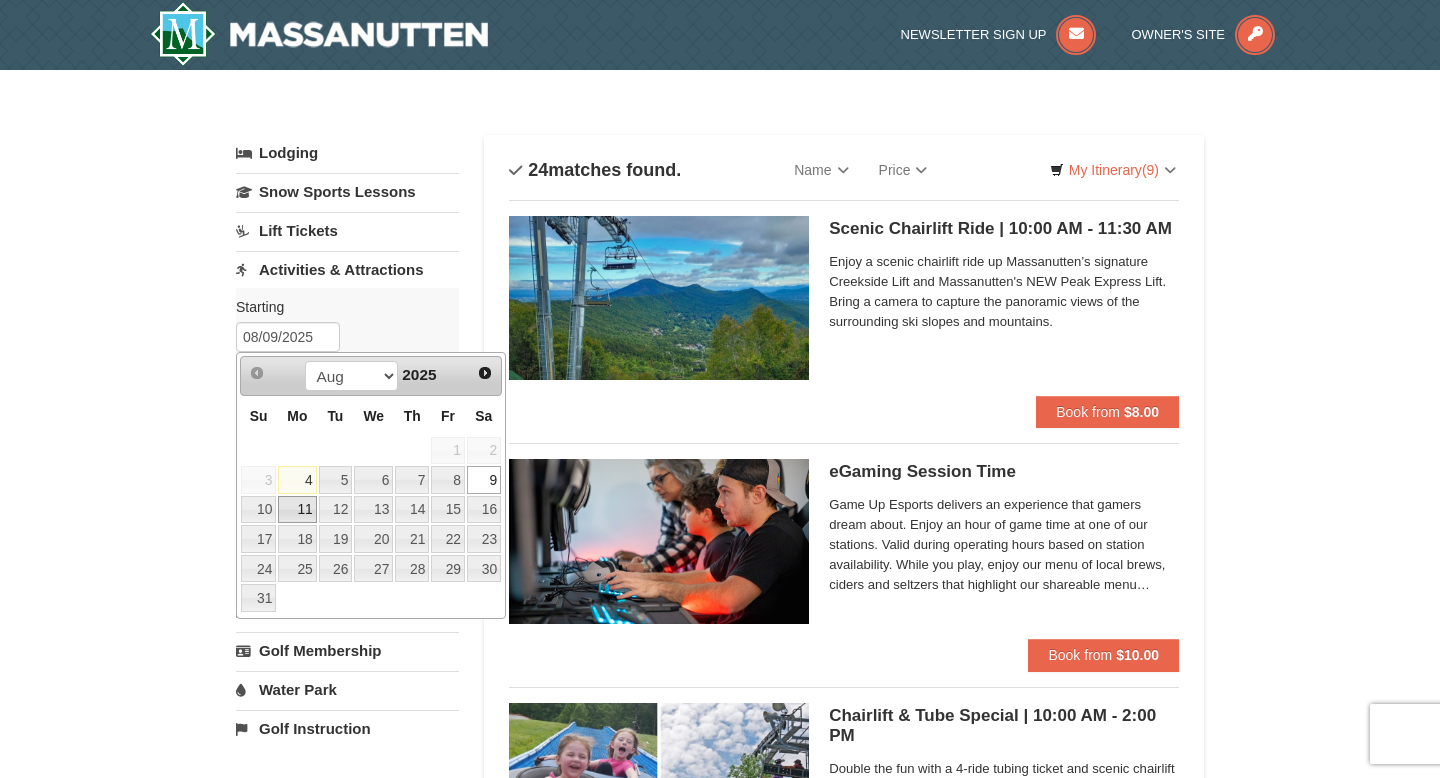 type on "08/11/2025" 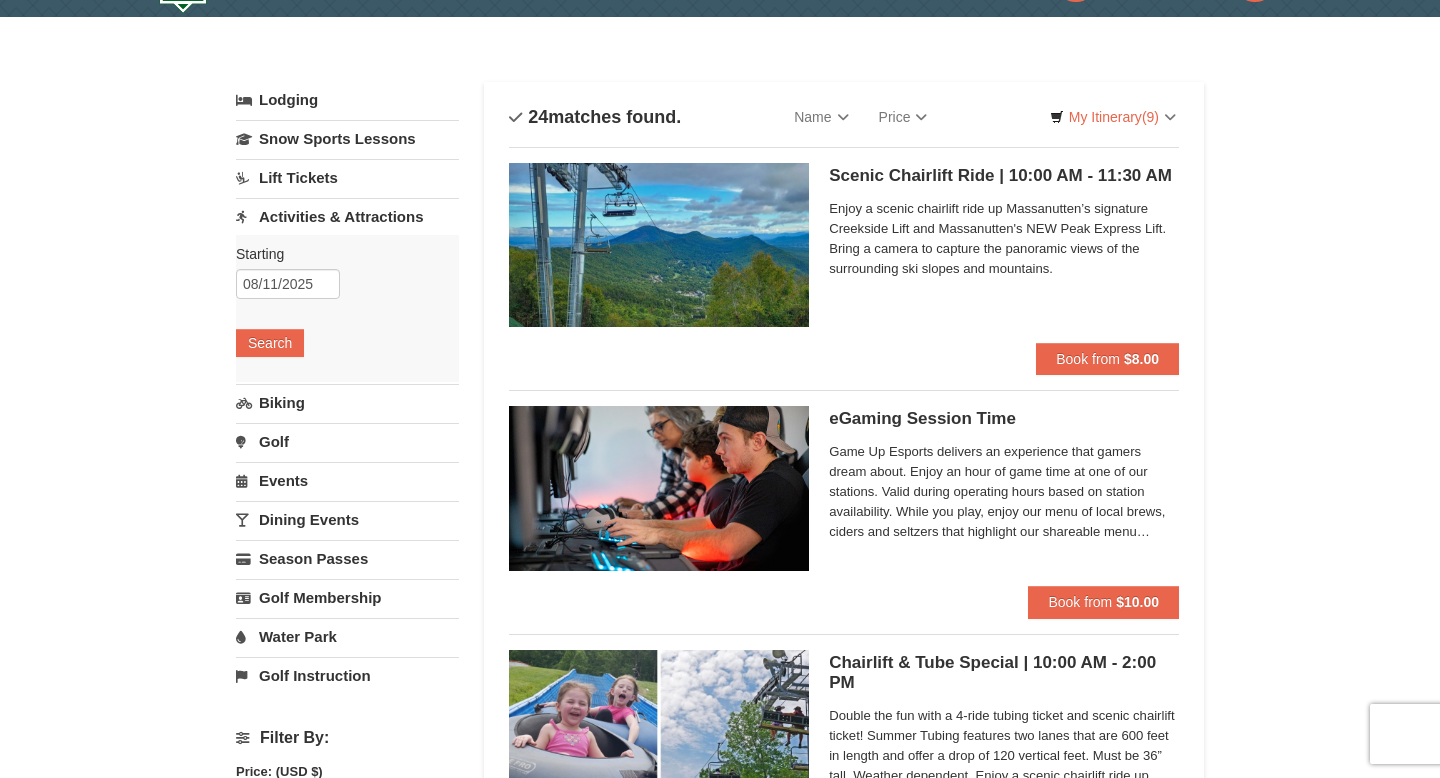 scroll, scrollTop: 24, scrollLeft: 0, axis: vertical 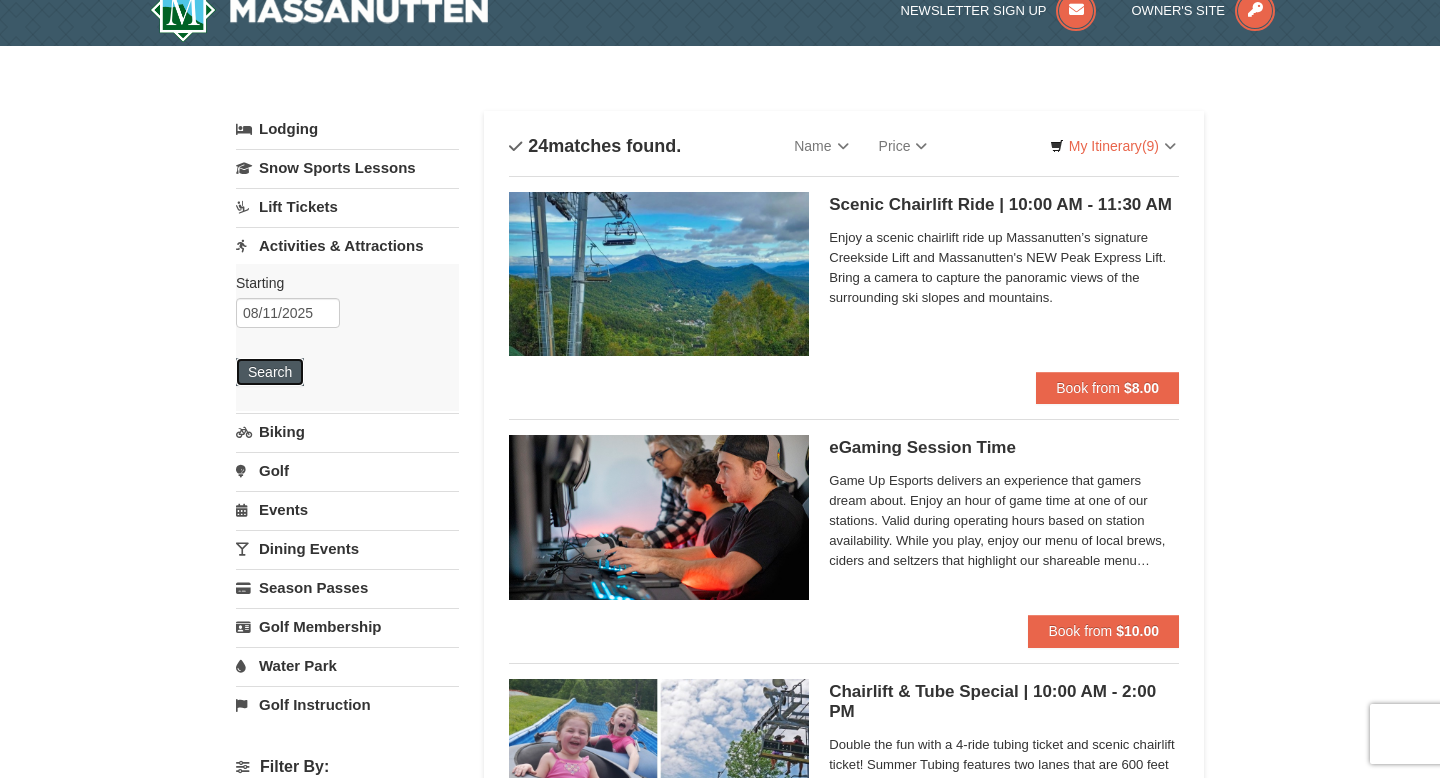 click on "Search" at bounding box center (270, 372) 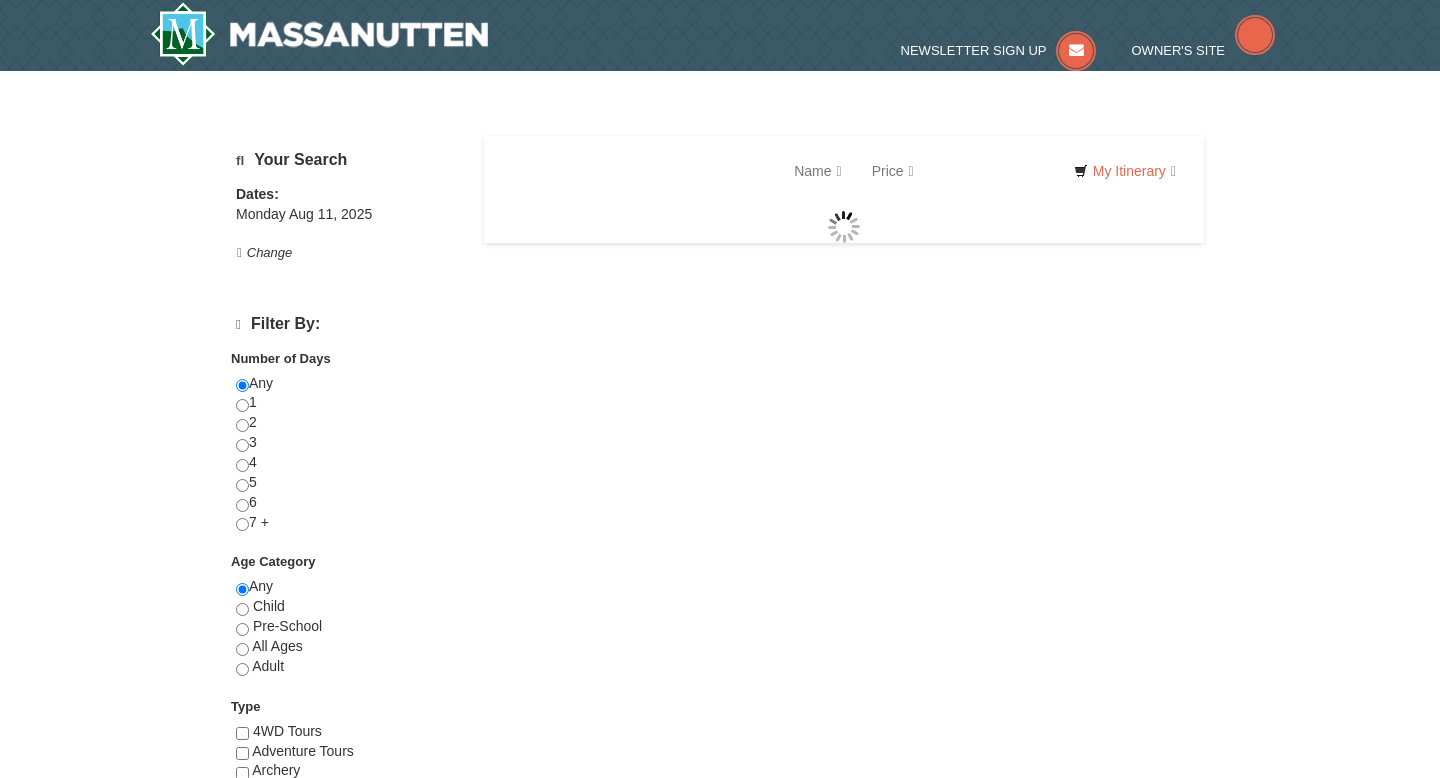 scroll, scrollTop: 0, scrollLeft: 0, axis: both 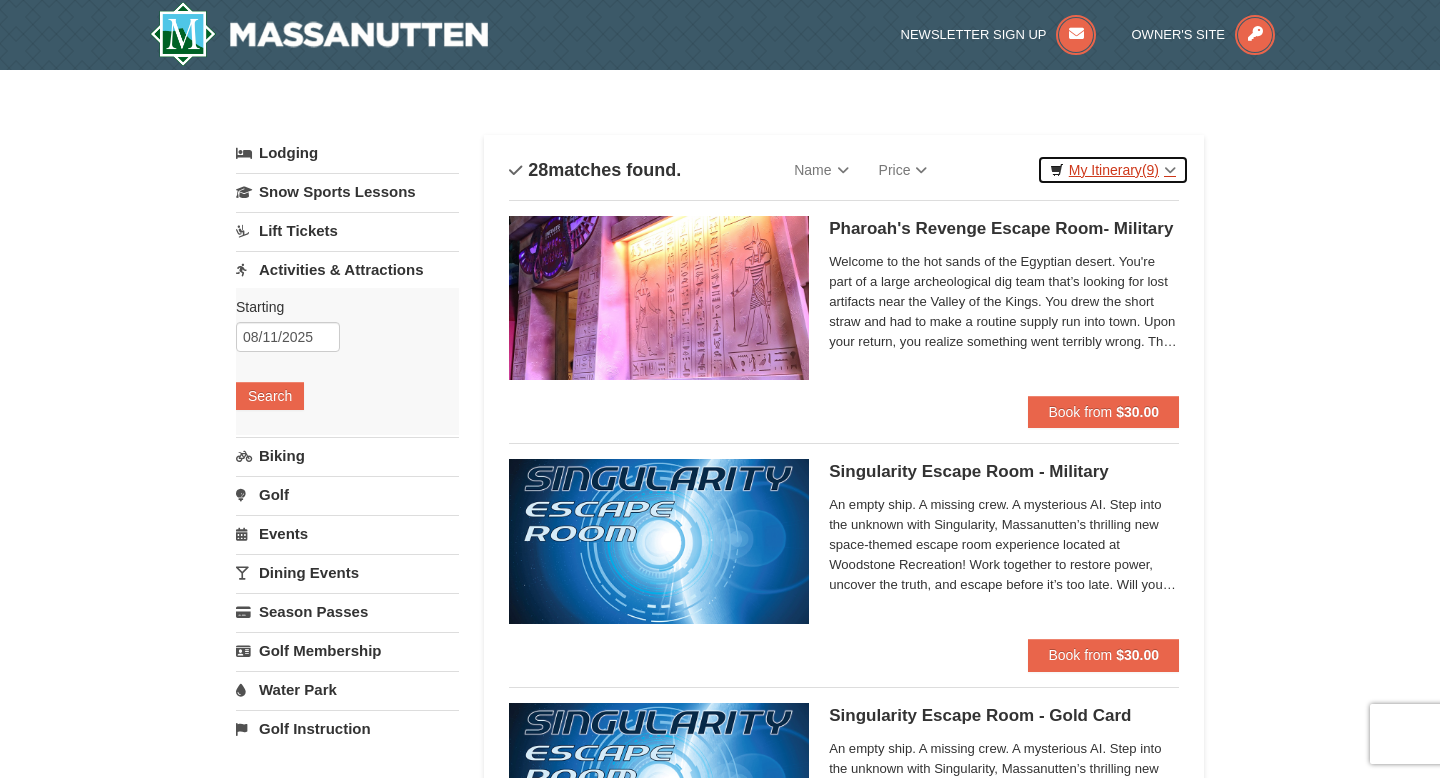 click on "My Itinerary (9)" at bounding box center (1113, 170) 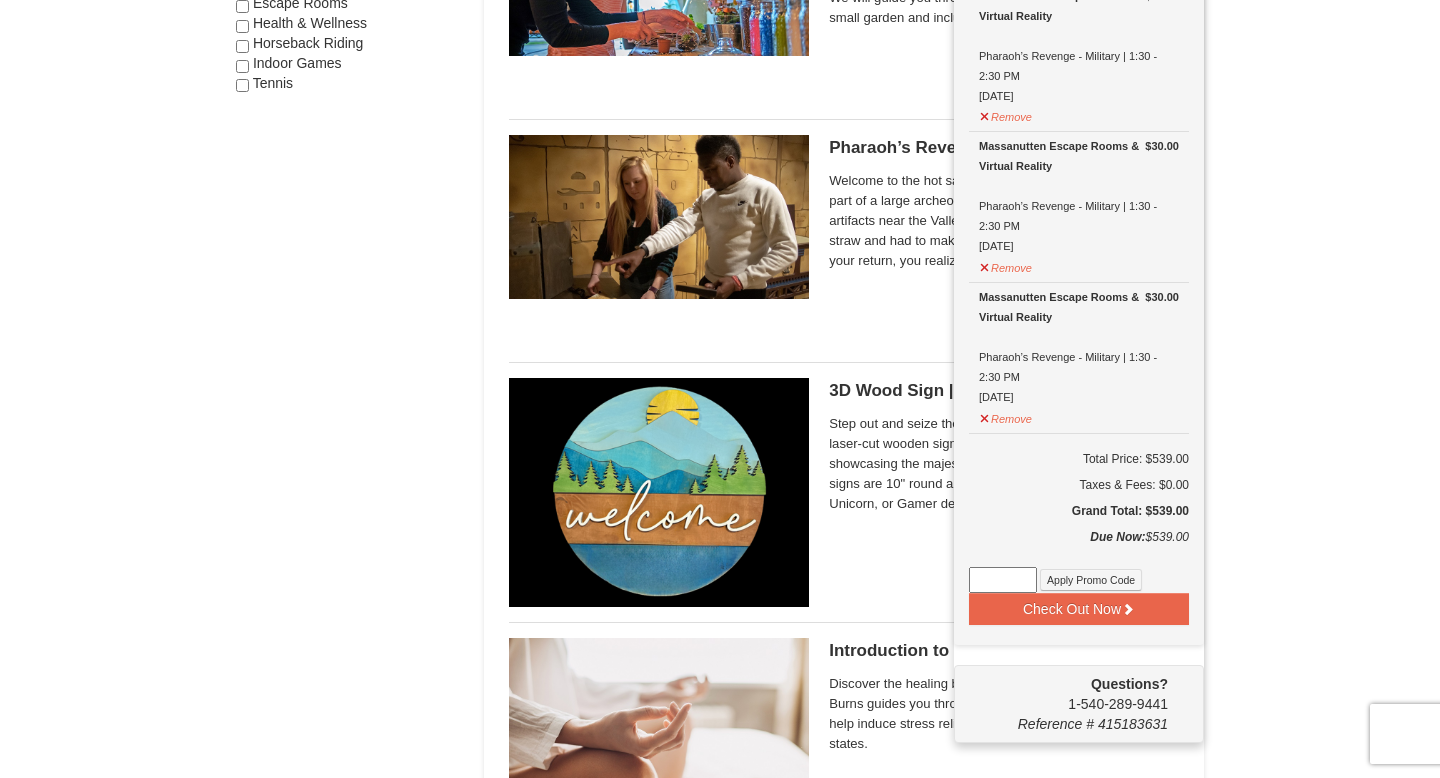 scroll, scrollTop: 1308, scrollLeft: 0, axis: vertical 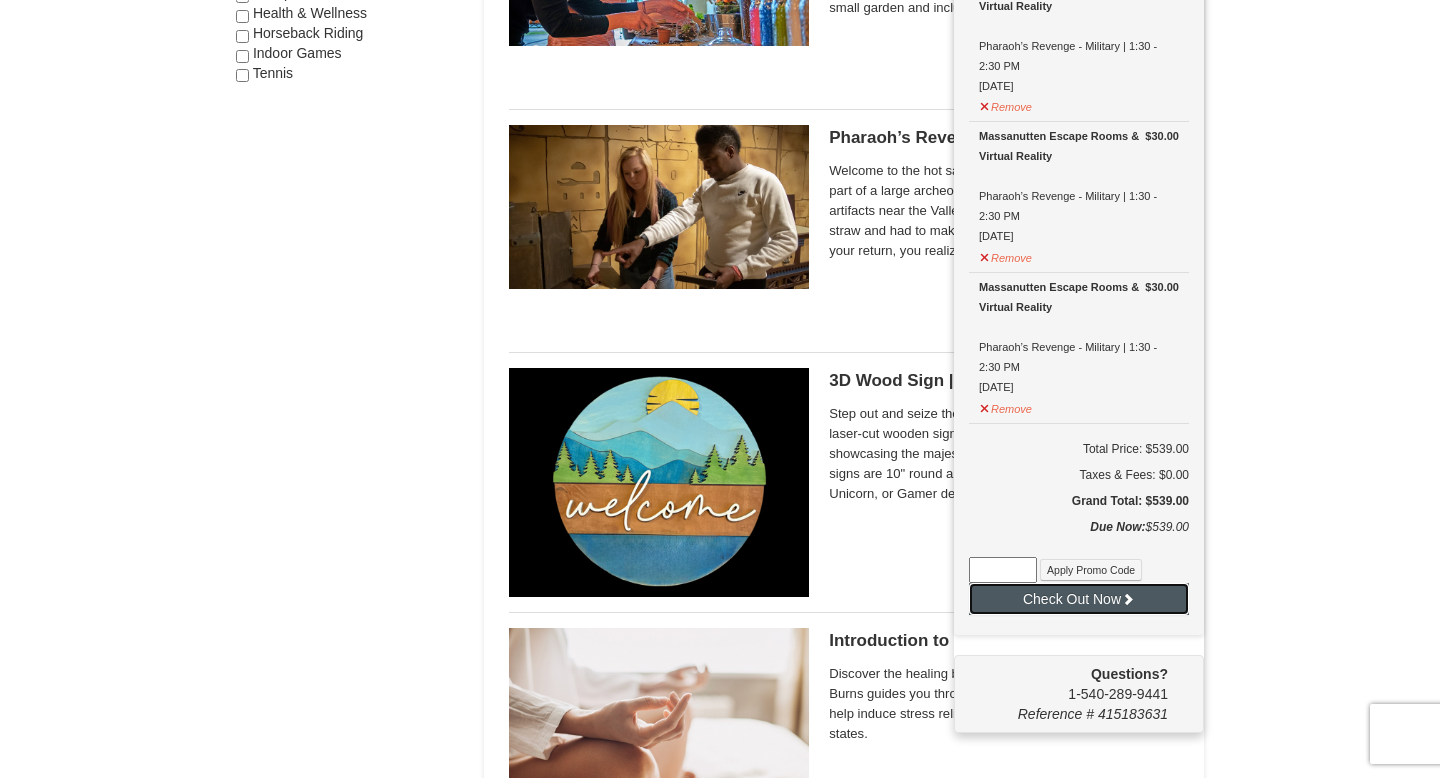 click at bounding box center (1128, 599) 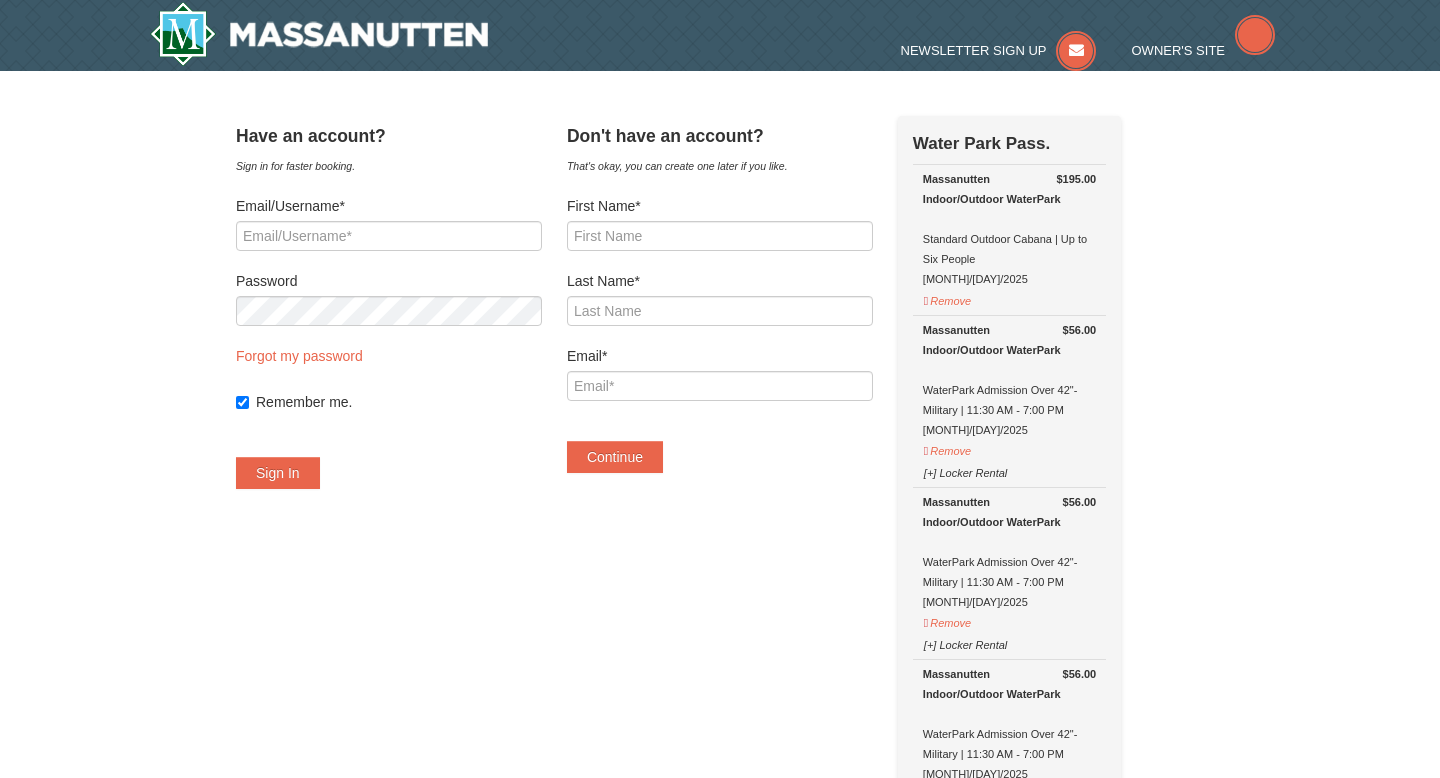 scroll, scrollTop: 0, scrollLeft: 0, axis: both 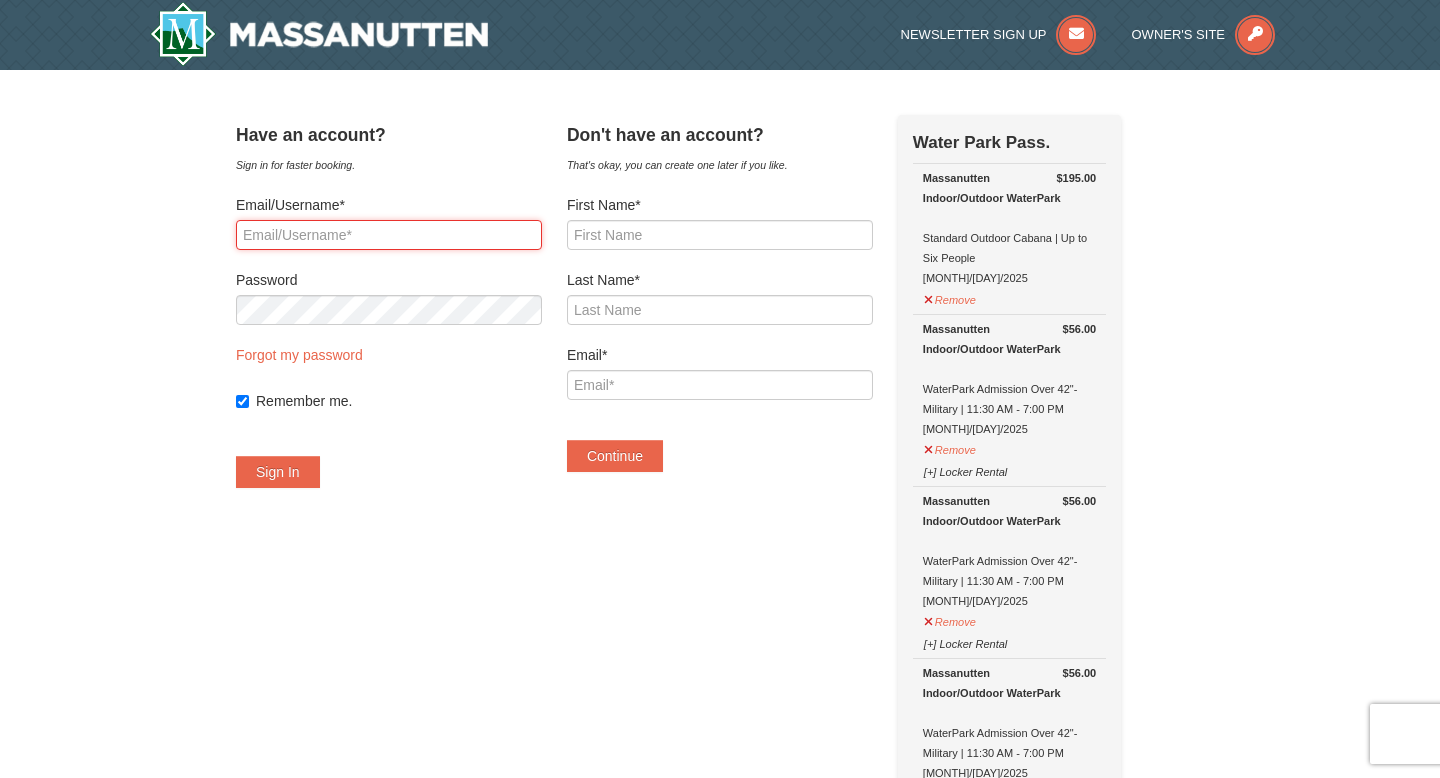 click on "Email/Username*" at bounding box center (389, 235) 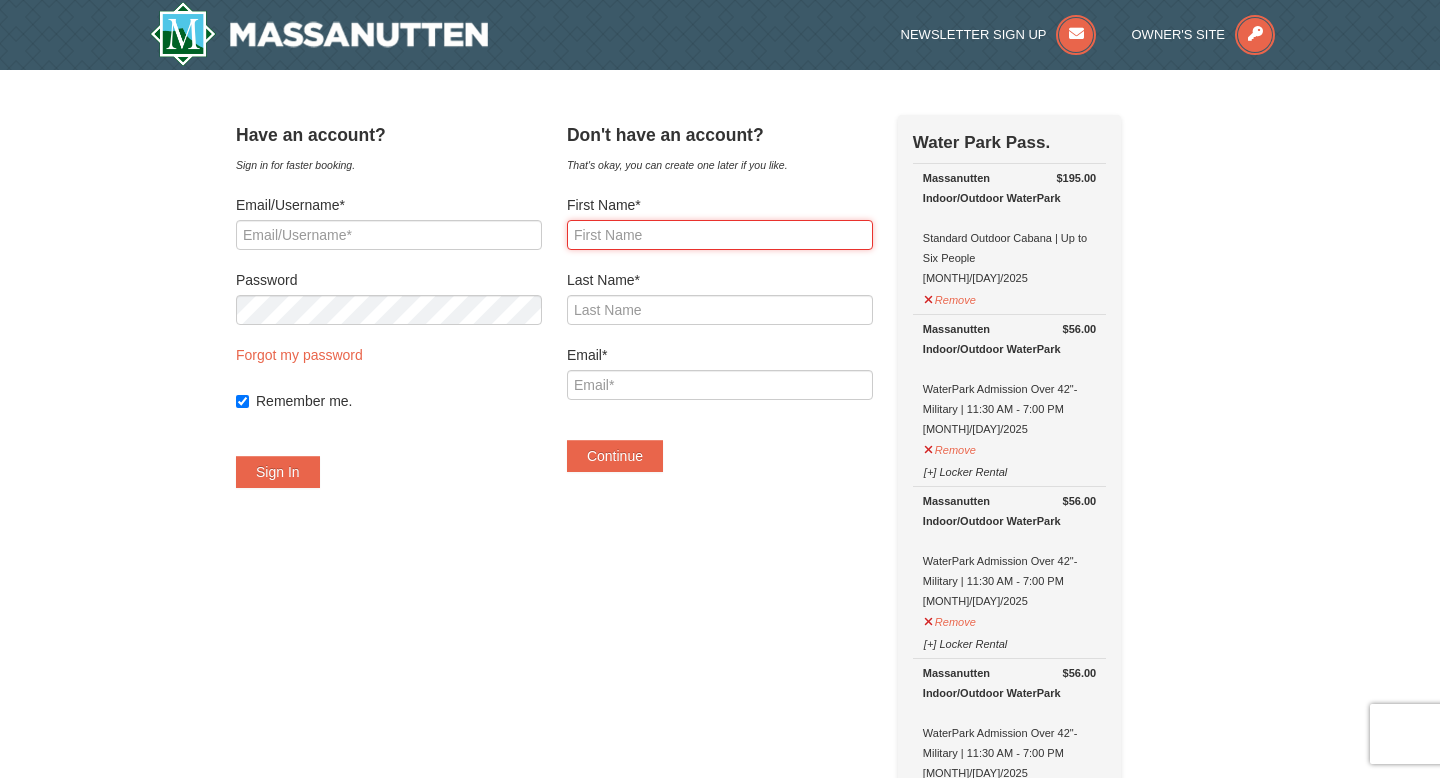 click on "First Name*" at bounding box center [720, 235] 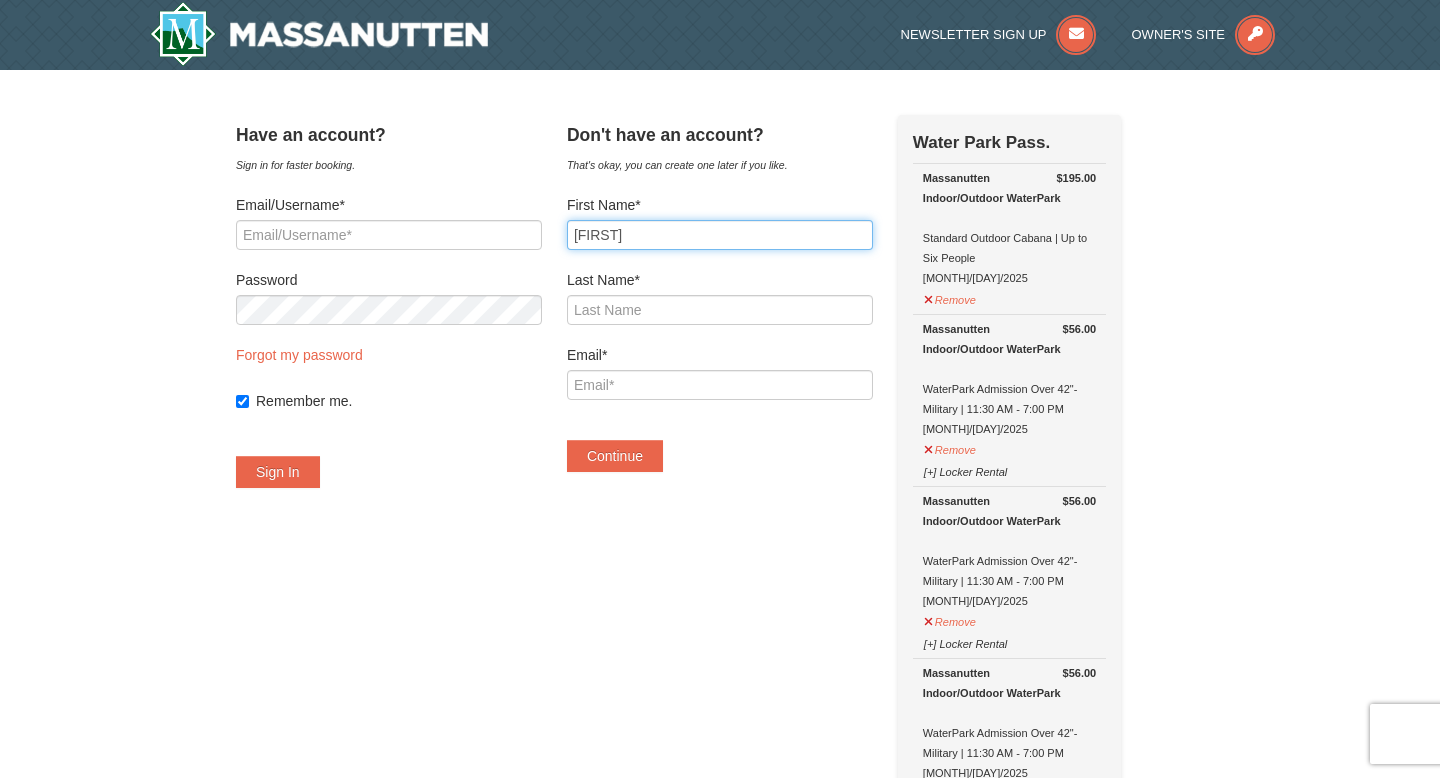 type on "Kevin" 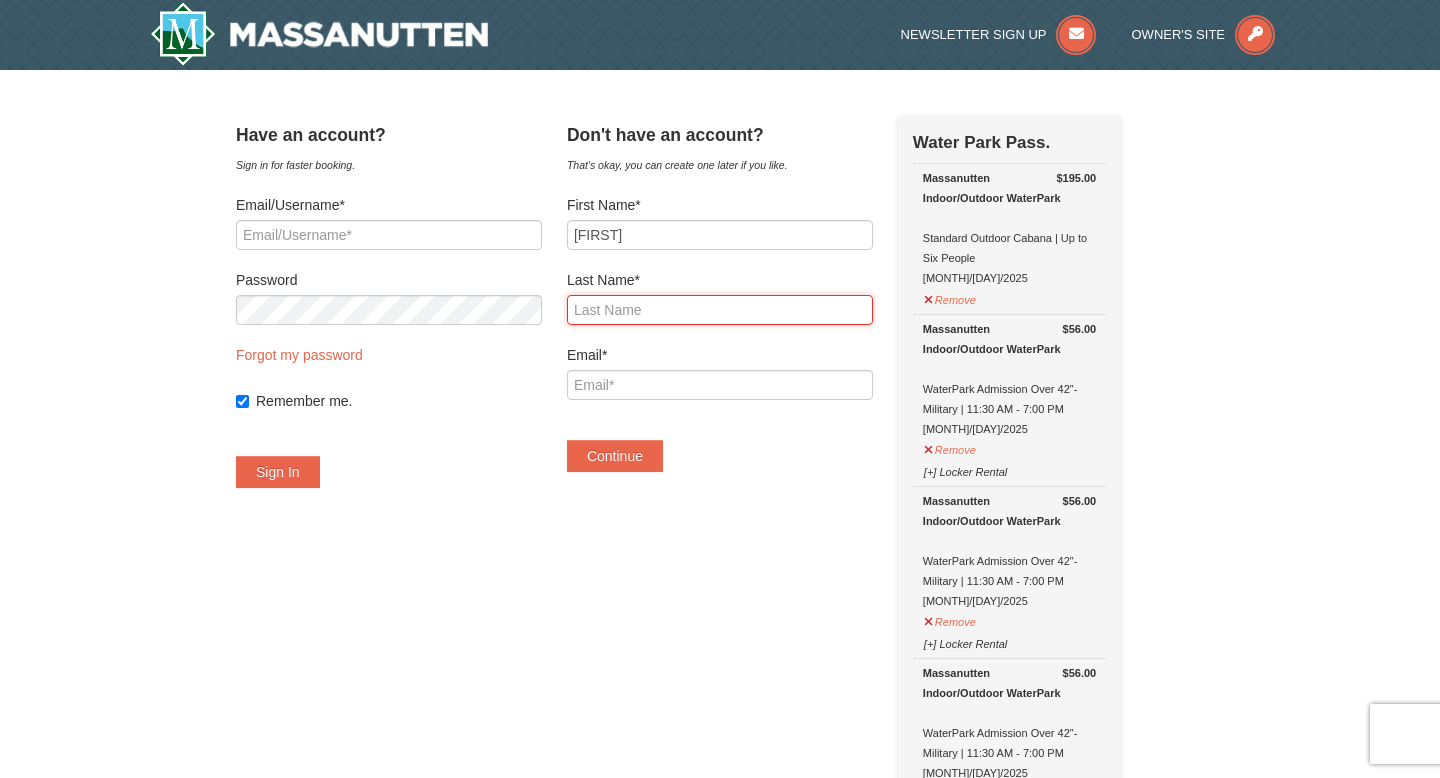 click on "Last Name*" at bounding box center (720, 310) 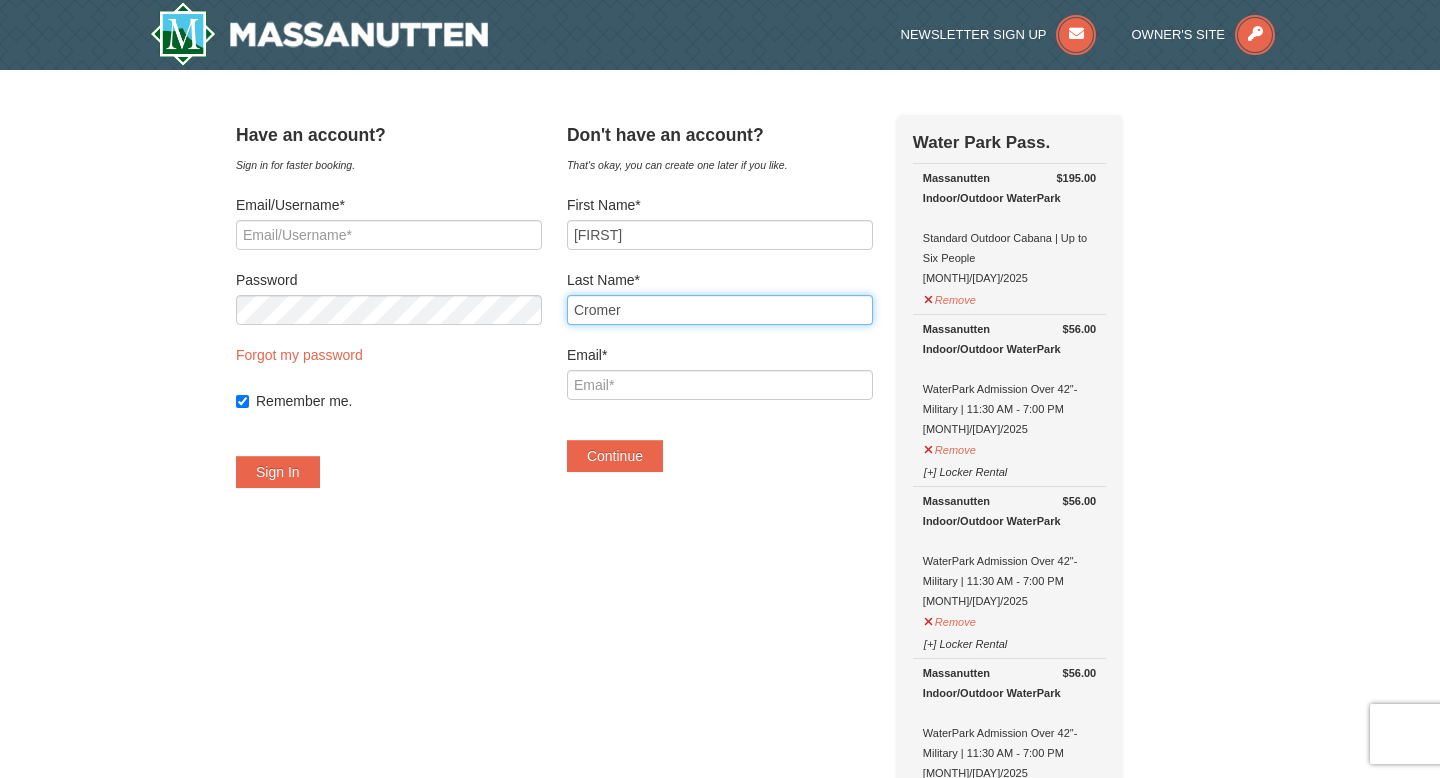 type on "Cromer" 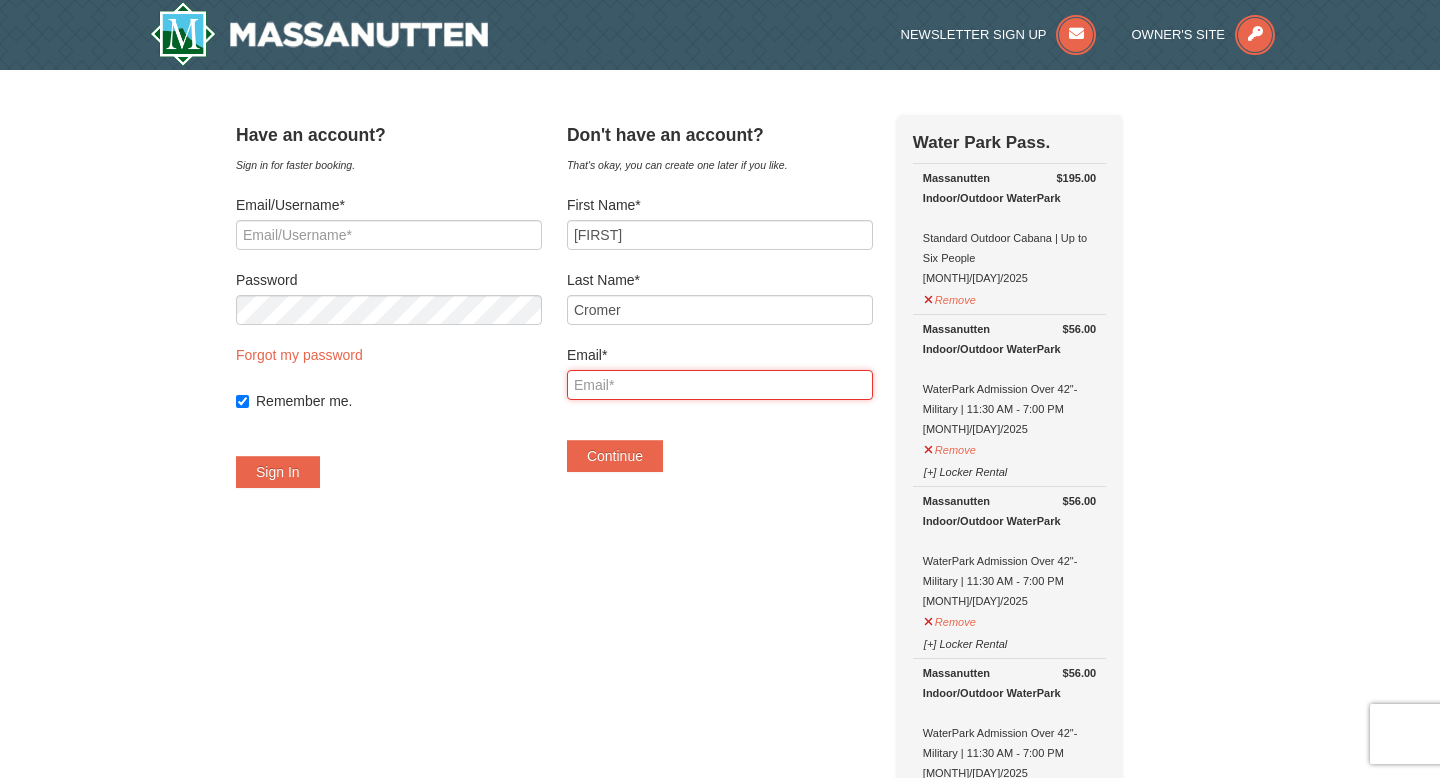 click on "Email*" at bounding box center (720, 385) 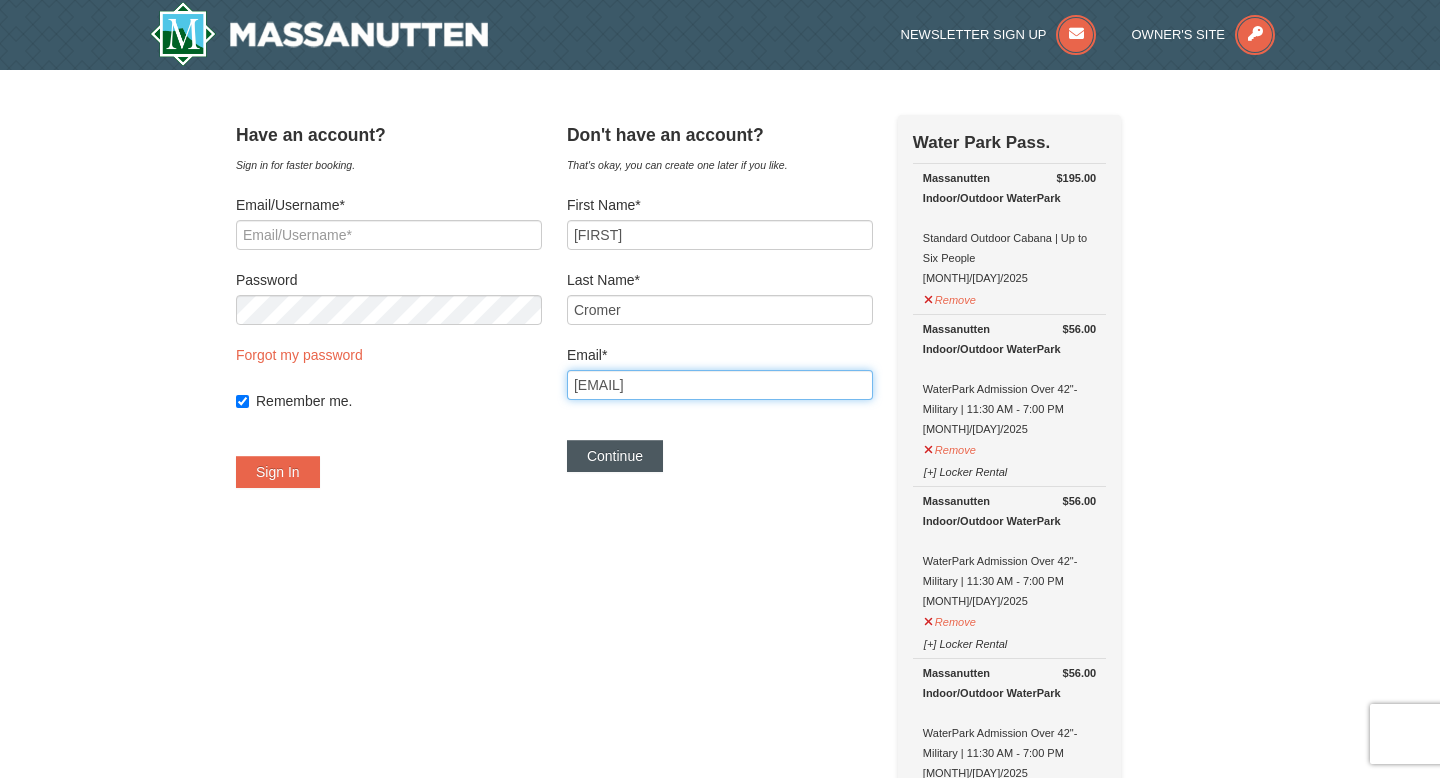 type on "kcsunshine_02@yahoo.com" 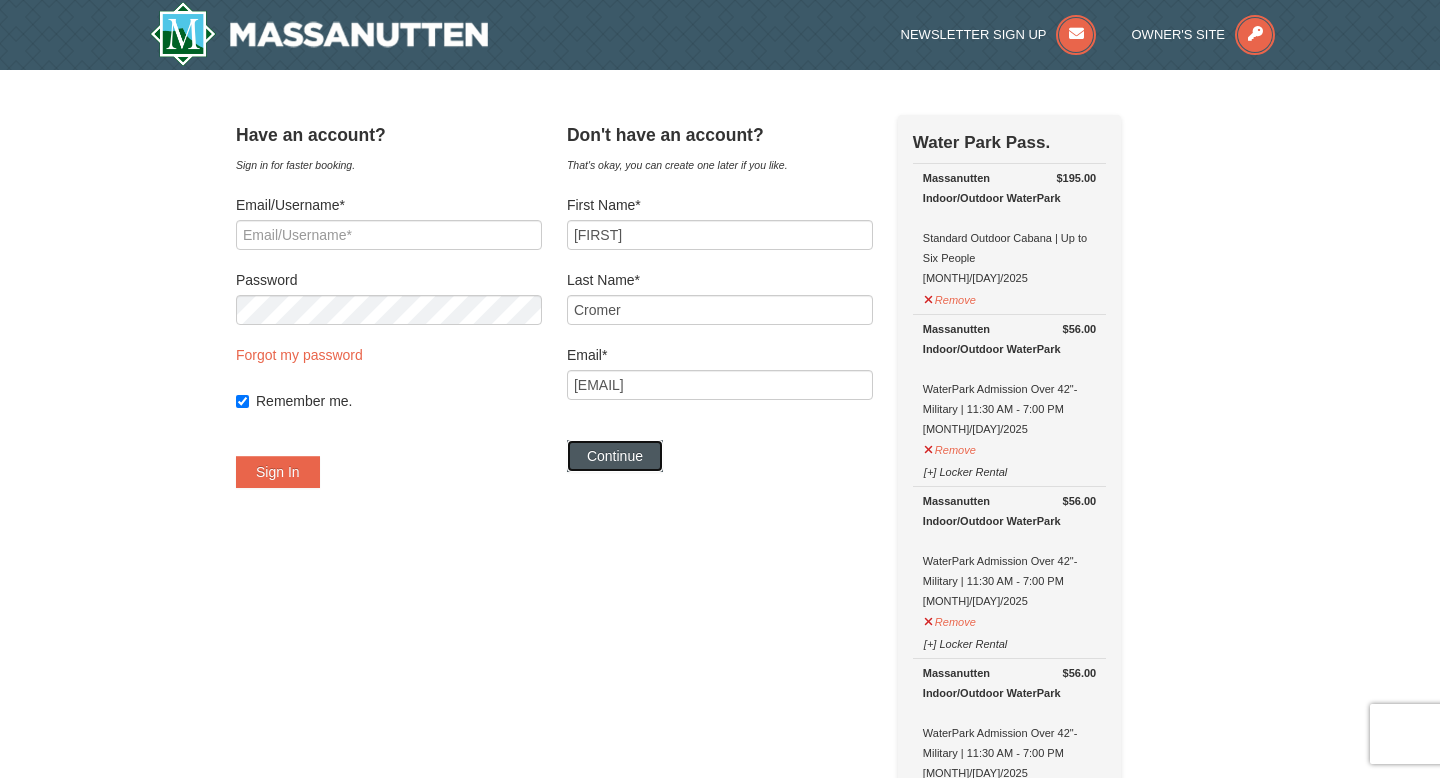 click on "Continue" at bounding box center [615, 456] 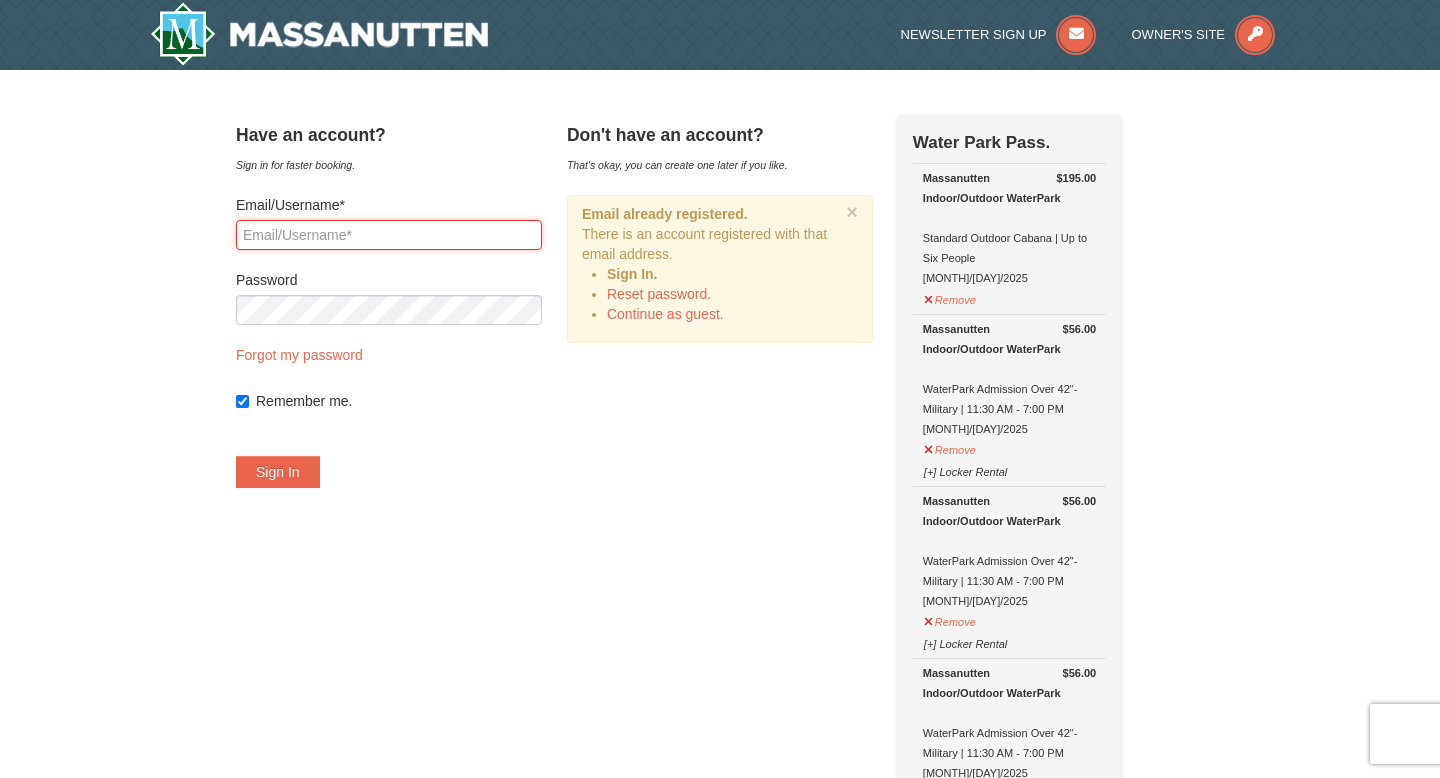 click on "Email/Username*" at bounding box center (389, 235) 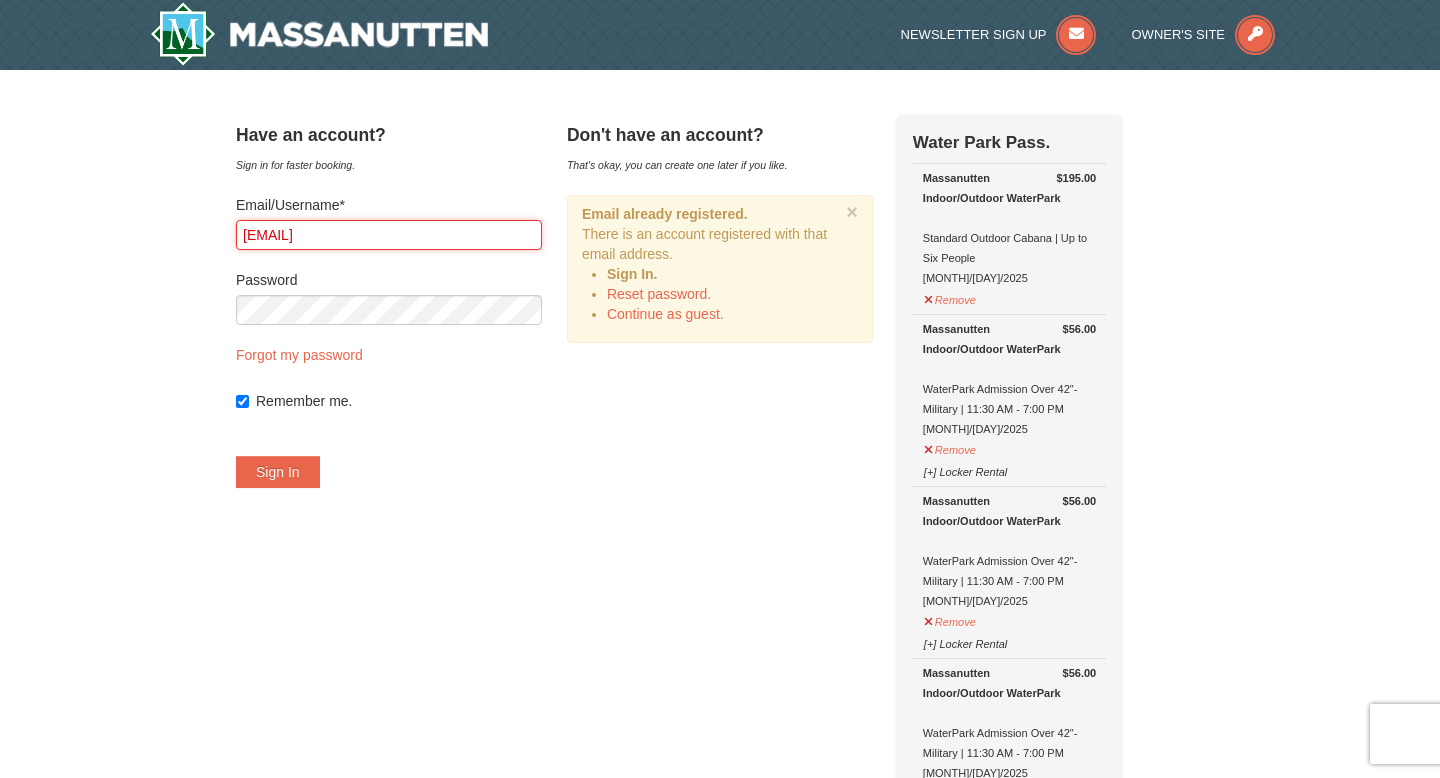 type on "kcsunshine_02@yahoo.com" 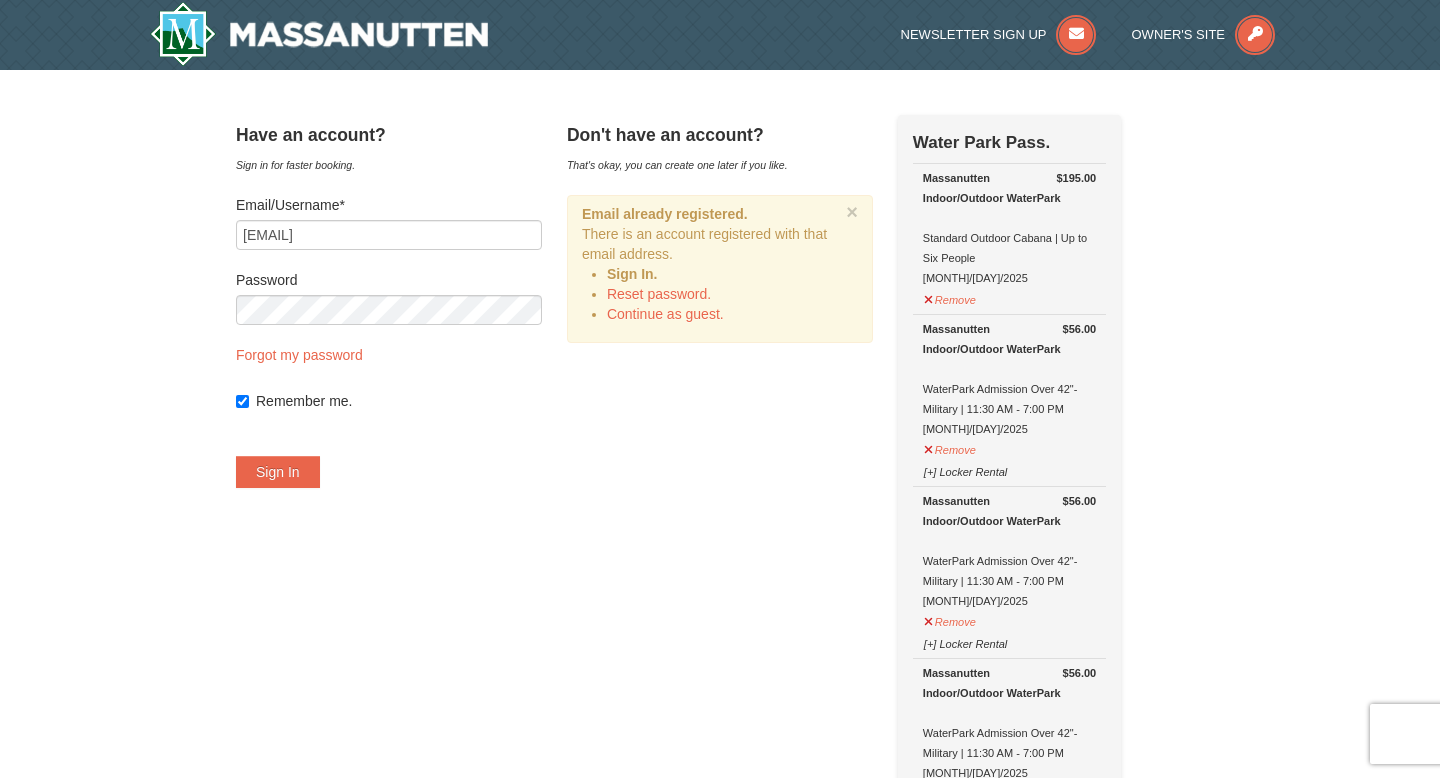 click on "Email/Username*
kcsunshine_02@yahoo.com
Password
Forgot my password
Remember me.
Sign In" at bounding box center [389, 341] 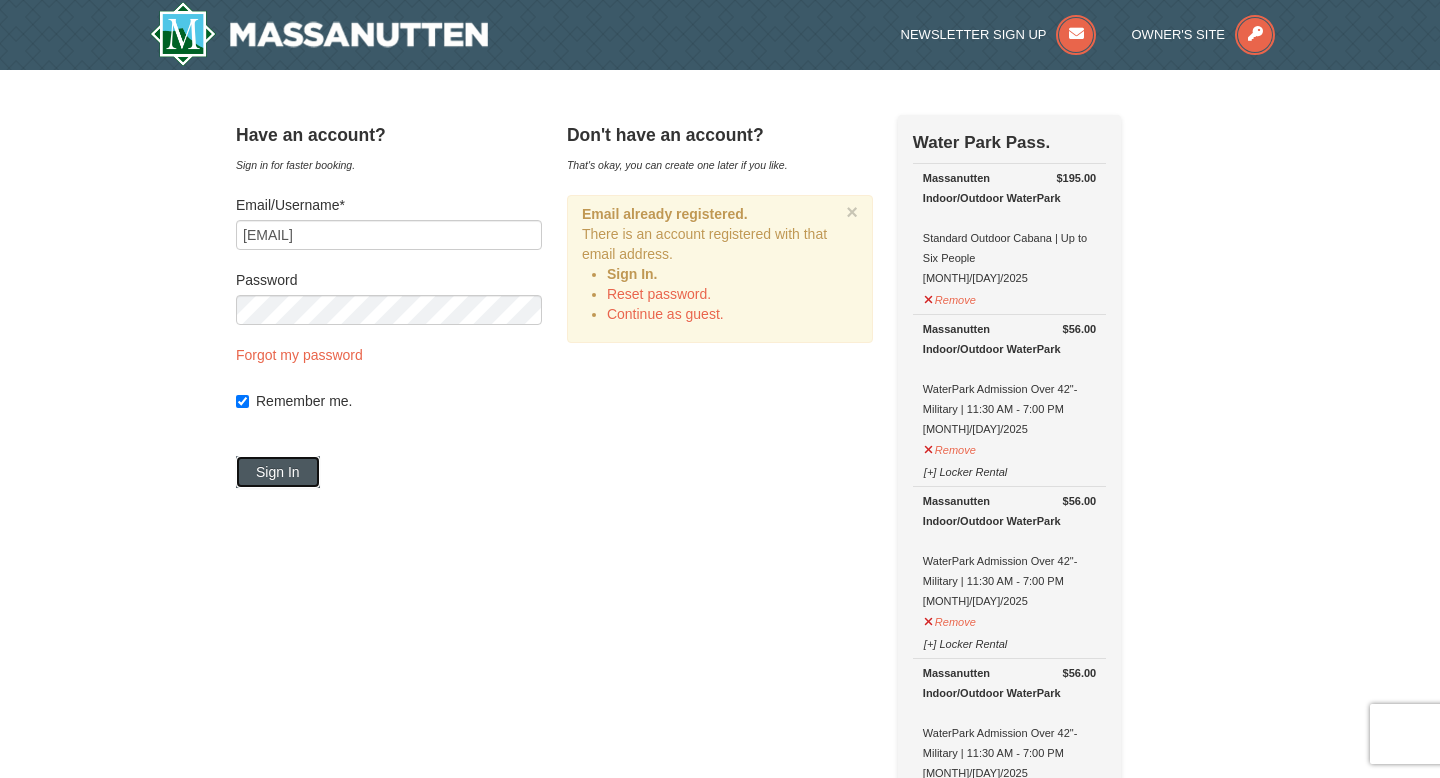click on "Sign In" at bounding box center [278, 472] 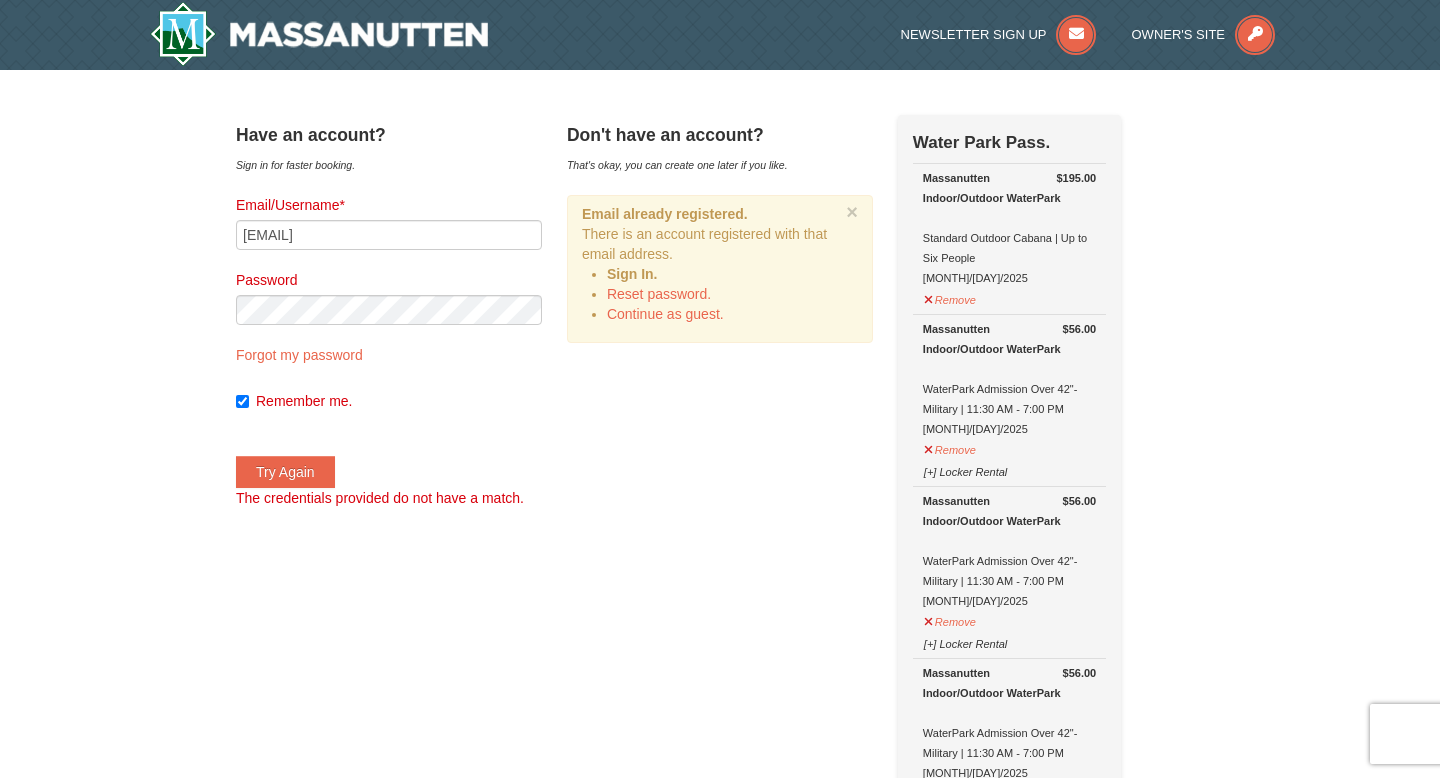 click on "Have an account?
Sign in for faster booking.
Email/Username*
kcsunshine_02@yahoo.com
Password
Forgot my password
Remember me.
Try Again" at bounding box center (720, 1255) 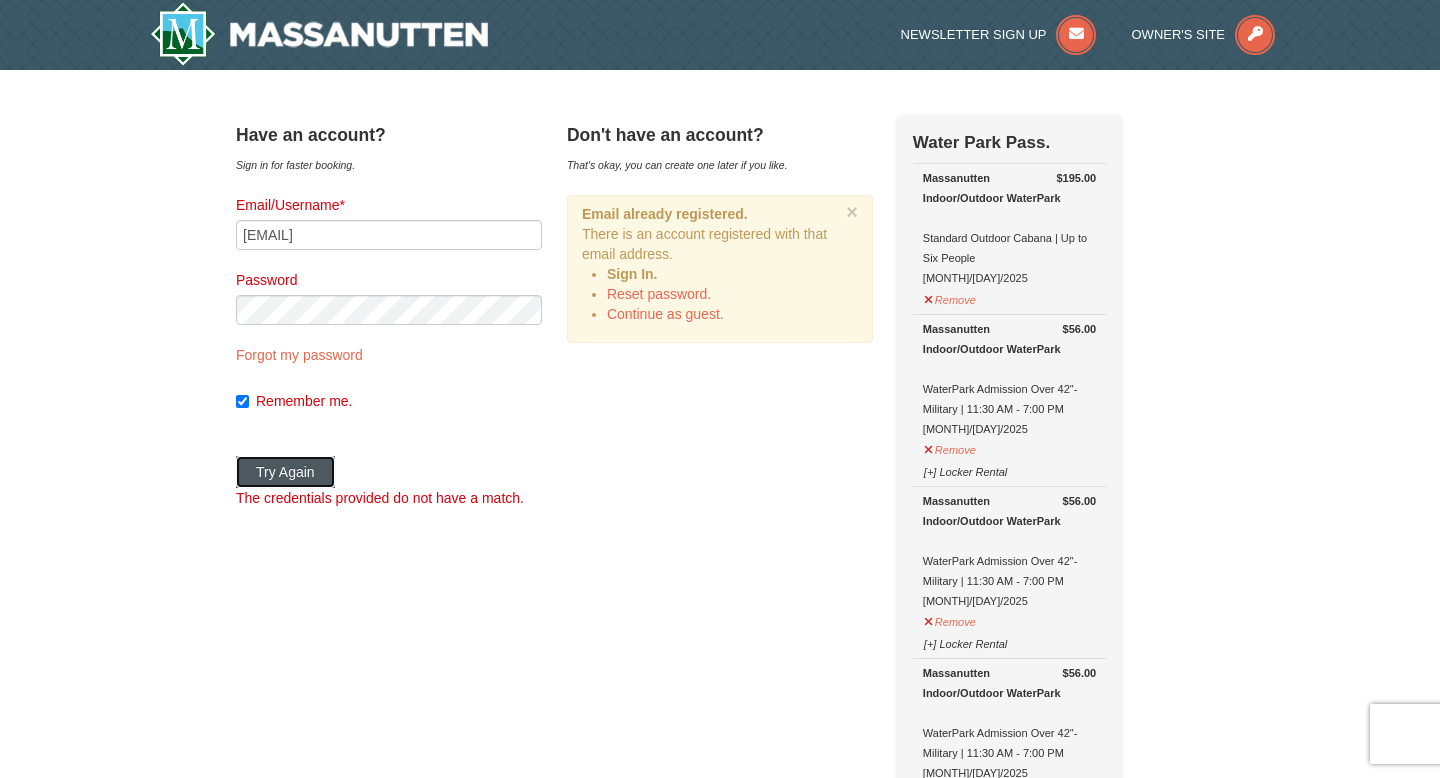 click on "Try Again" at bounding box center [285, 472] 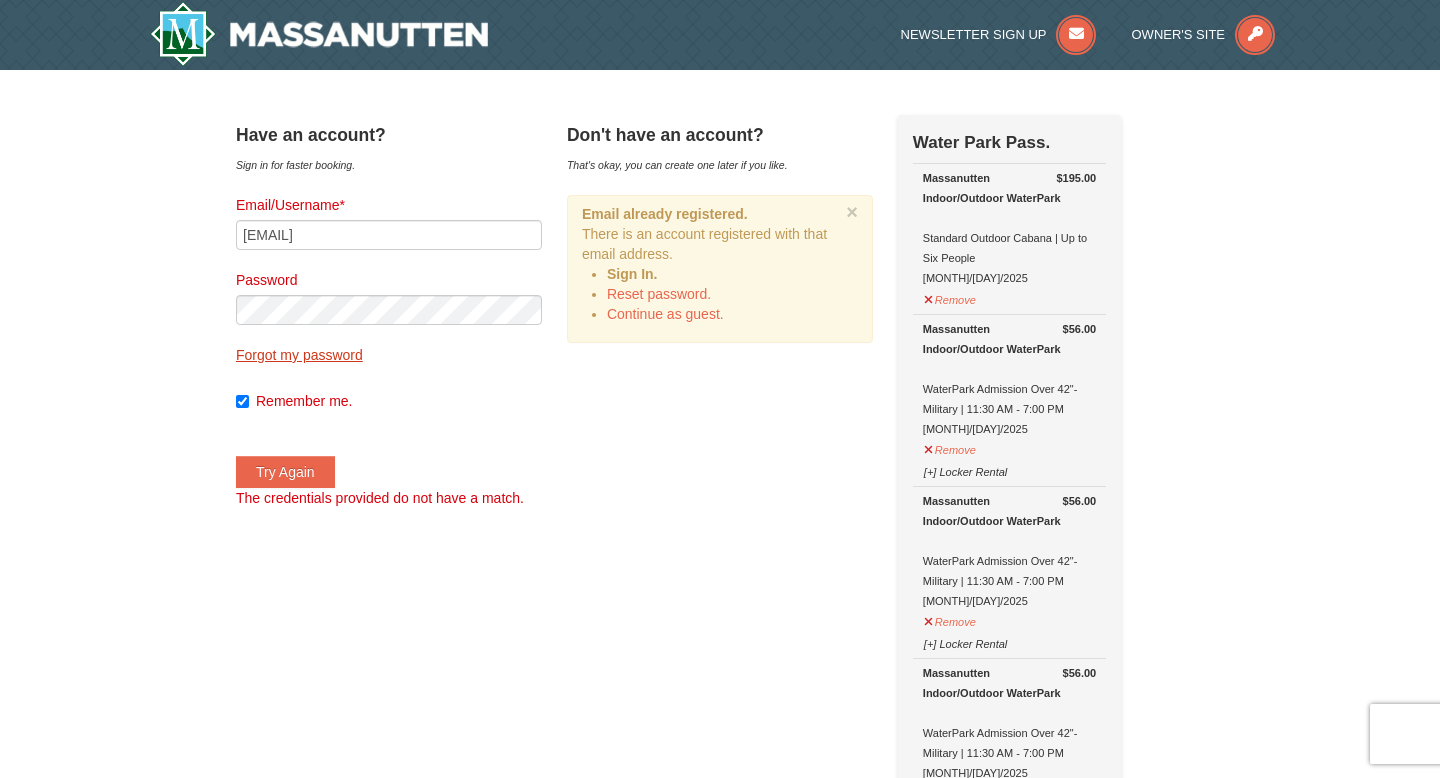 click on "Forgot my password" at bounding box center [299, 355] 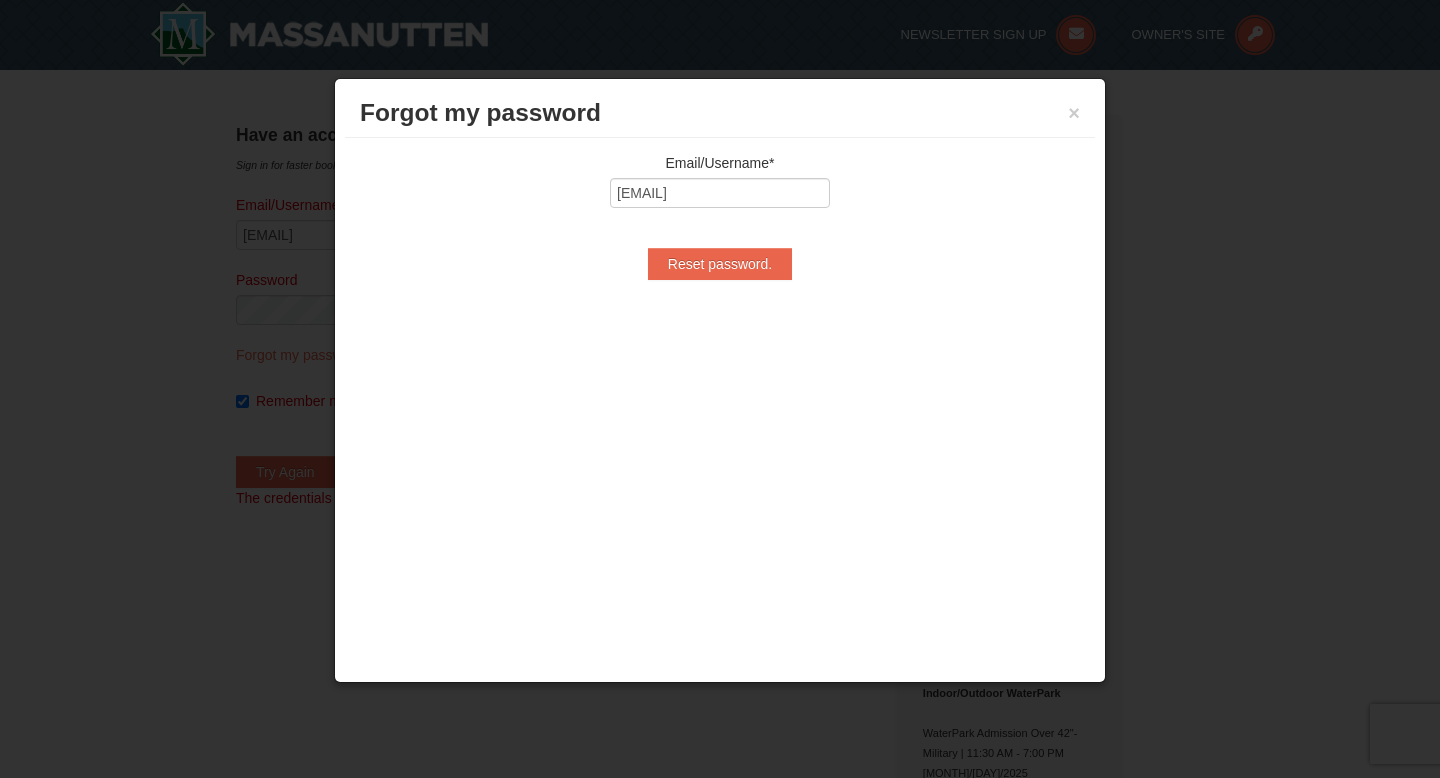 click at bounding box center (720, 389) 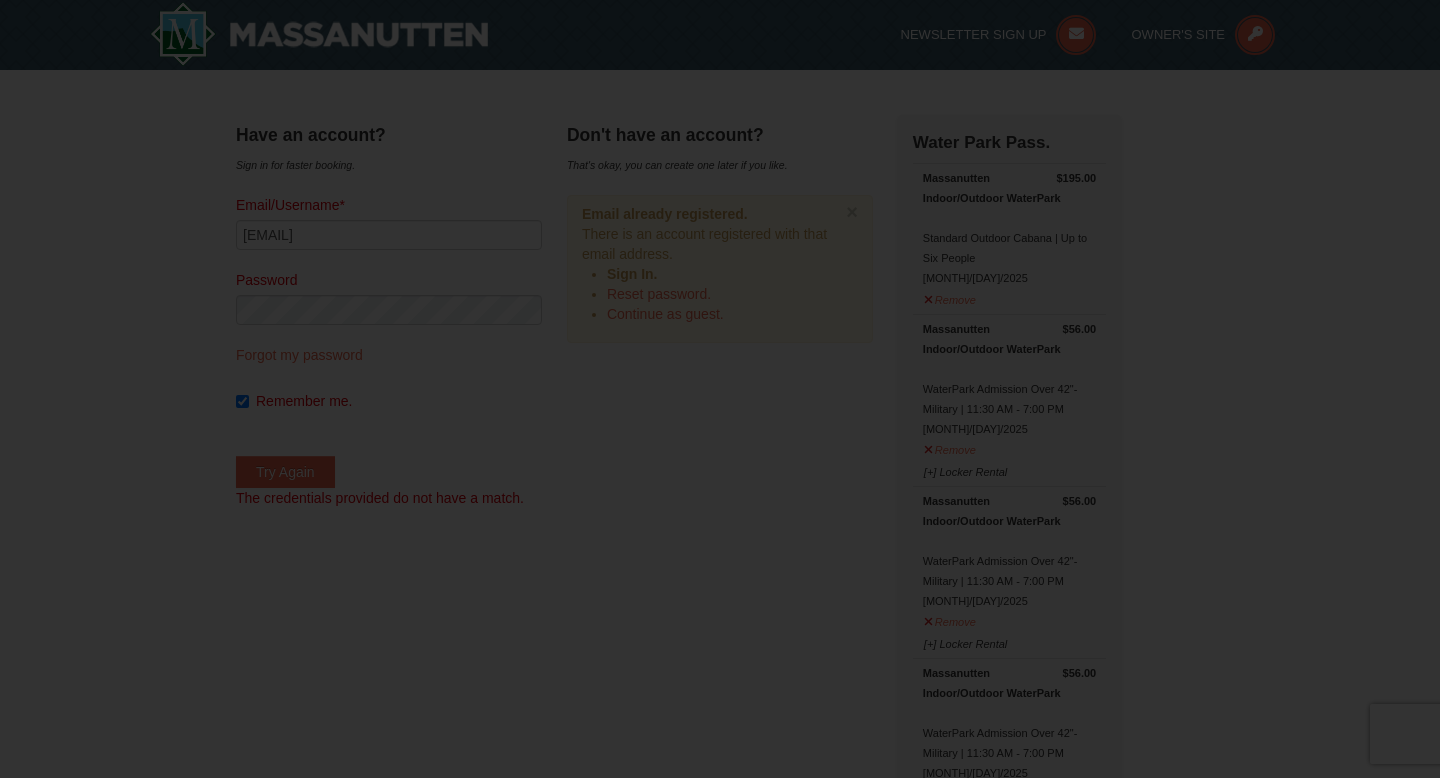 click at bounding box center [720, 389] 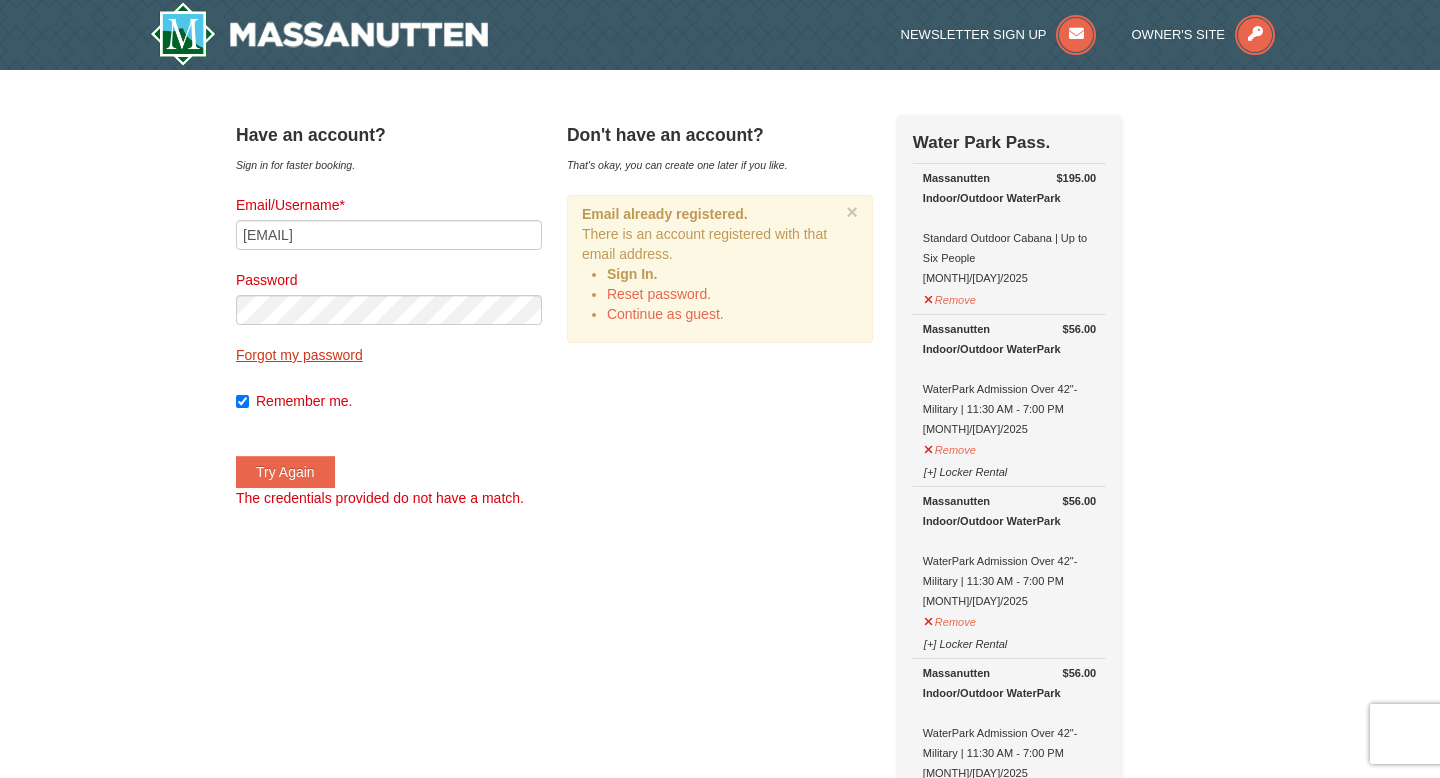 click on "Forgot my password" at bounding box center (299, 355) 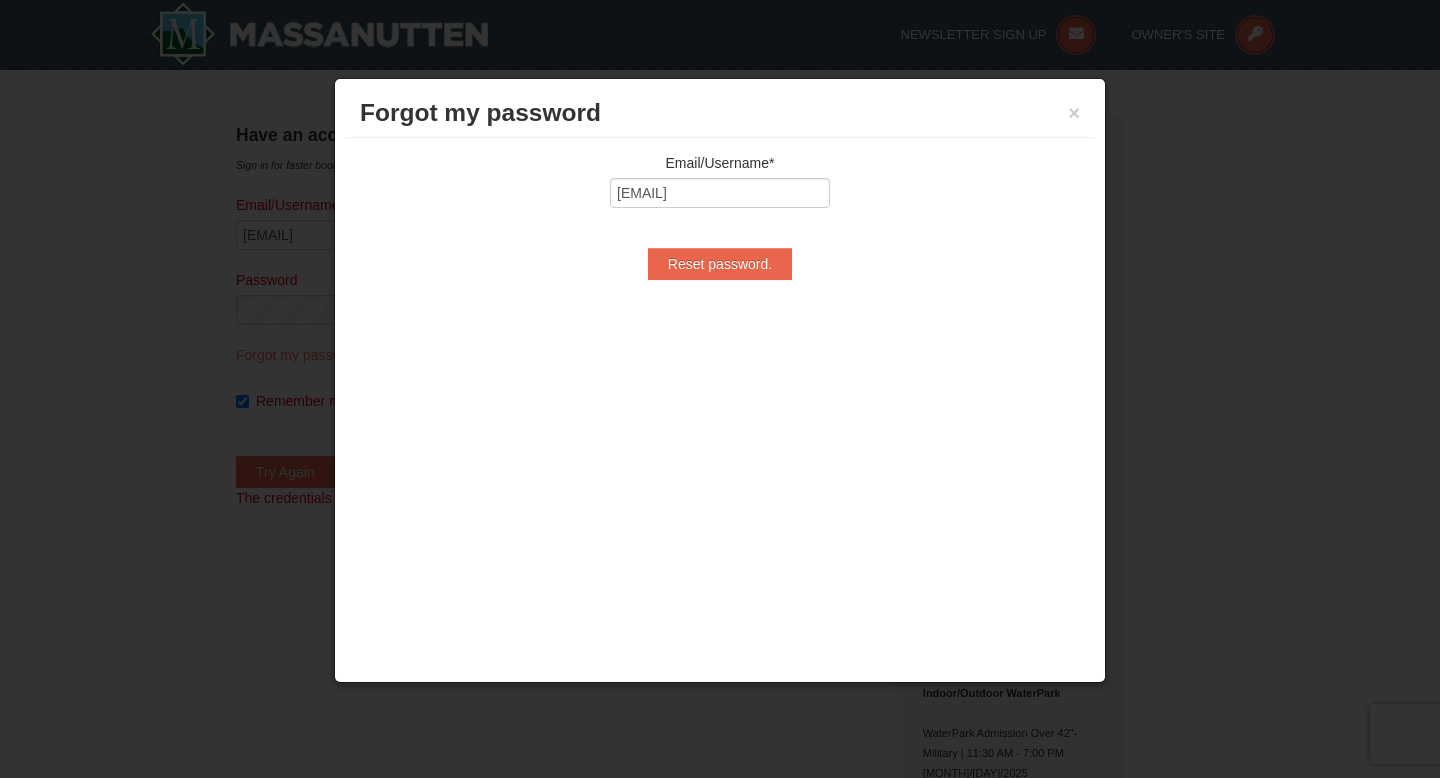 click at bounding box center [720, 389] 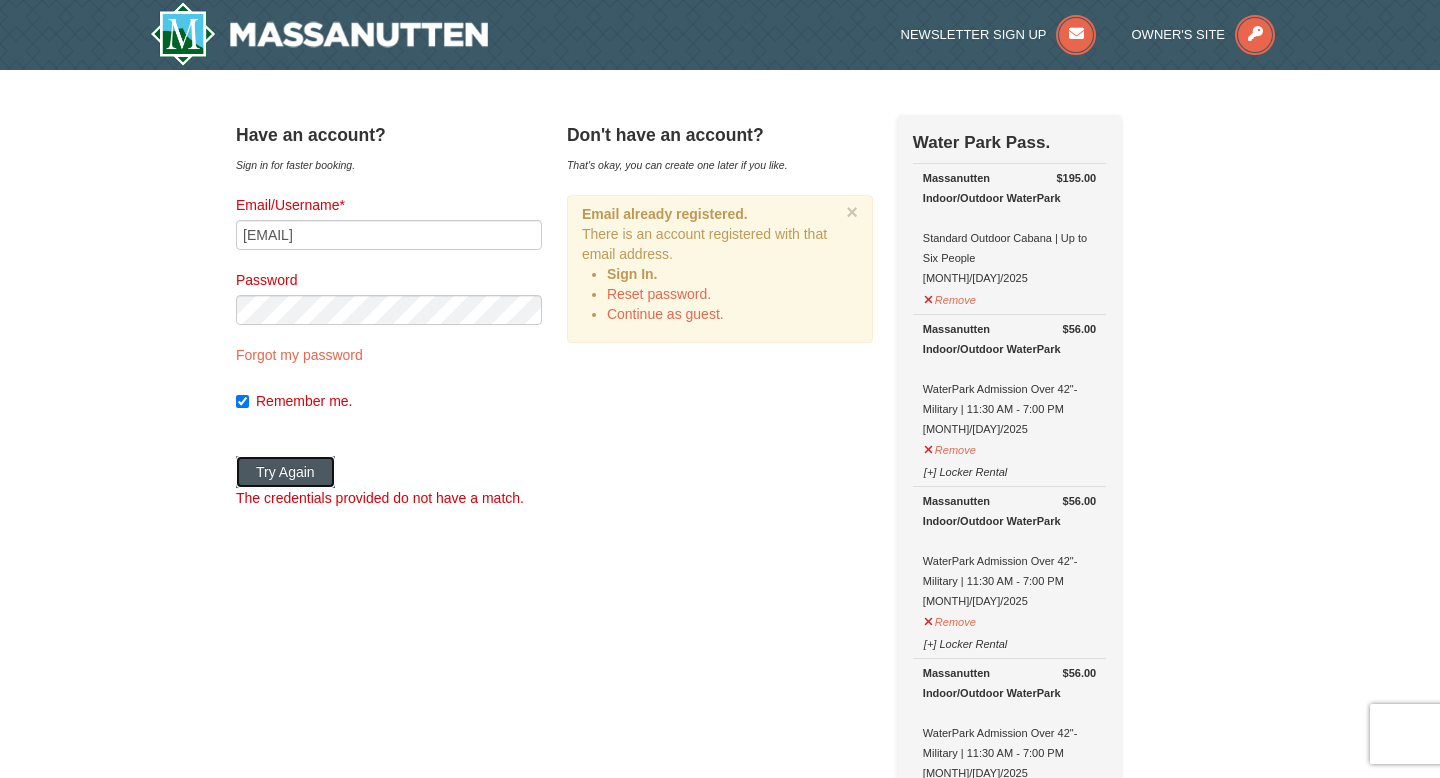 click on "Try Again" at bounding box center (285, 472) 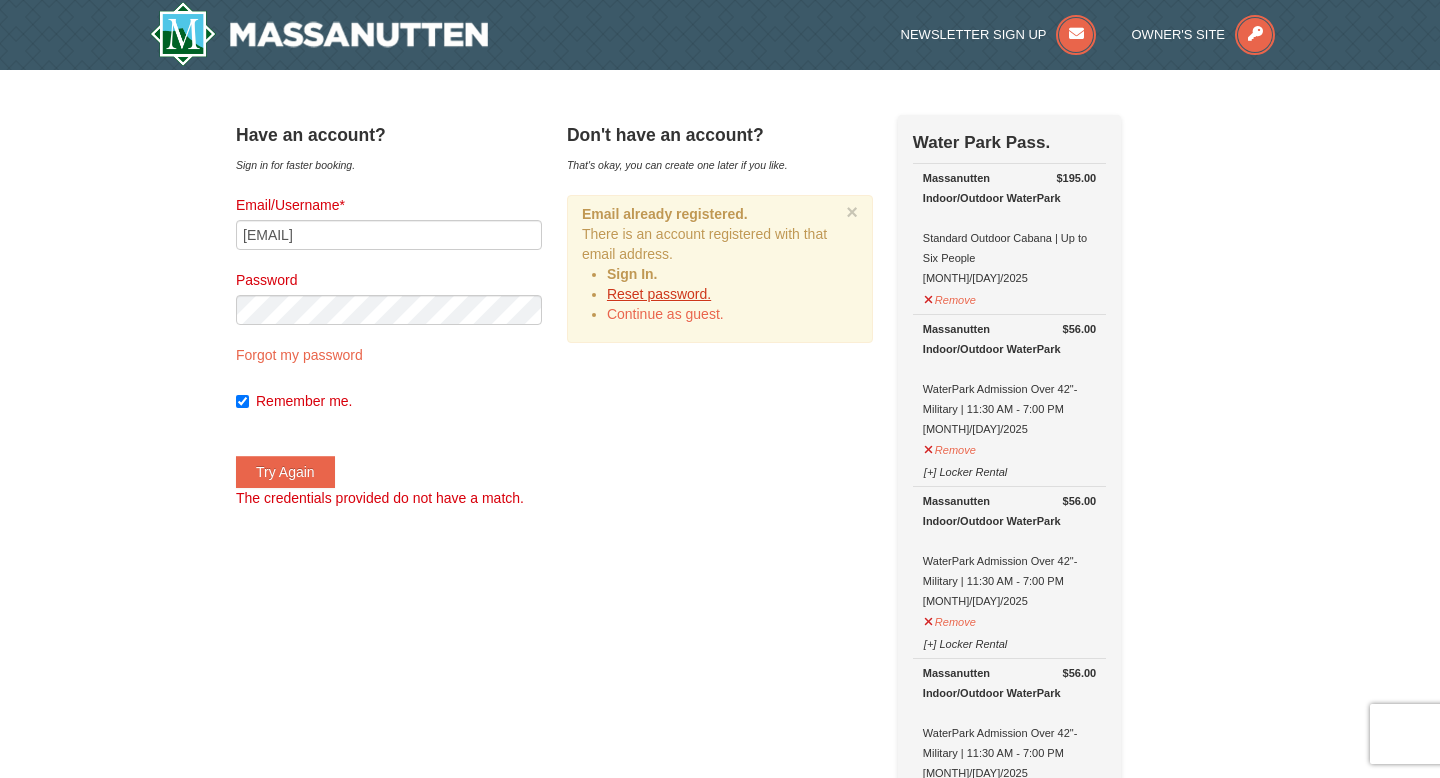 drag, startPoint x: 651, startPoint y: 295, endPoint x: 641, endPoint y: 296, distance: 10.049875 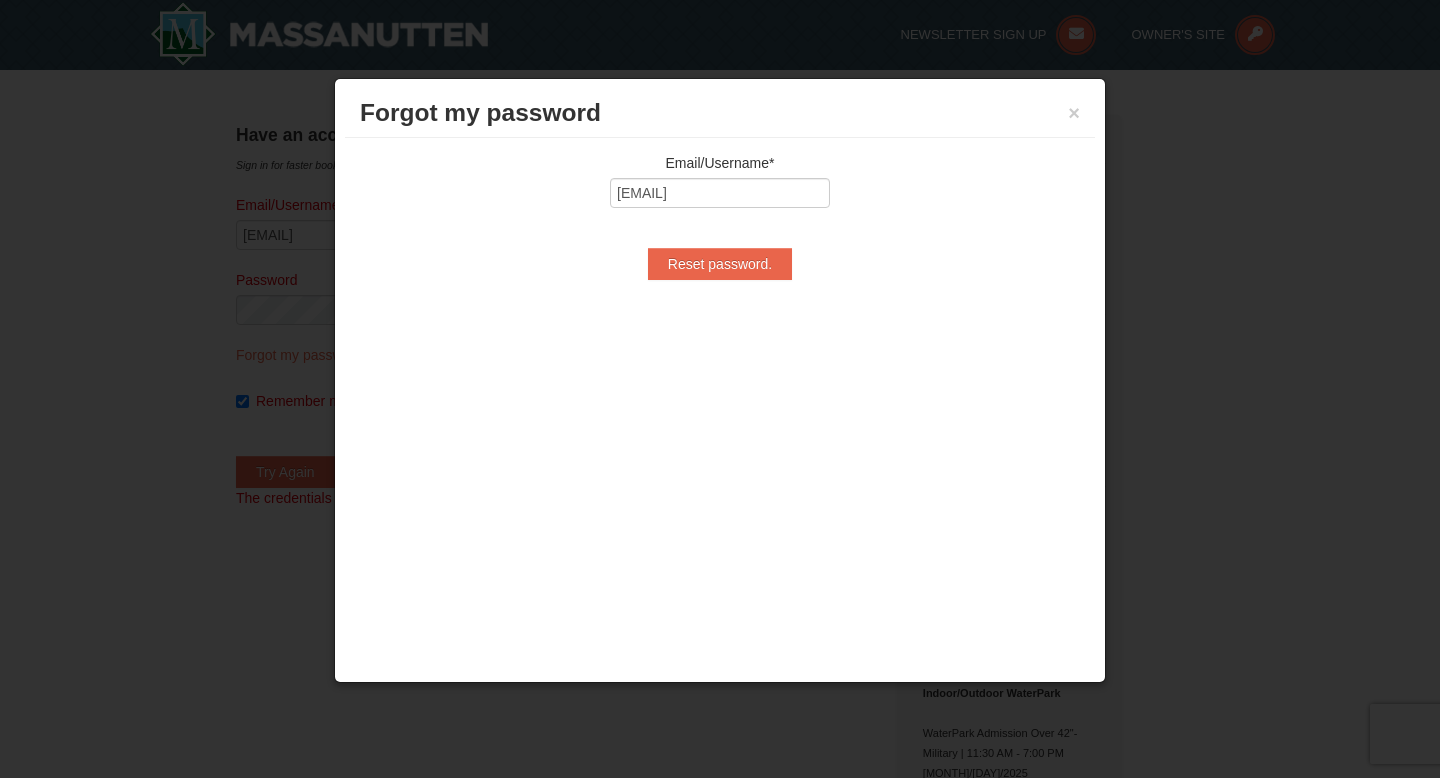 click on "Email/Username*
kcsunshine_02@yahoo.com
Reset password.
Username
Temporary Password
New Password
Confirm New Password
Sign In" at bounding box center (720, 216) 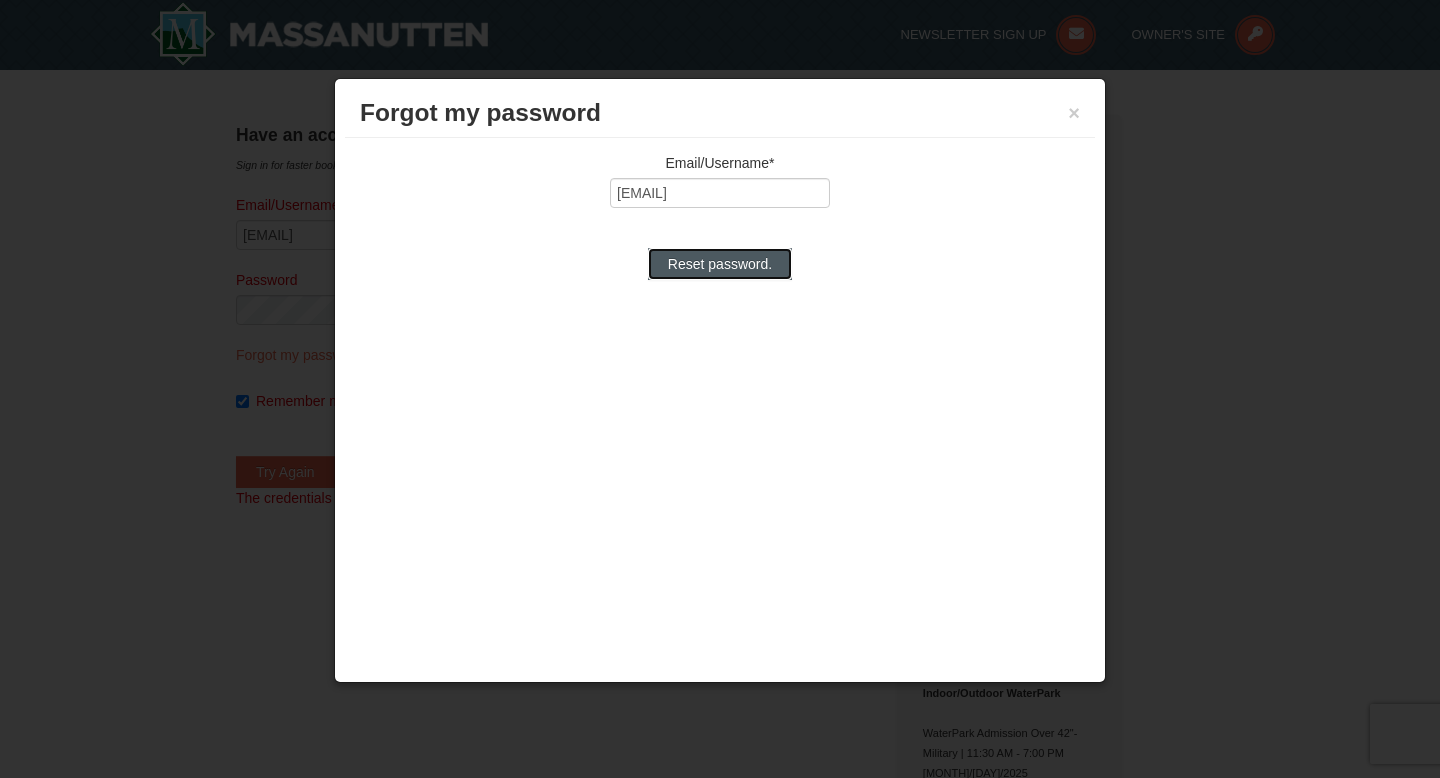 click on "Reset password." at bounding box center [720, 264] 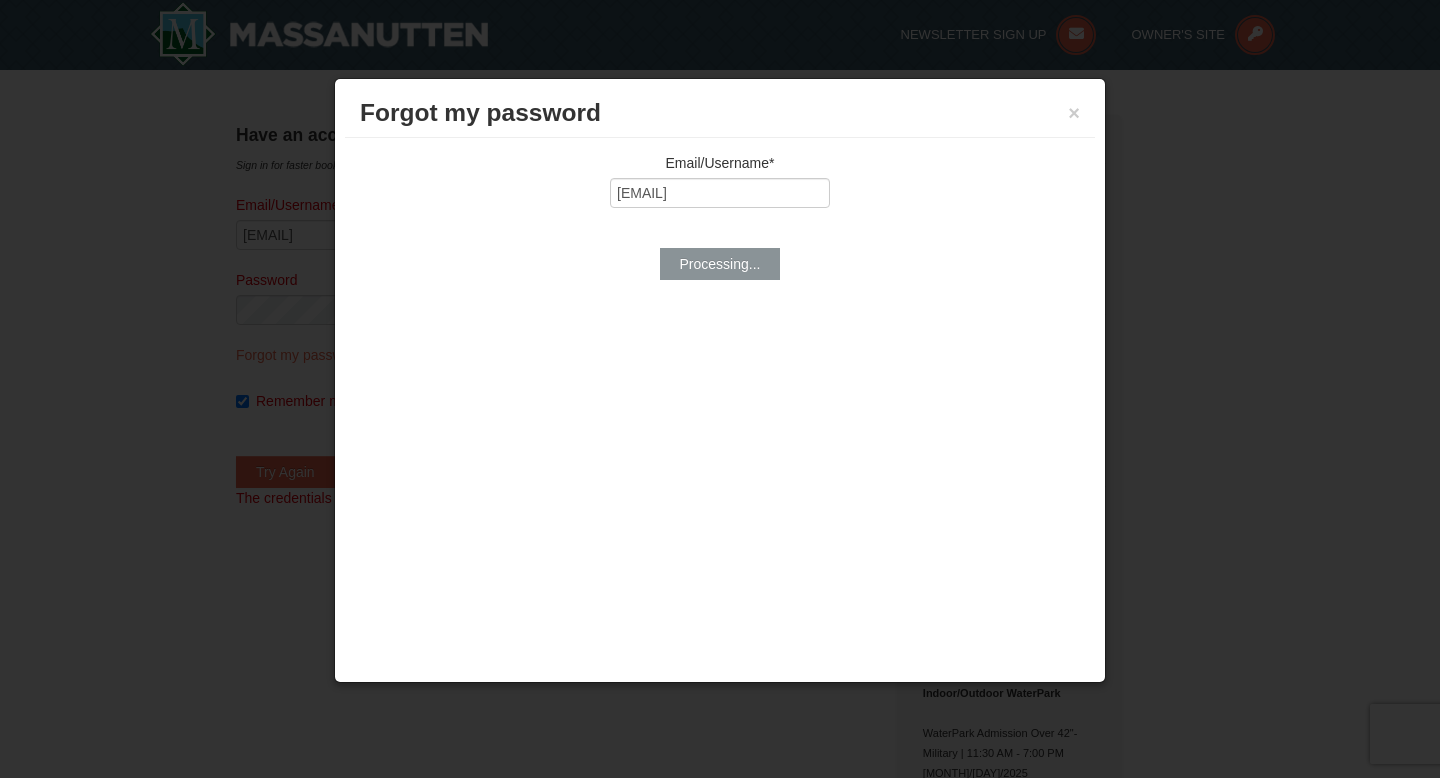 type on "[EMAIL]" 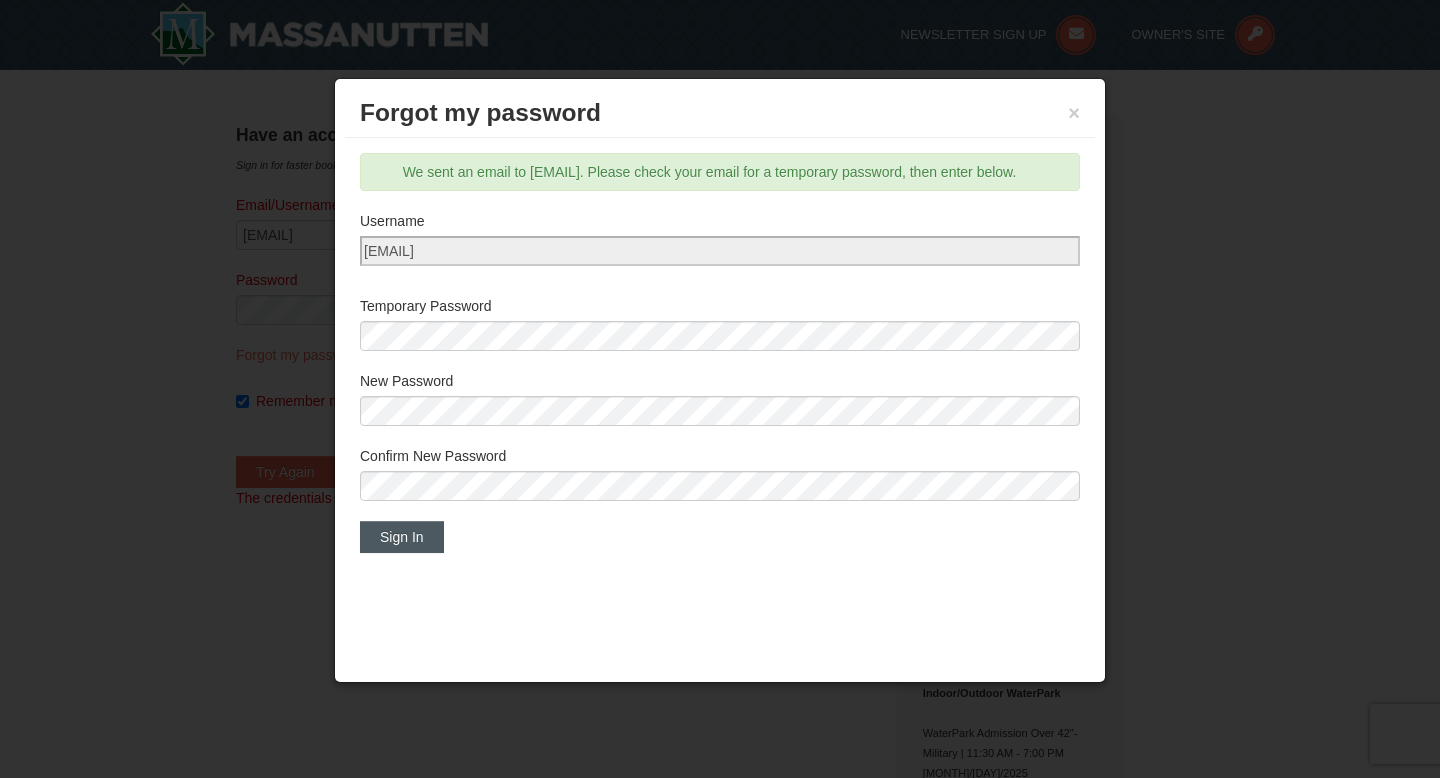 click on "Sign In" at bounding box center [402, 537] 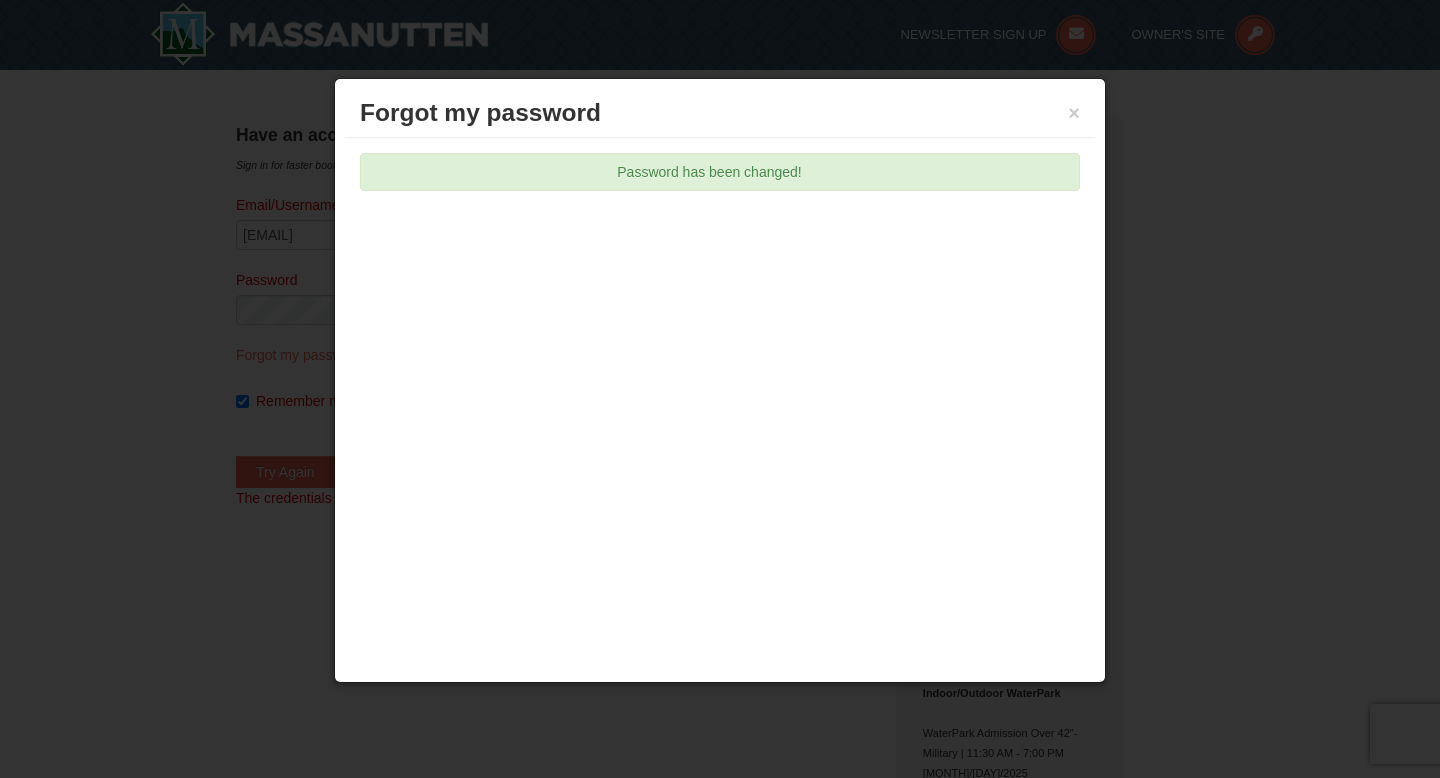 click on "Forgot my password
×
Email/Username*
kcsunshine_02@yahoo.com
Reset password.
We sent an email to kcsunshine_02@yahoo.com. Please check your email for a temporary password, then enter below.
Password has been changed!
Username
Temporary Password
New Password
Confirm New Password
Processing..." at bounding box center [720, 381] 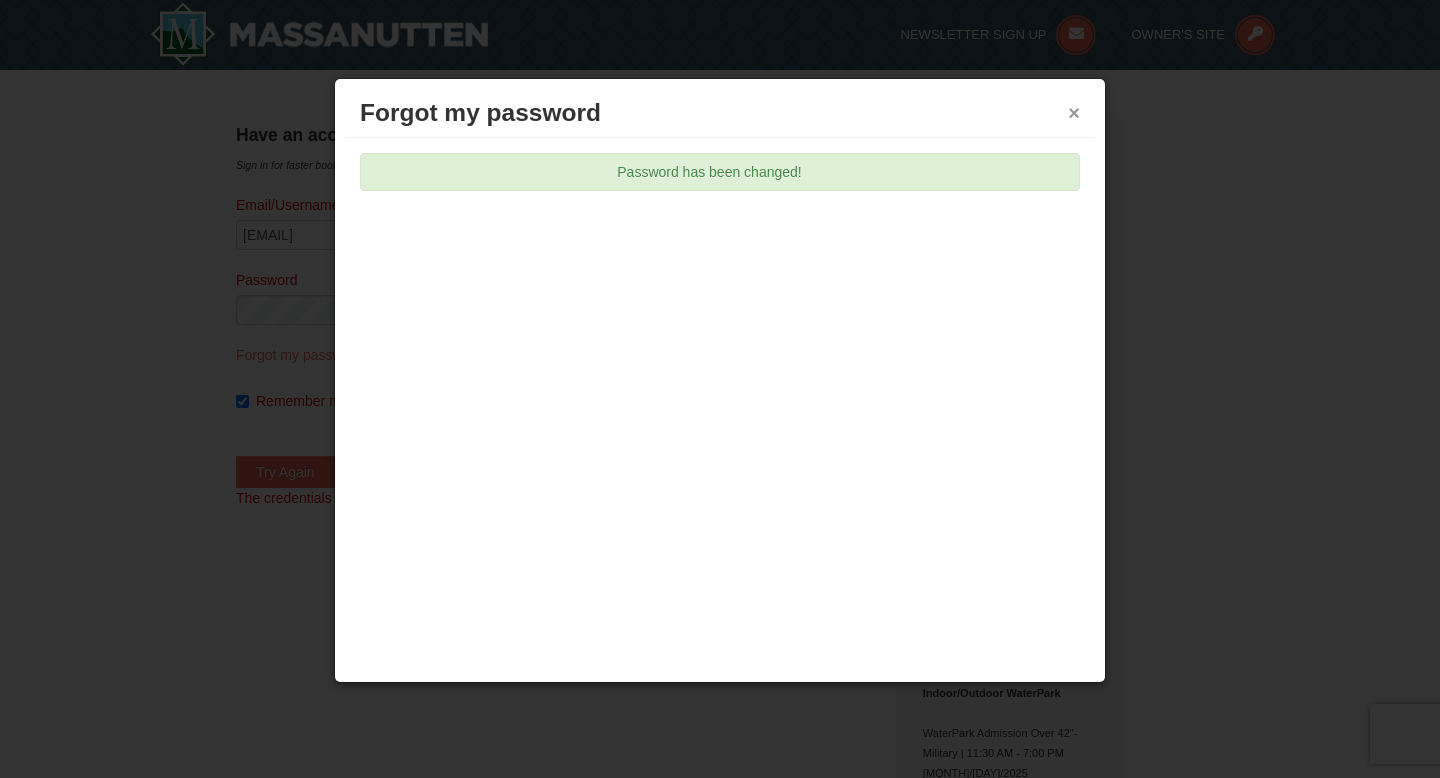 click on "×" at bounding box center [1074, 113] 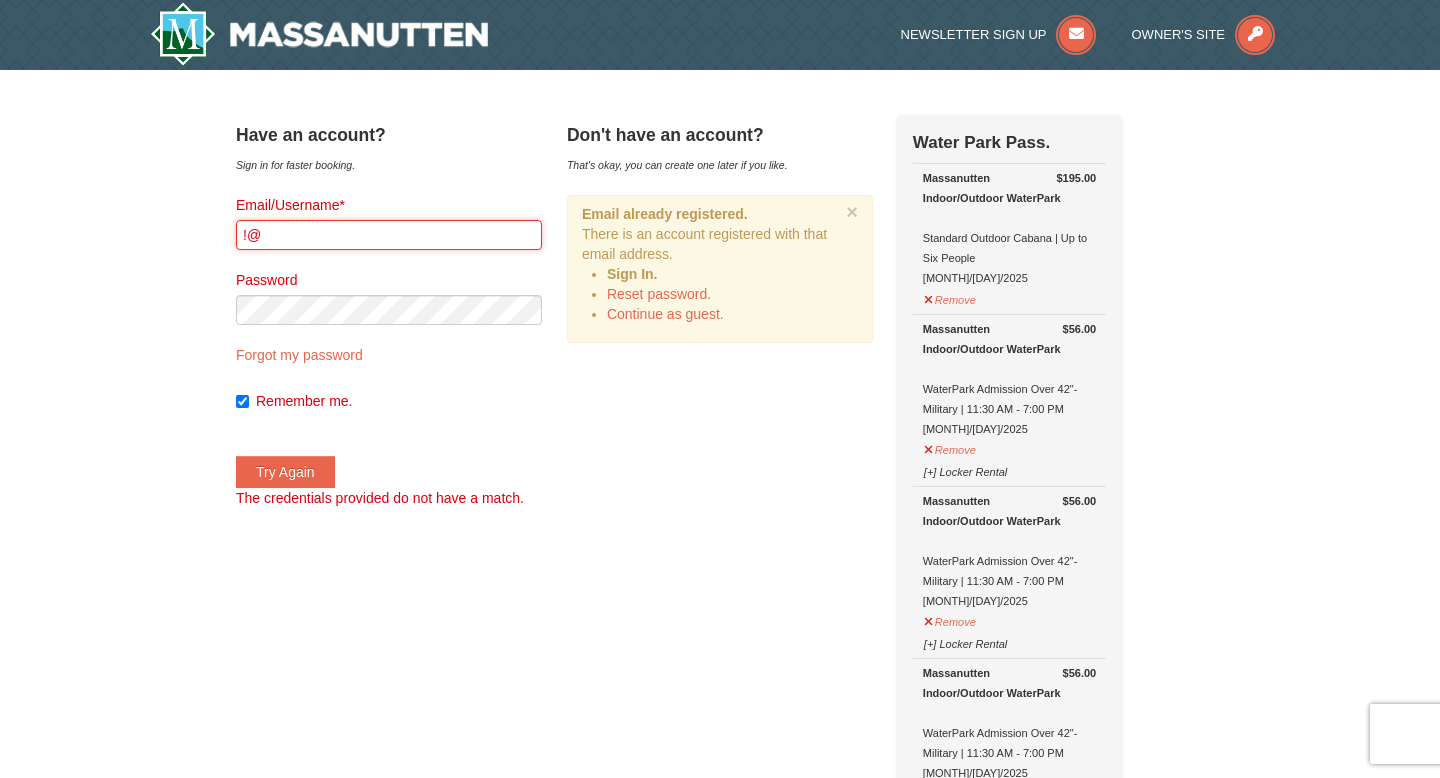 type on "!" 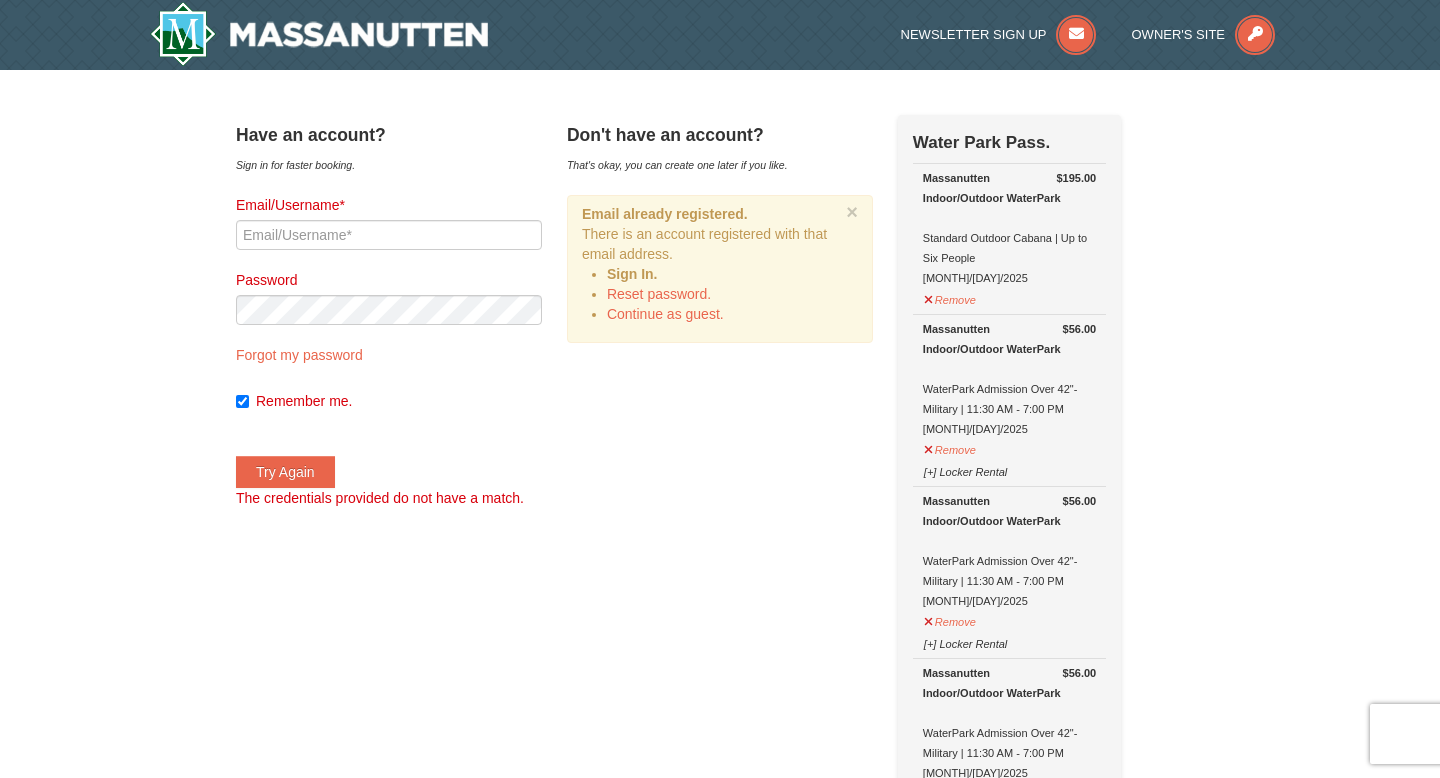 drag, startPoint x: 351, startPoint y: 387, endPoint x: 332, endPoint y: 387, distance: 19 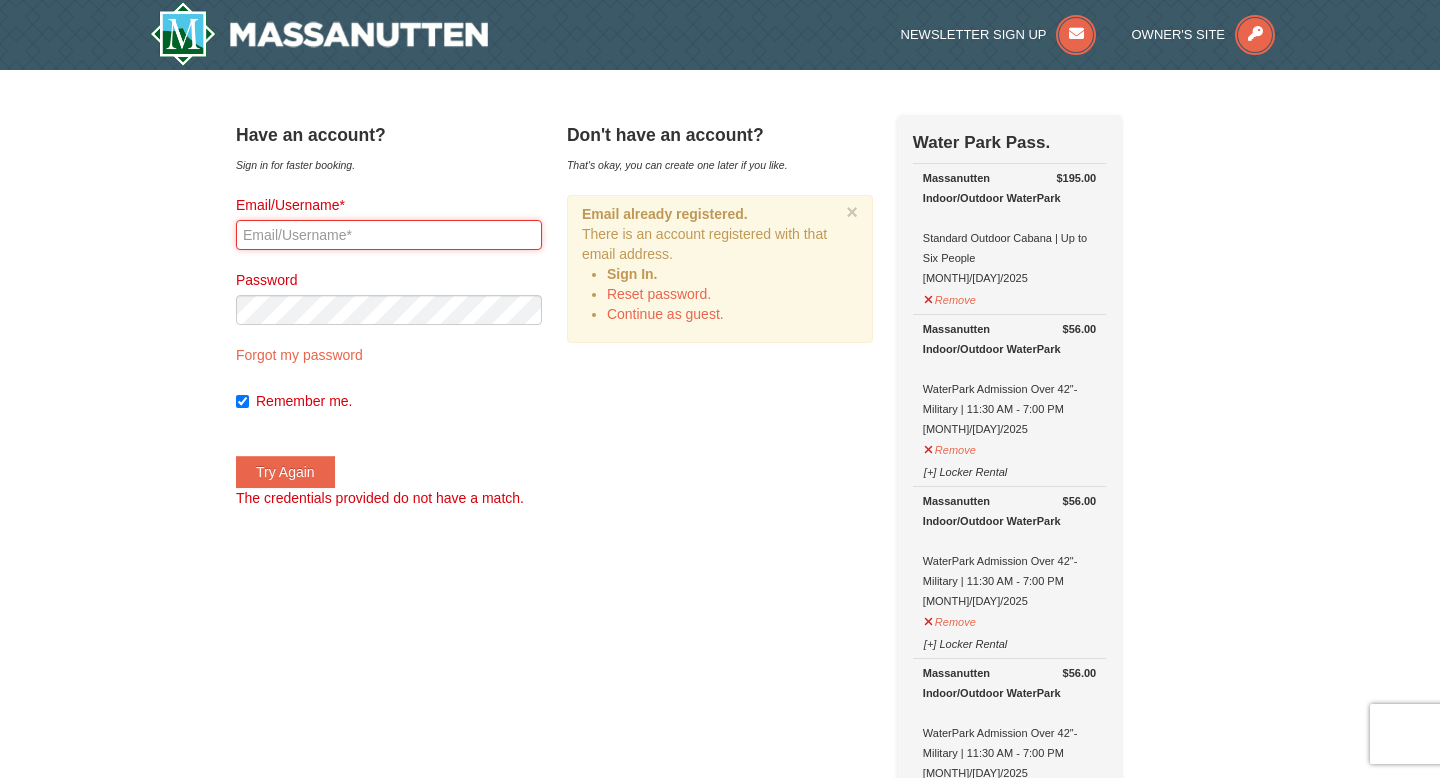 click on "Email/Username*" at bounding box center [389, 235] 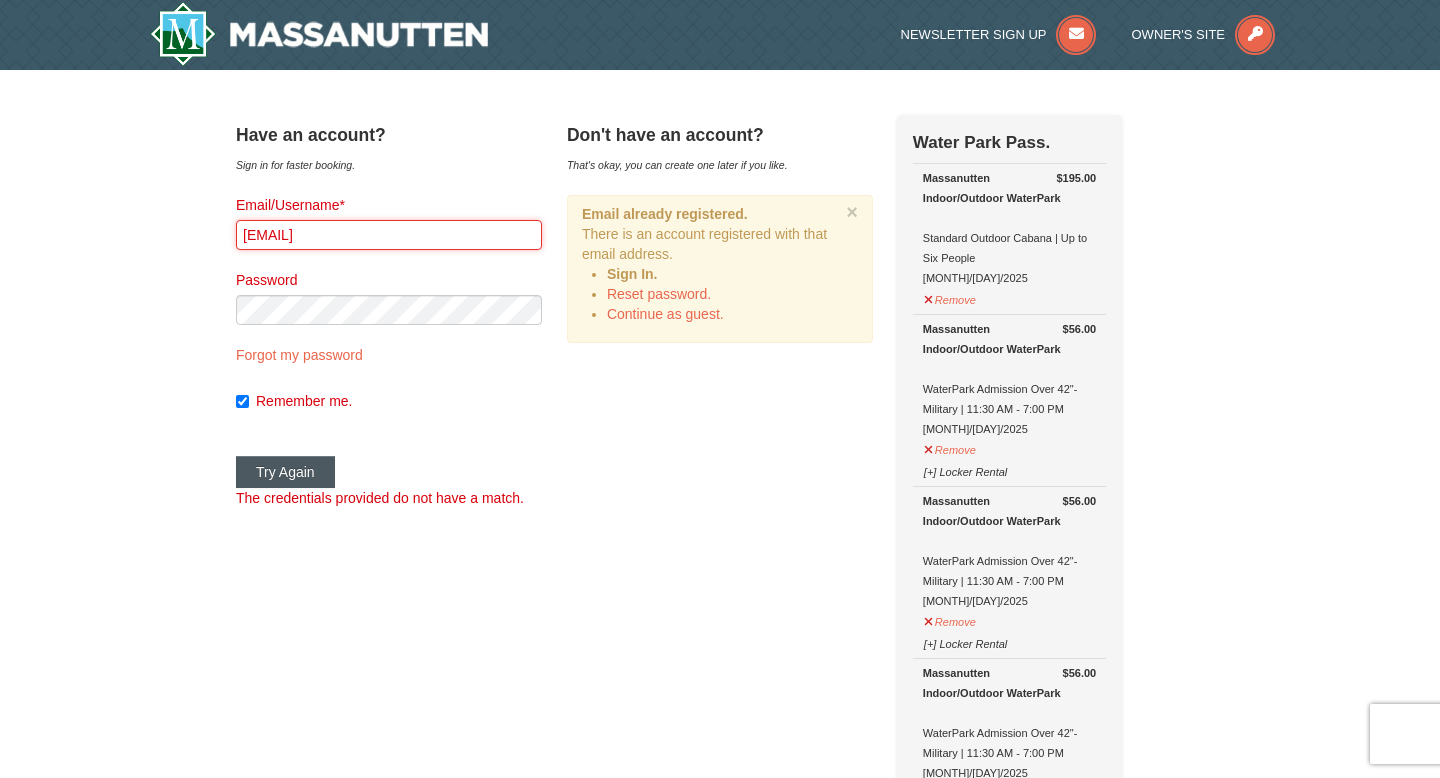 type on "[EMAIL]" 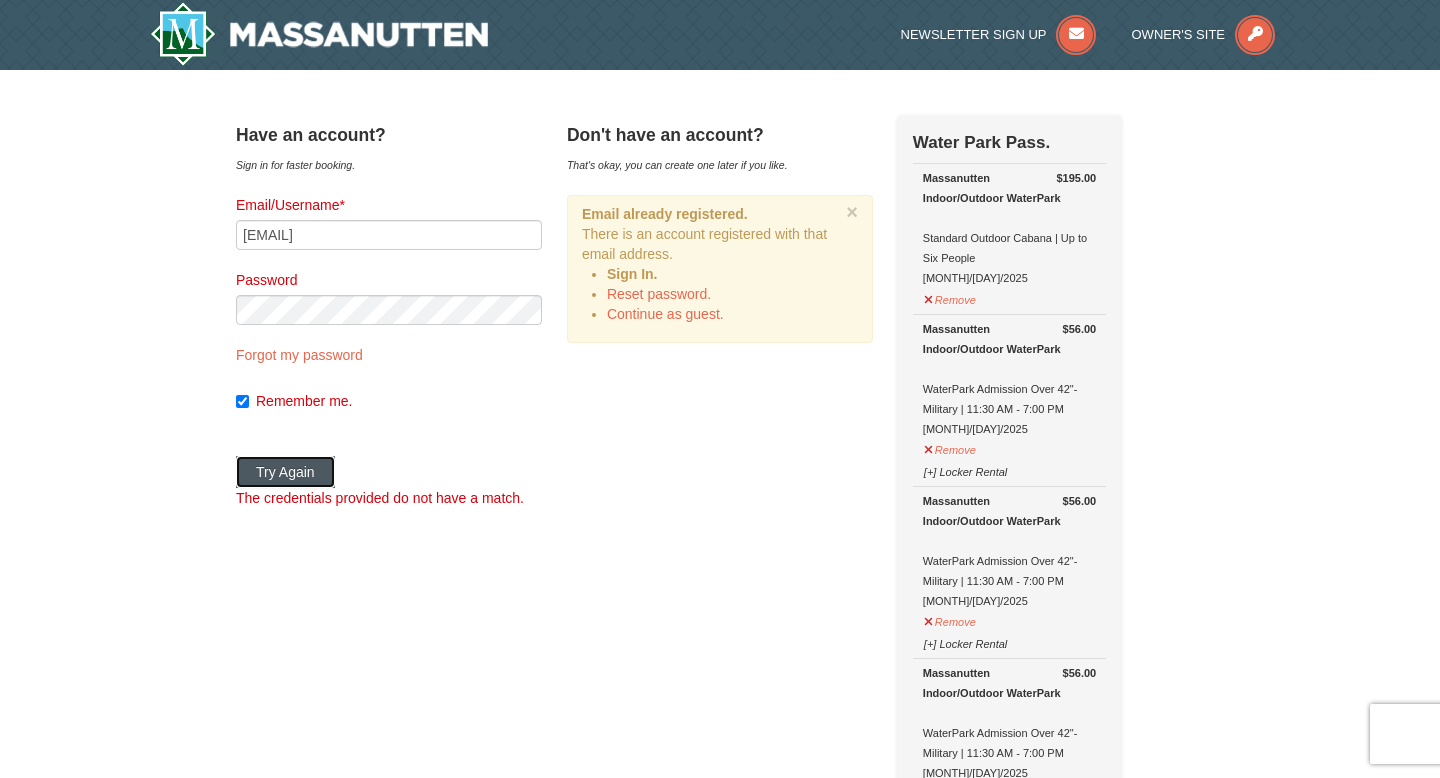 click on "Try Again" at bounding box center [285, 472] 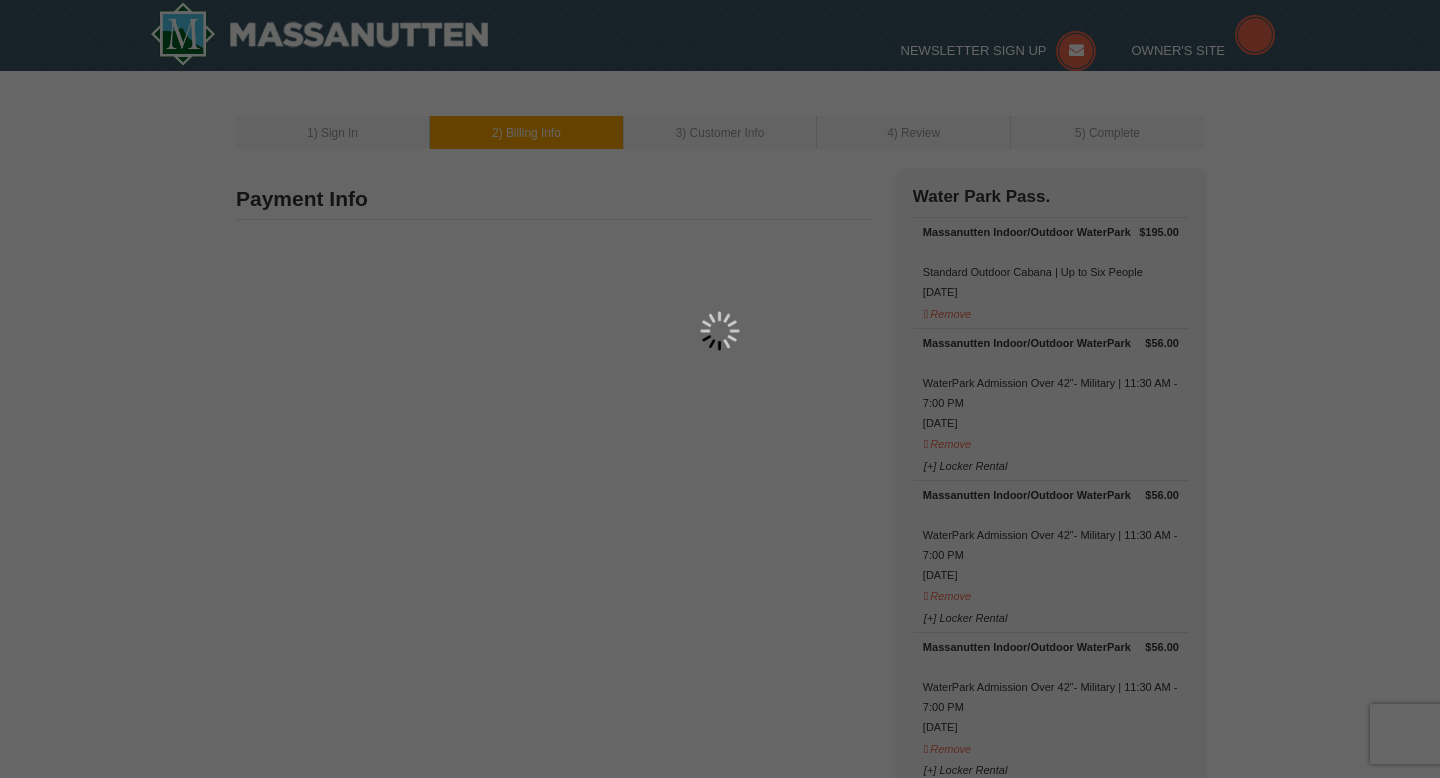 scroll, scrollTop: 0, scrollLeft: 0, axis: both 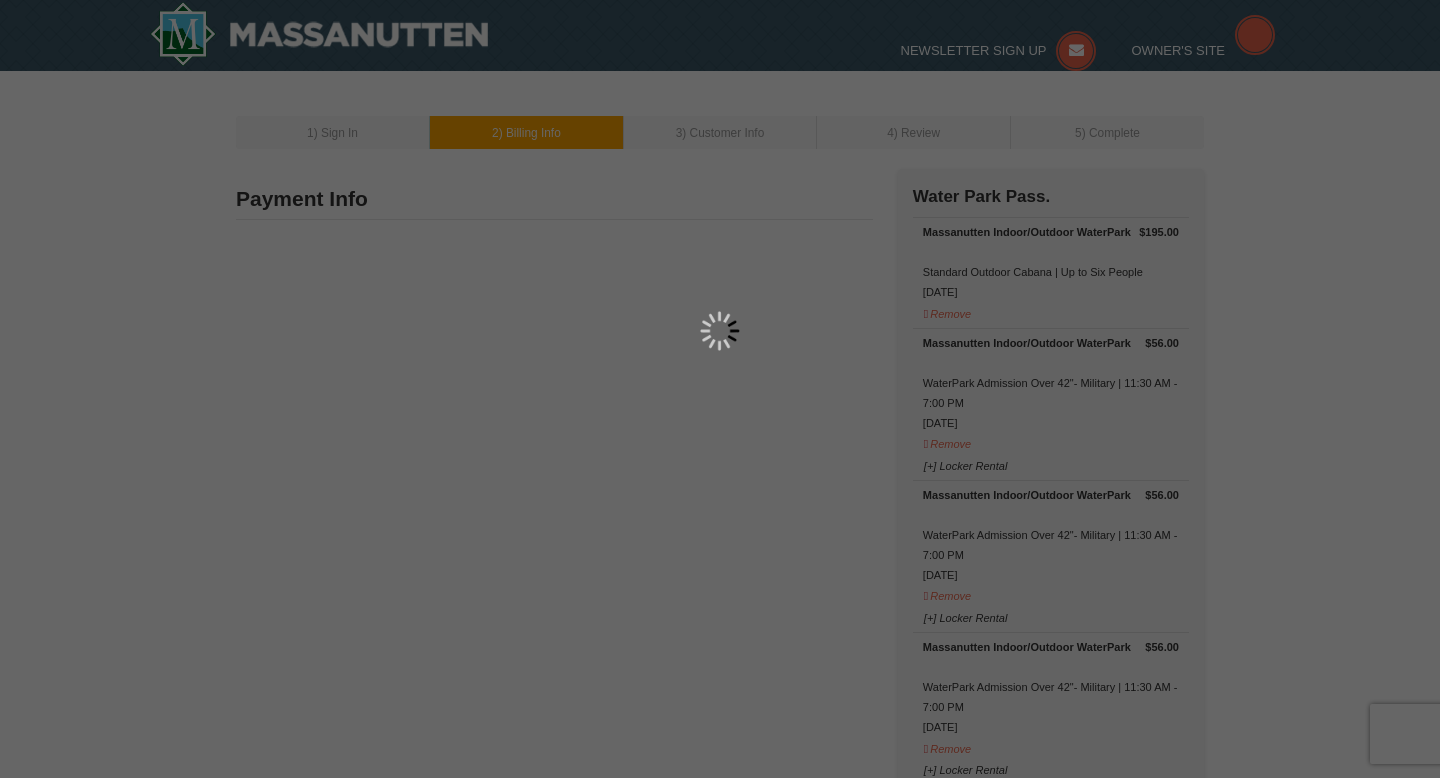 type on "[FIRST] [LAST]" 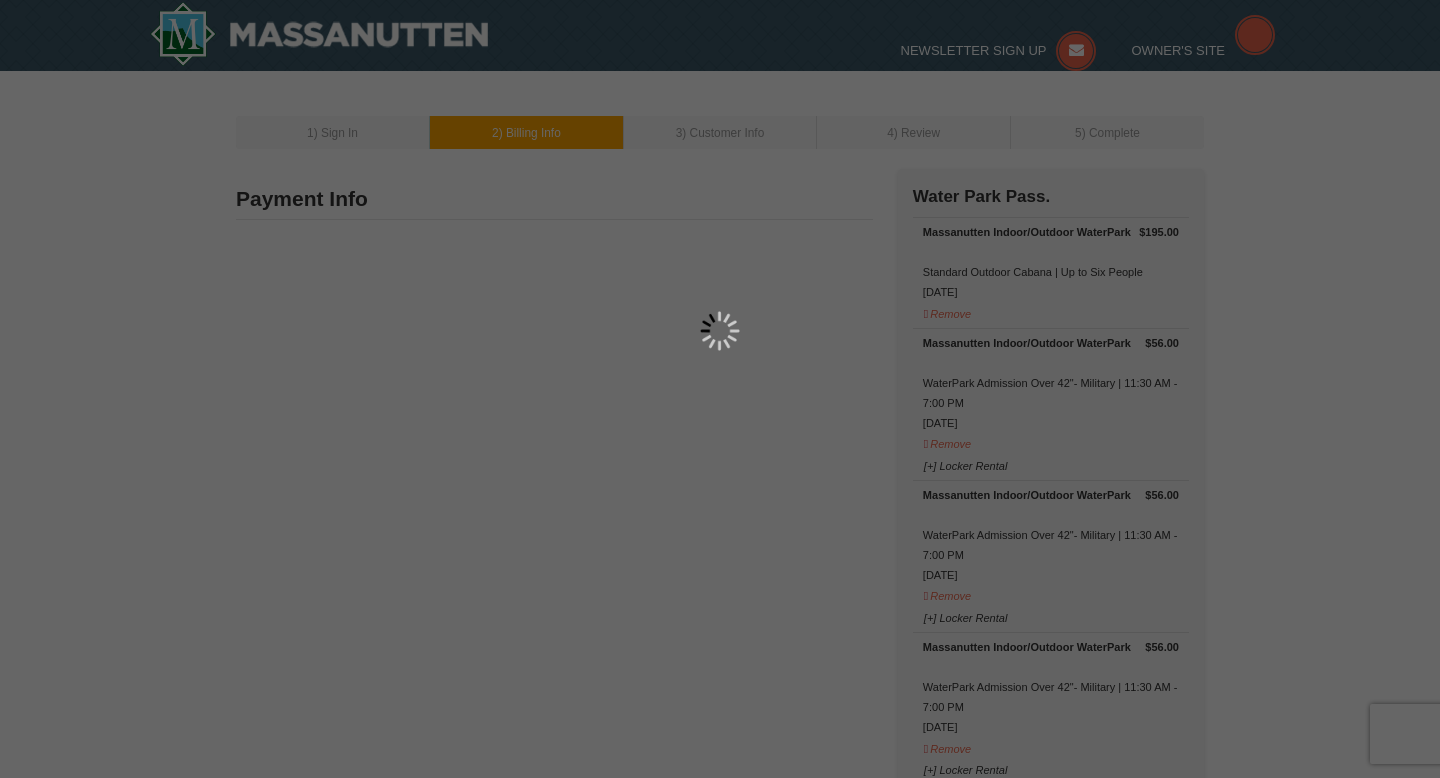 type on "[NUMBER] [STREET]" 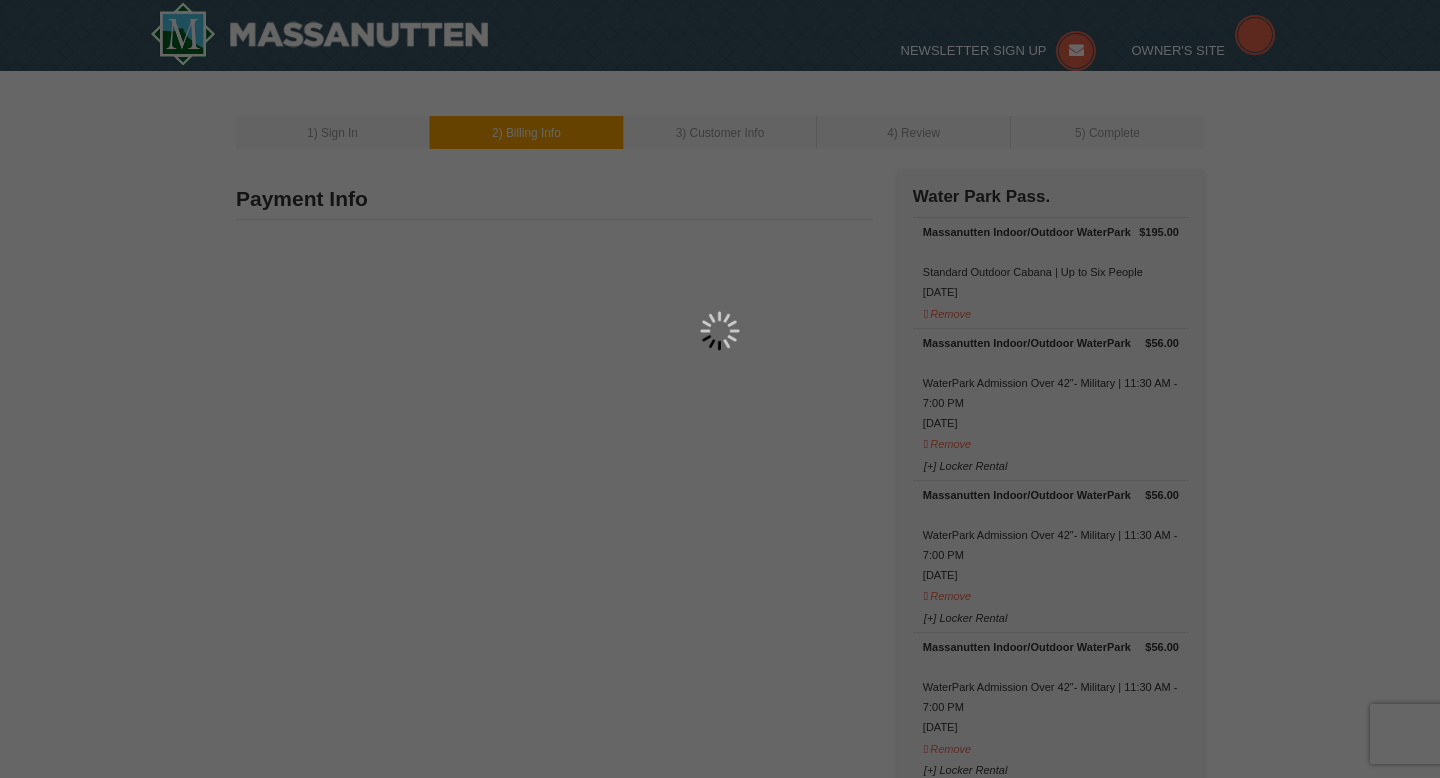 type on "[CITY]" 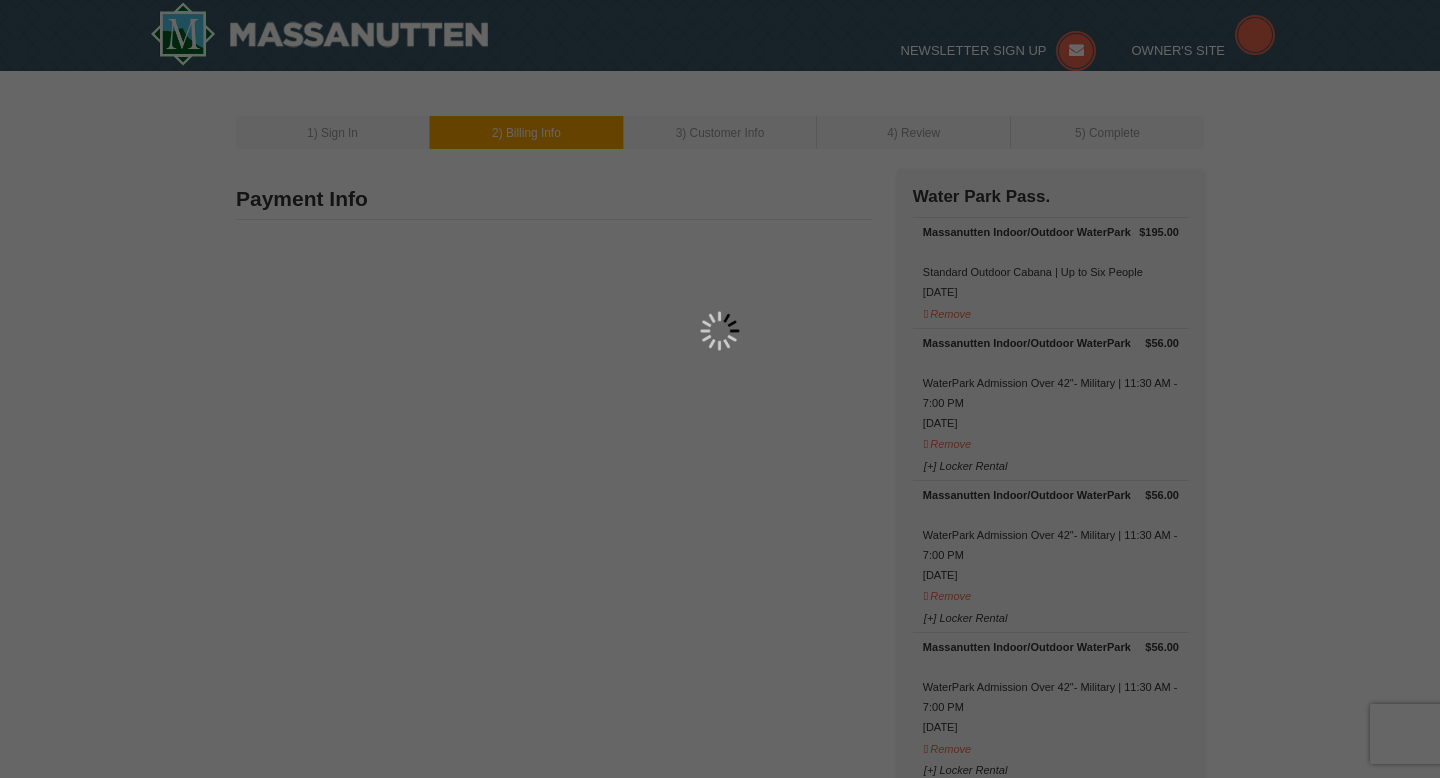 type on "[POSTAL_CODE]" 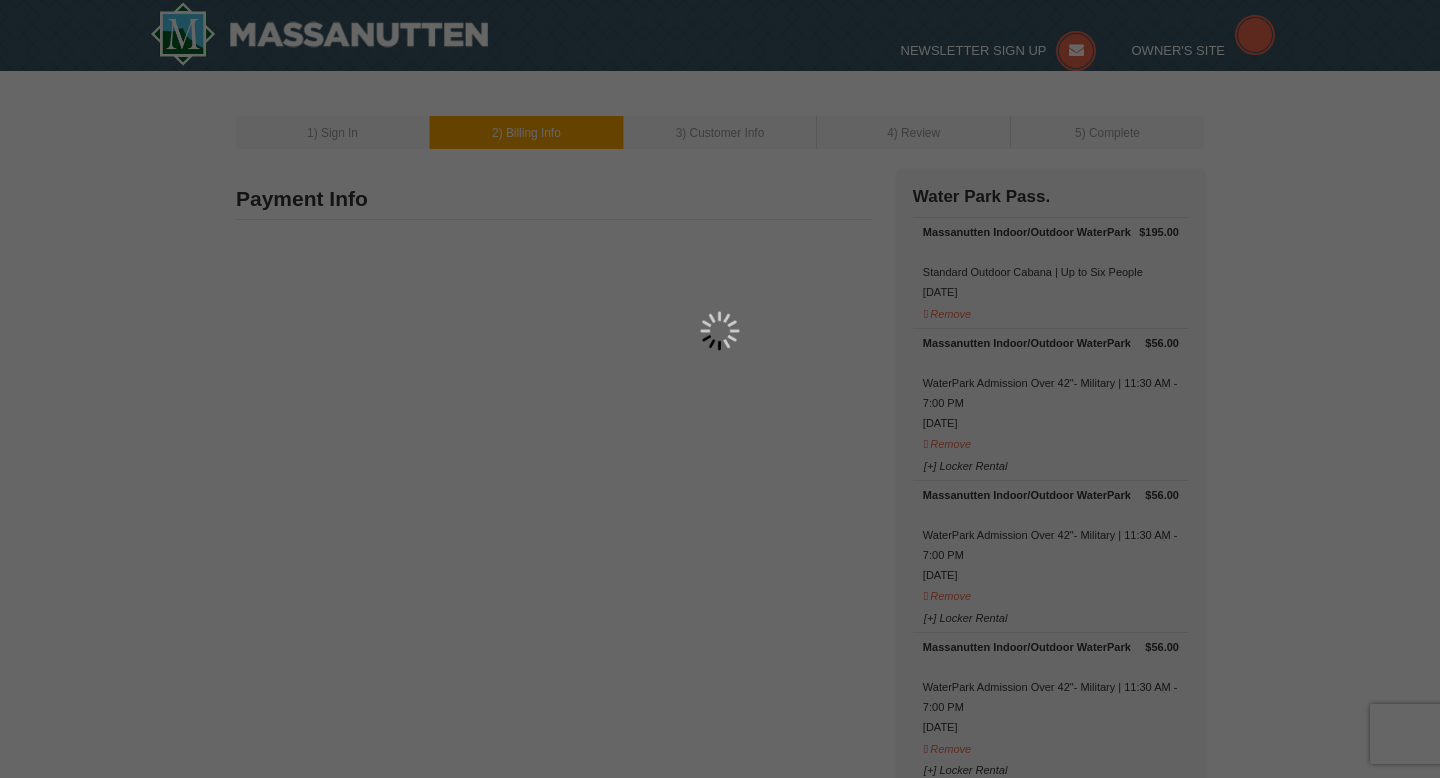 type on "301" 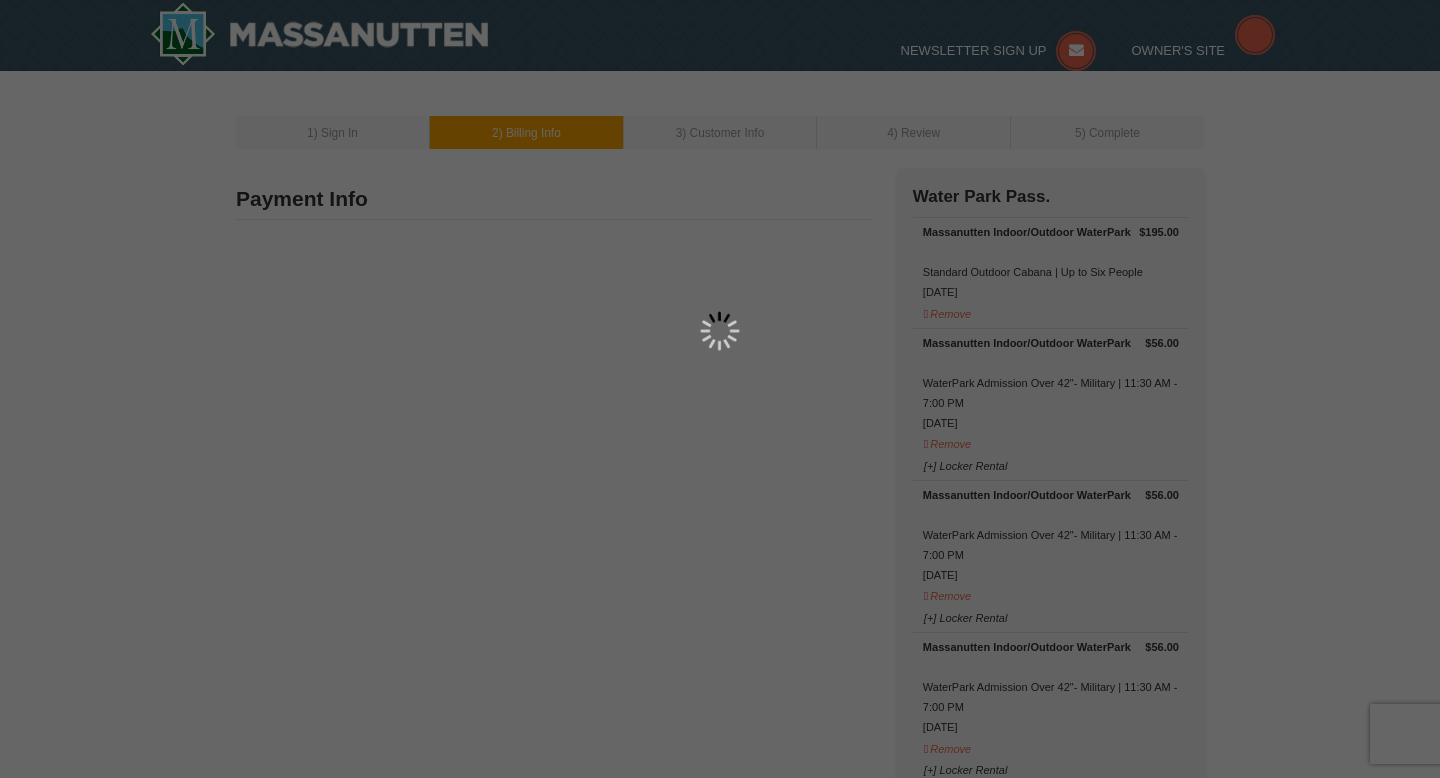type on "910" 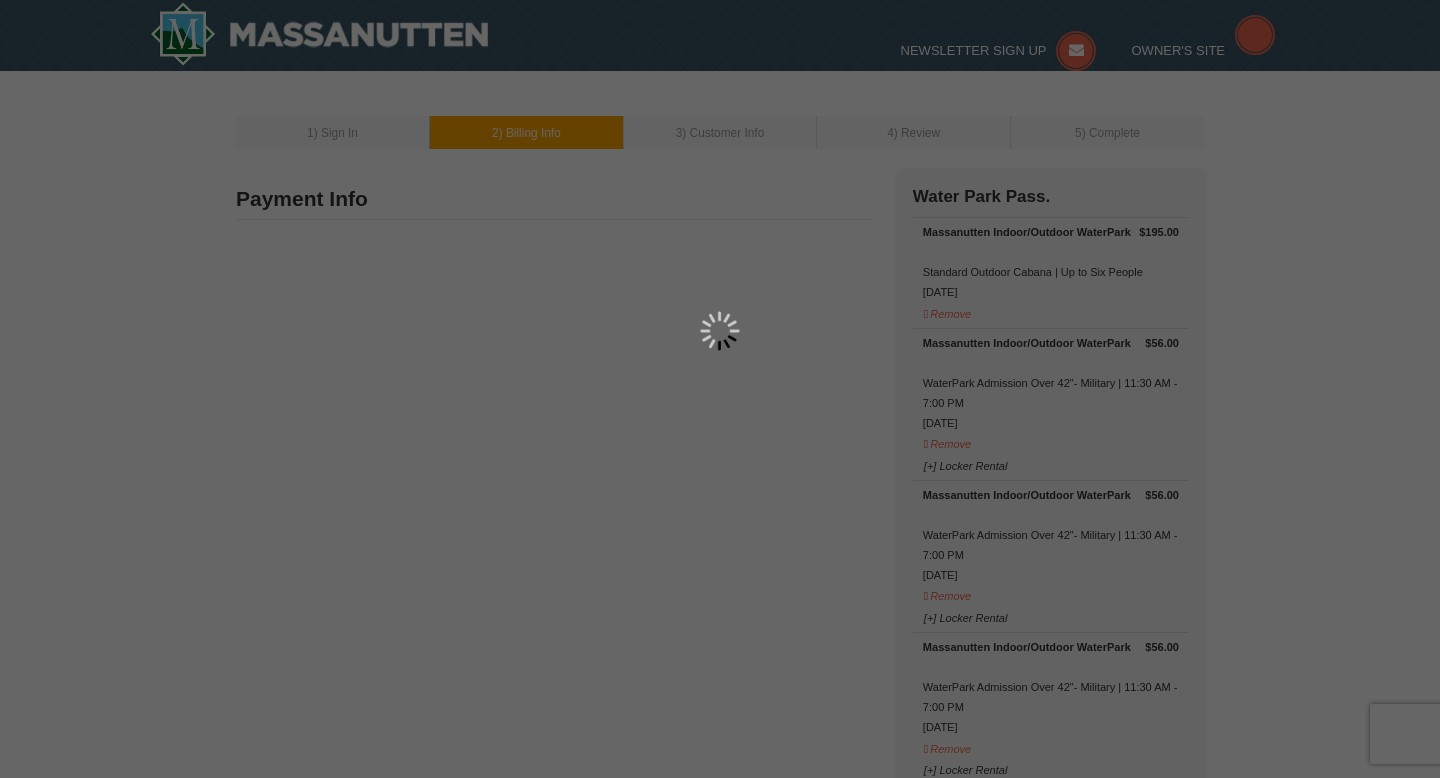 type on "6743" 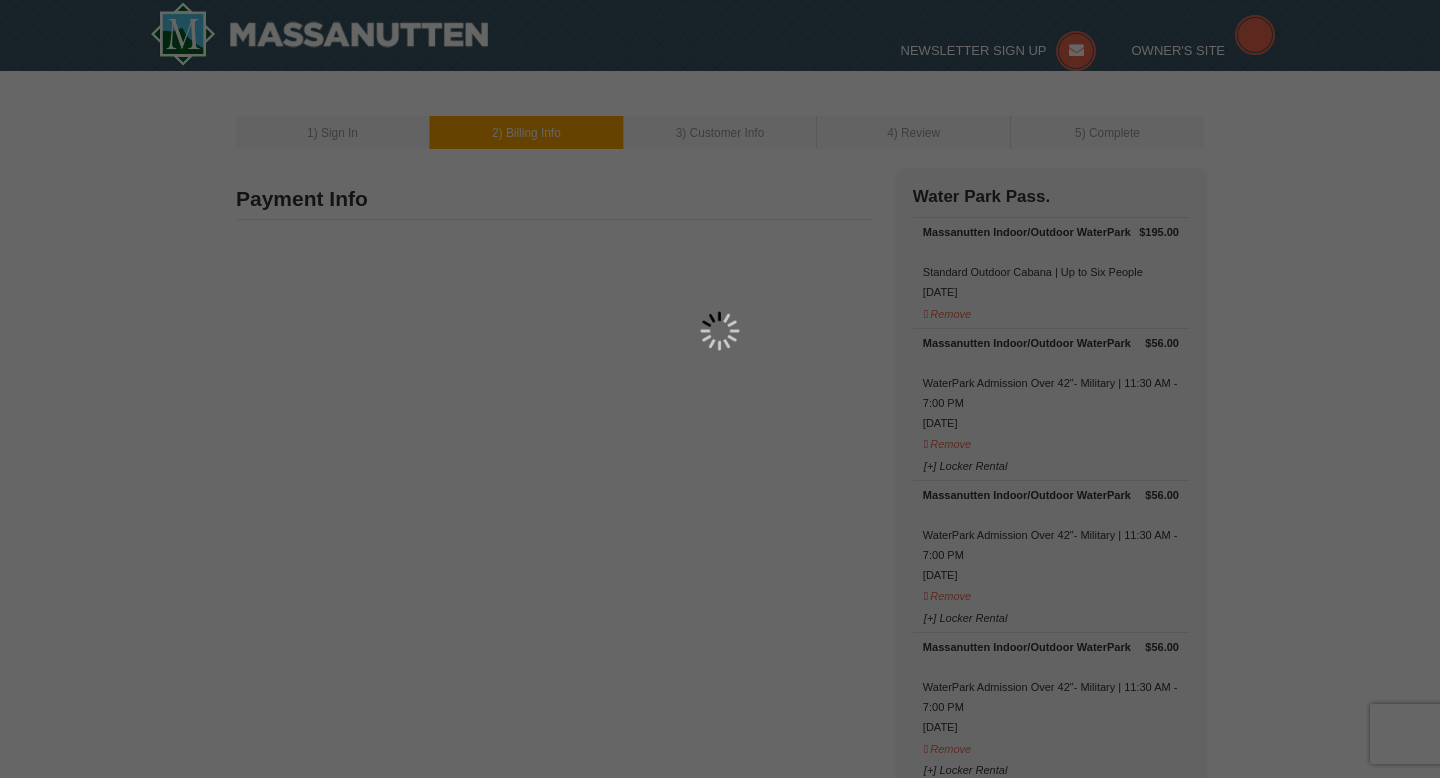 type on "kcsunshine_02@yahoo.com" 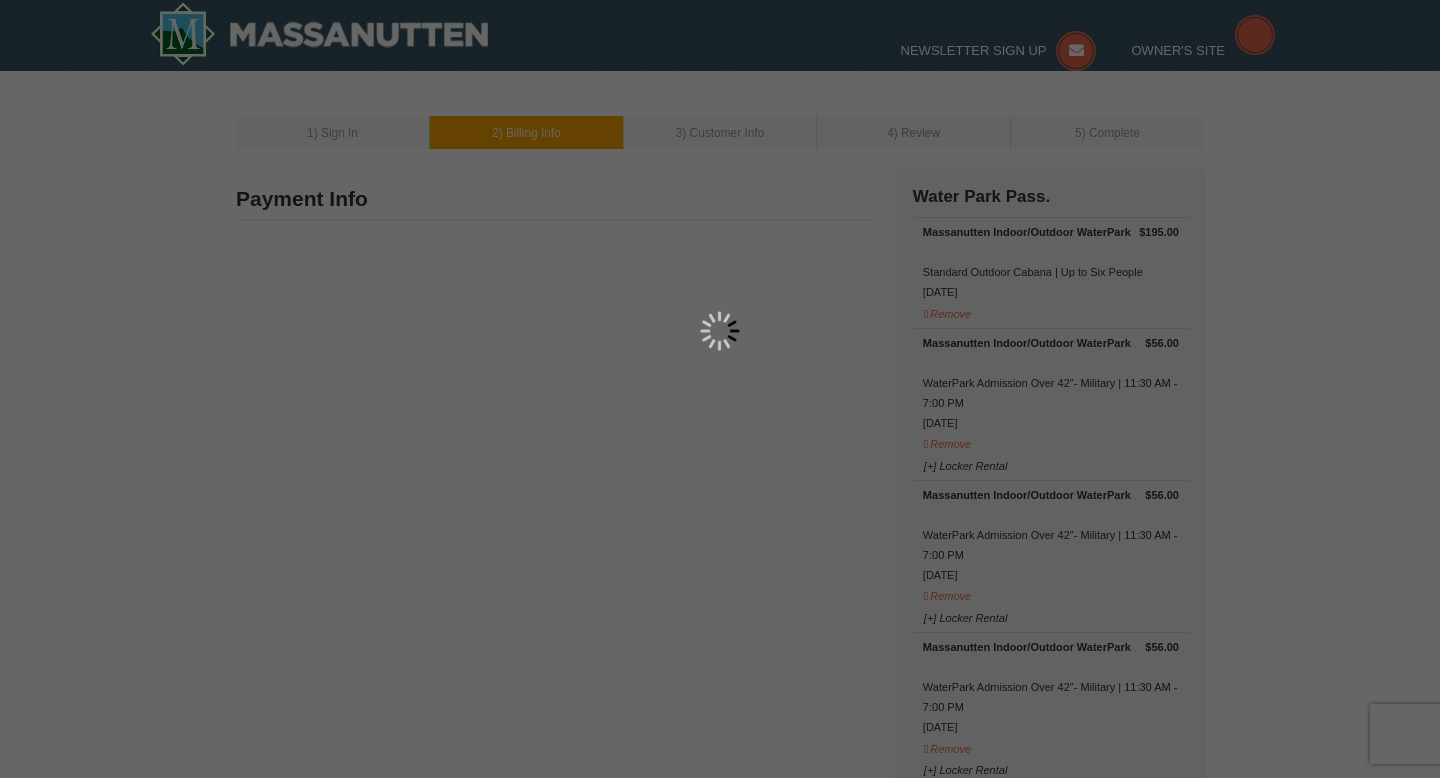 select on "MD" 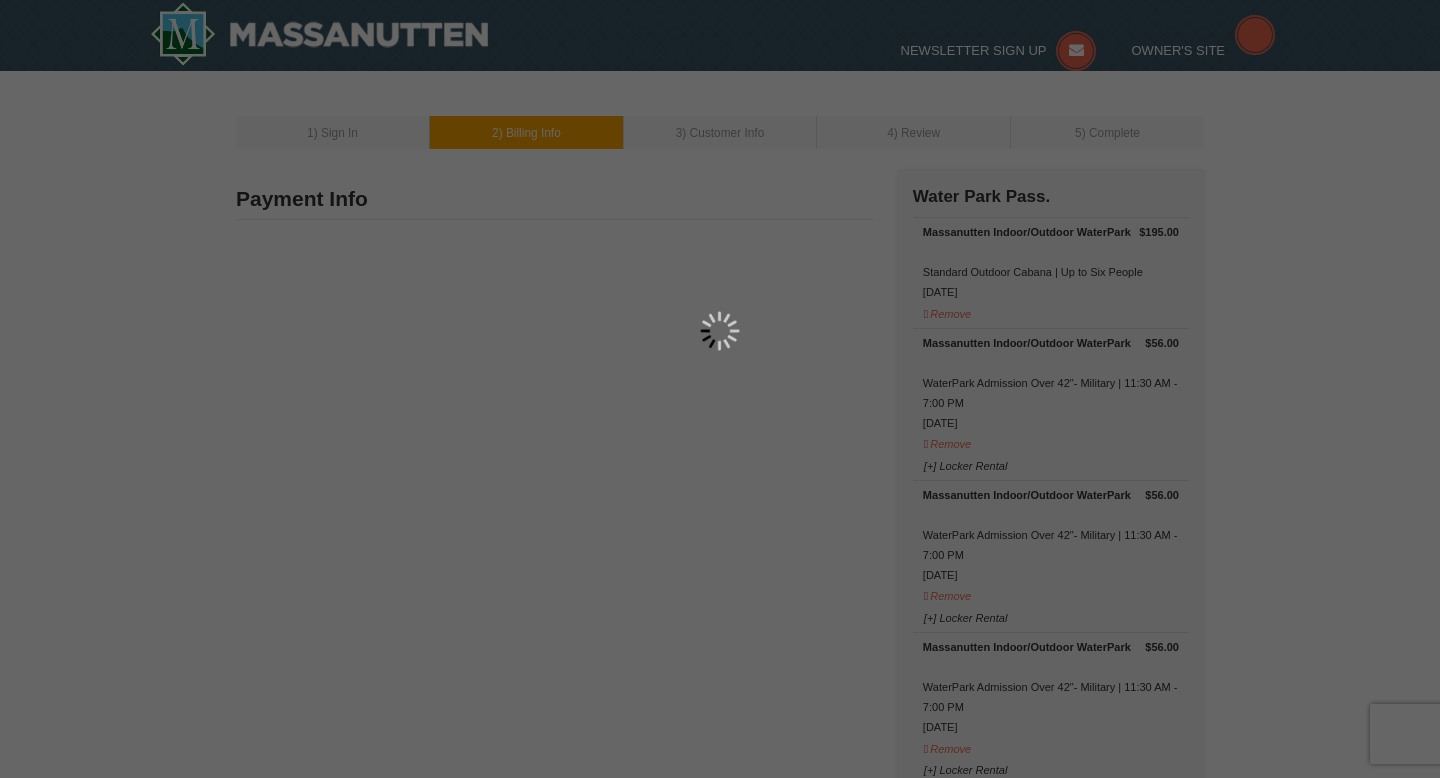 select on "8" 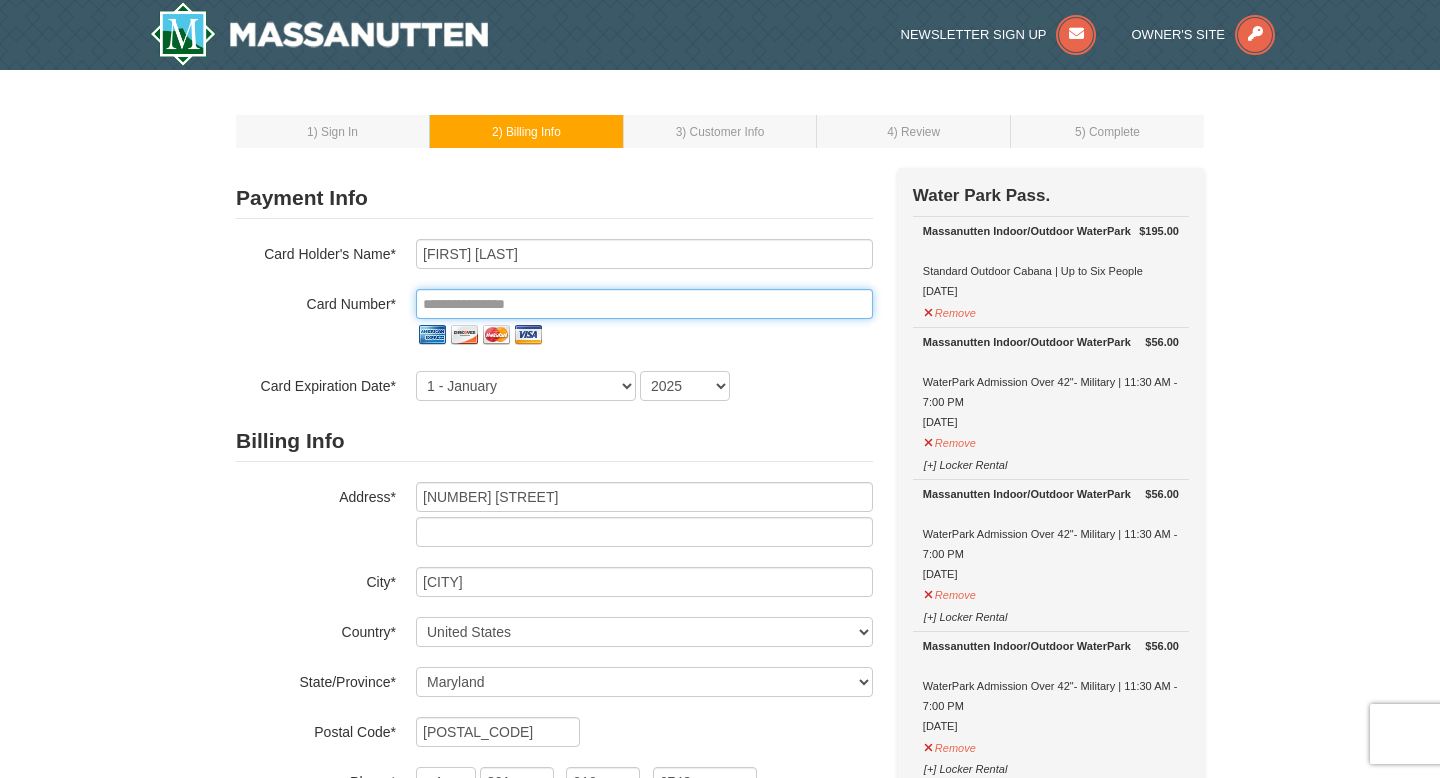 click at bounding box center (644, 304) 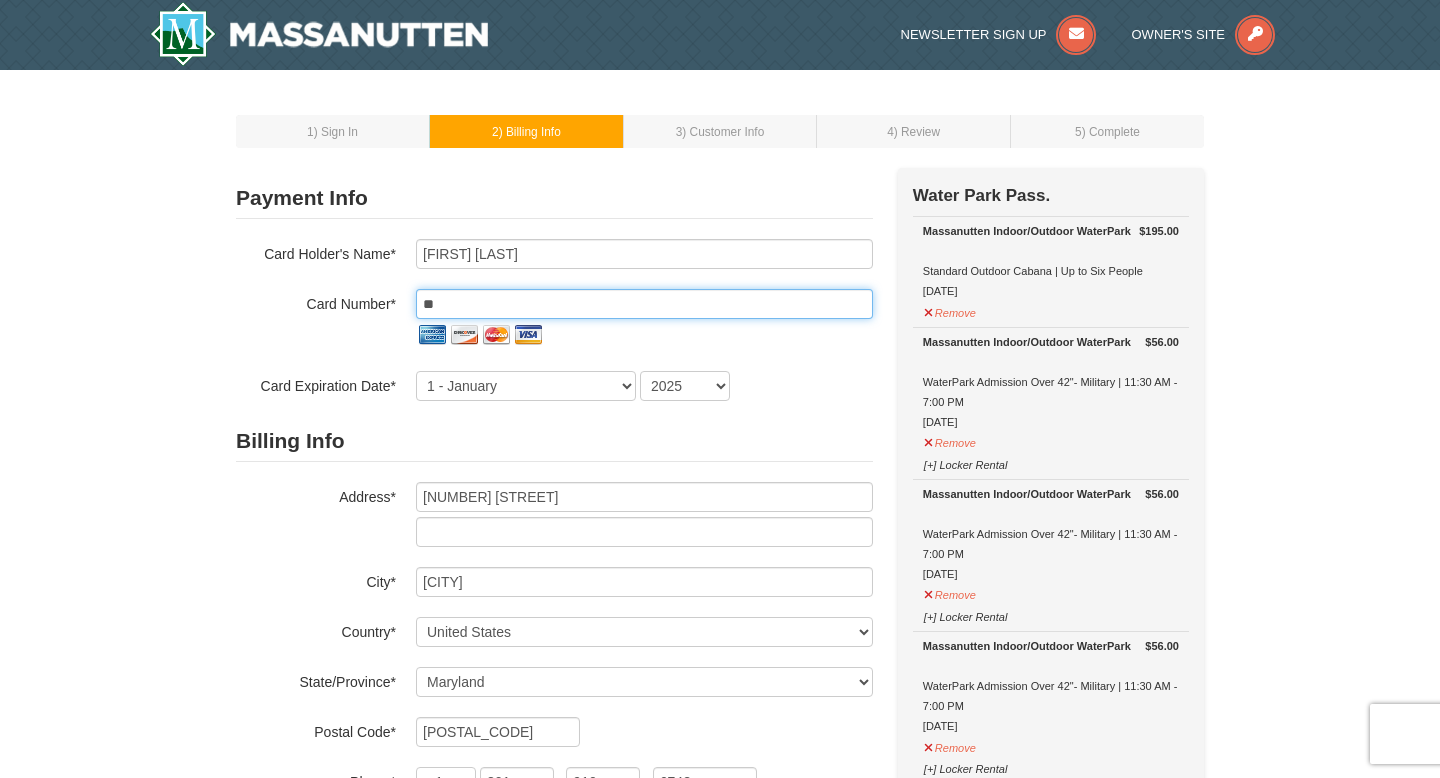 type on "*" 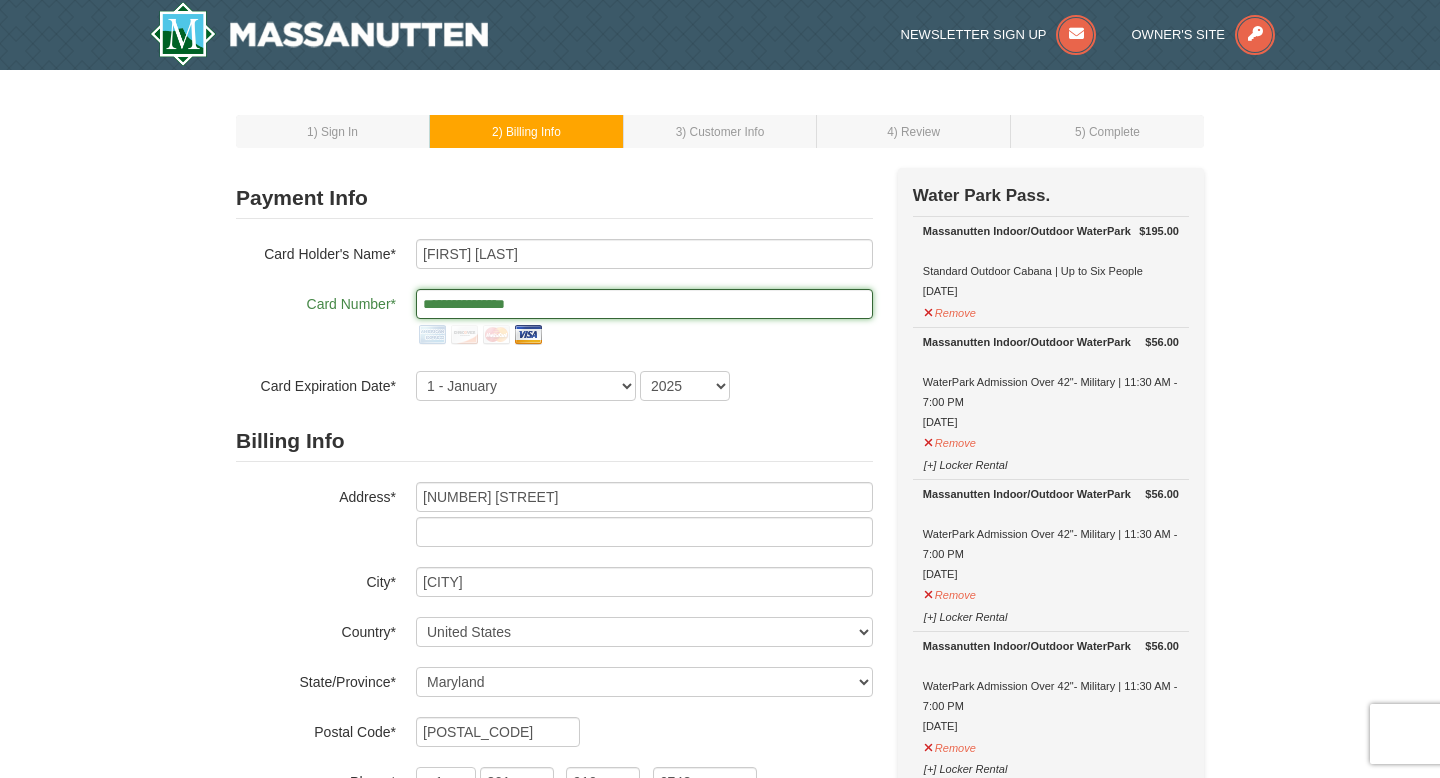 type on "**********" 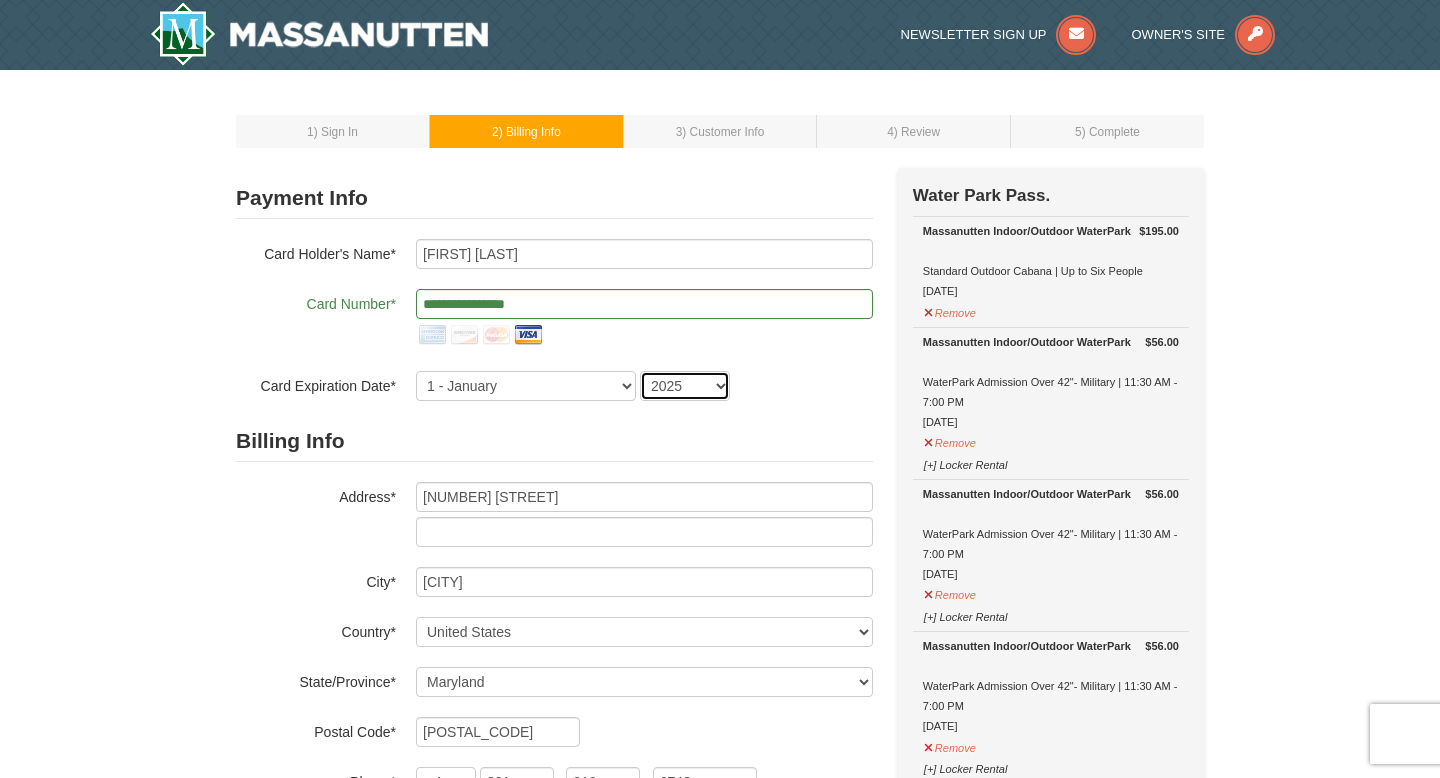 click on "2025 2026 2027 2028 2029 2030 2031 2032 2033 2034" at bounding box center [685, 386] 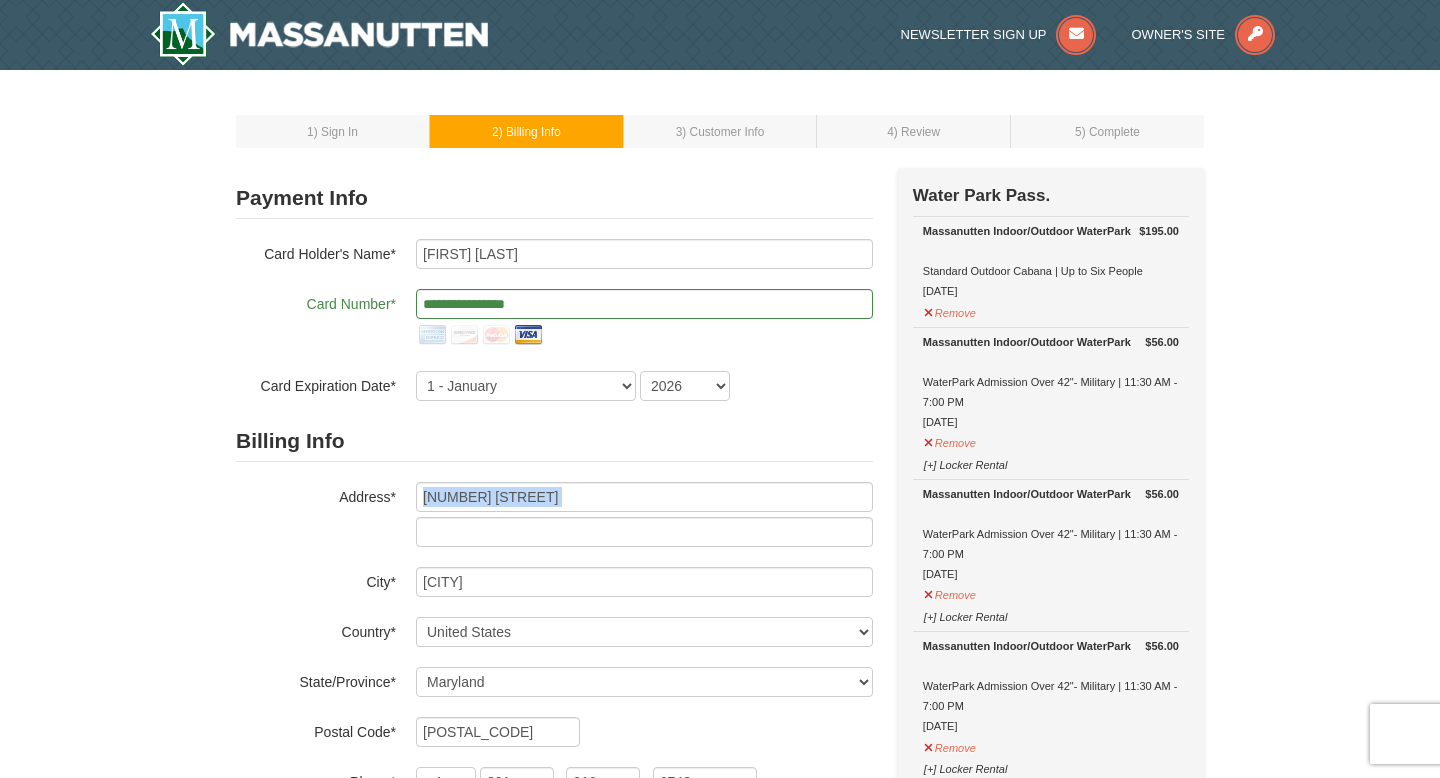 drag, startPoint x: 636, startPoint y: 513, endPoint x: 937, endPoint y: 476, distance: 303.26556 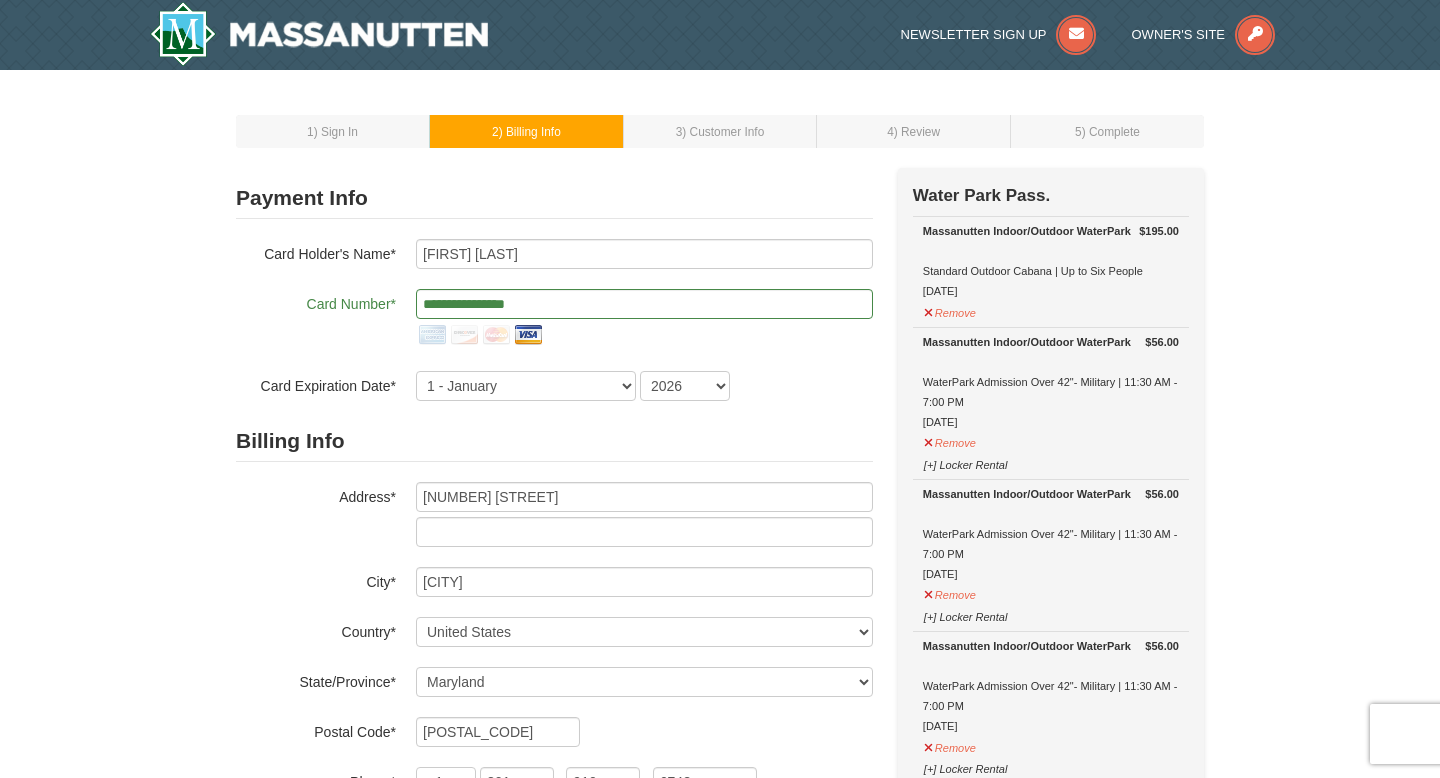 click on "1
) Sign In
2
) Billing Info
3
) Customer Info
) Review
×" at bounding box center (720, 1182) 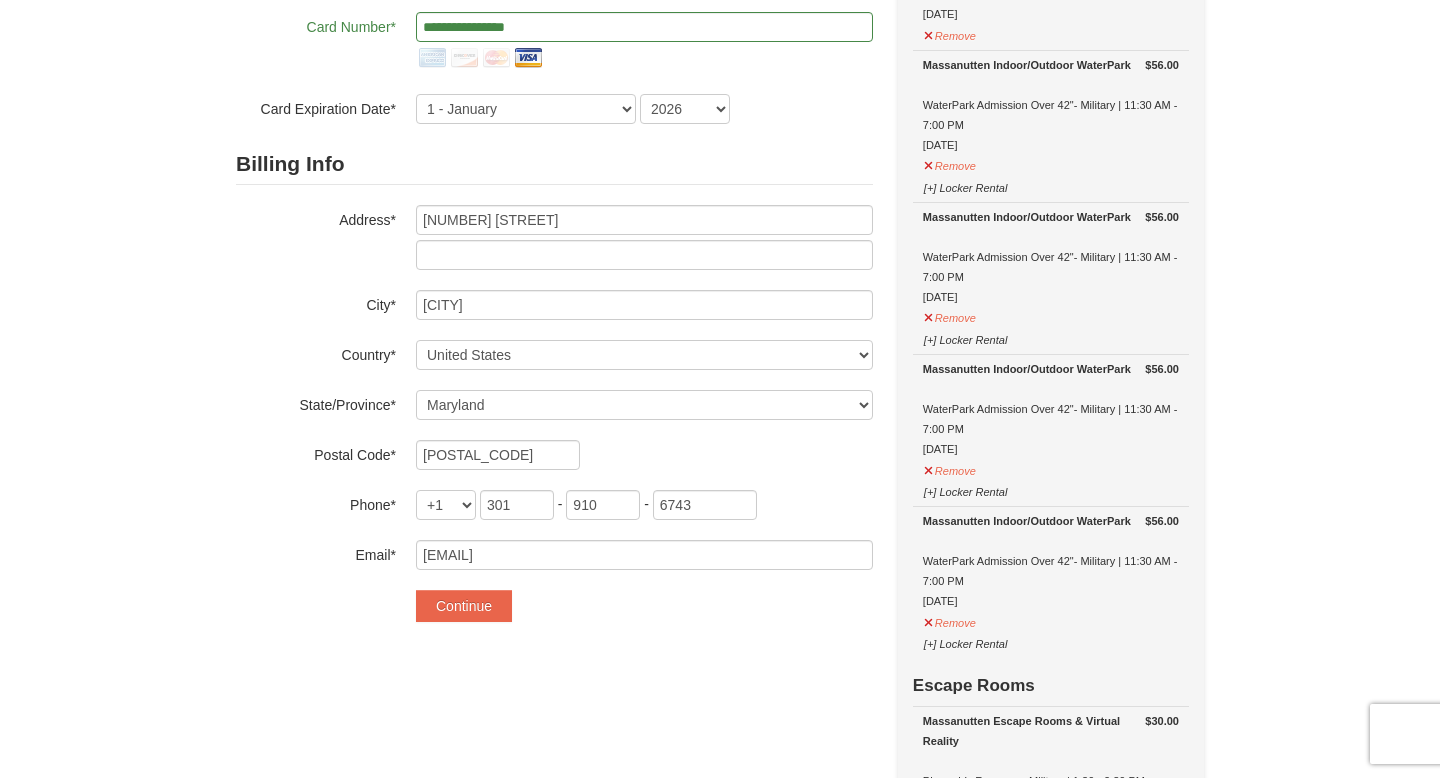 scroll, scrollTop: 280, scrollLeft: 0, axis: vertical 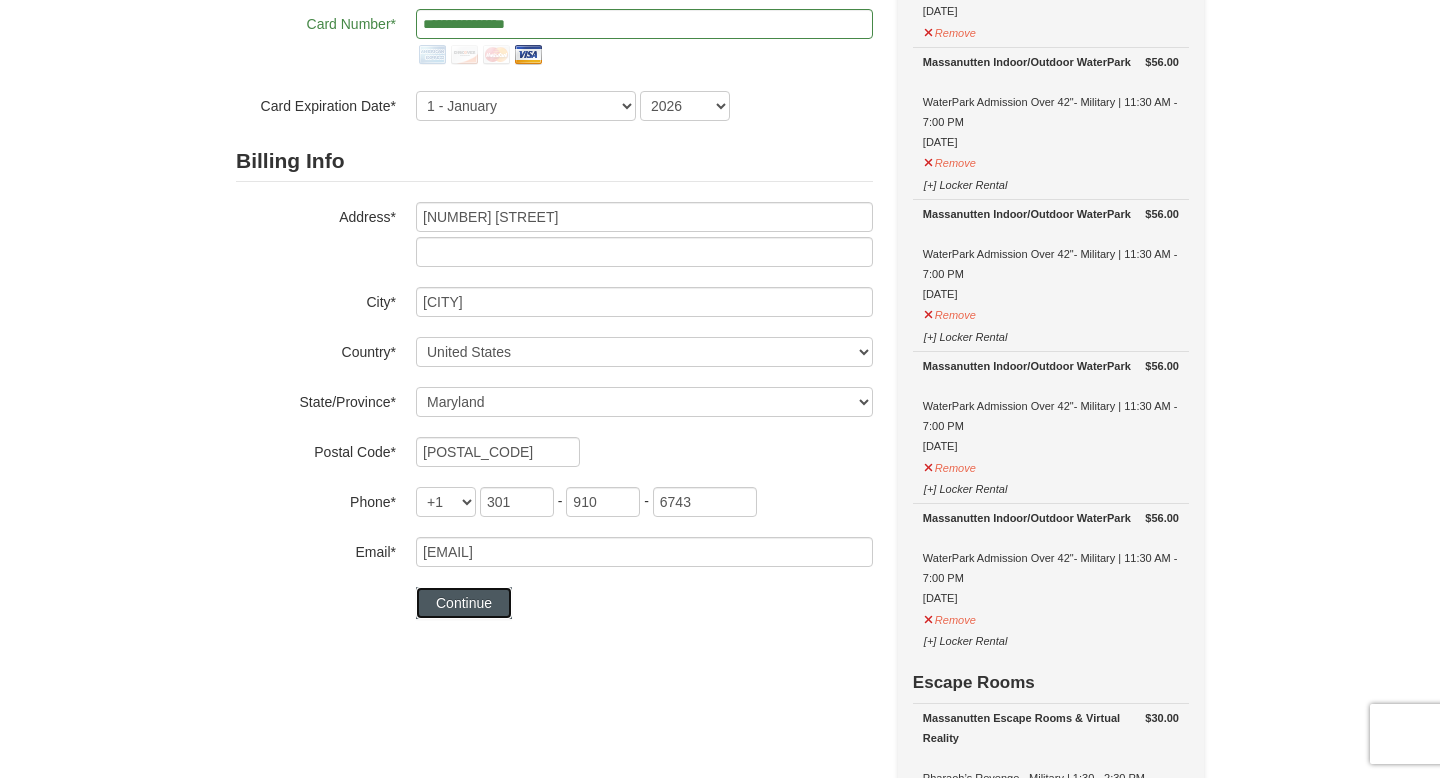 click on "Continue" at bounding box center [464, 603] 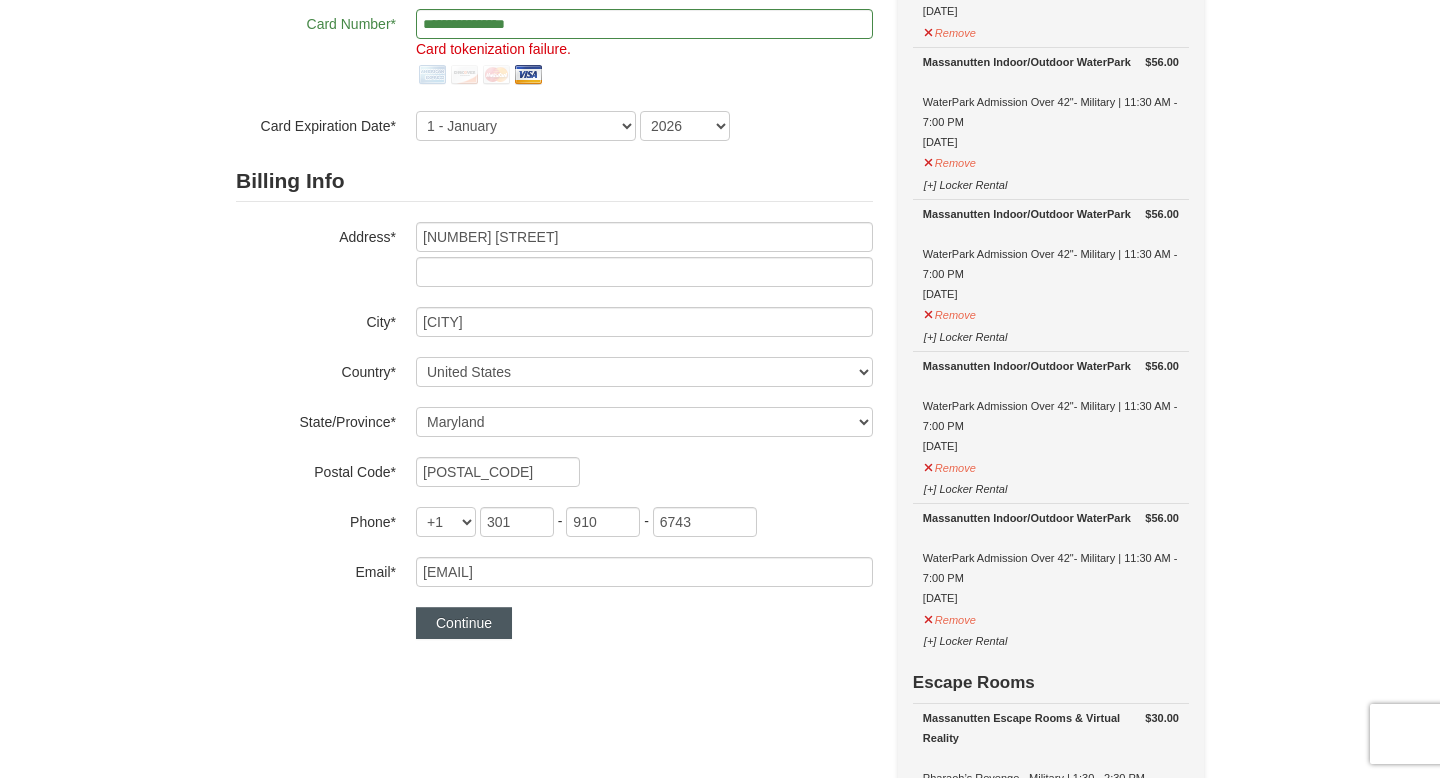 click on "**********" at bounding box center (554, 268) 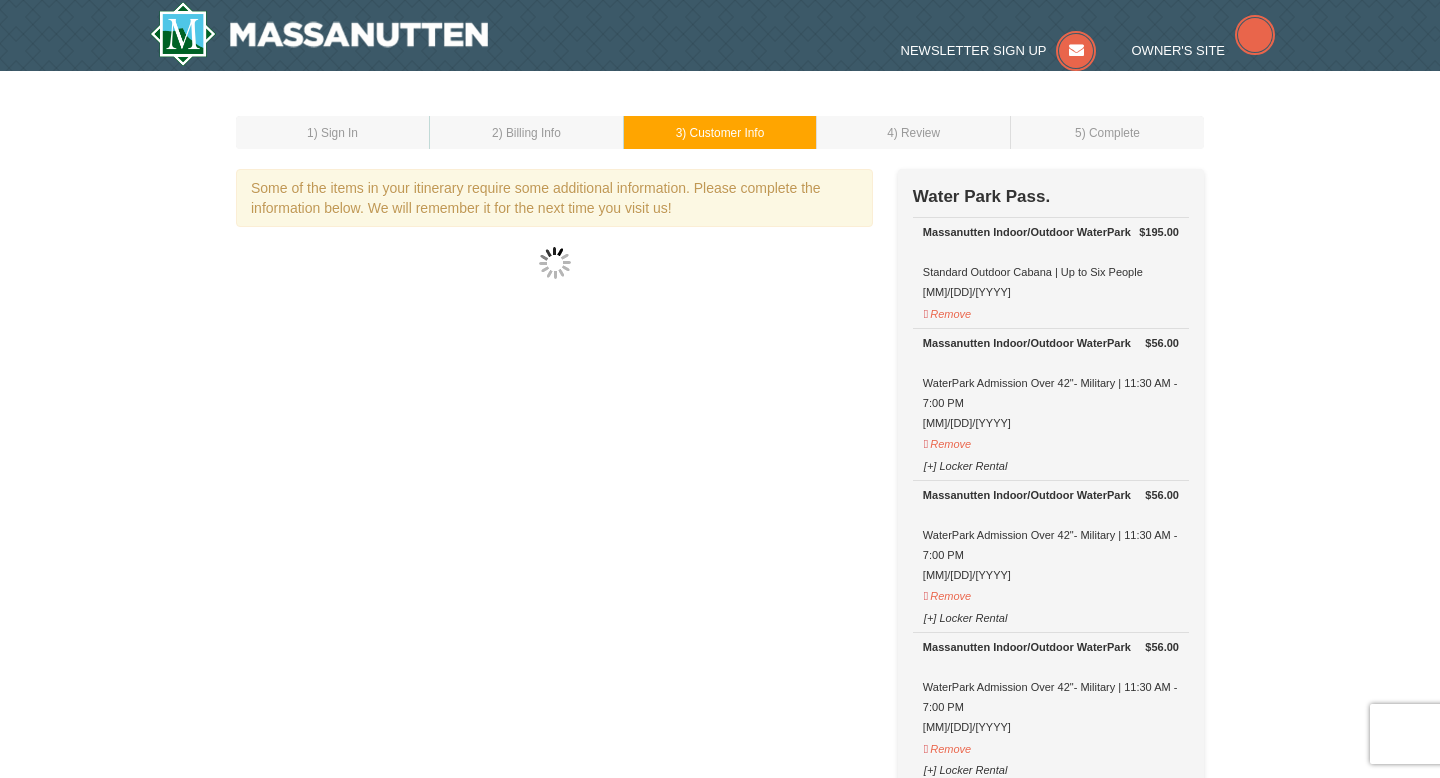 scroll, scrollTop: 0, scrollLeft: 0, axis: both 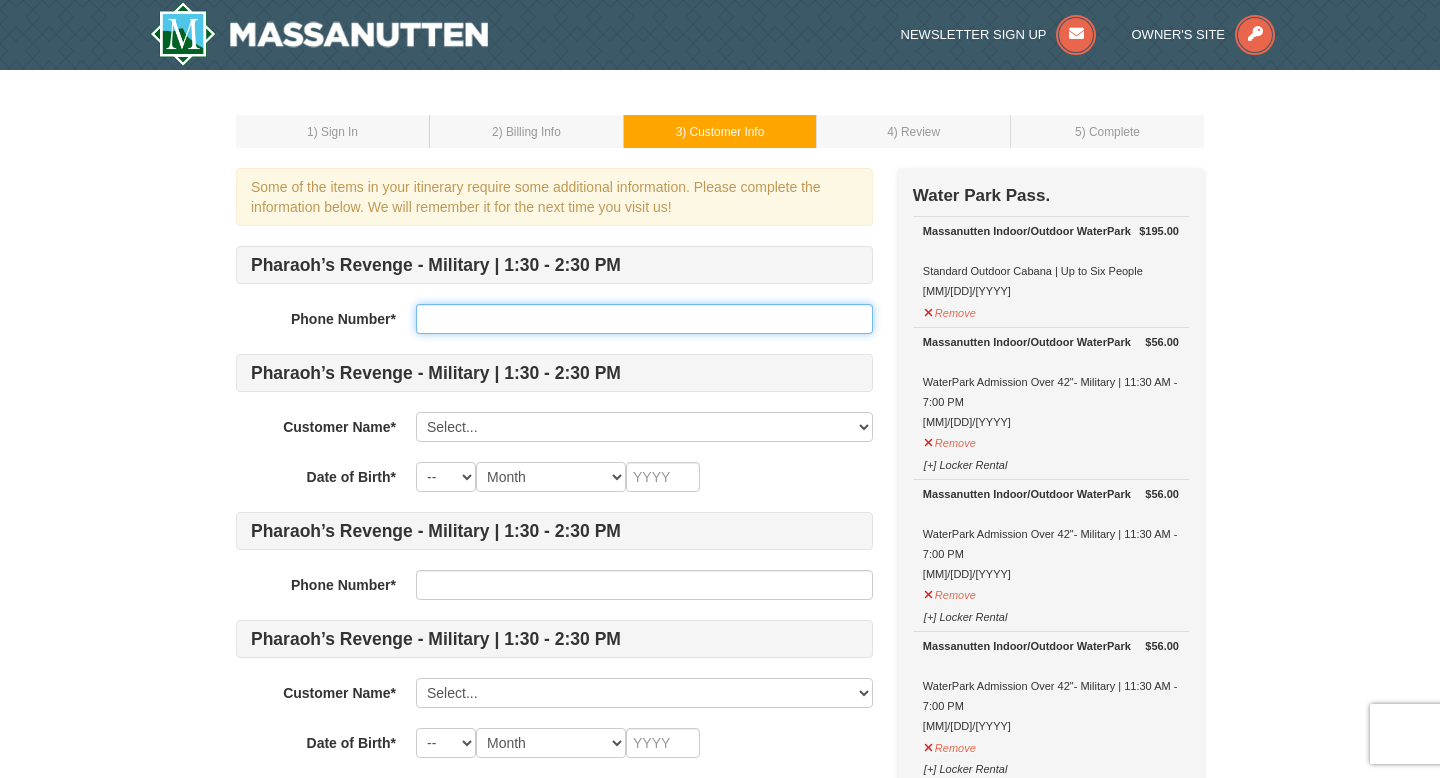 click at bounding box center [644, 319] 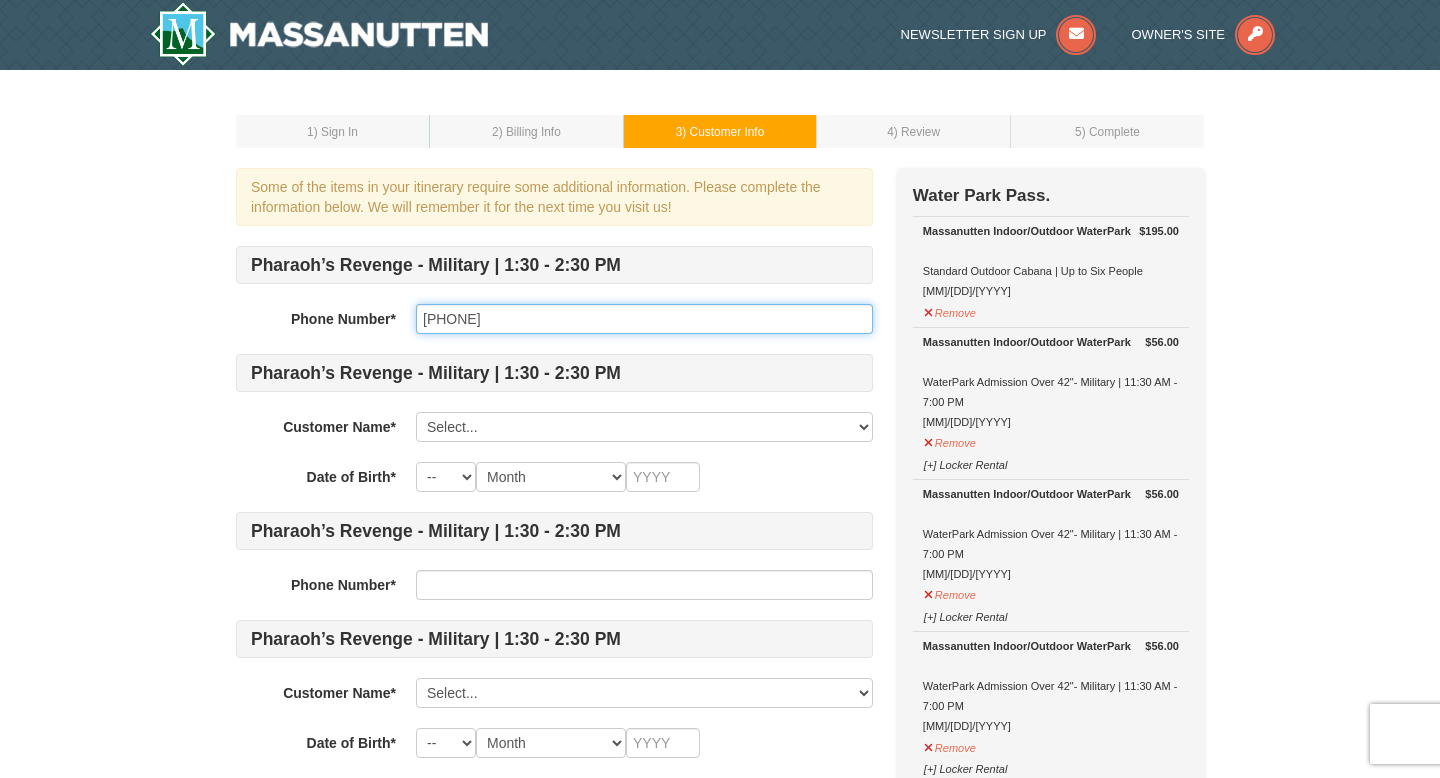 type on "[PHONE]" 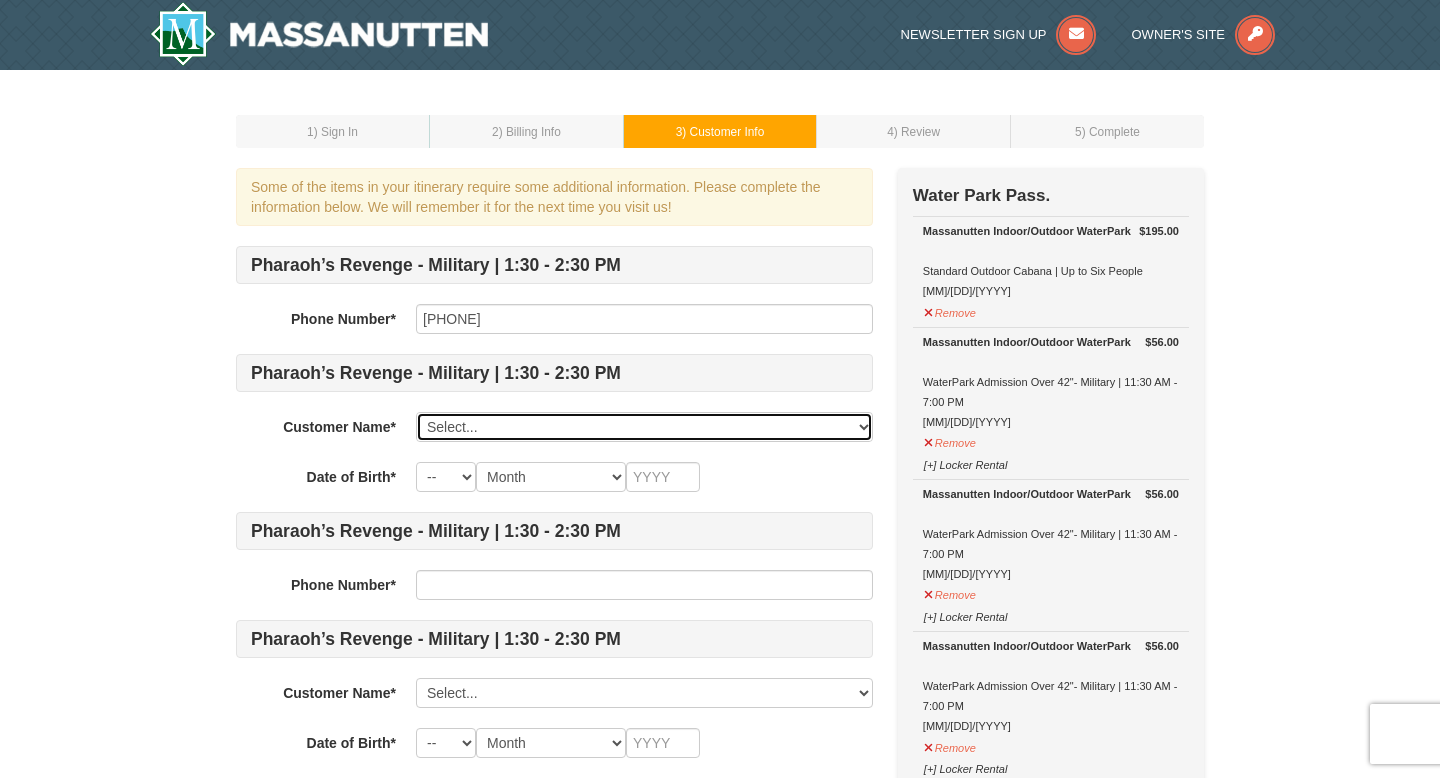 click on "Select... KEVIN CROMER Add New..." at bounding box center [644, 427] 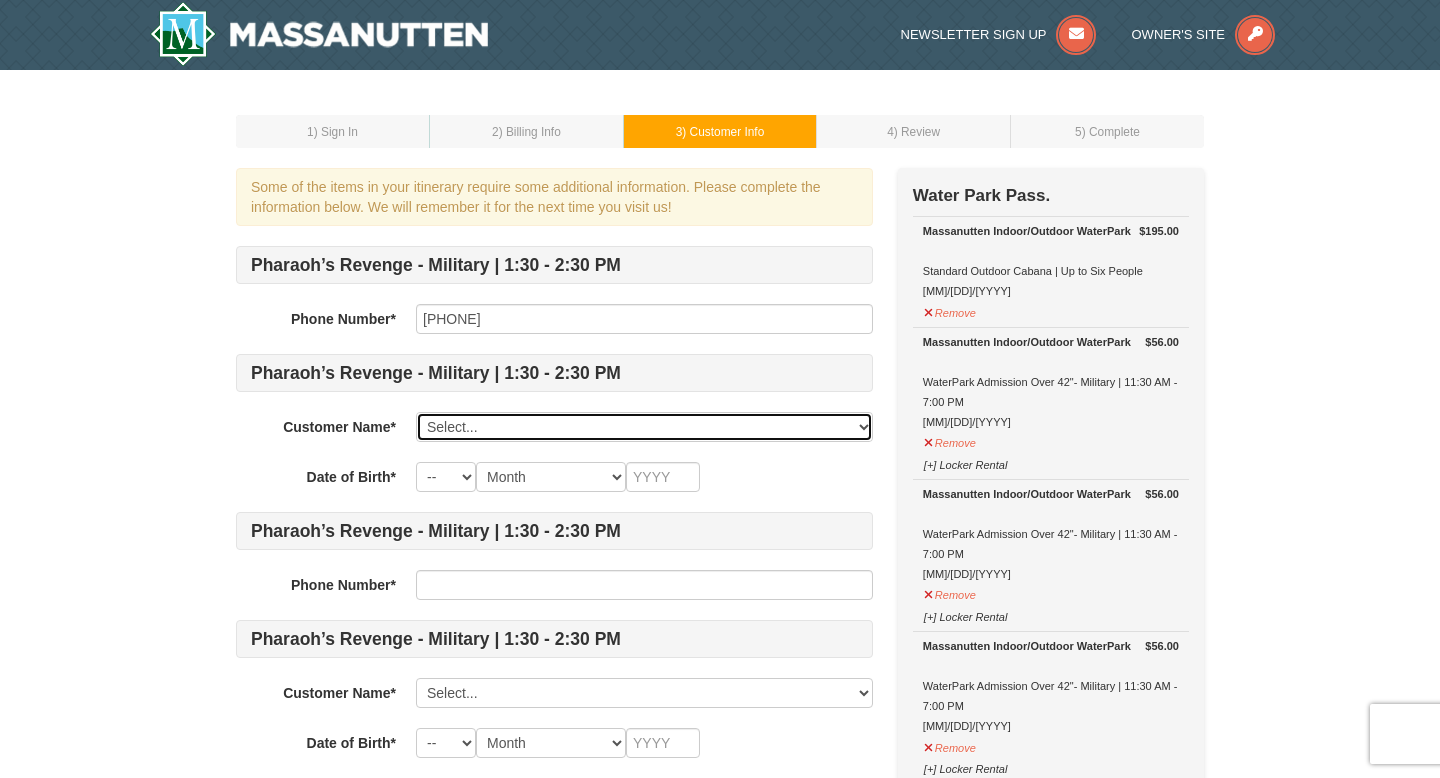 select on "14958539" 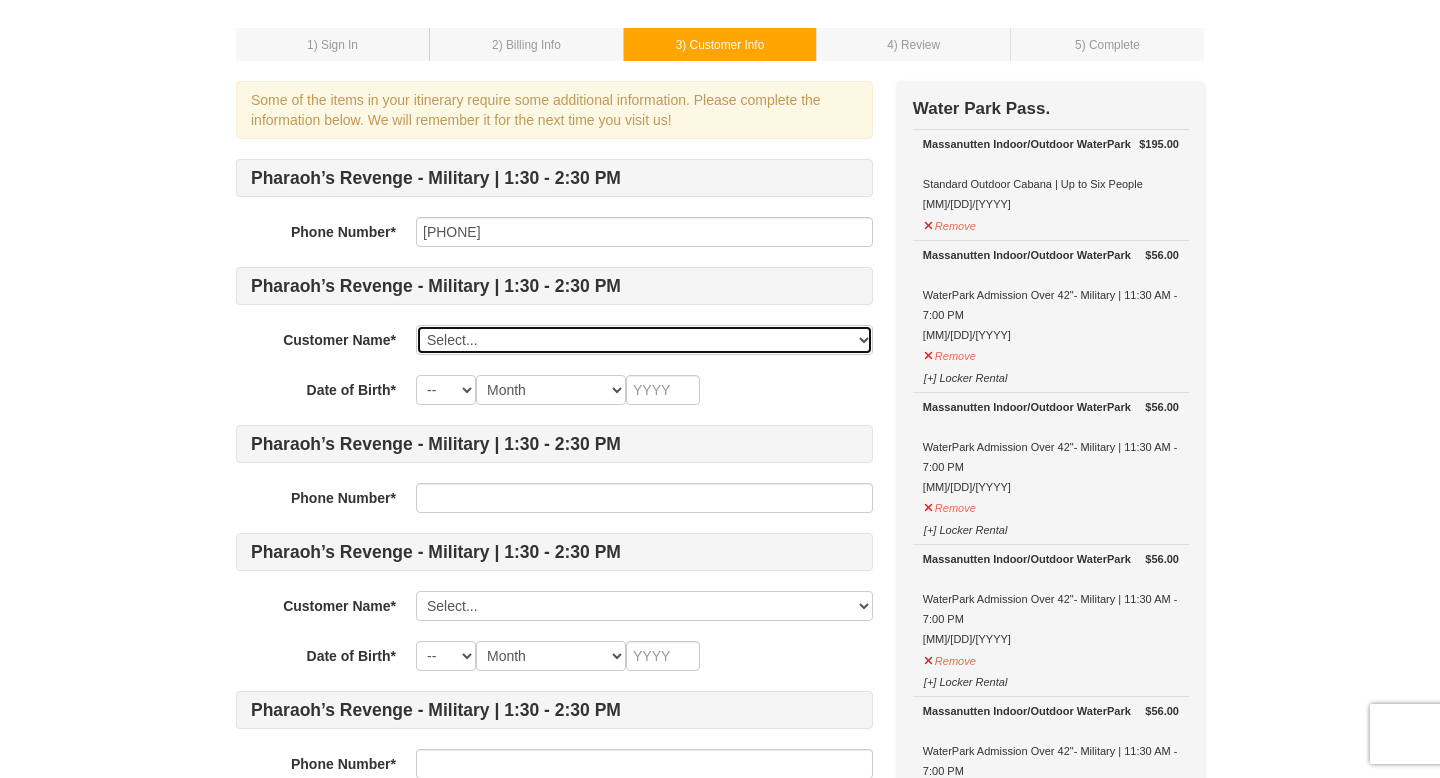 scroll, scrollTop: 86, scrollLeft: 0, axis: vertical 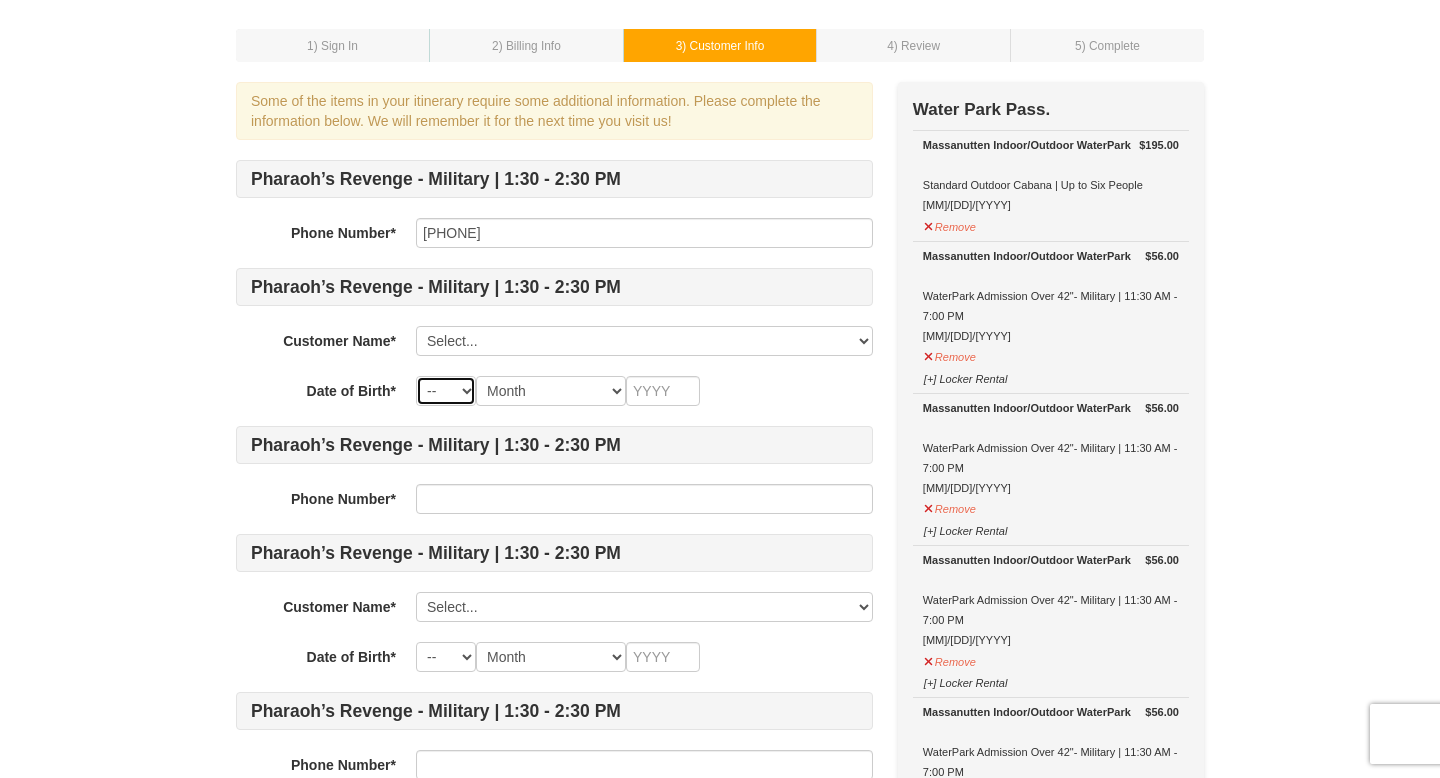 click on "-- 01 02 03 04 05 06 07 08 09 10 11 12 13 14 15 16 17 18 19 20 21 22 23 24 25 26 27 28 29 30 31" at bounding box center (446, 391) 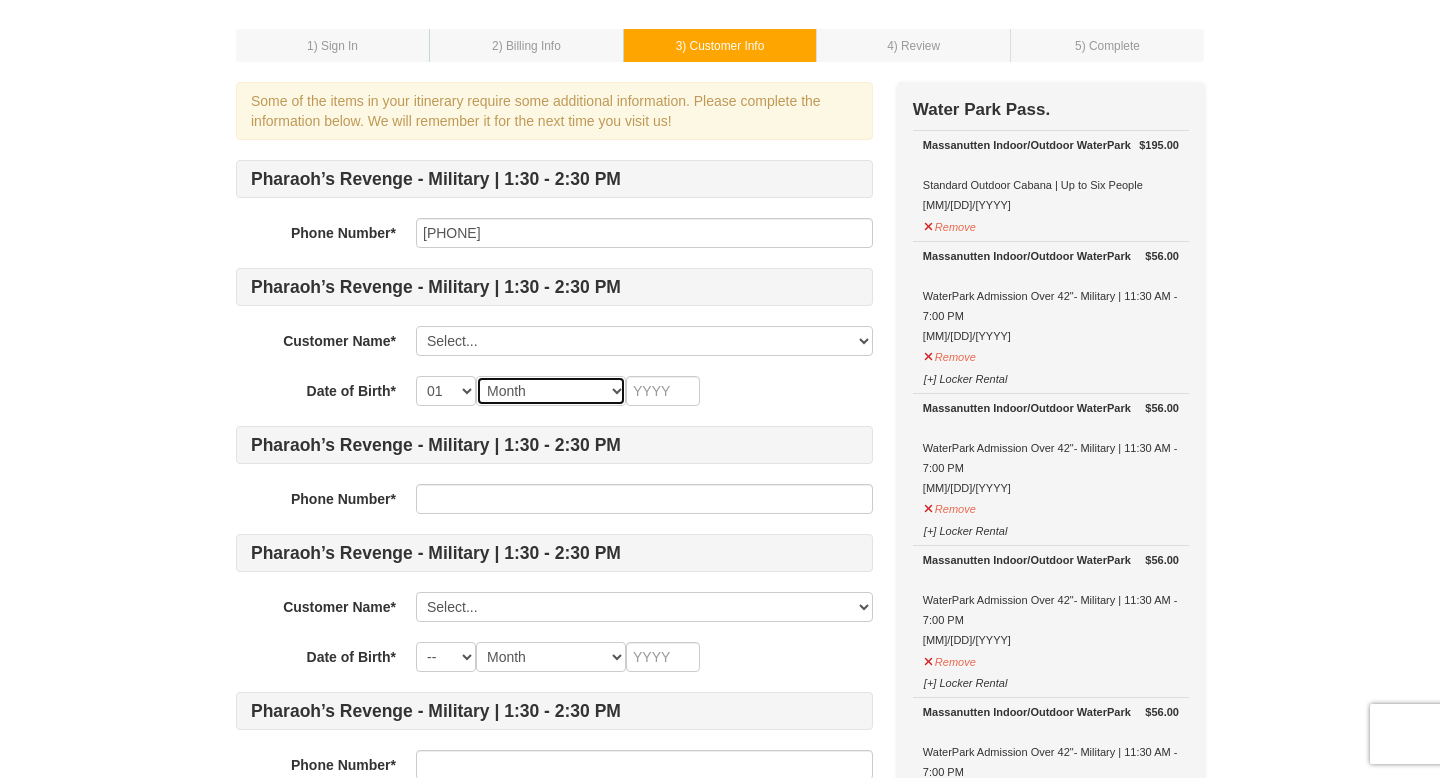 click on "Month January February March April May June July August September October November December" at bounding box center [551, 391] 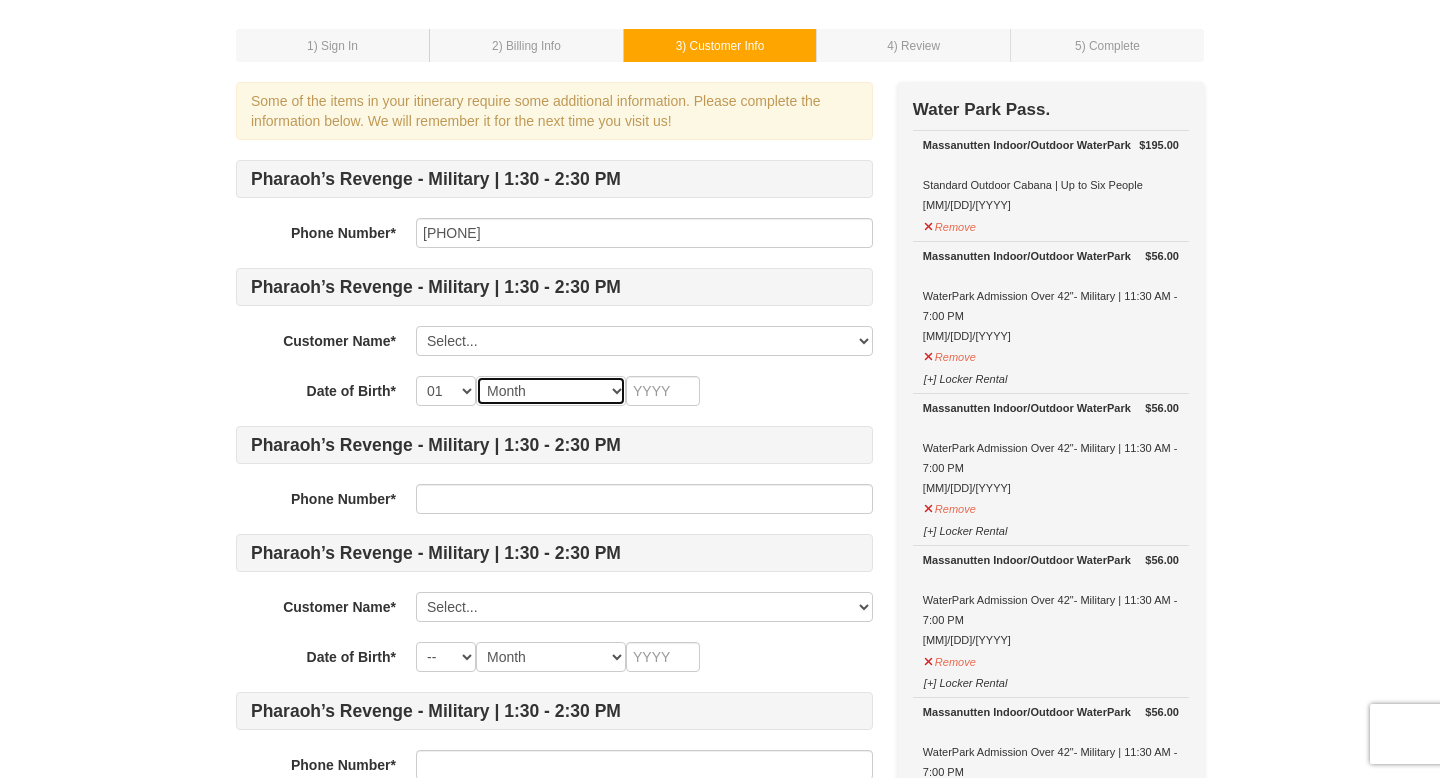 select on "12" 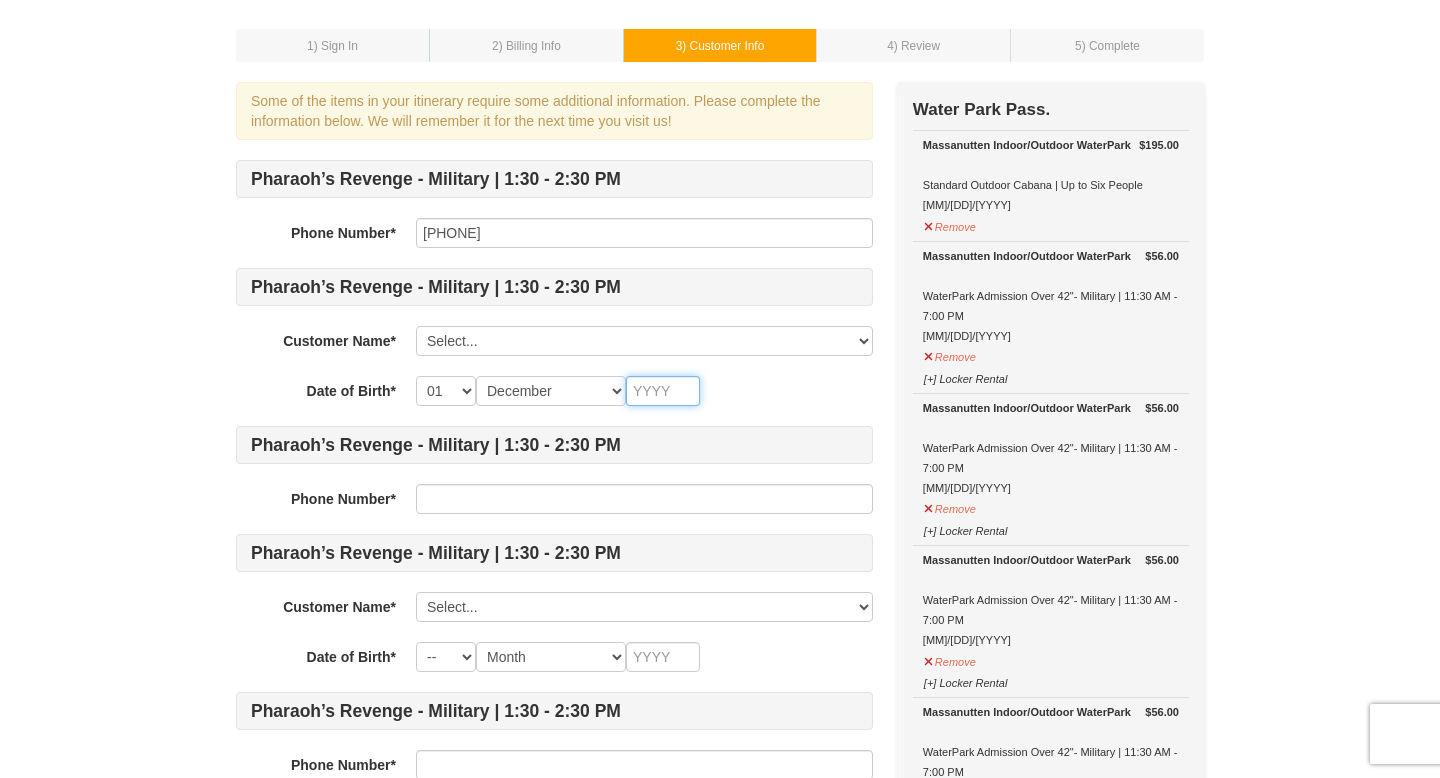 click at bounding box center (663, 391) 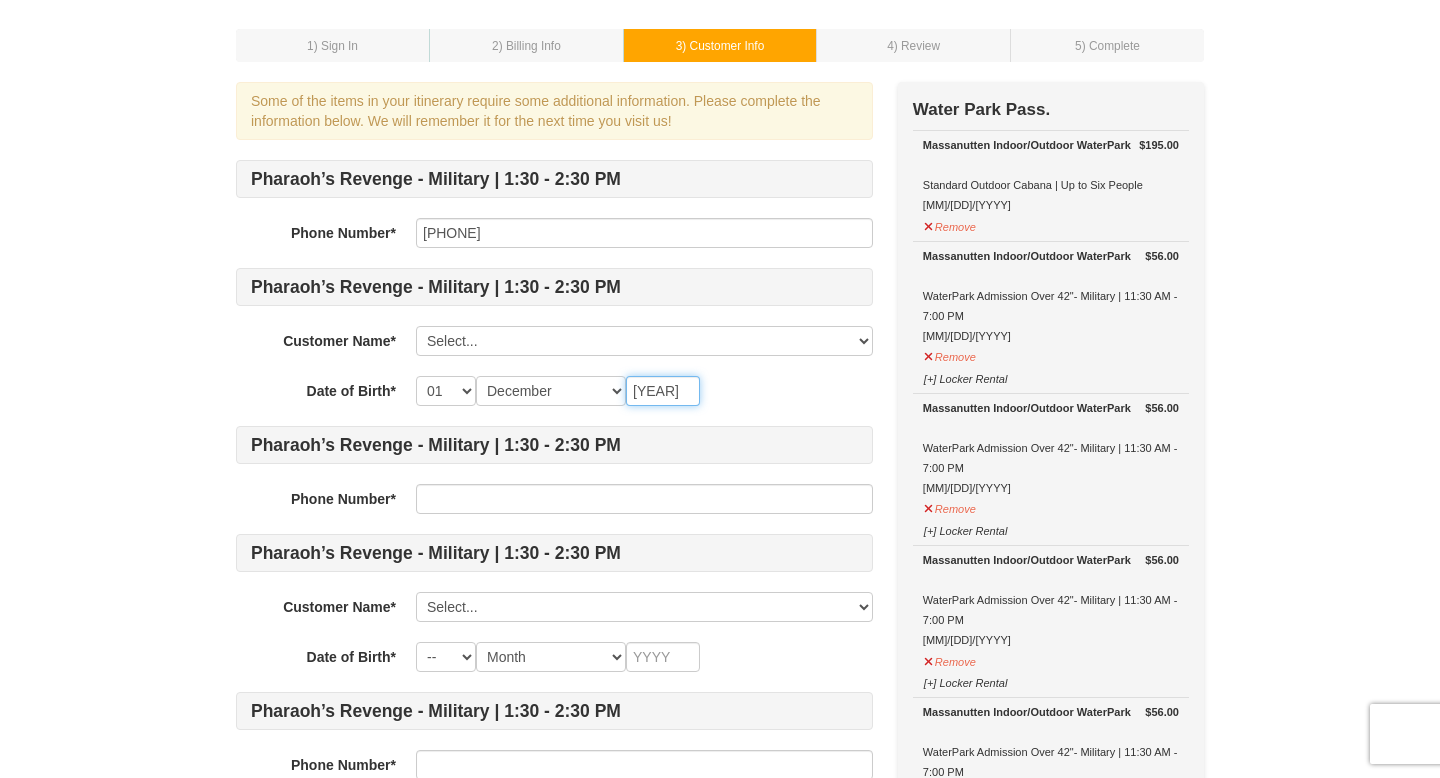 type on "1970" 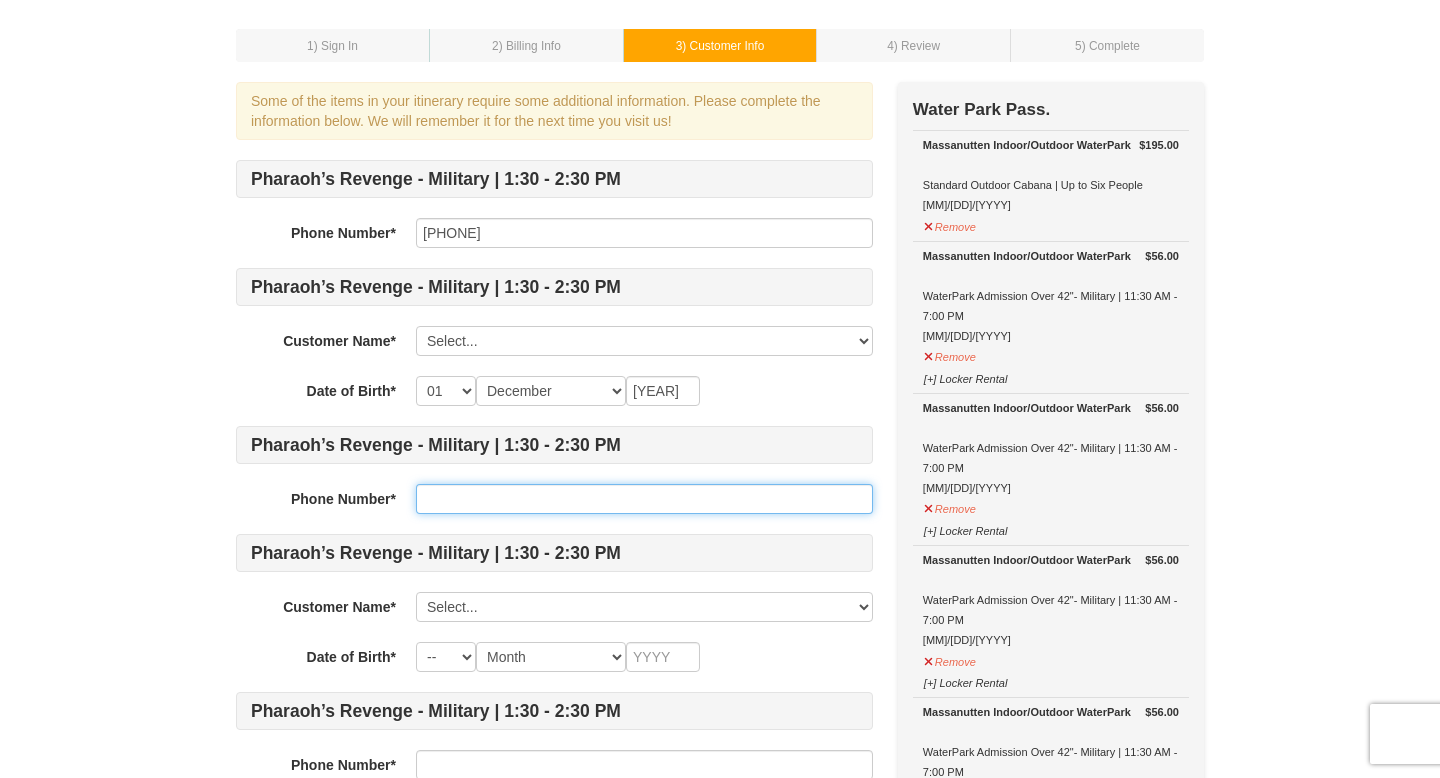 click at bounding box center (644, 499) 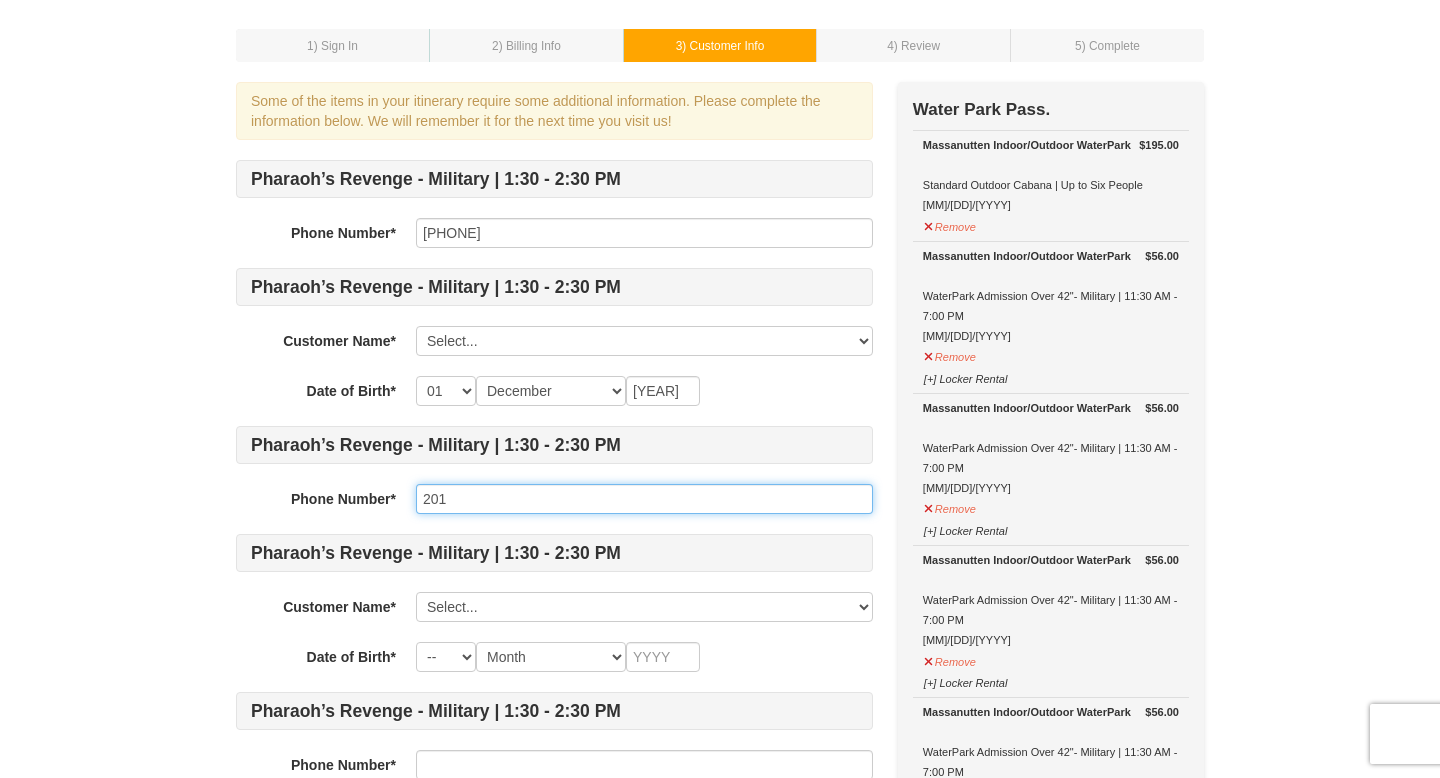 type on "201" 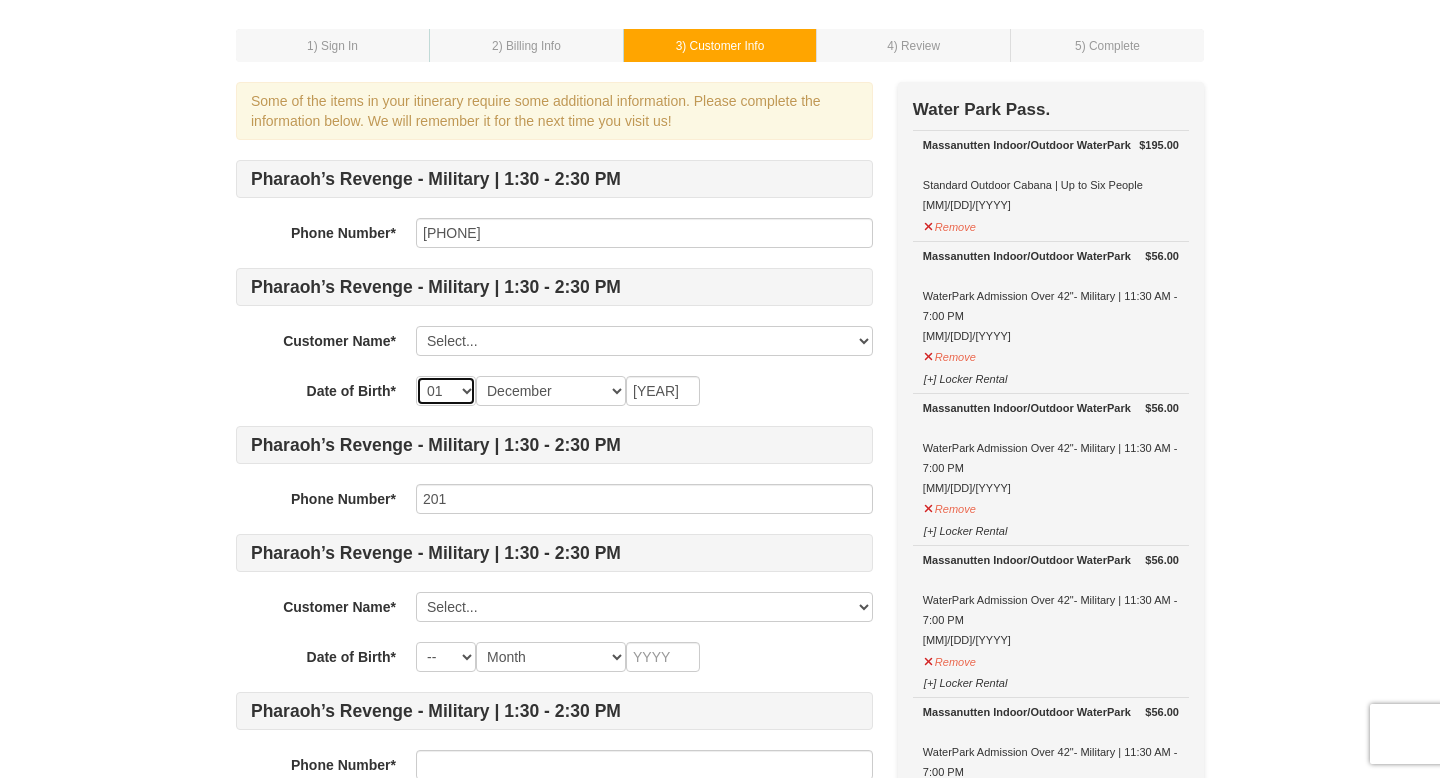 click on "-- 01 02 03 04 05 06 07 08 09 10 11 12 13 14 15 16 17 18 19 20 21 22 23 24 25 26 27 28 29 30 31" at bounding box center [446, 391] 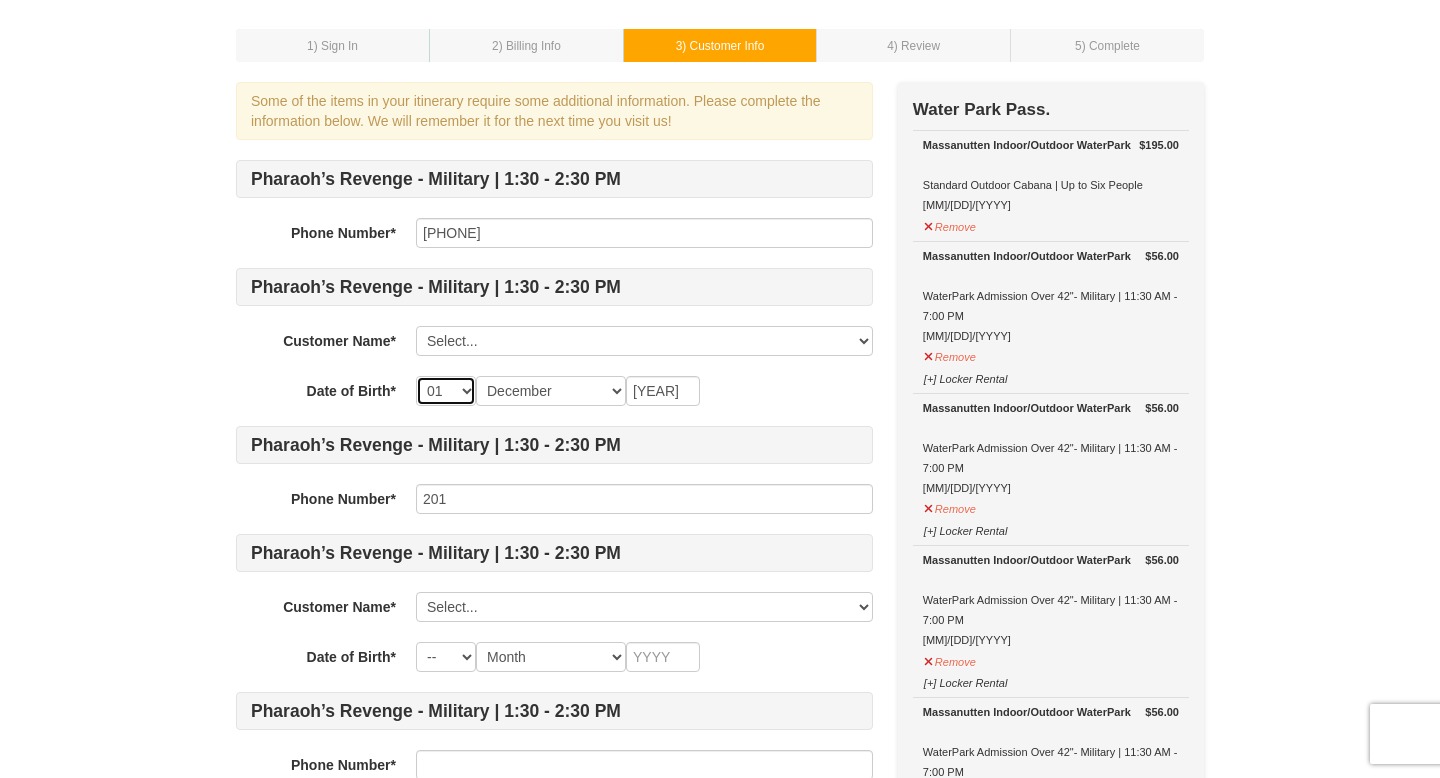 select on "11" 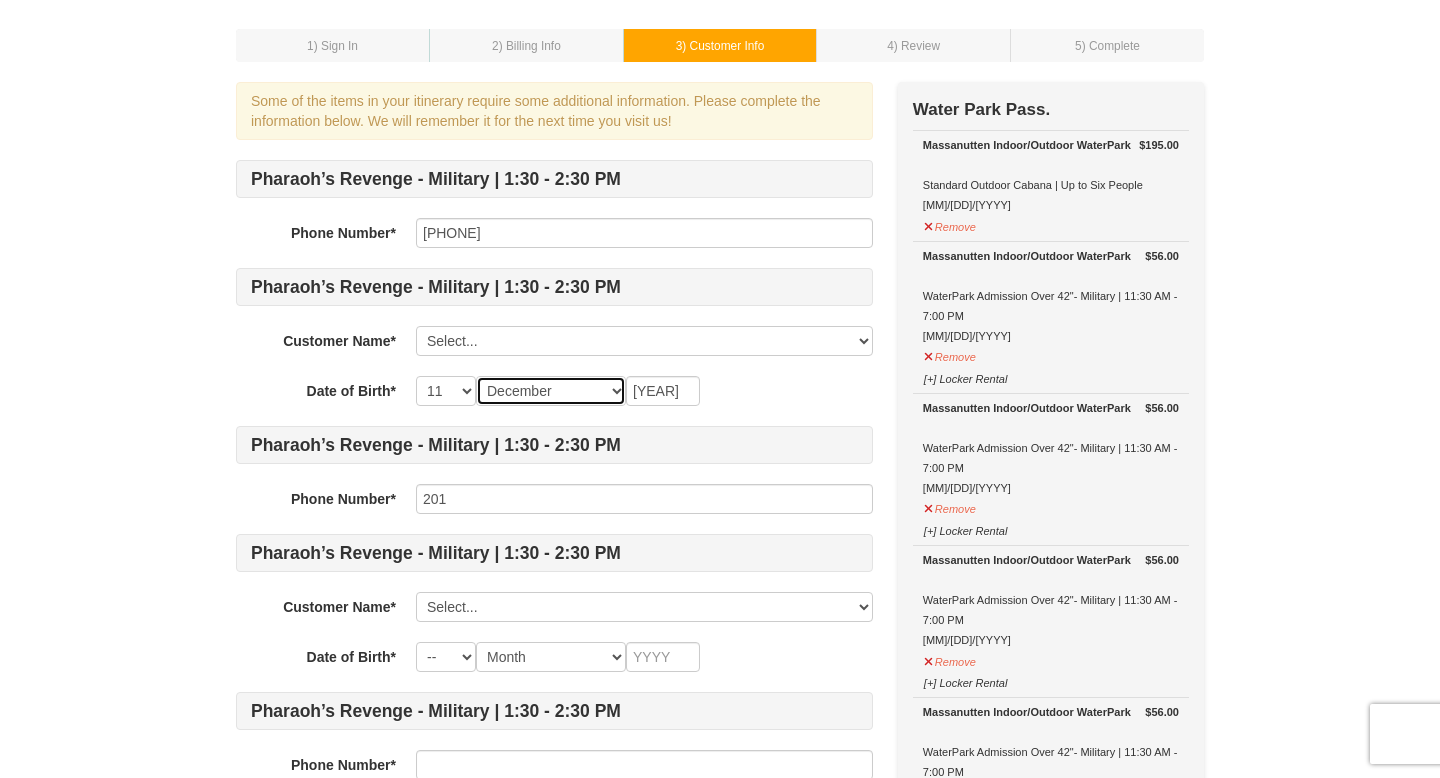 click on "Month January February March April May June July August September October November December" at bounding box center (551, 391) 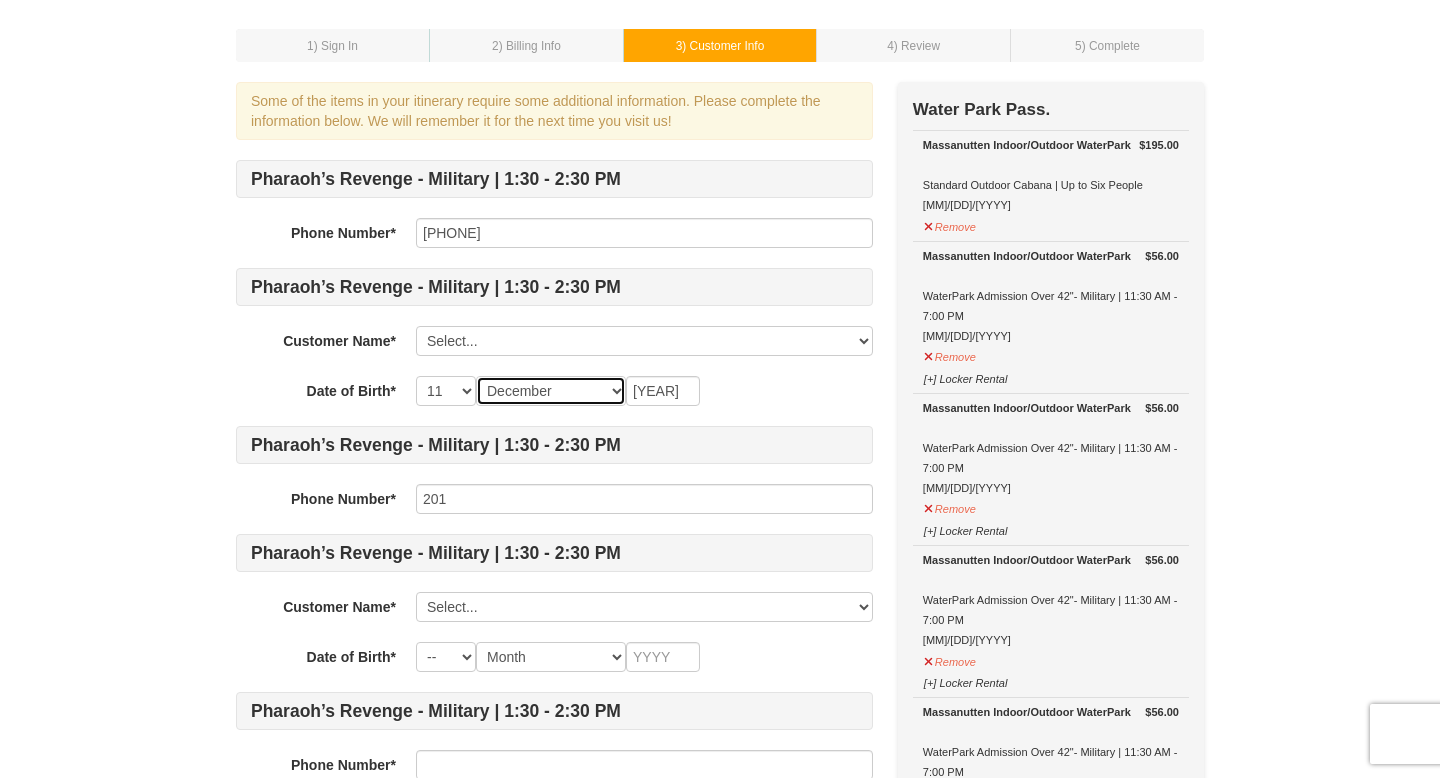 select on "11" 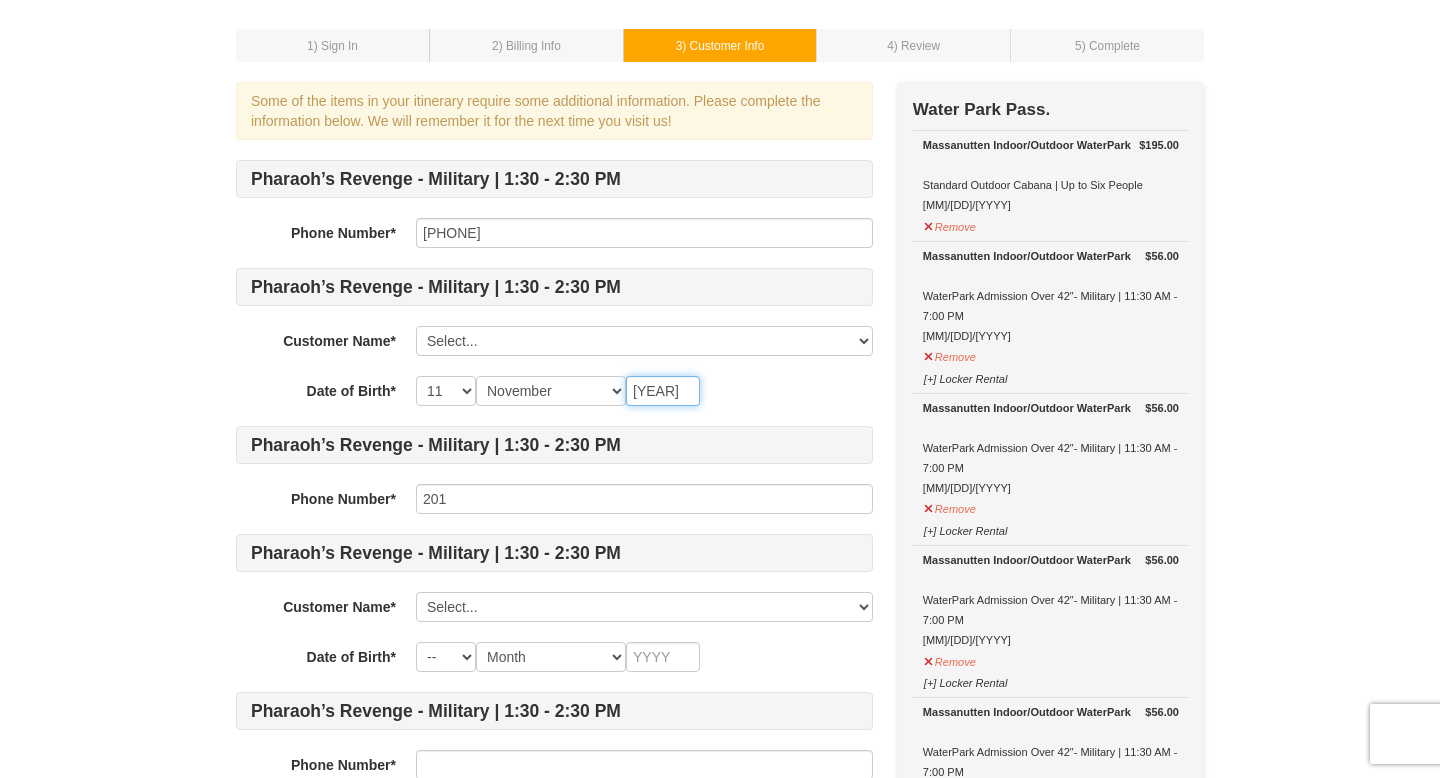 click on "1970" at bounding box center (663, 391) 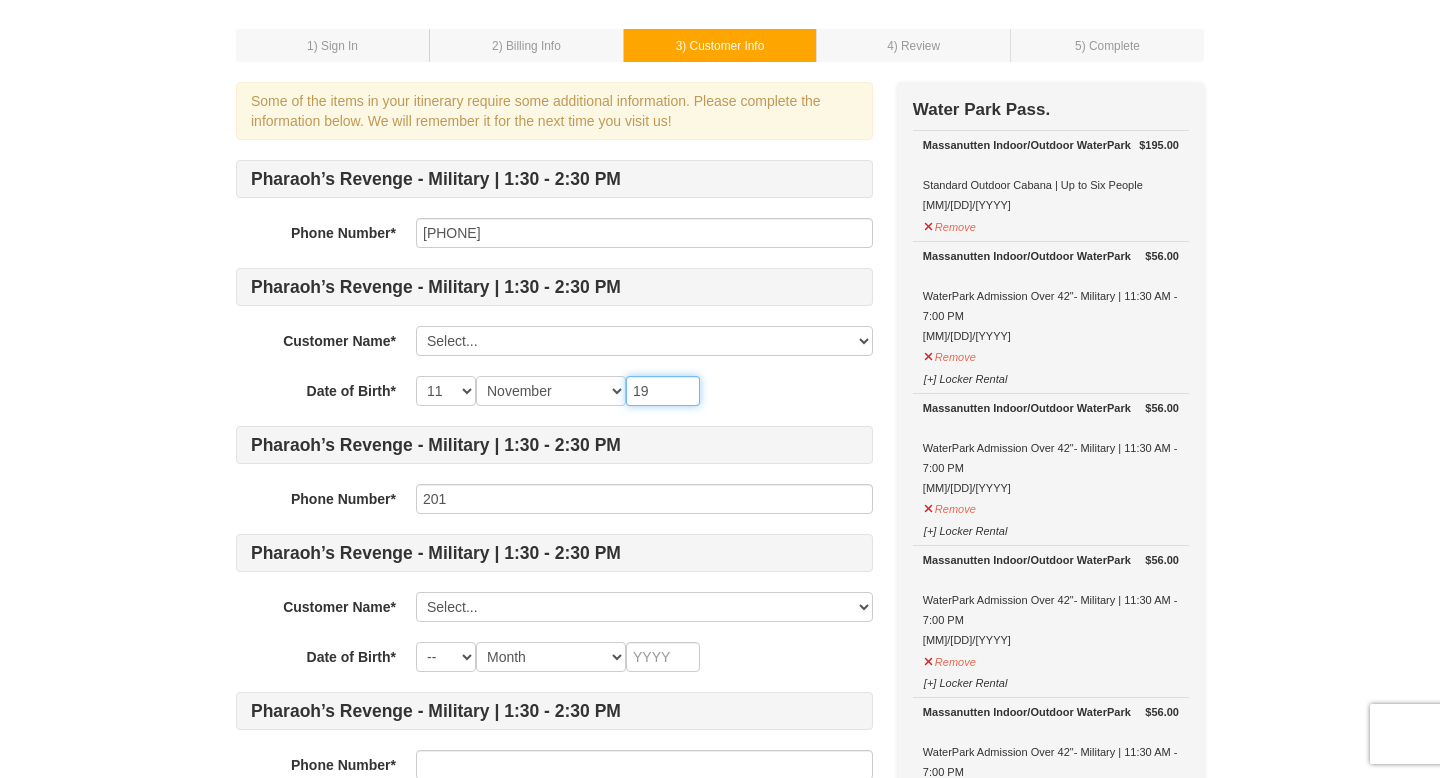 type on "1" 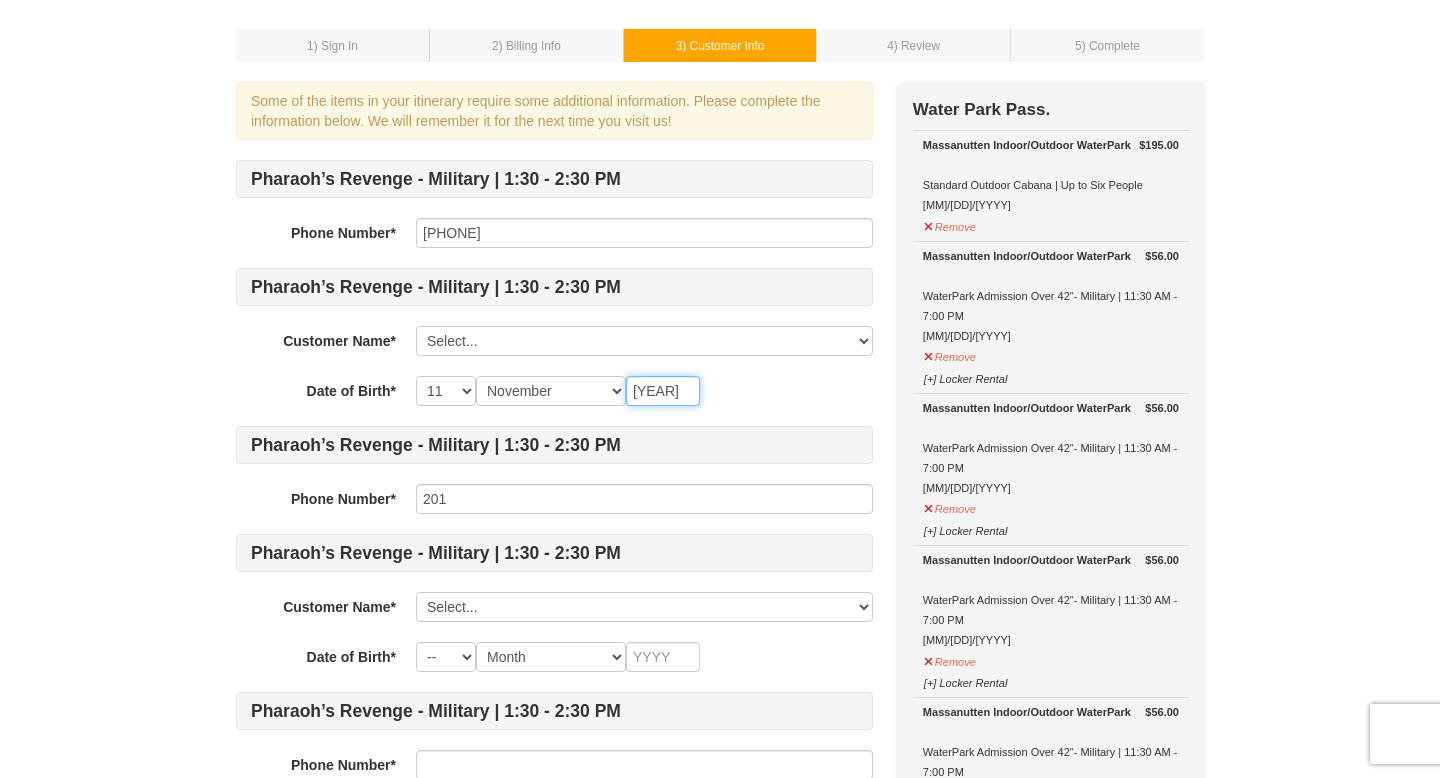type on "1969" 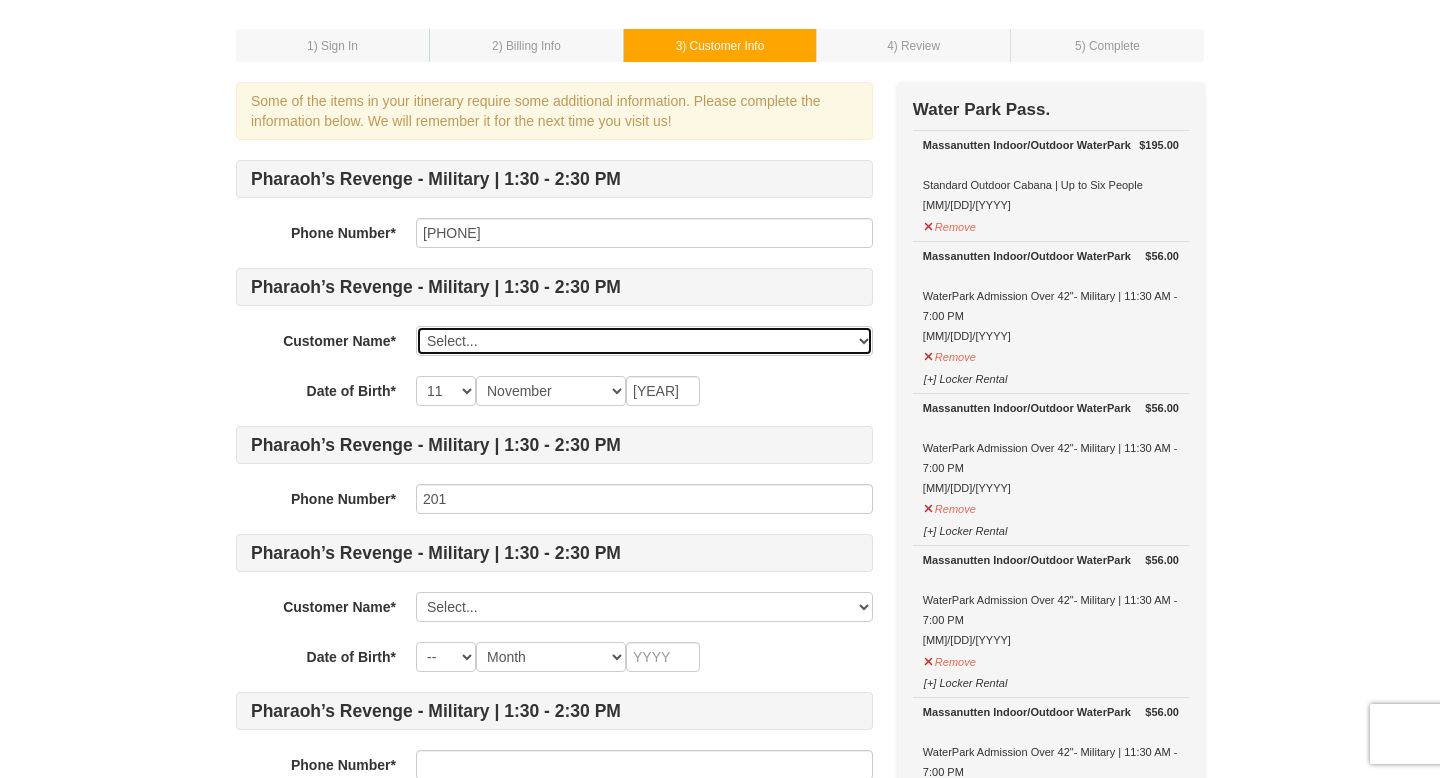 click on "Select... KEVIN CROMER Add New..." at bounding box center [644, 341] 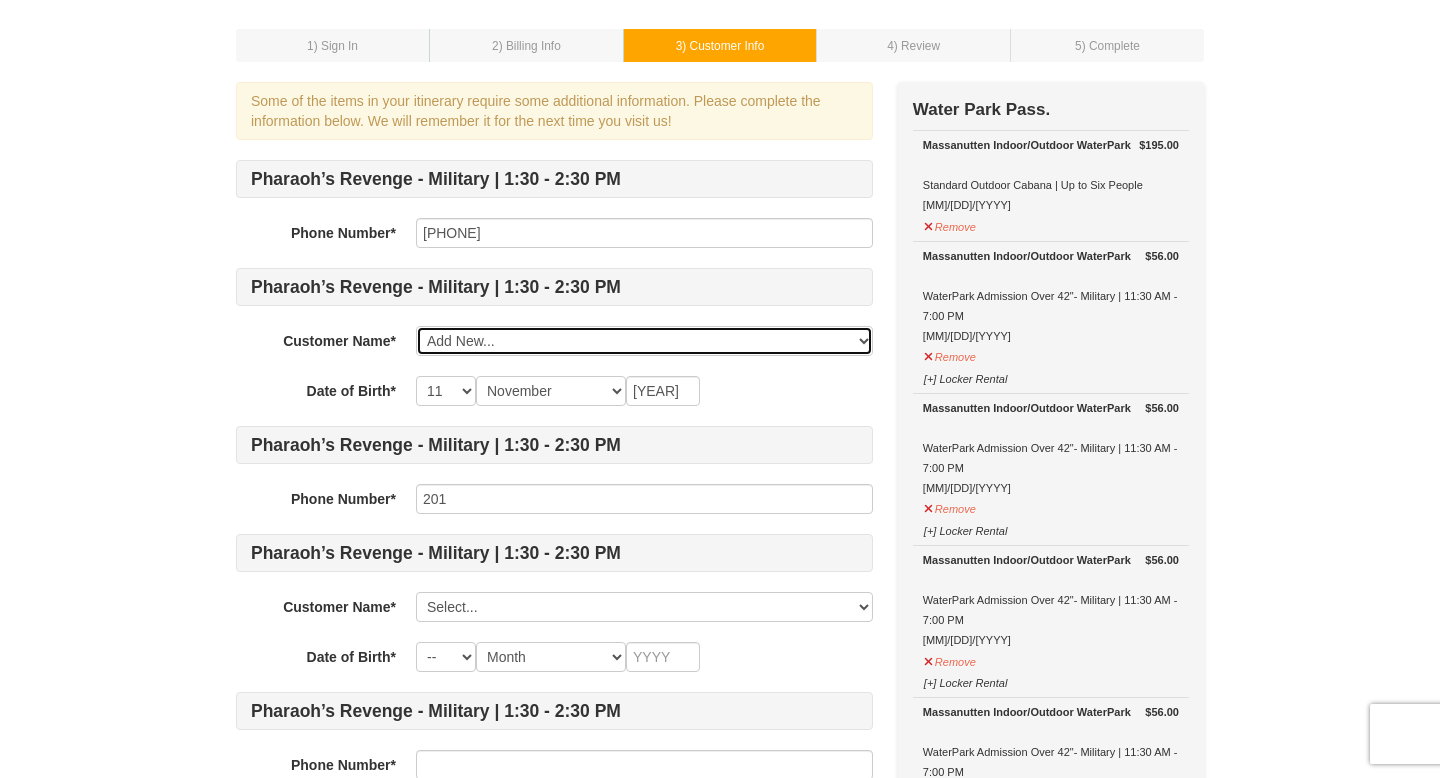 select 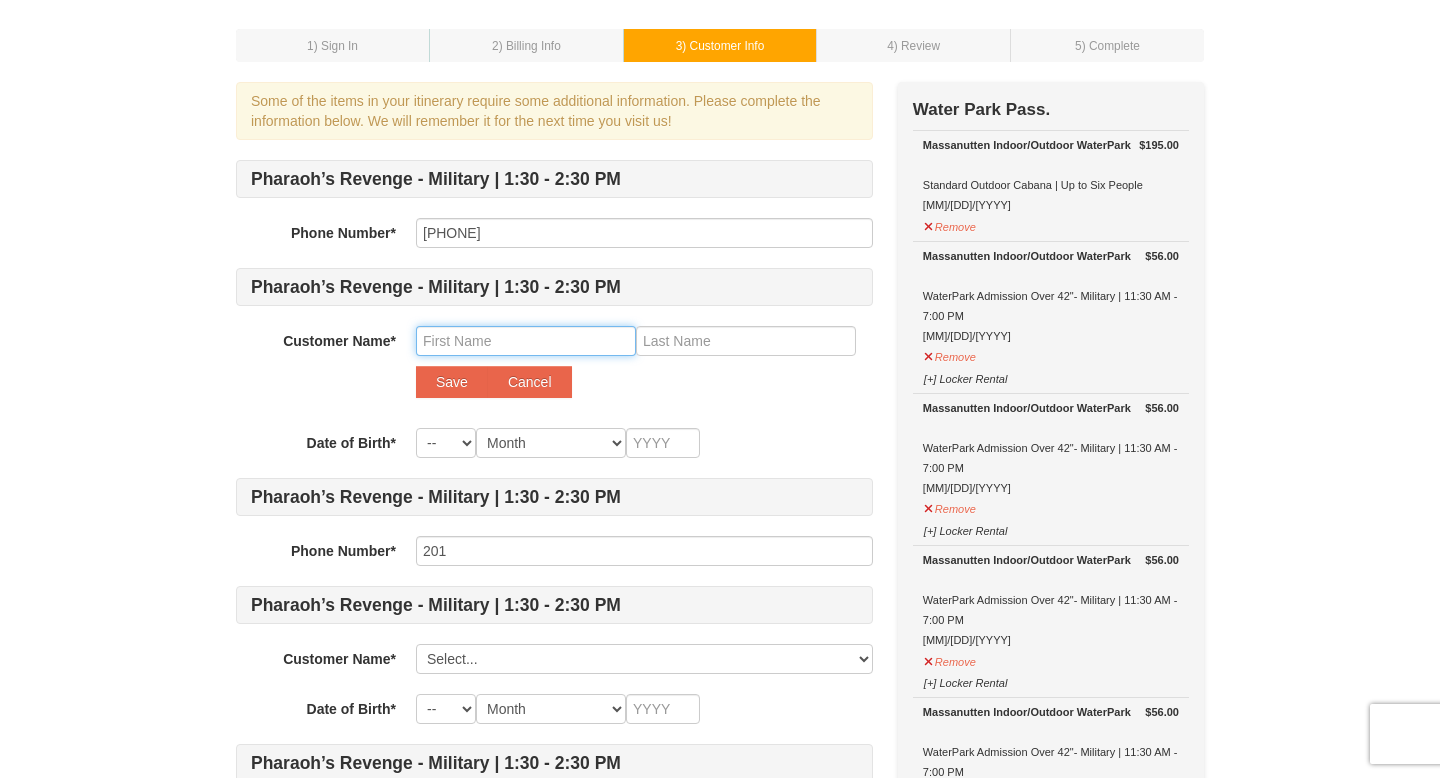 click at bounding box center (526, 341) 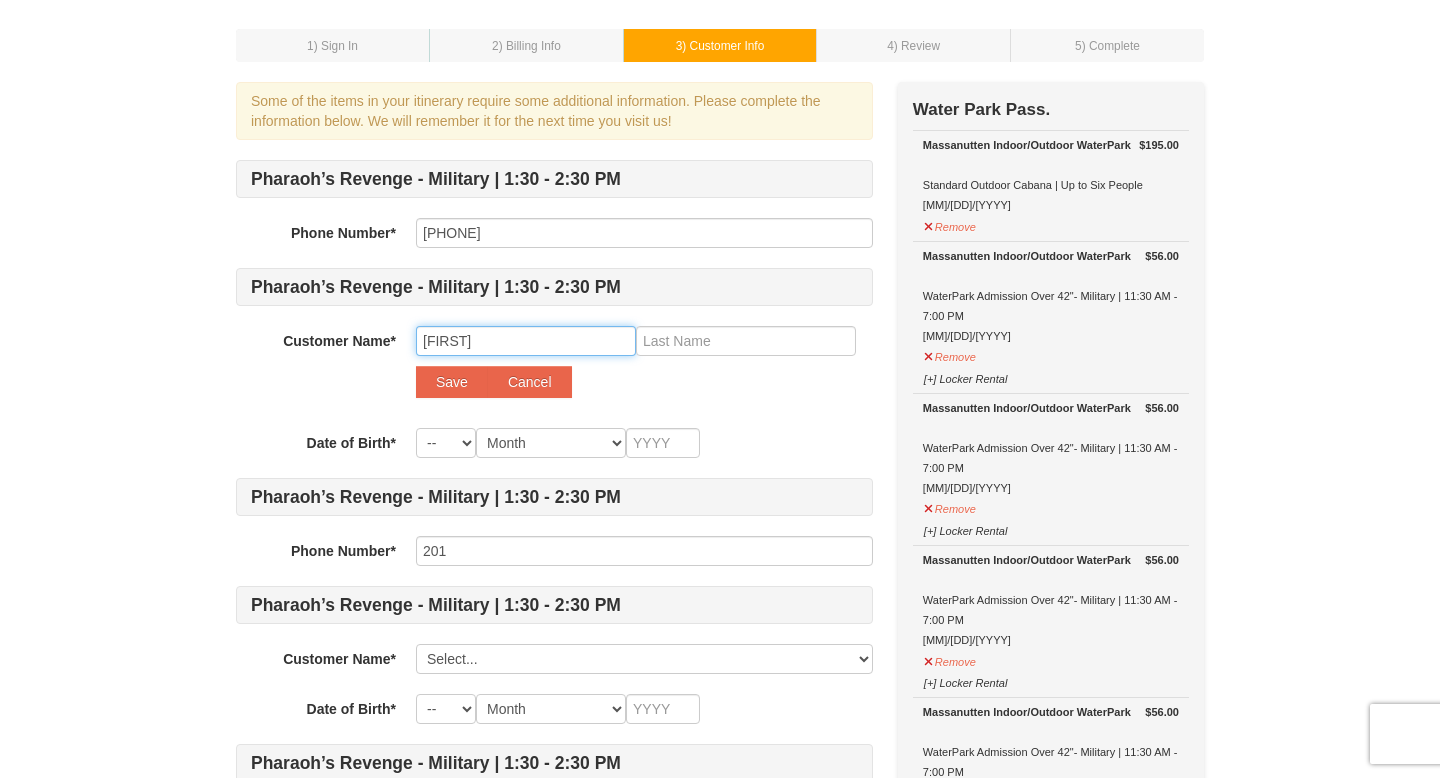 type on "Natika" 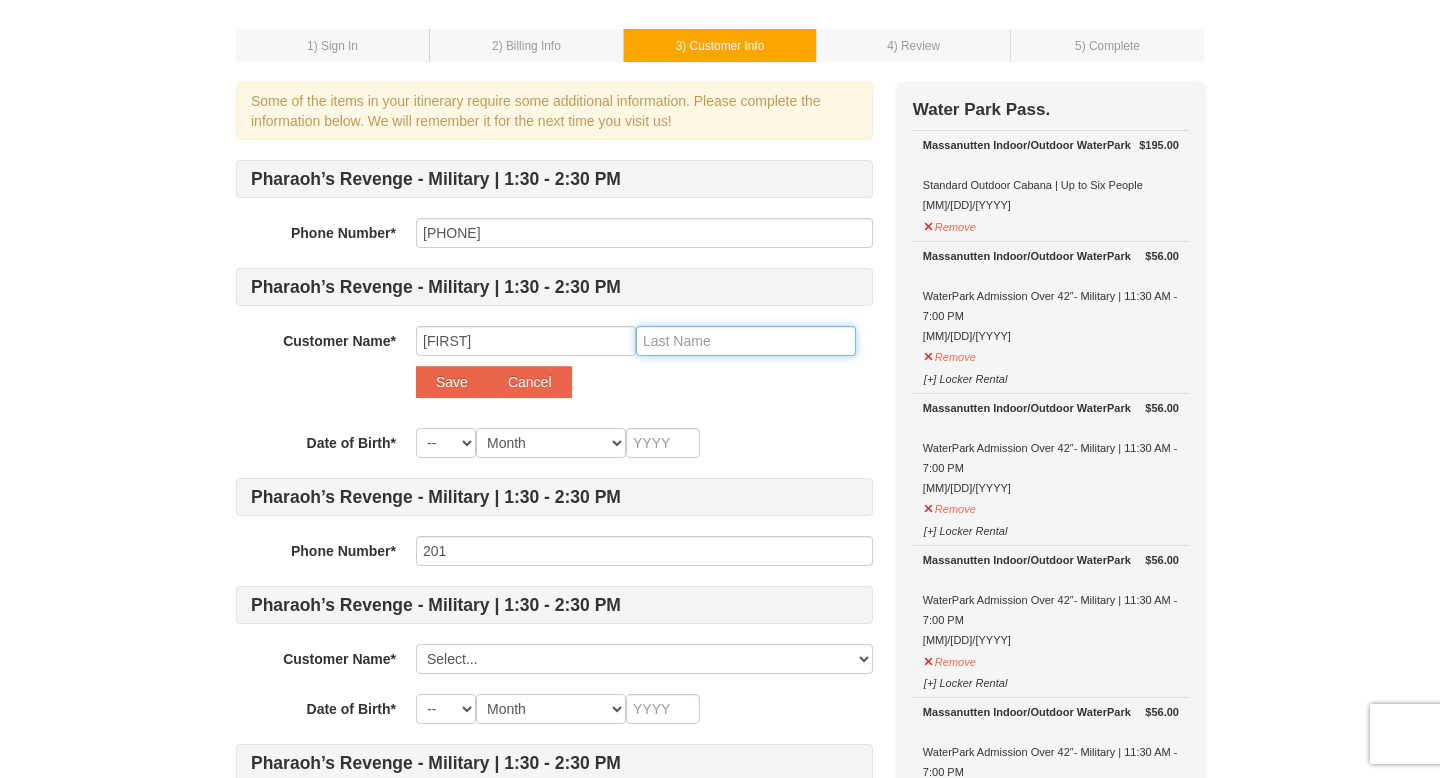 click at bounding box center [746, 341] 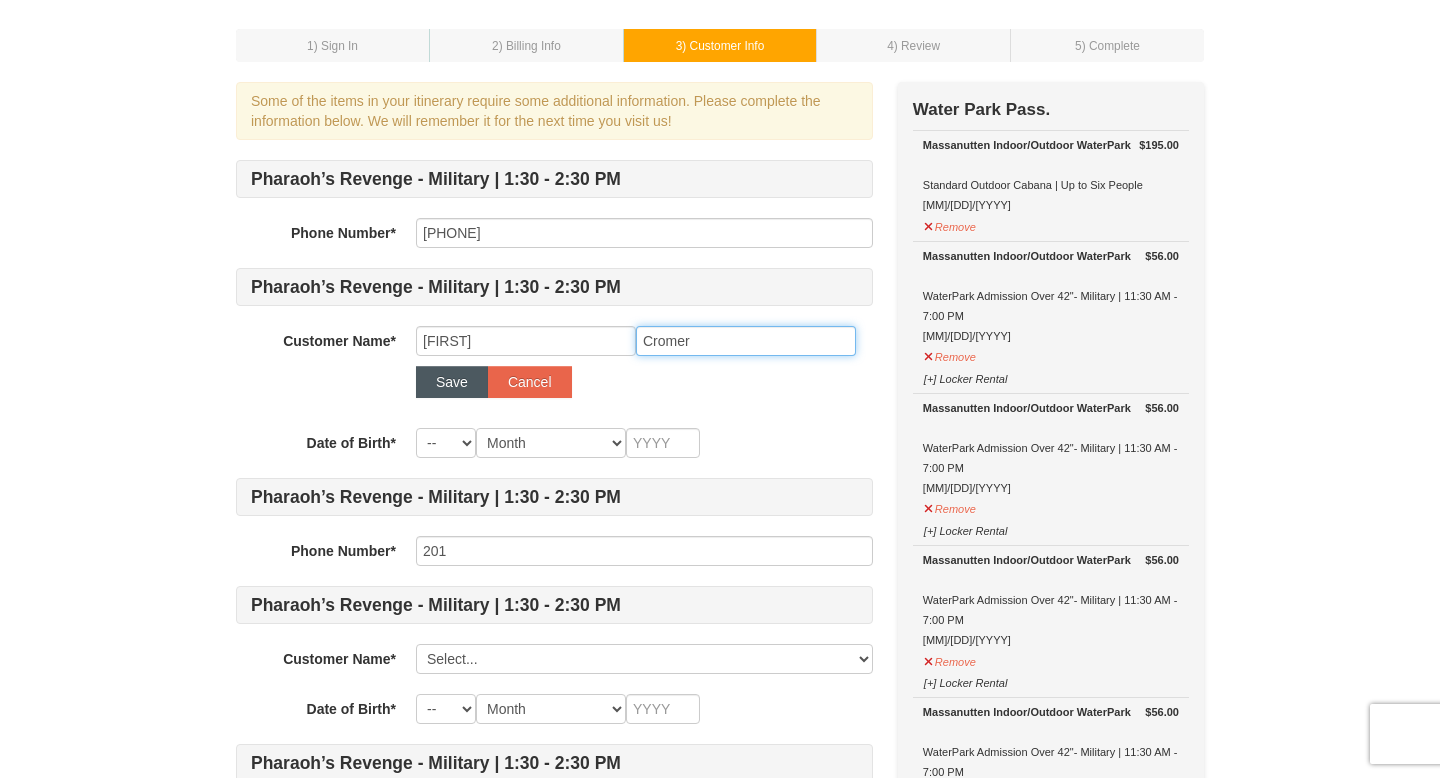 type on "Cromer" 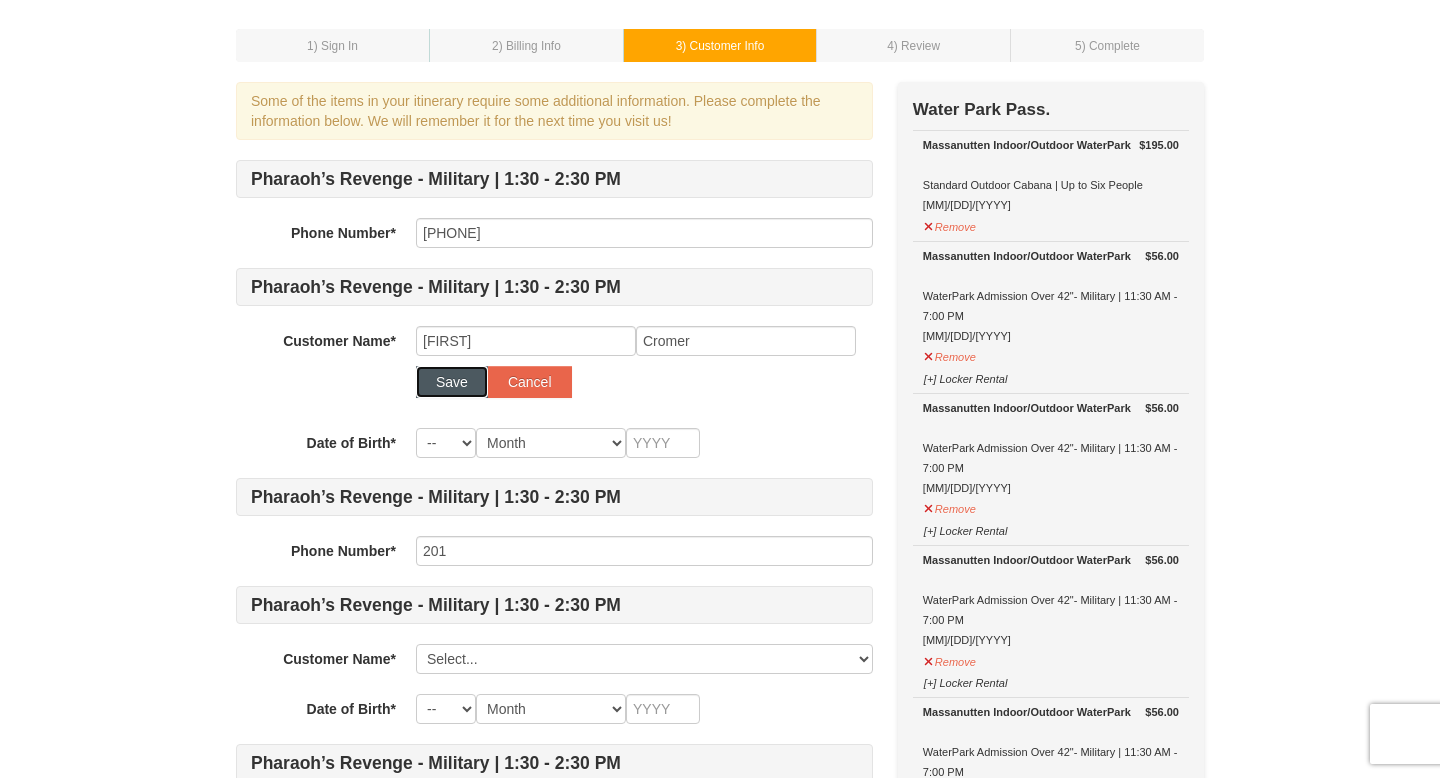 click on "Save" at bounding box center (452, 382) 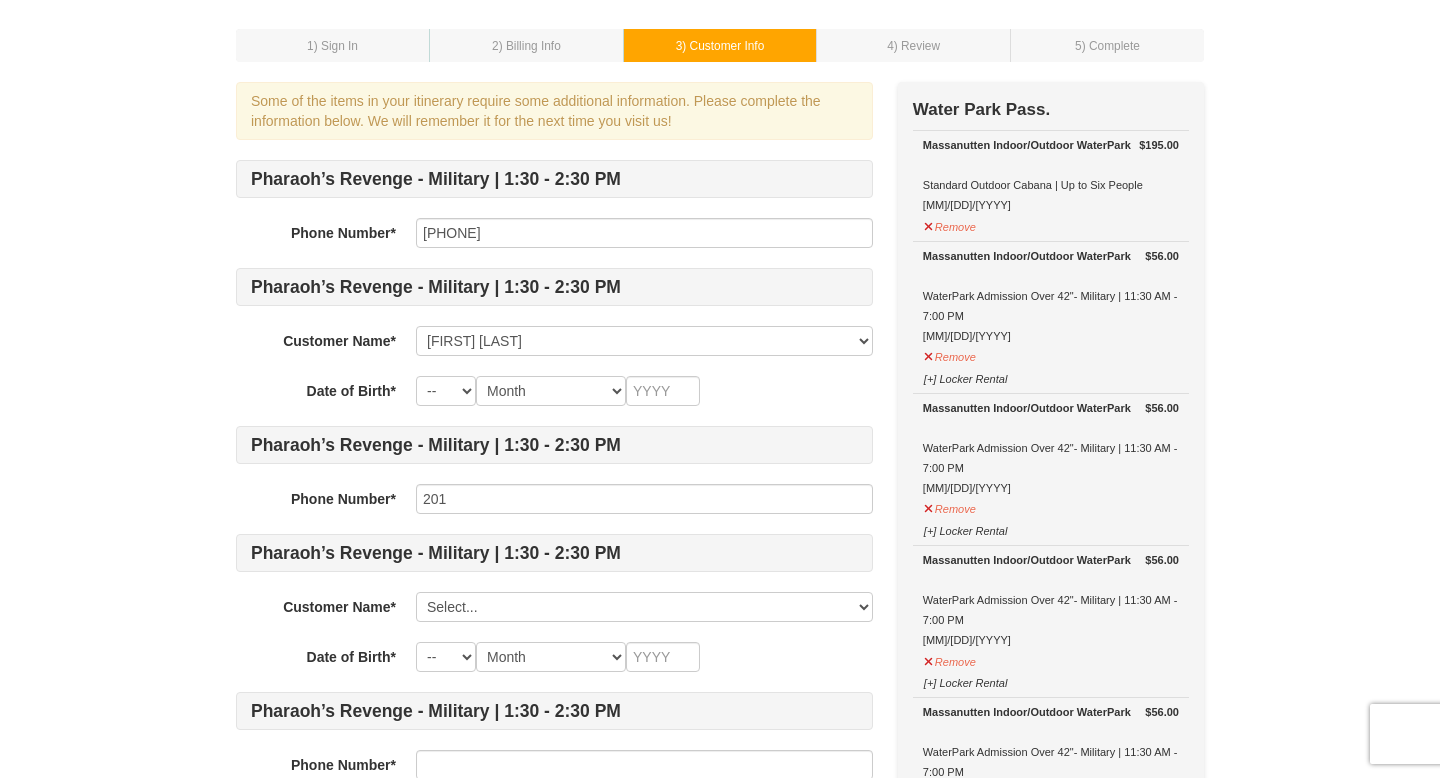click on "Date of Birth*" at bounding box center (316, 388) 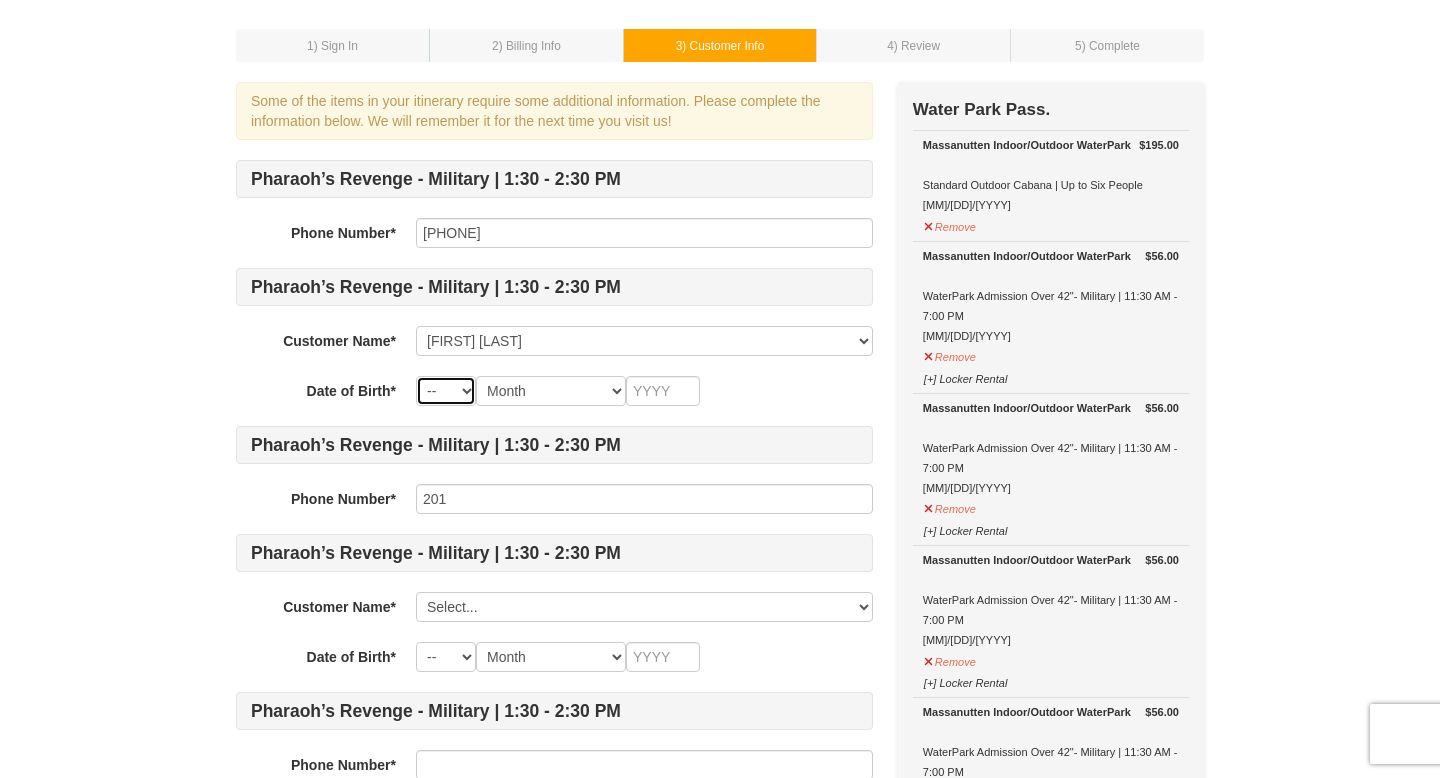 click on "-- 01 02 03 04 05 06 07 08 09 10 11 12 13 14 15 16 17 18 19 20 21 22 23 24 25 26 27 28 29 30 31" at bounding box center (446, 391) 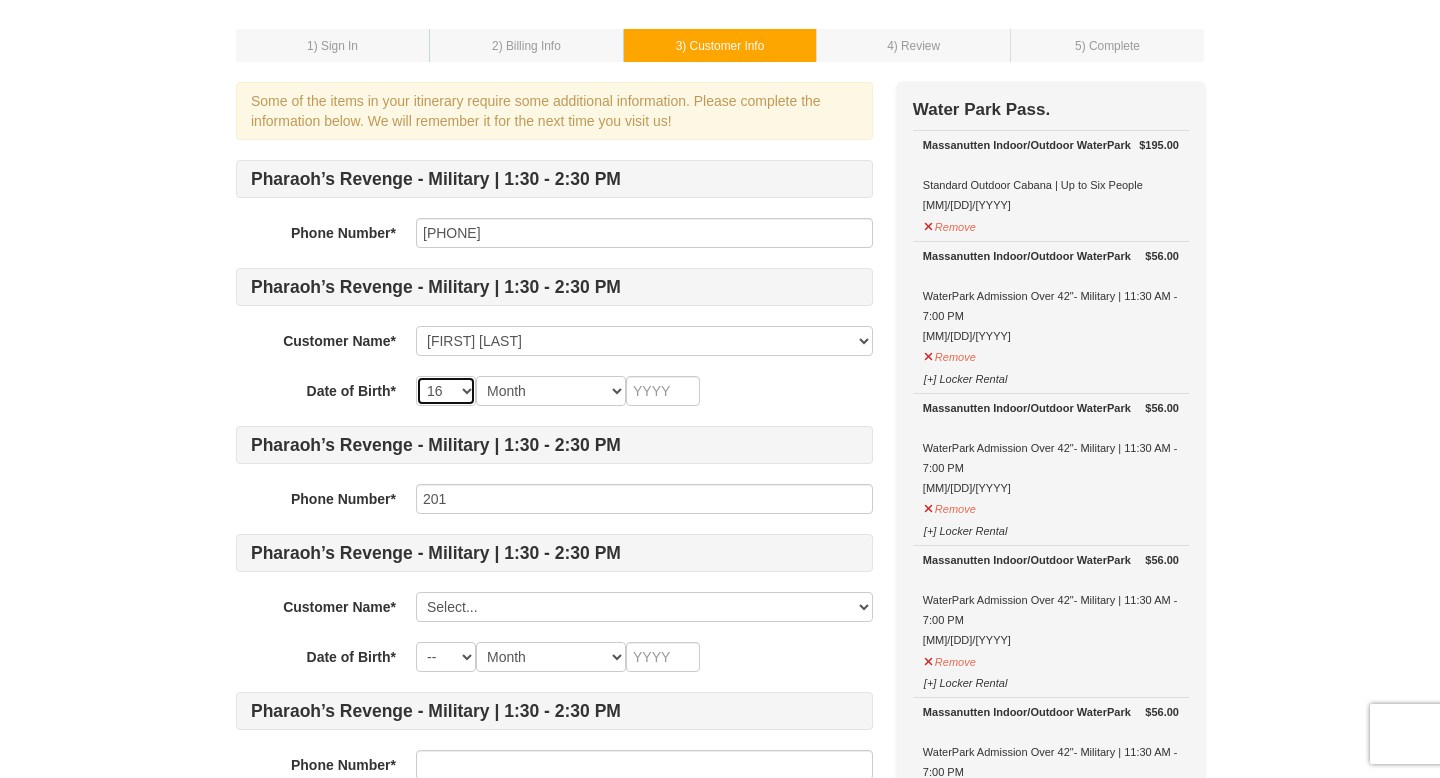 click on "-- 01 02 03 04 05 06 07 08 09 10 11 12 13 14 15 16 17 18 19 20 21 22 23 24 25 26 27 28 29 30 31" at bounding box center [446, 391] 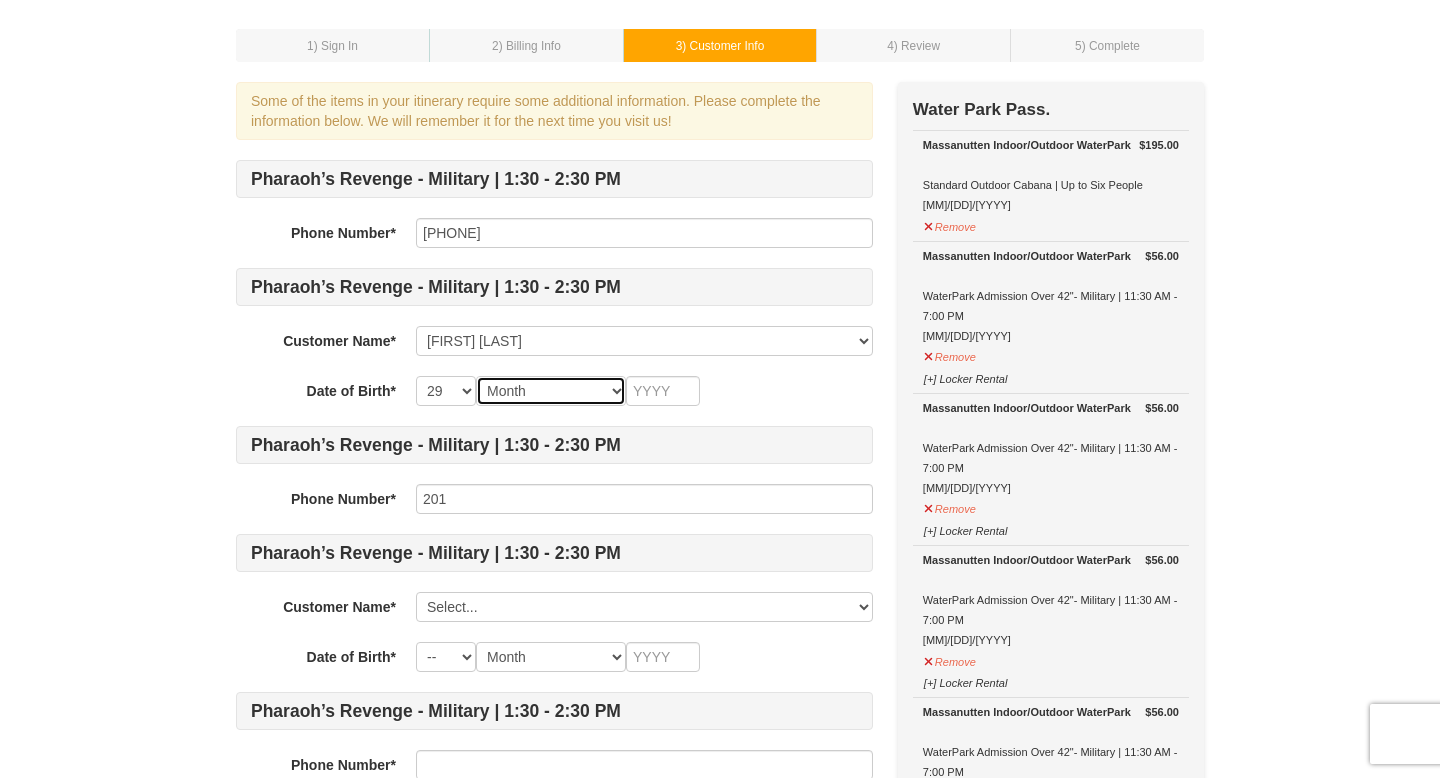 click on "Month January February March April May June July August September October November December" at bounding box center [551, 391] 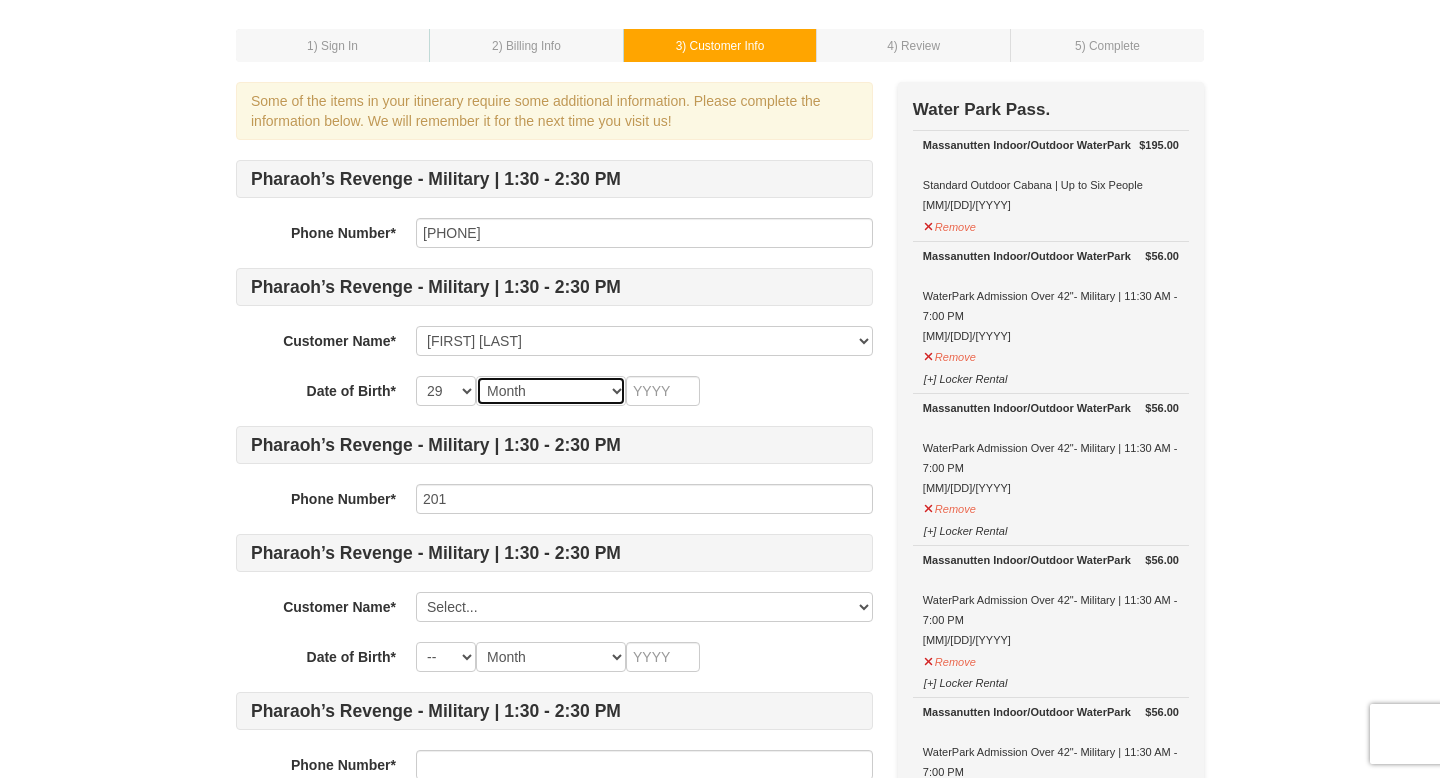 select on "11" 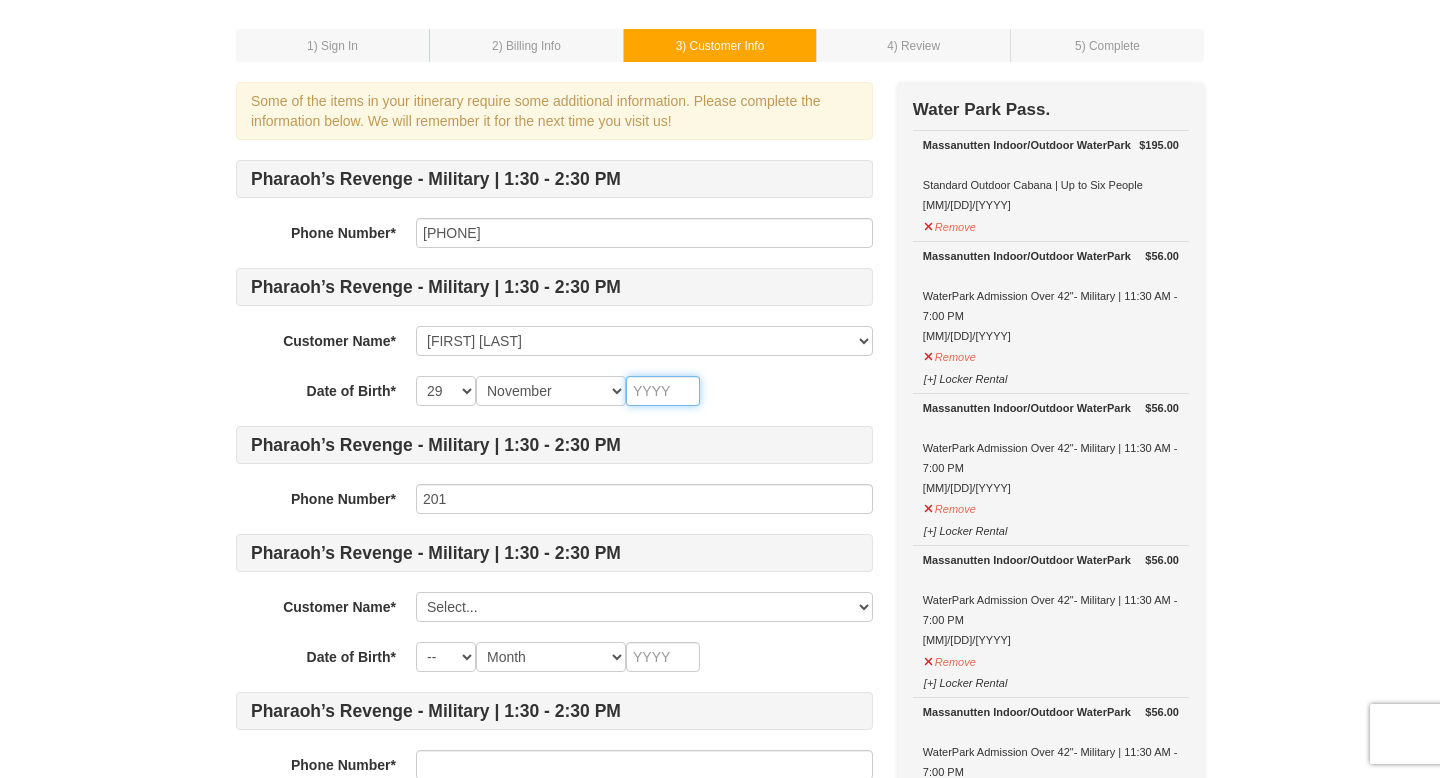 drag, startPoint x: 656, startPoint y: 393, endPoint x: 634, endPoint y: 393, distance: 22 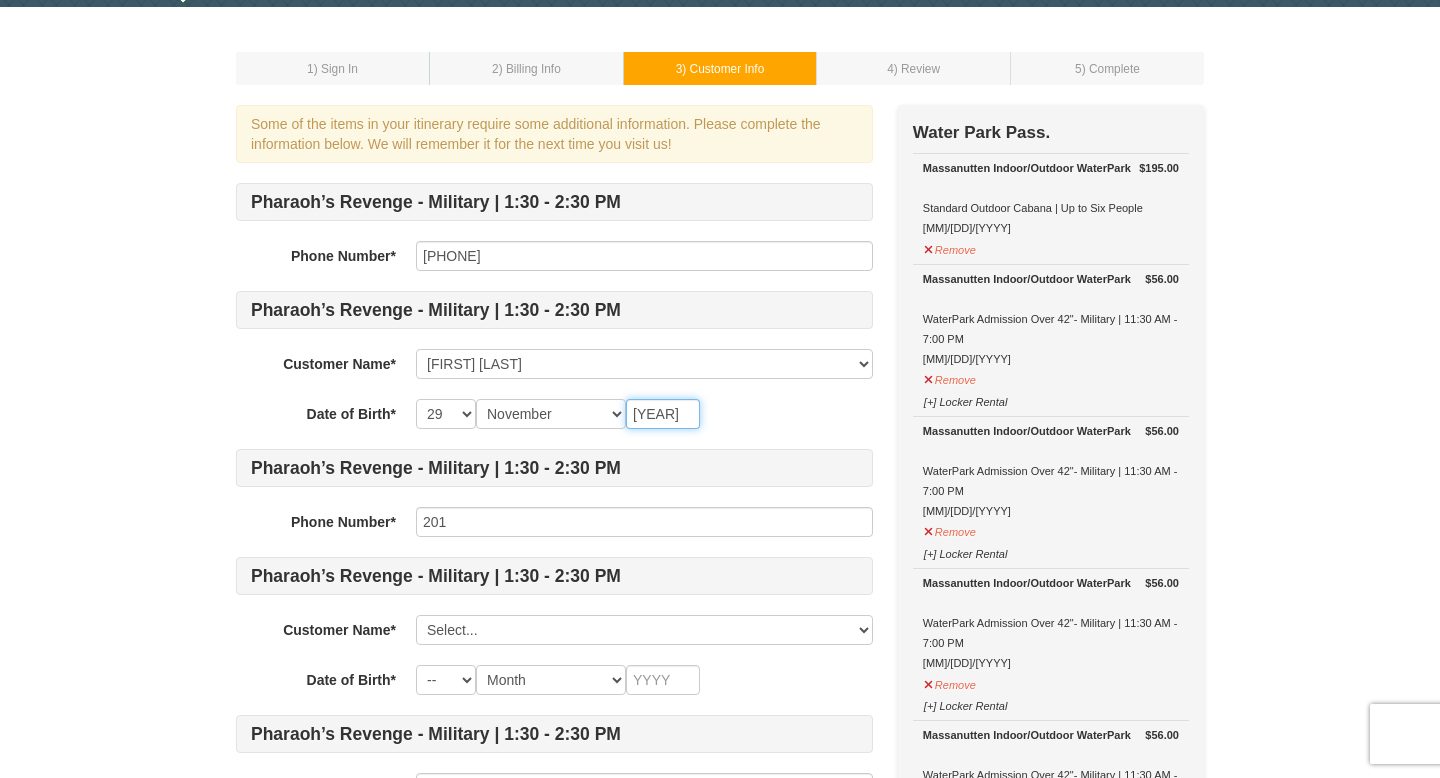 scroll, scrollTop: 60, scrollLeft: 0, axis: vertical 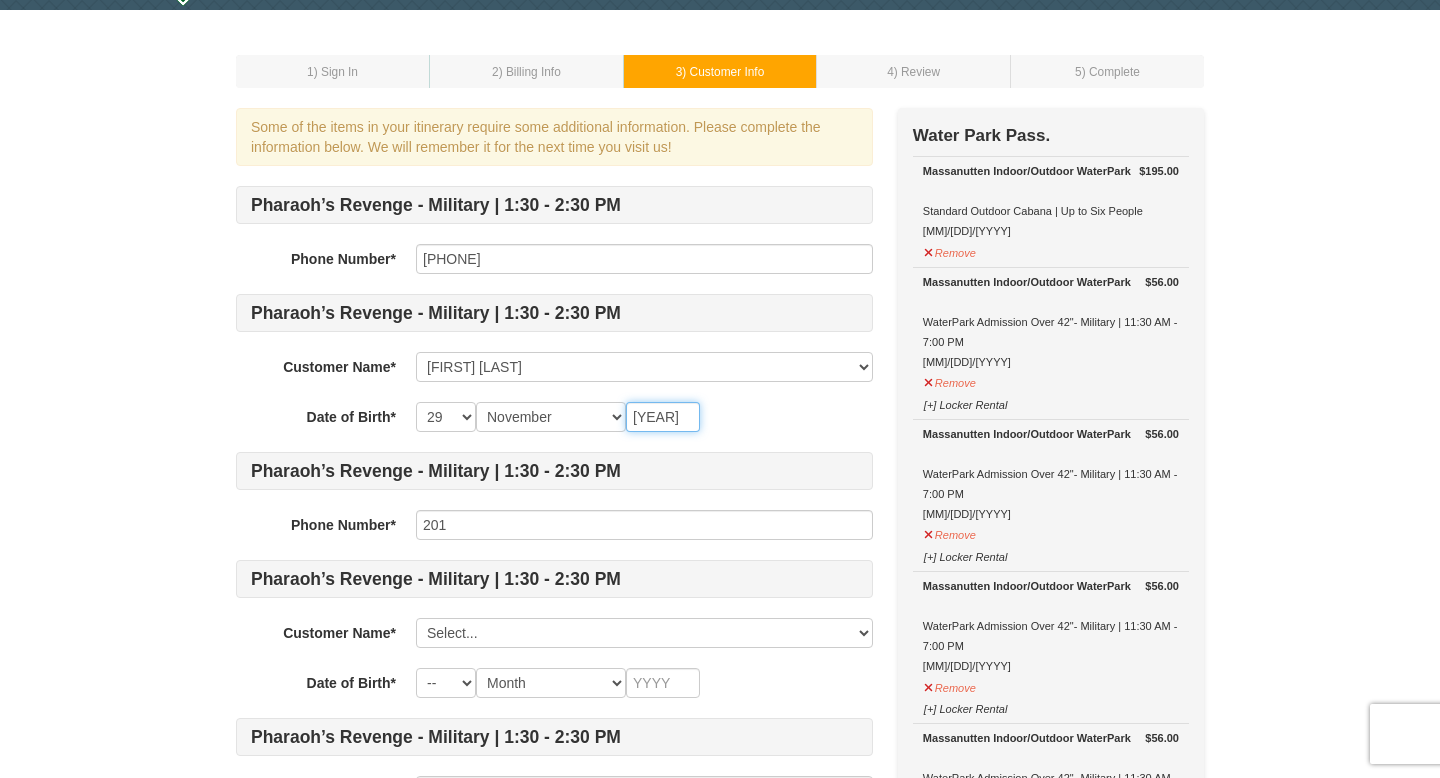 type on "1969" 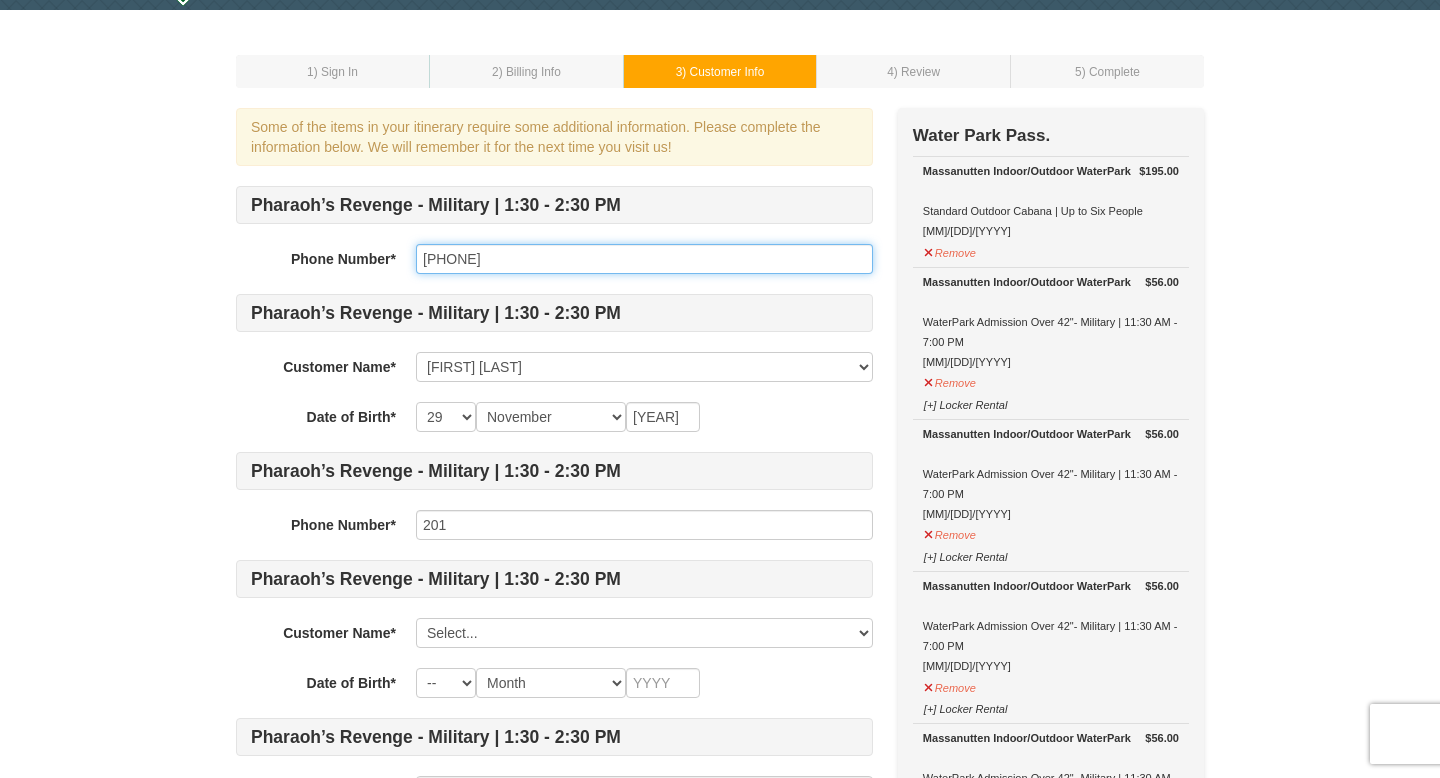 drag, startPoint x: 531, startPoint y: 257, endPoint x: 419, endPoint y: 257, distance: 112 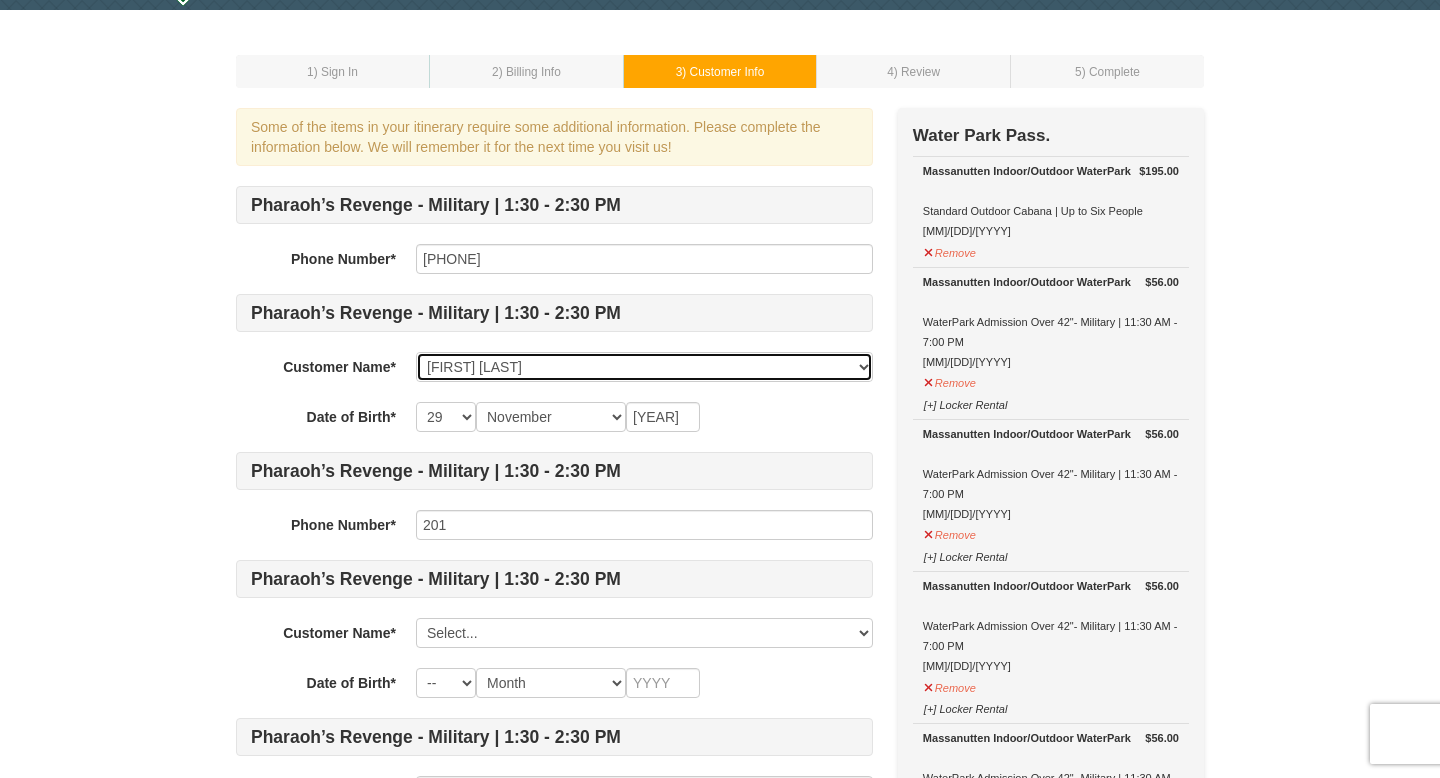 click on "Select... KEVIN CROMER Natika Cromer Add New..." at bounding box center [644, 367] 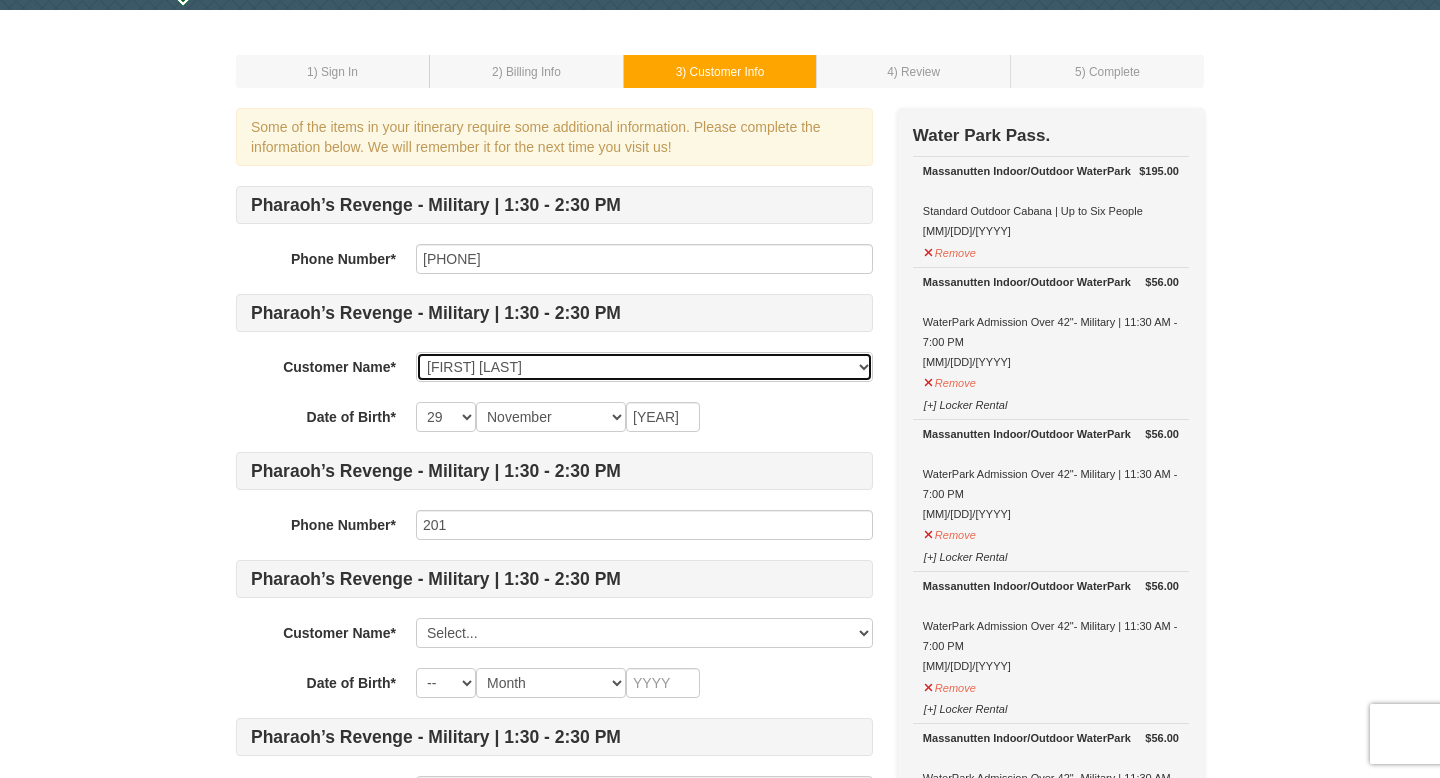 click on "Select... KEVIN CROMER Natika Cromer Add New..." at bounding box center (644, 367) 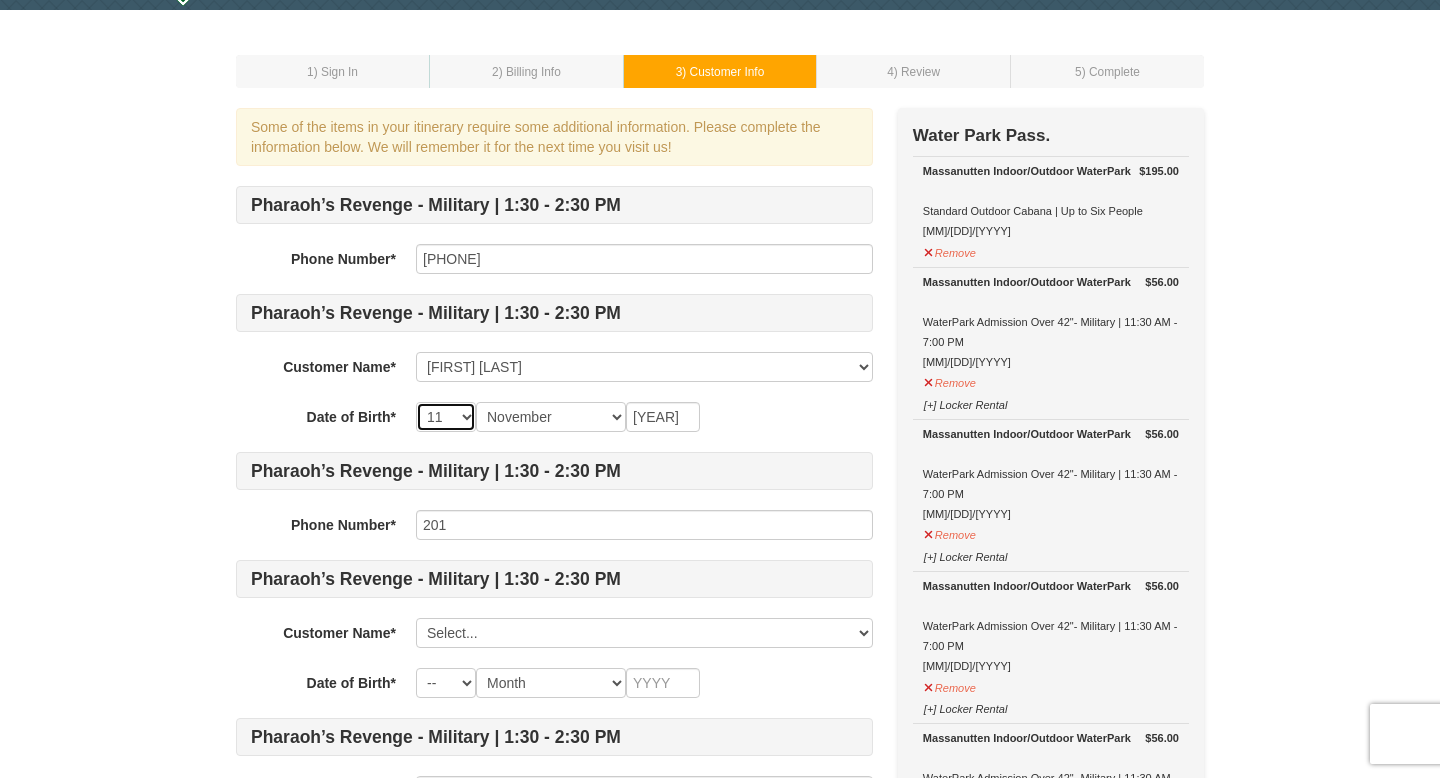 click on "-- 01 02 03 04 05 06 07 08 09 10 11 12 13 14 15 16 17 18 19 20 21 22 23 24 25 26 27 28 29 30 31" at bounding box center (446, 417) 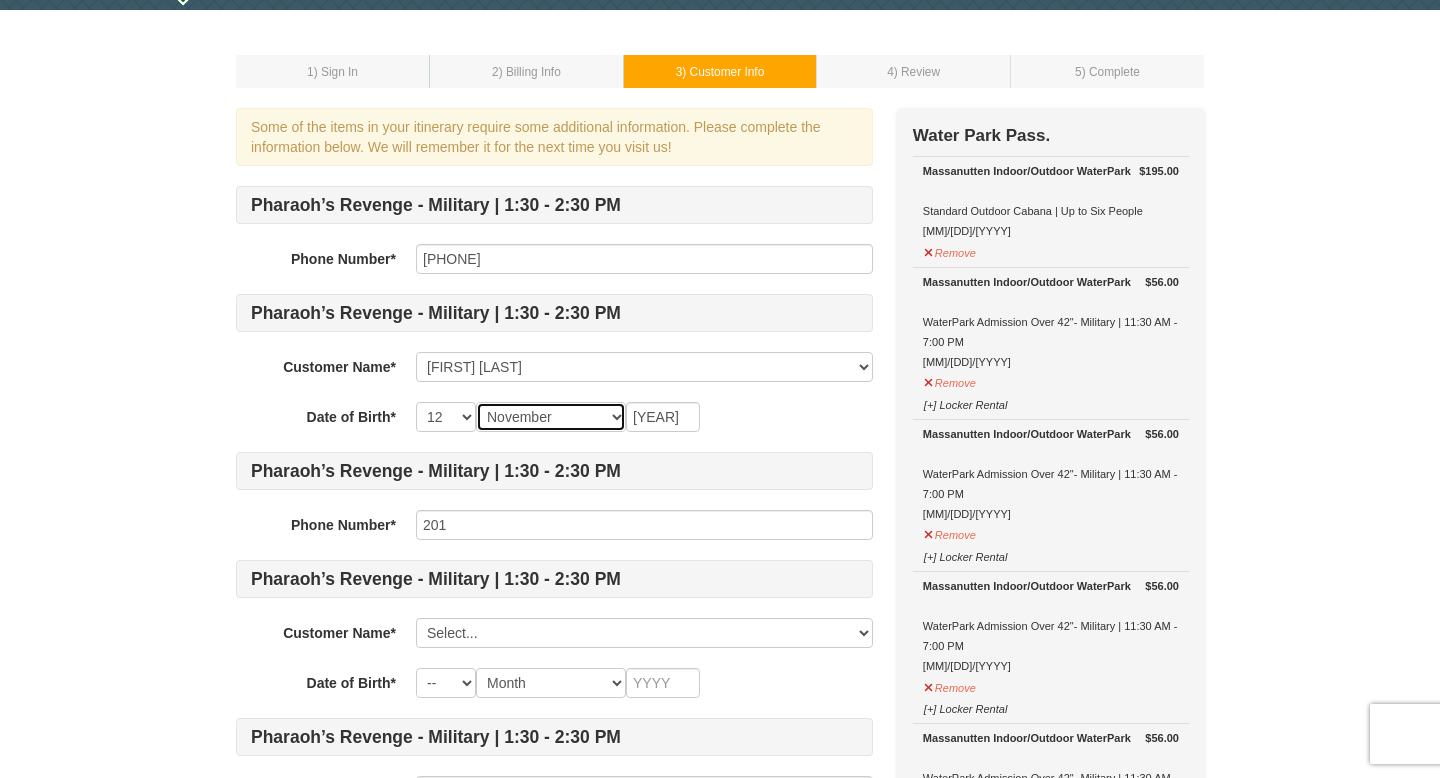 click on "Month January February March April May June July August September October November December" at bounding box center (551, 417) 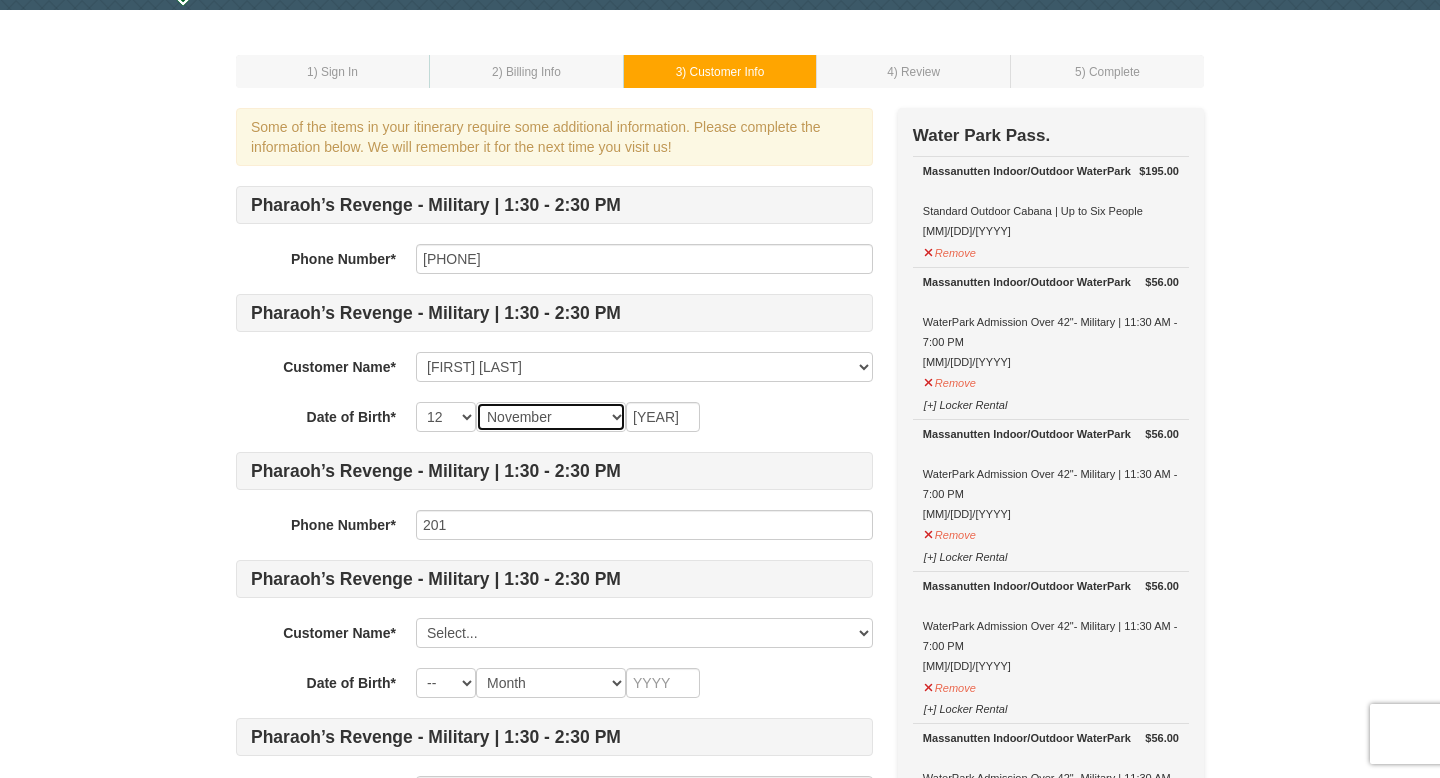 select on "12" 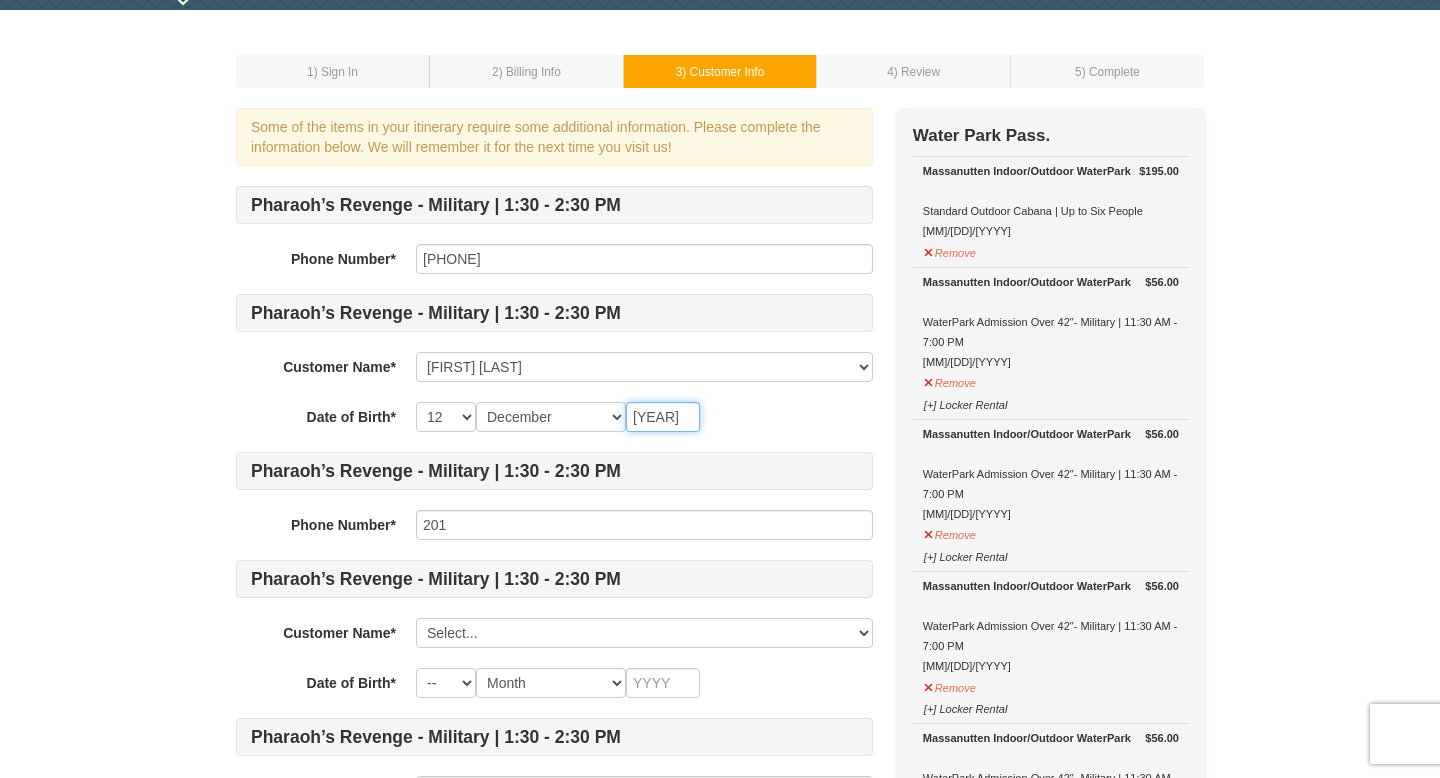 drag, startPoint x: 675, startPoint y: 417, endPoint x: 634, endPoint y: 417, distance: 41 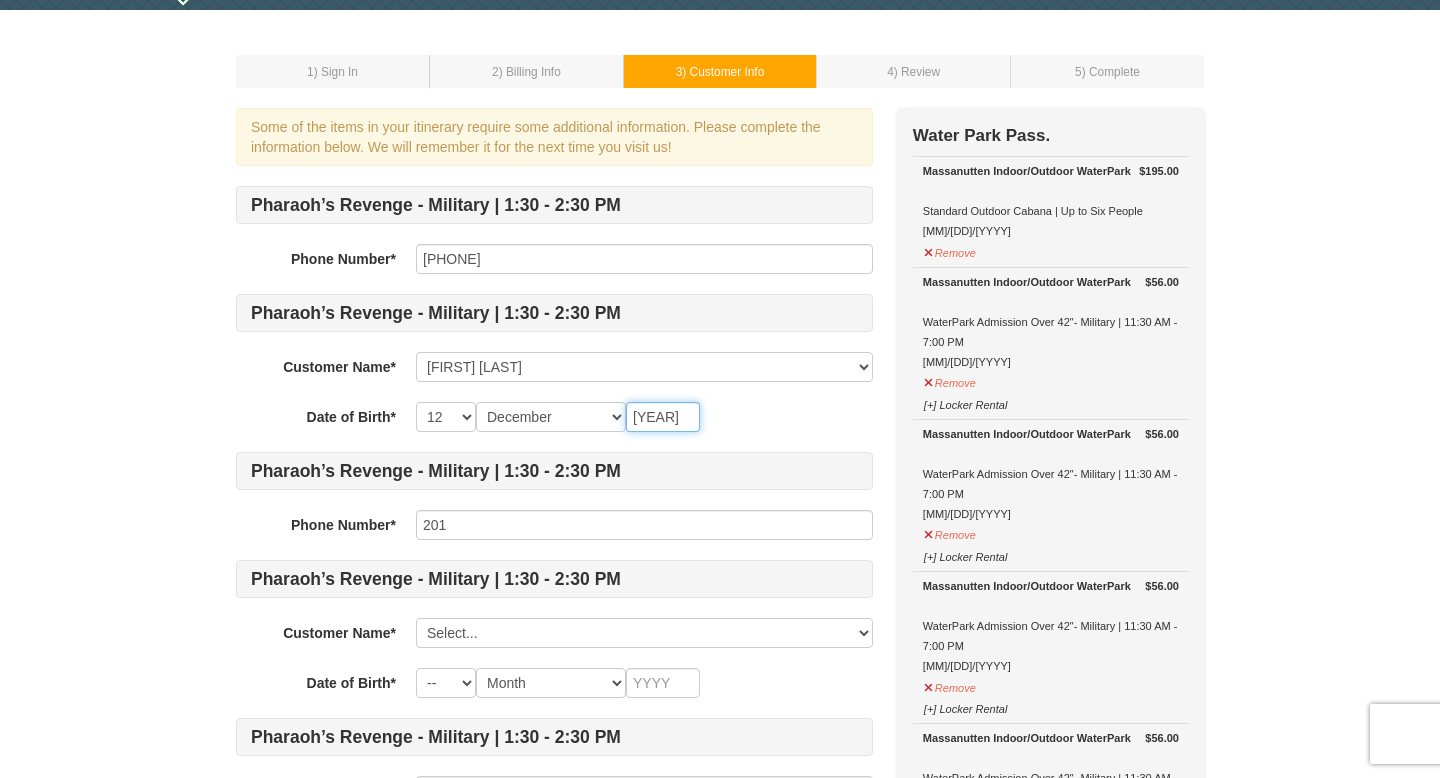 type on "1970" 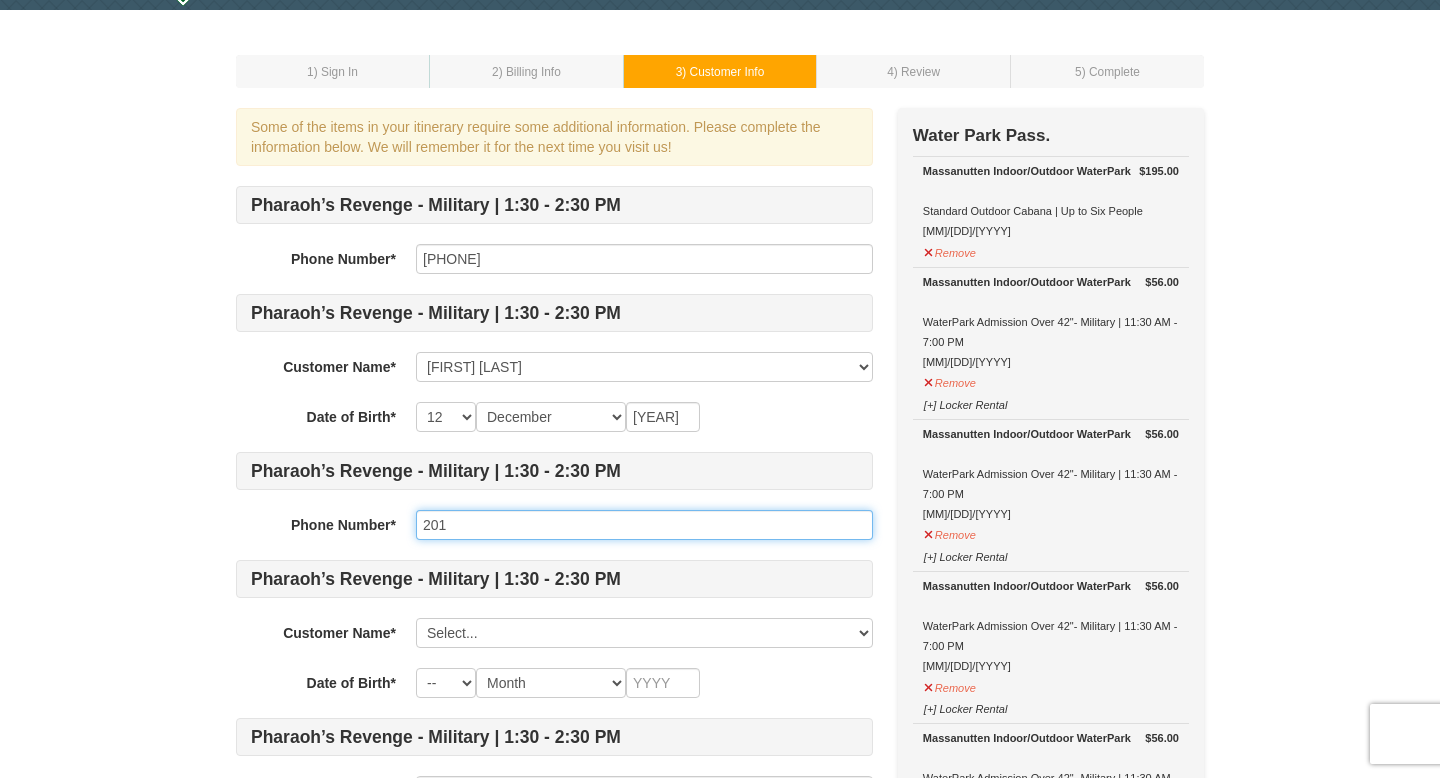 click on "201" at bounding box center (644, 525) 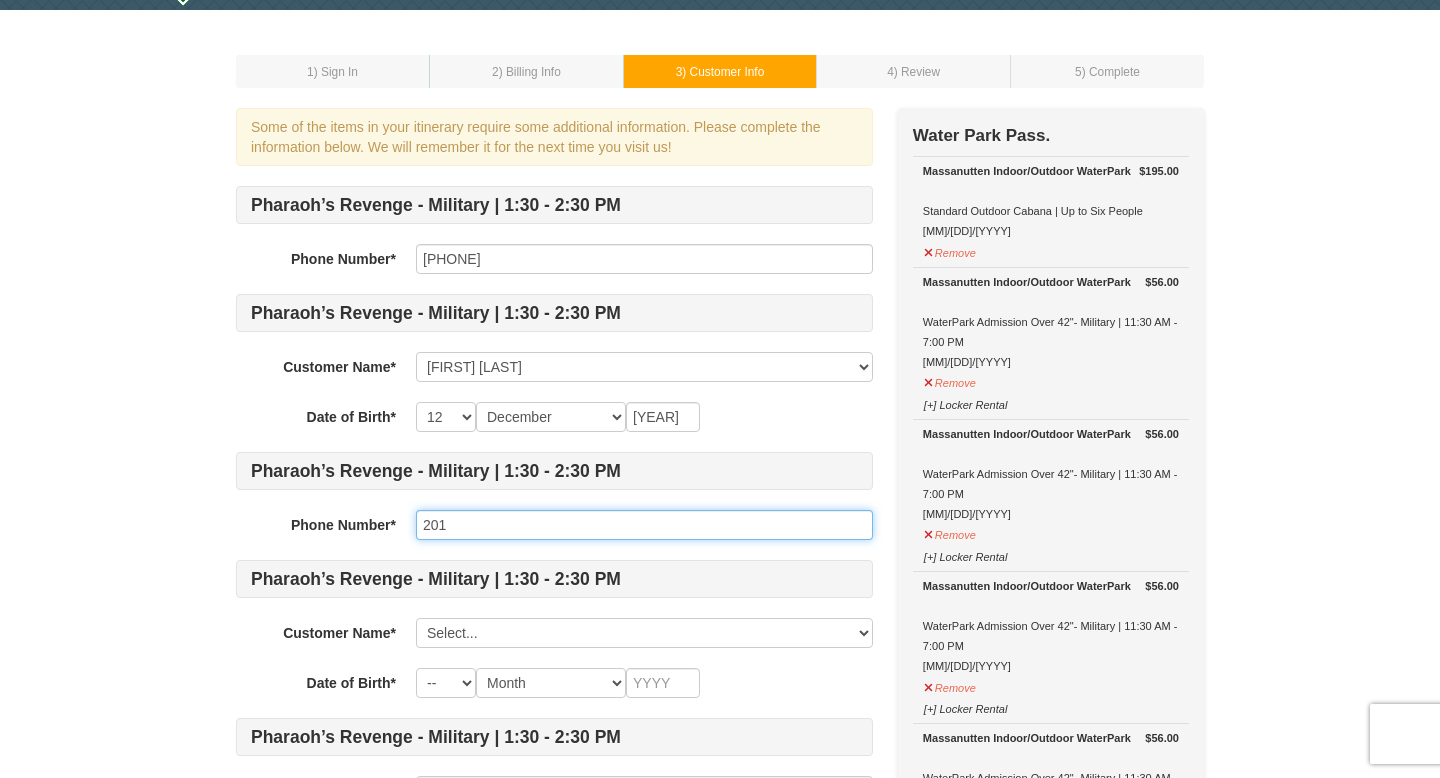 drag, startPoint x: 457, startPoint y: 519, endPoint x: 395, endPoint y: 520, distance: 62.008064 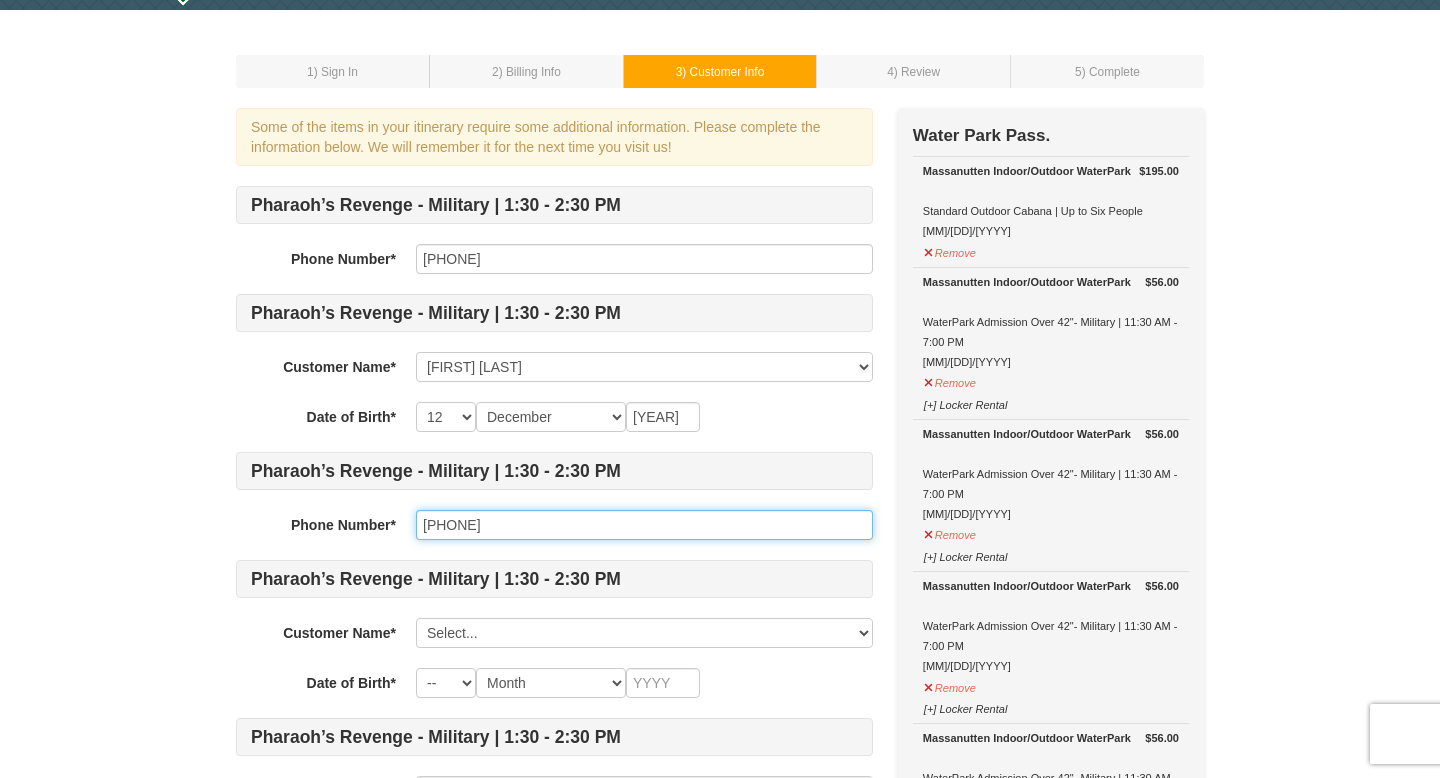 type on "301-257-3583" 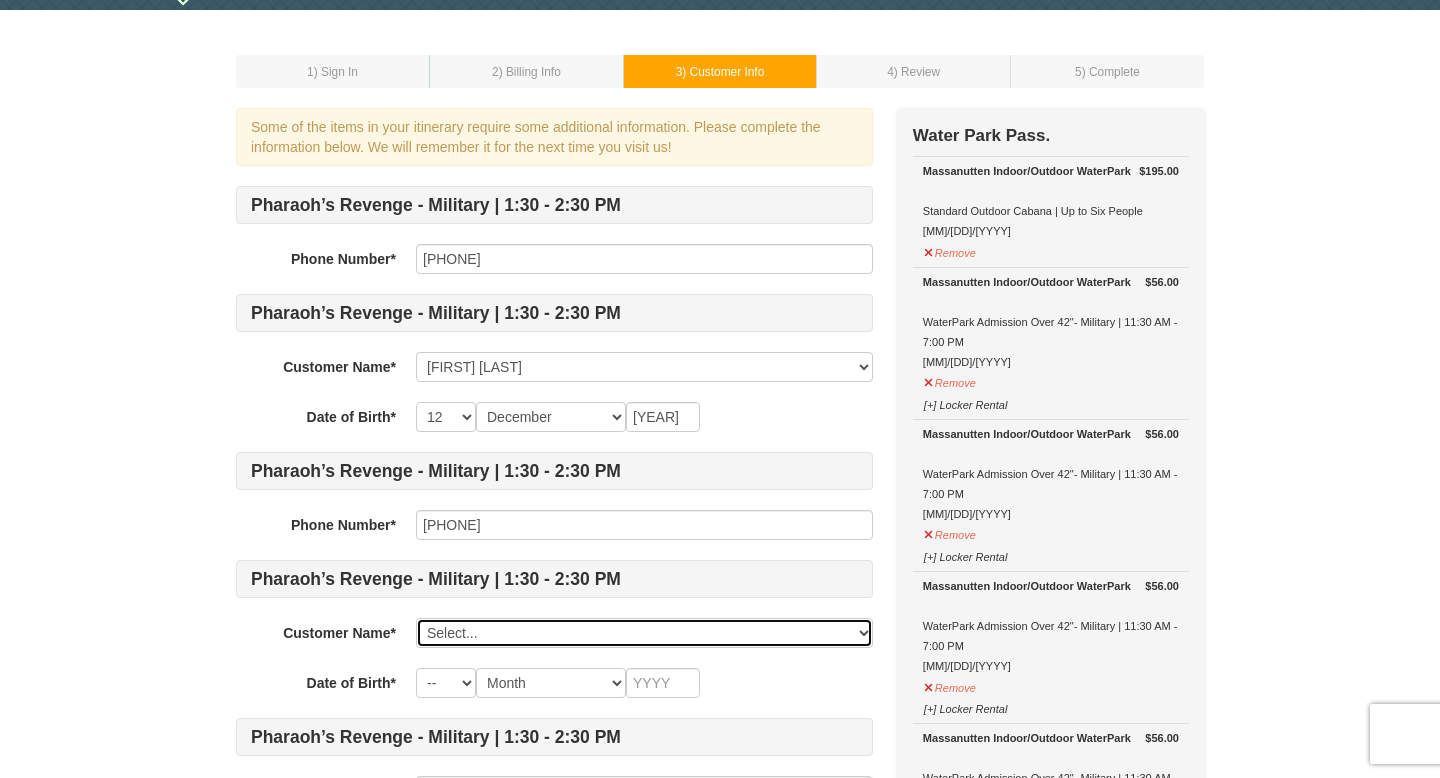 click on "Select... KEVIN CROMER Natika Cromer Add New..." at bounding box center [644, 633] 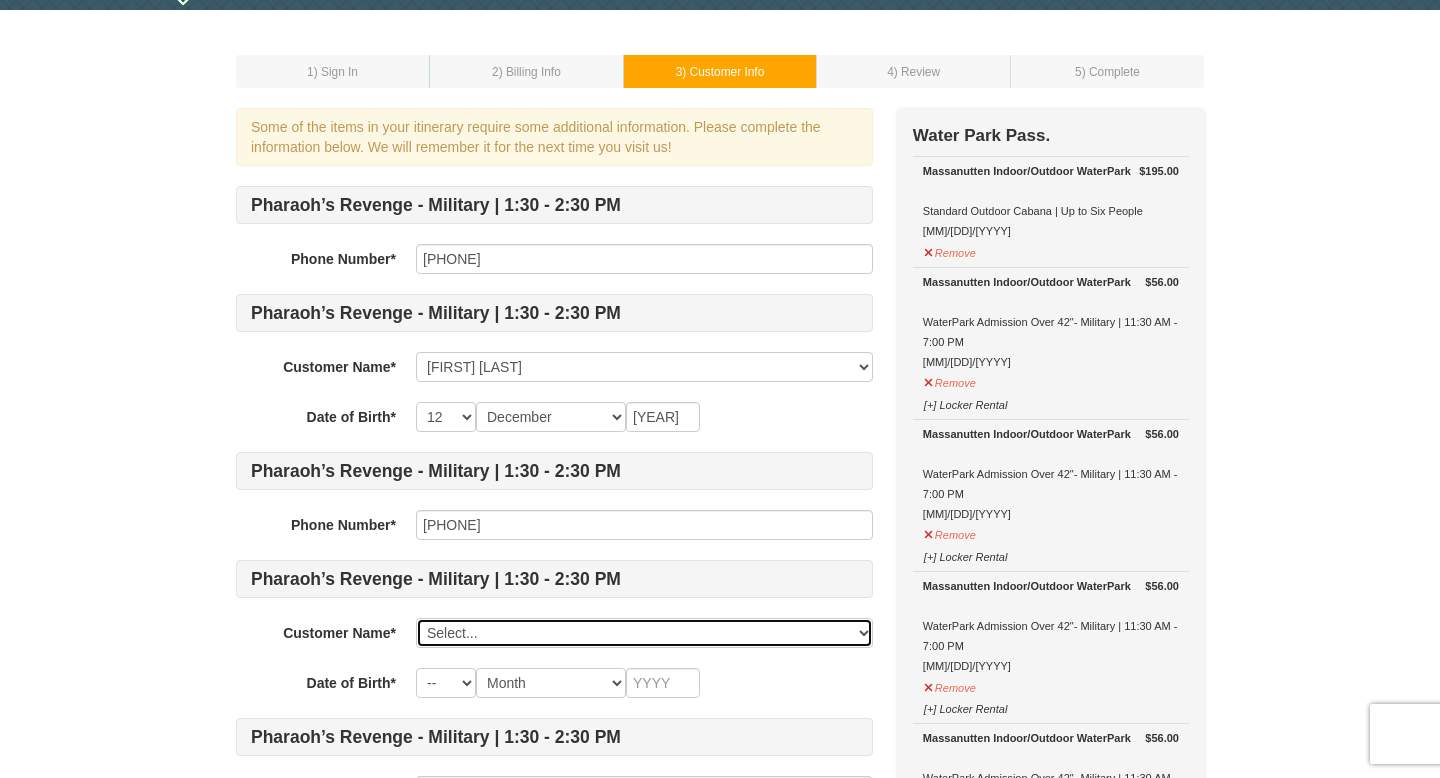 select on "28055514" 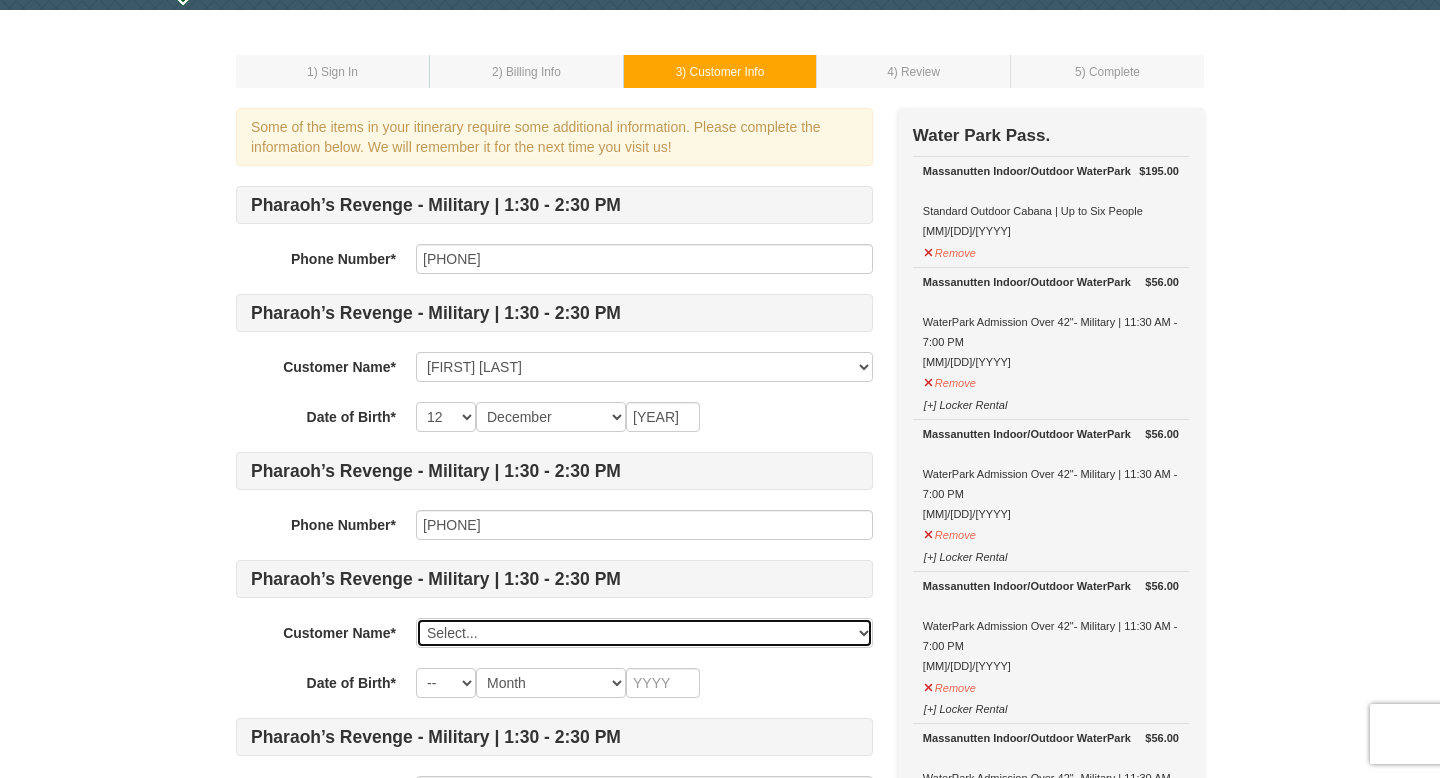 select on "29" 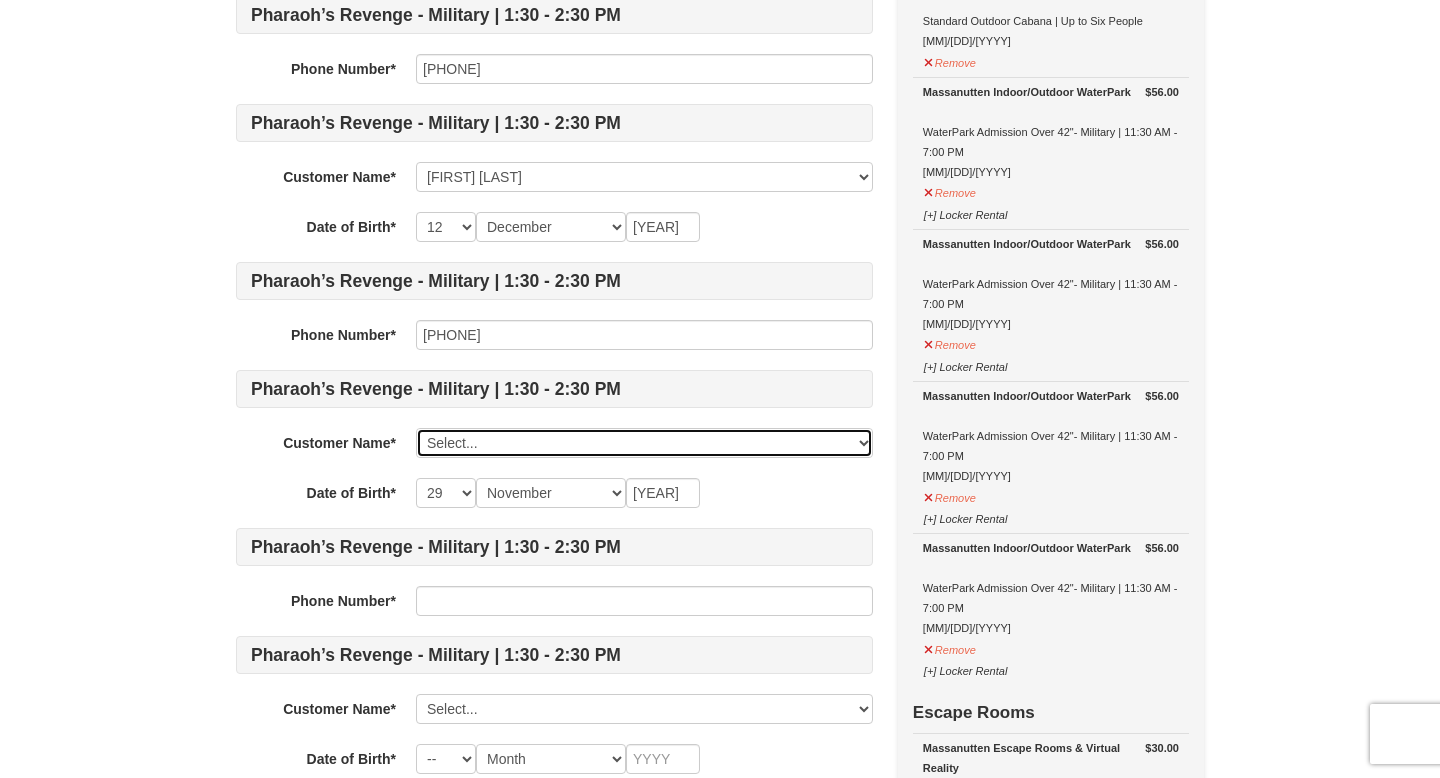 scroll, scrollTop: 251, scrollLeft: 0, axis: vertical 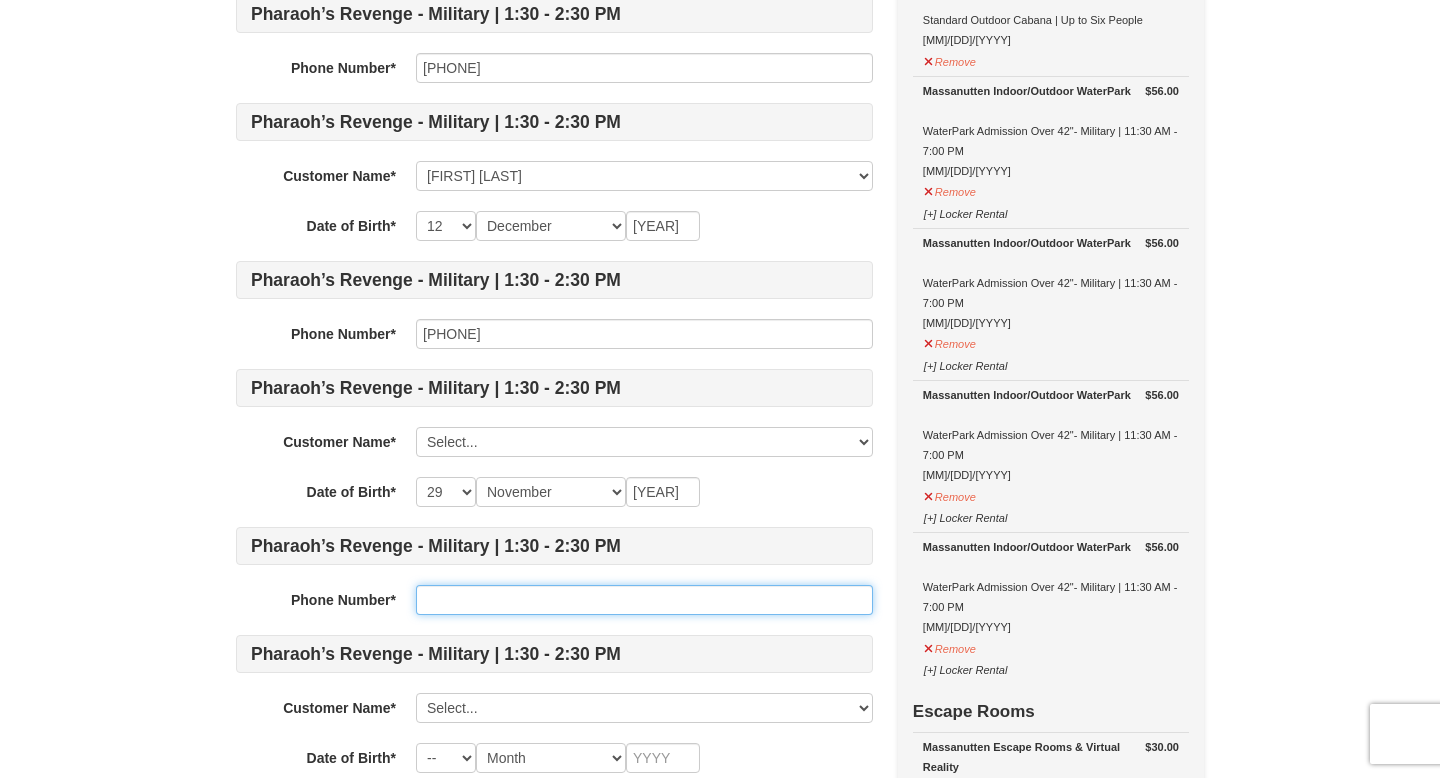 click at bounding box center [644, 600] 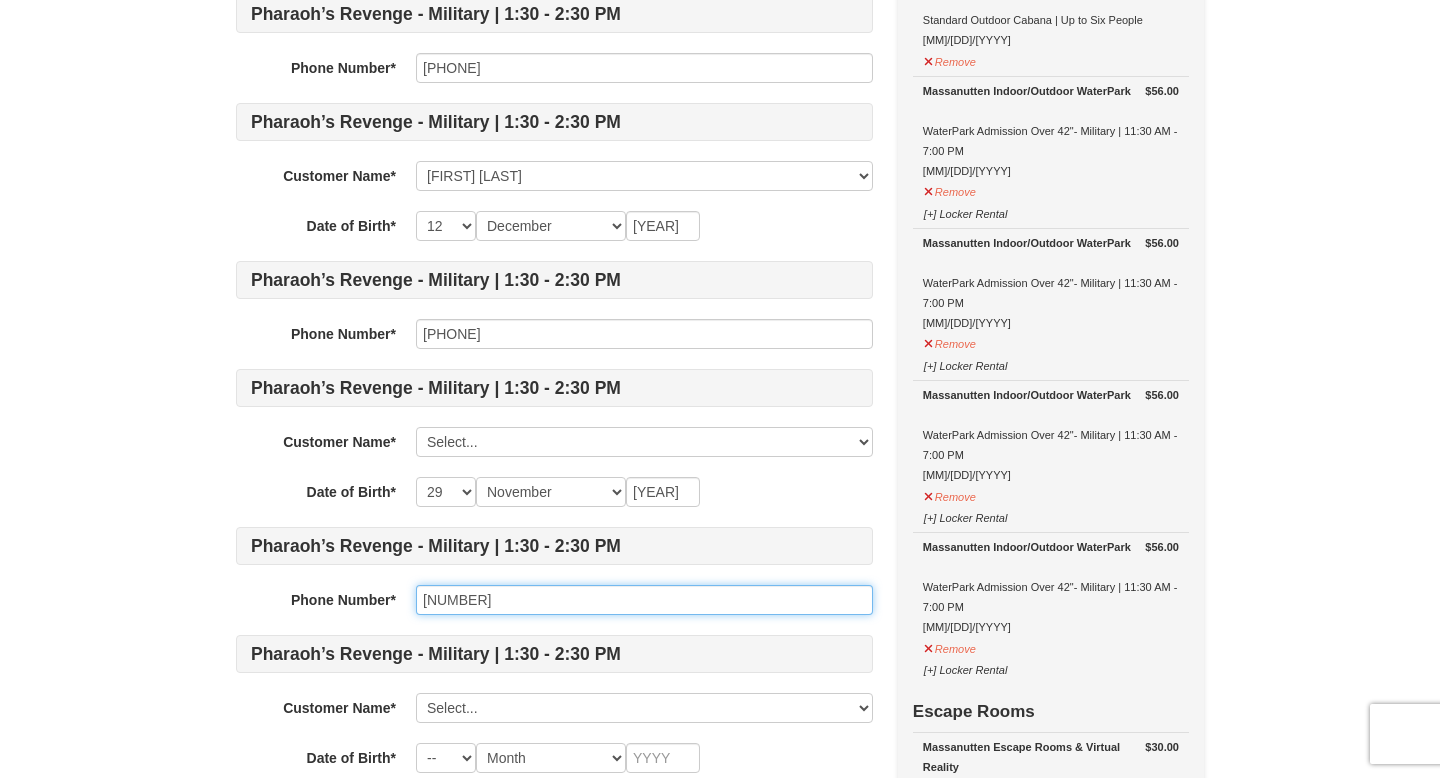 click on "2409077459" at bounding box center [644, 600] 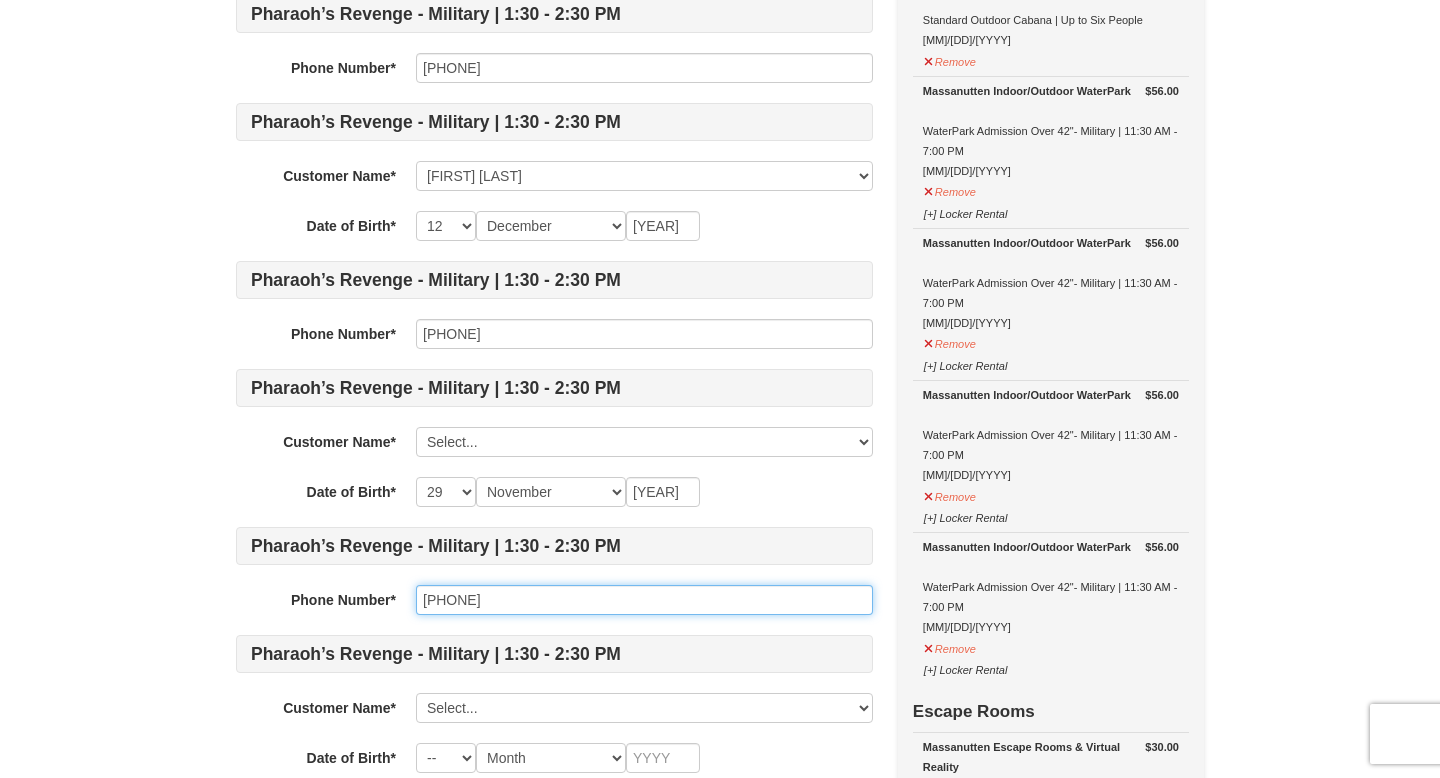 click on "240-9077459" at bounding box center (644, 600) 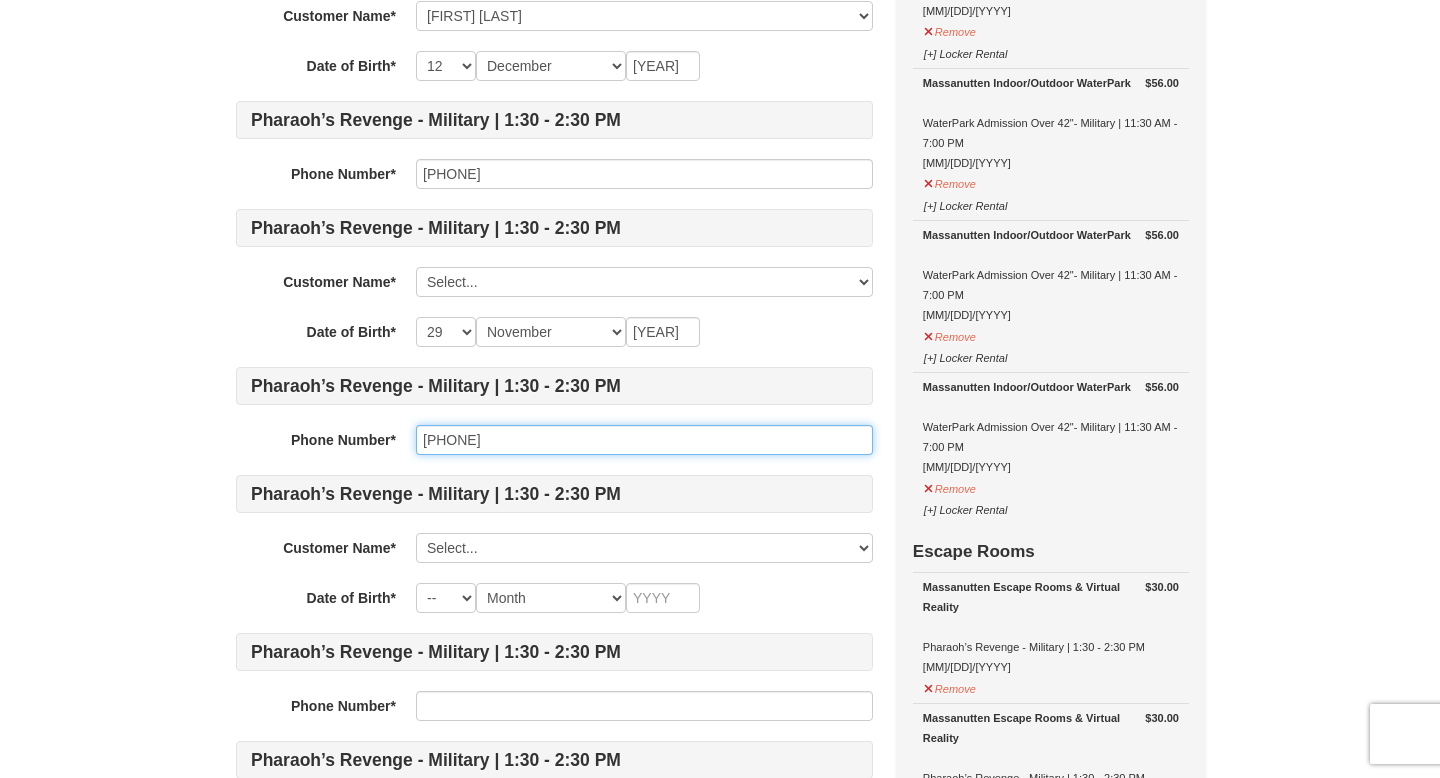 scroll, scrollTop: 446, scrollLeft: 0, axis: vertical 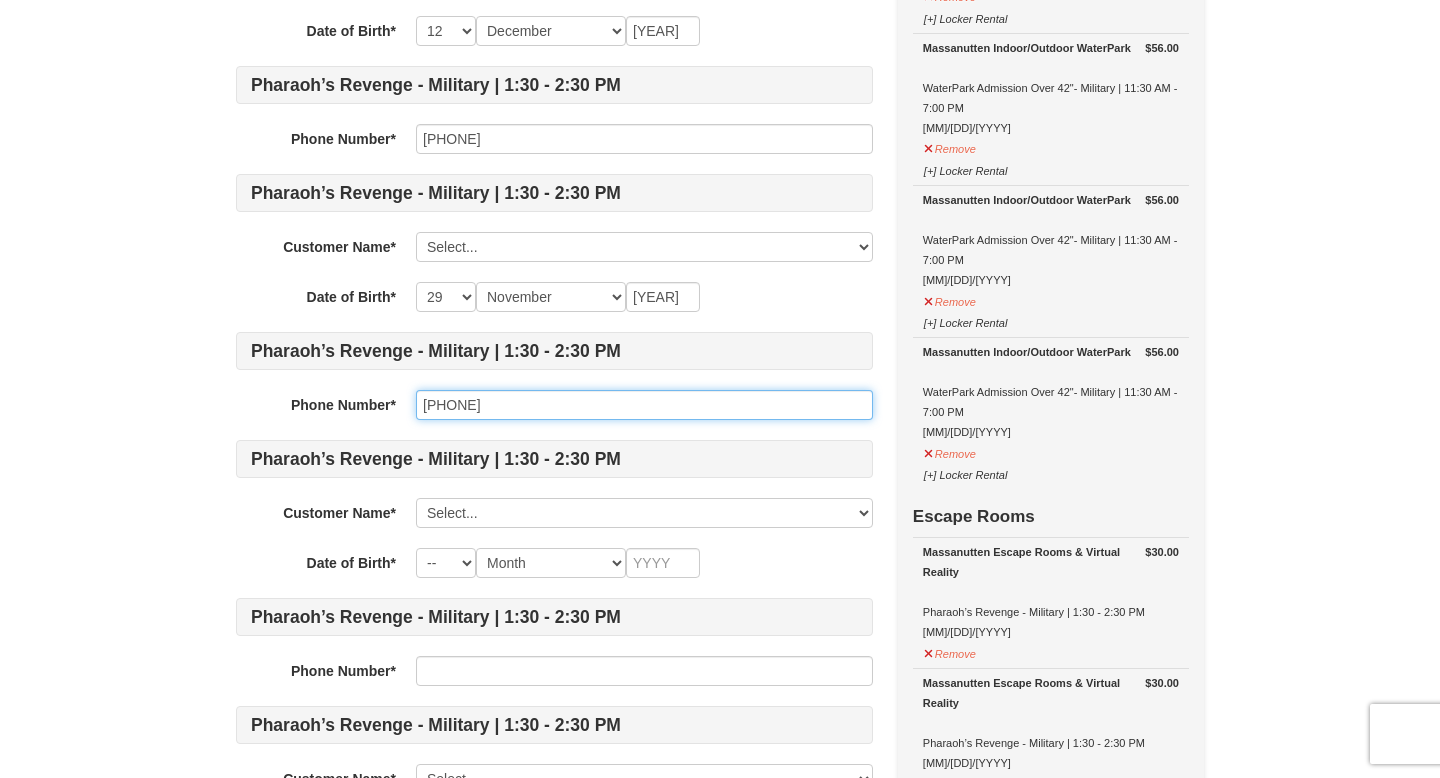 type on "240-907-7459" 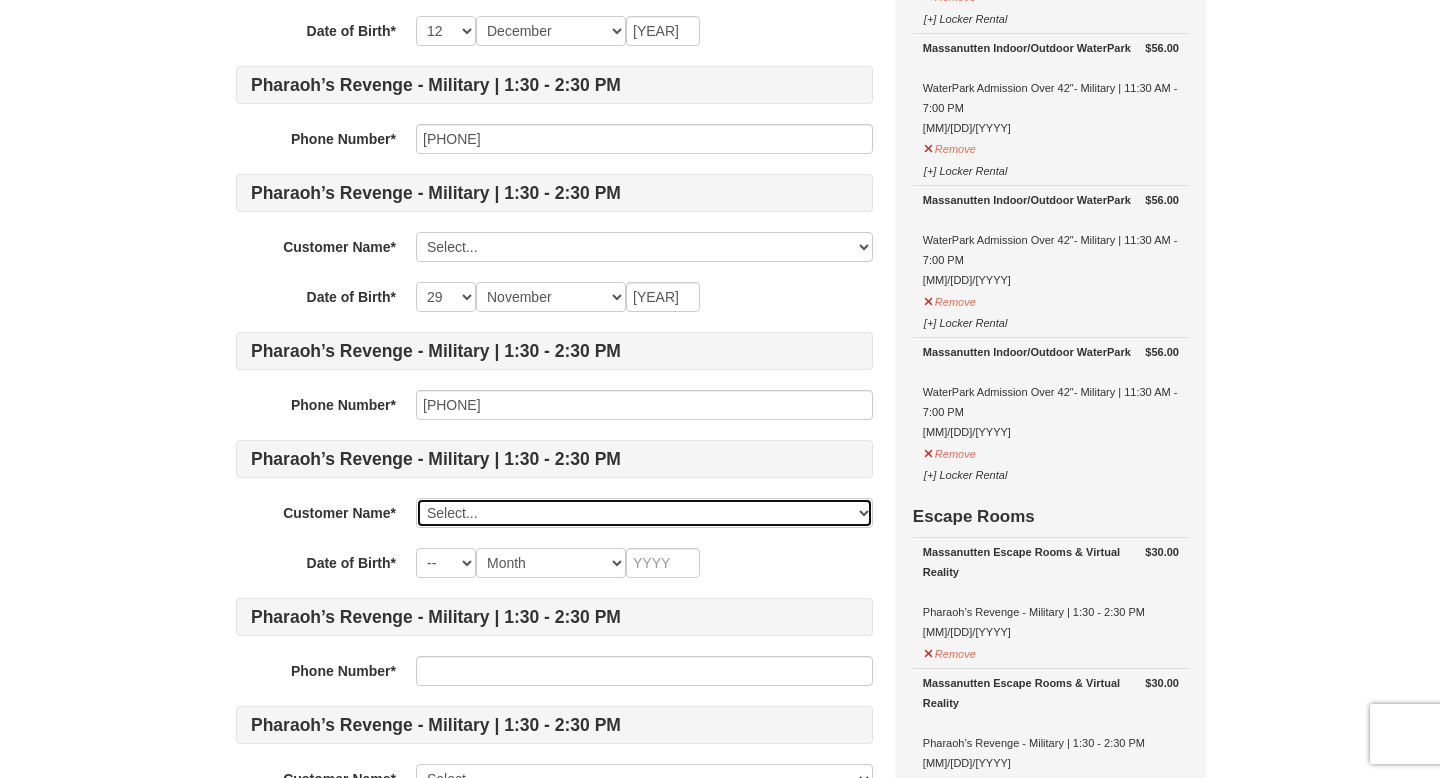 click on "Select... KEVIN CROMER Natika Cromer Add New..." at bounding box center (644, 513) 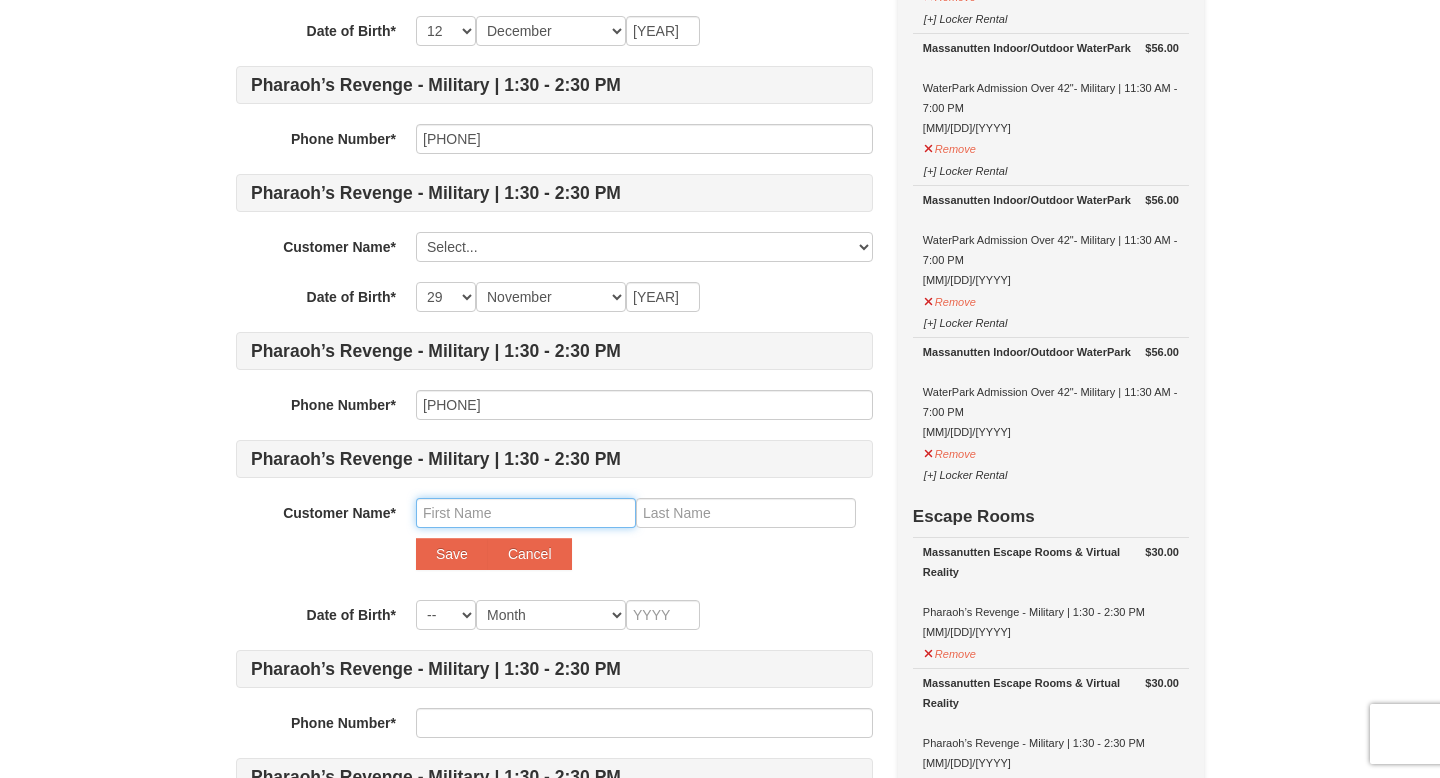 click at bounding box center [526, 513] 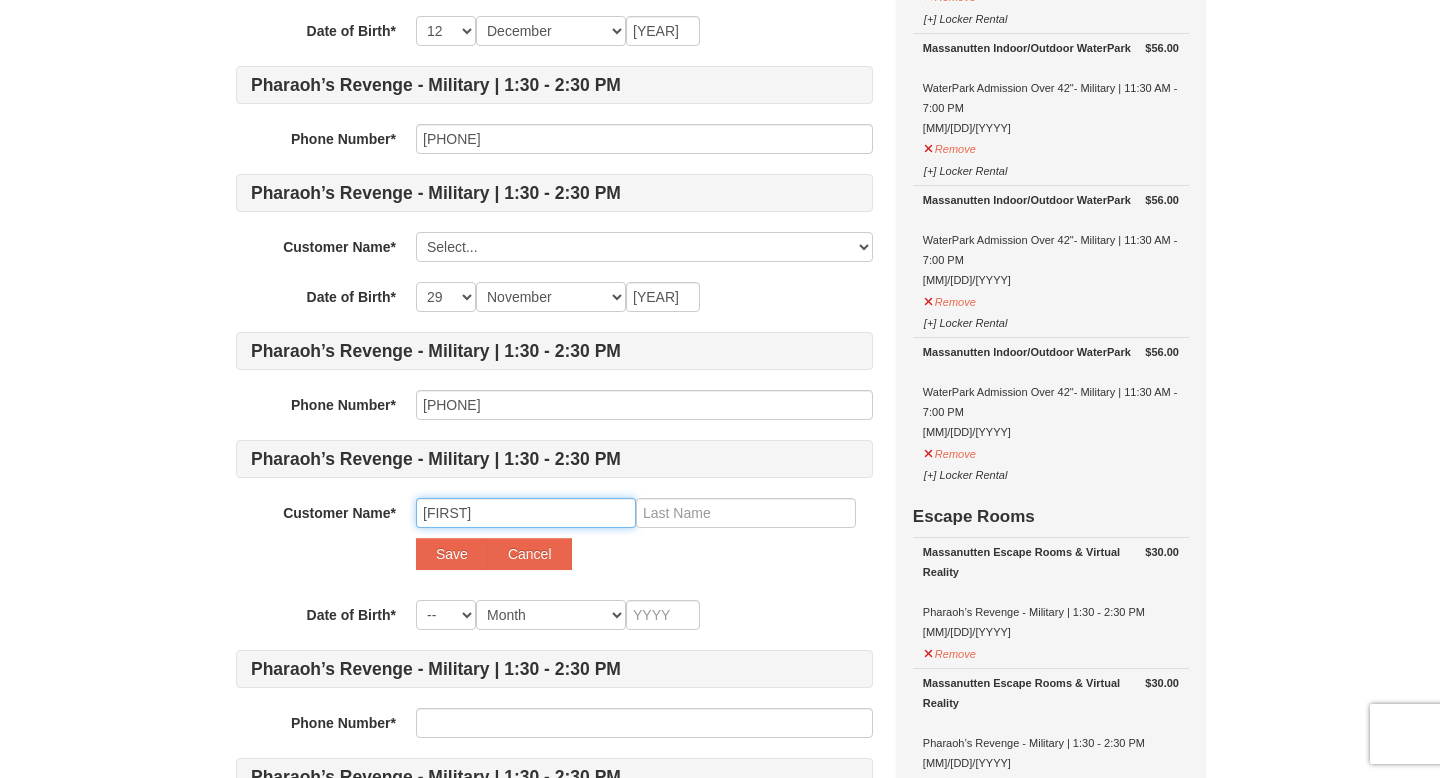 type on "Kacey" 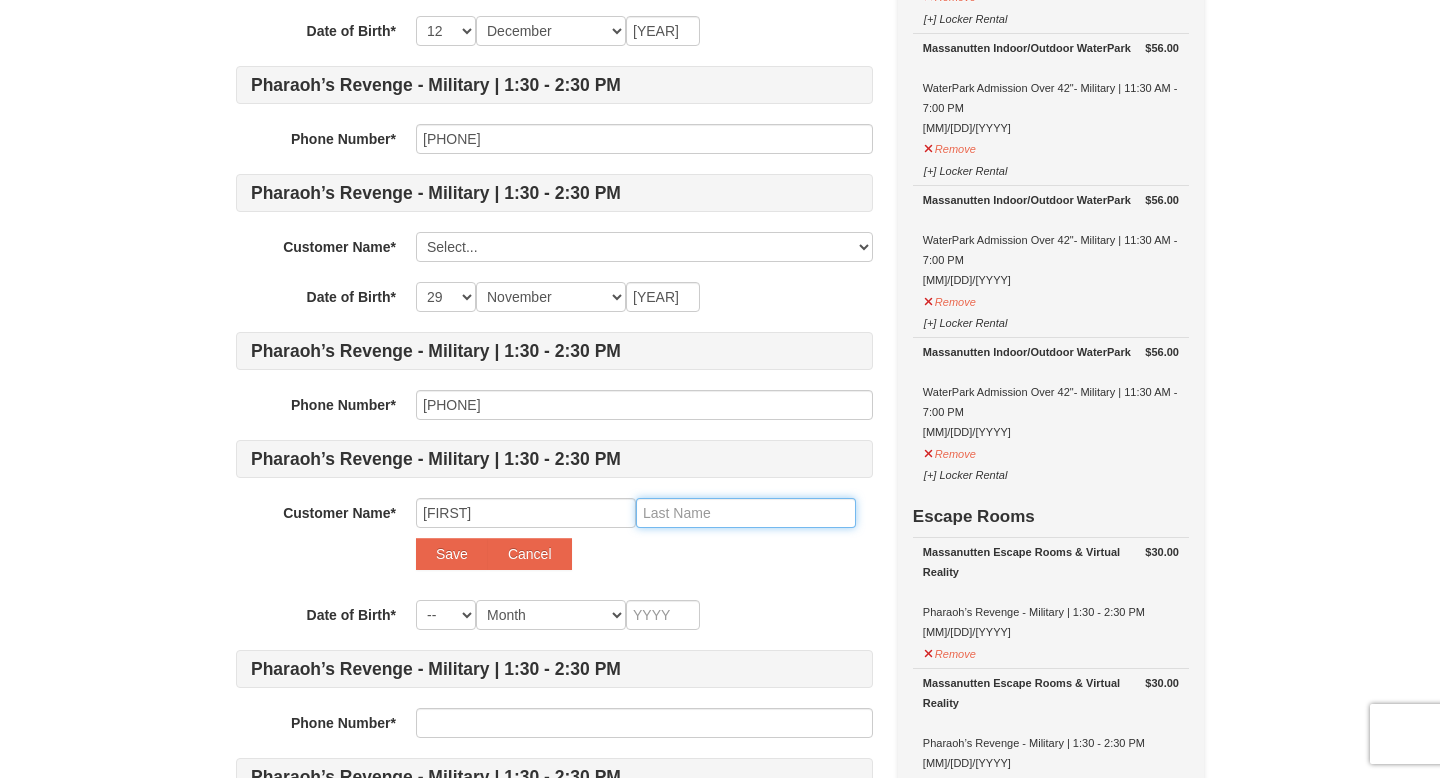 click at bounding box center (746, 513) 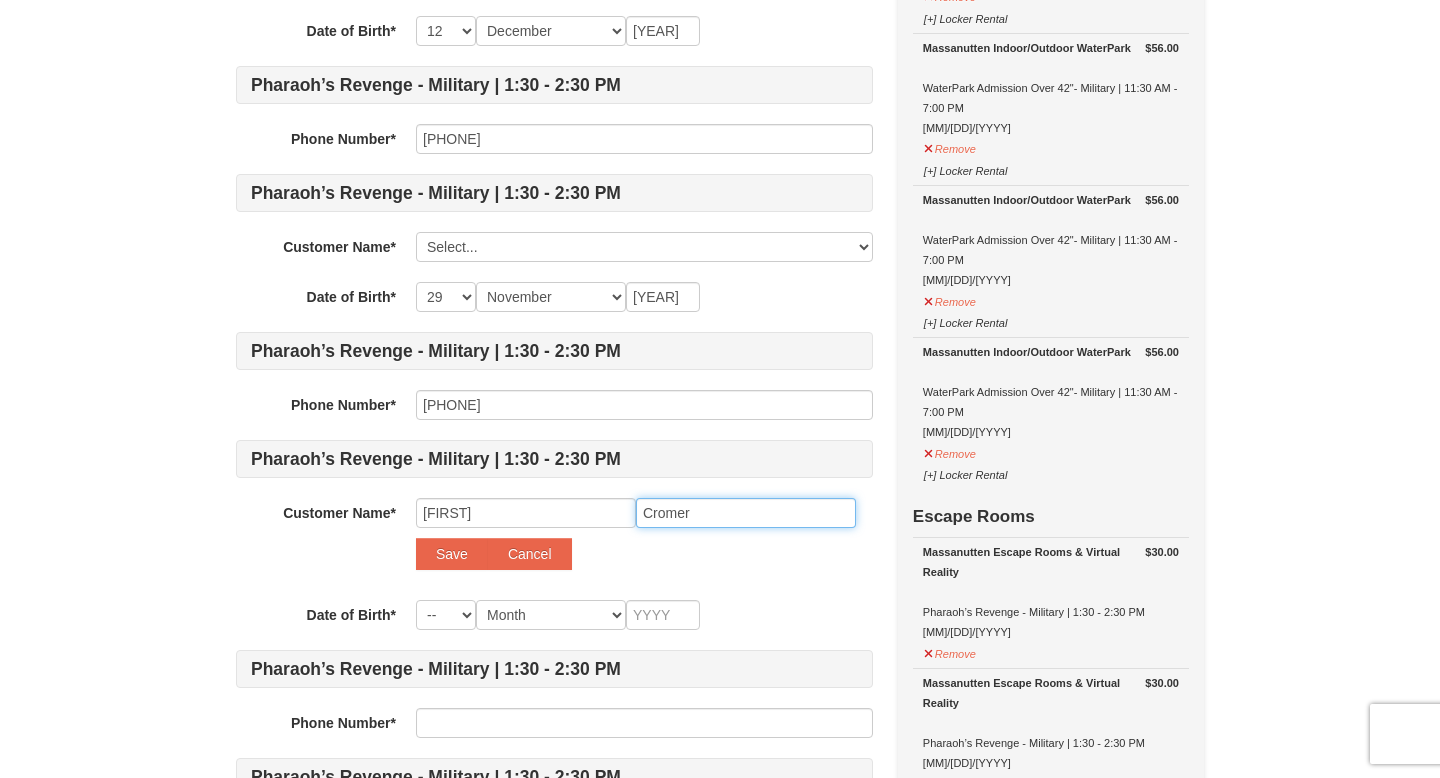 type on "Cromer" 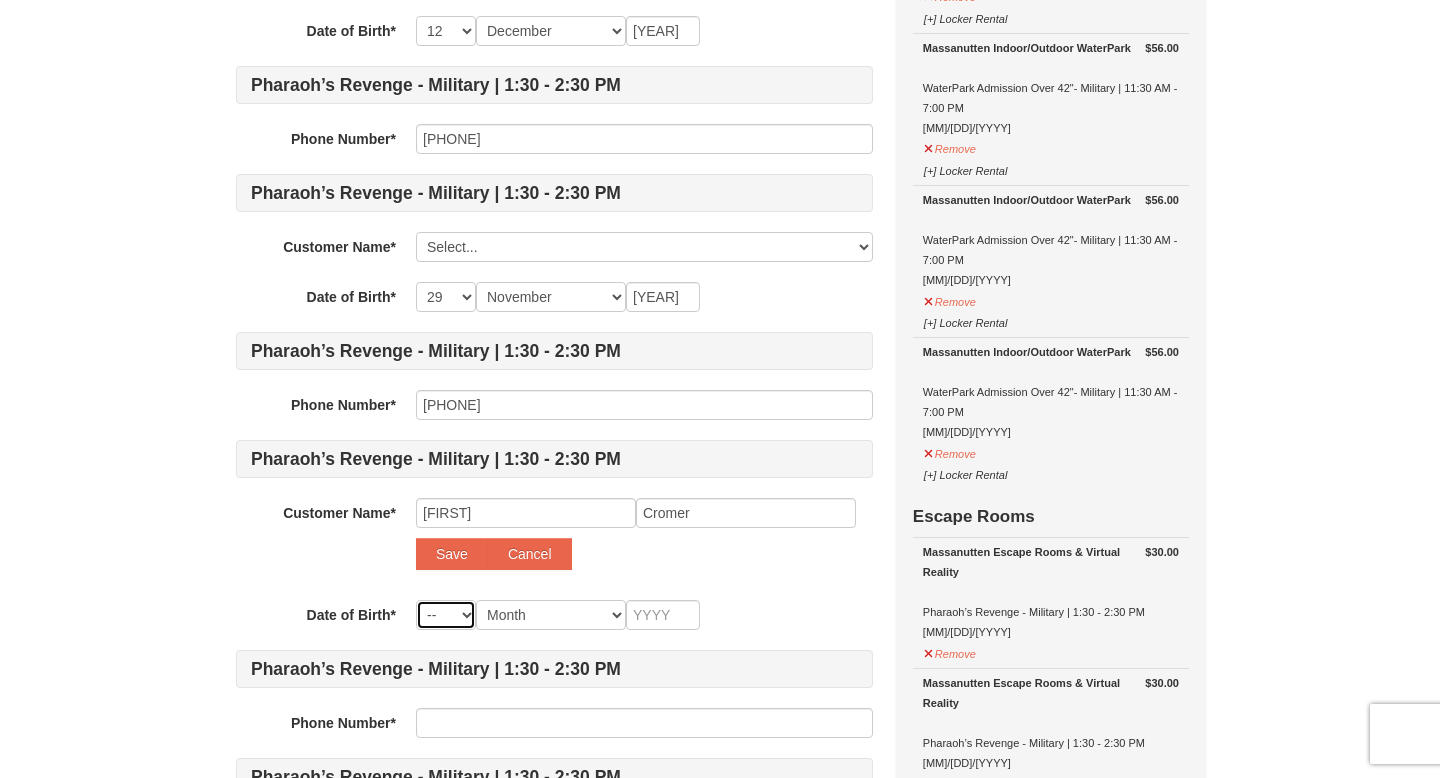 click on "-- 01 02 03 04 05 06 07 08 09 10 11 12 13 14 15 16 17 18 19 20 21 22 23 24 25 26 27 28 29 30 31" at bounding box center [446, 615] 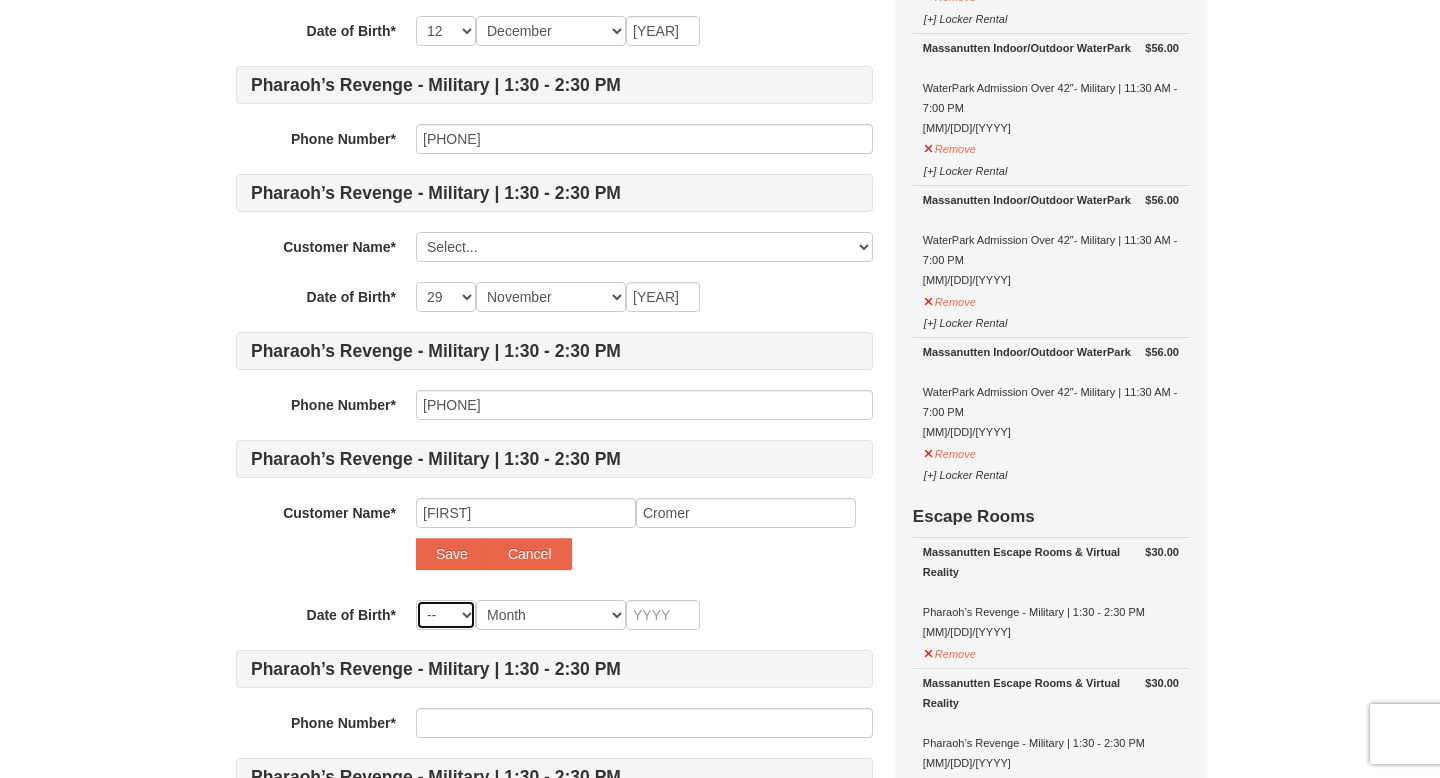 select on "17" 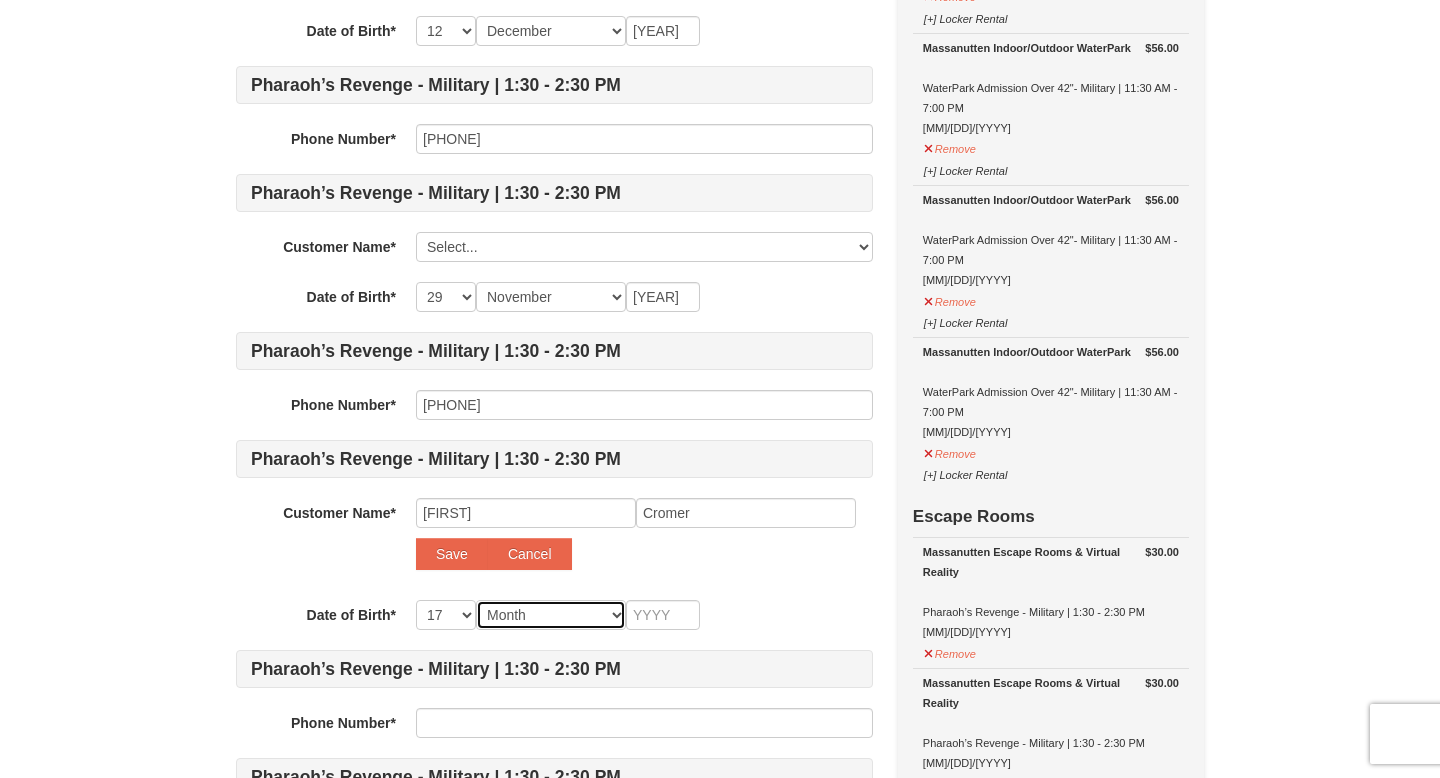 click on "Month January February March April May June July August September October November December" at bounding box center [551, 615] 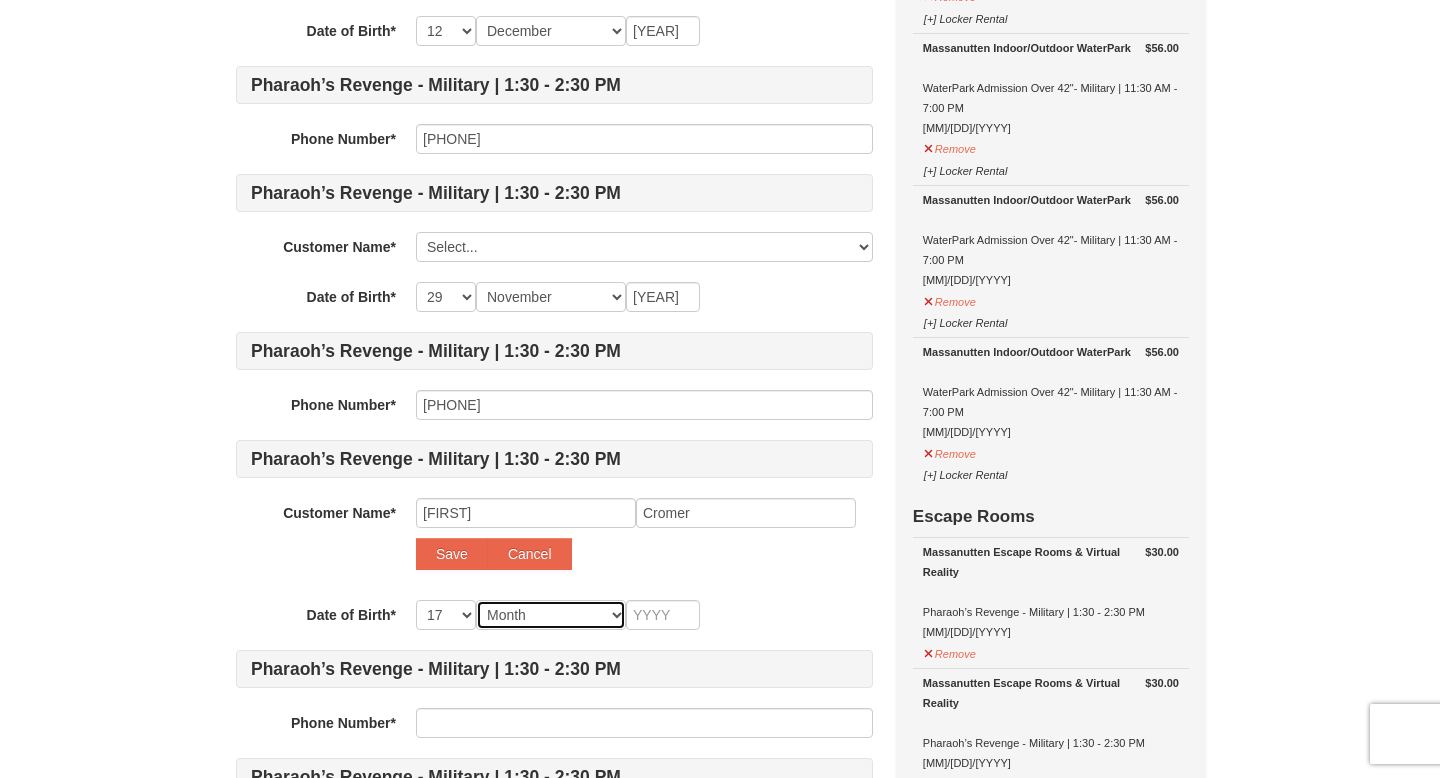 select on "12" 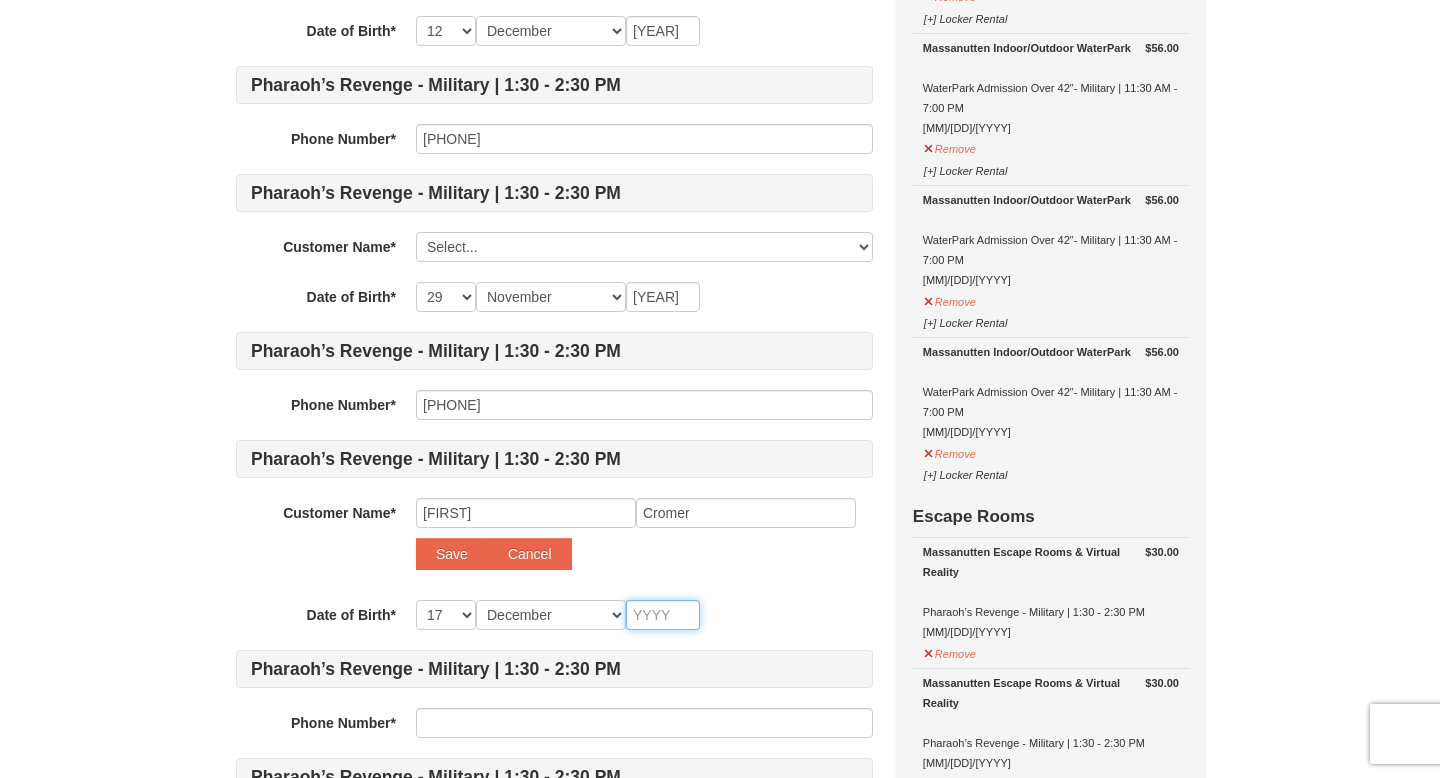 click at bounding box center (663, 615) 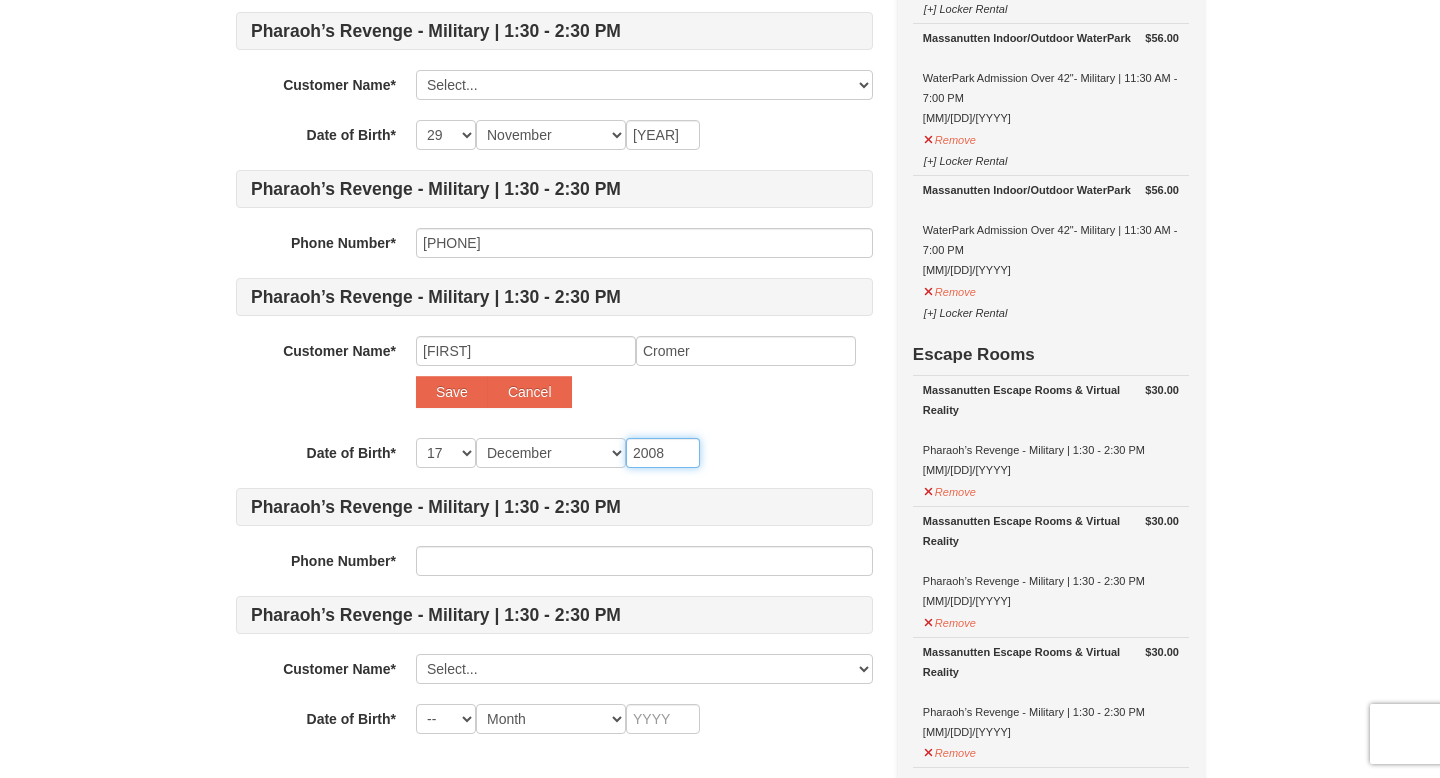 scroll, scrollTop: 741, scrollLeft: 0, axis: vertical 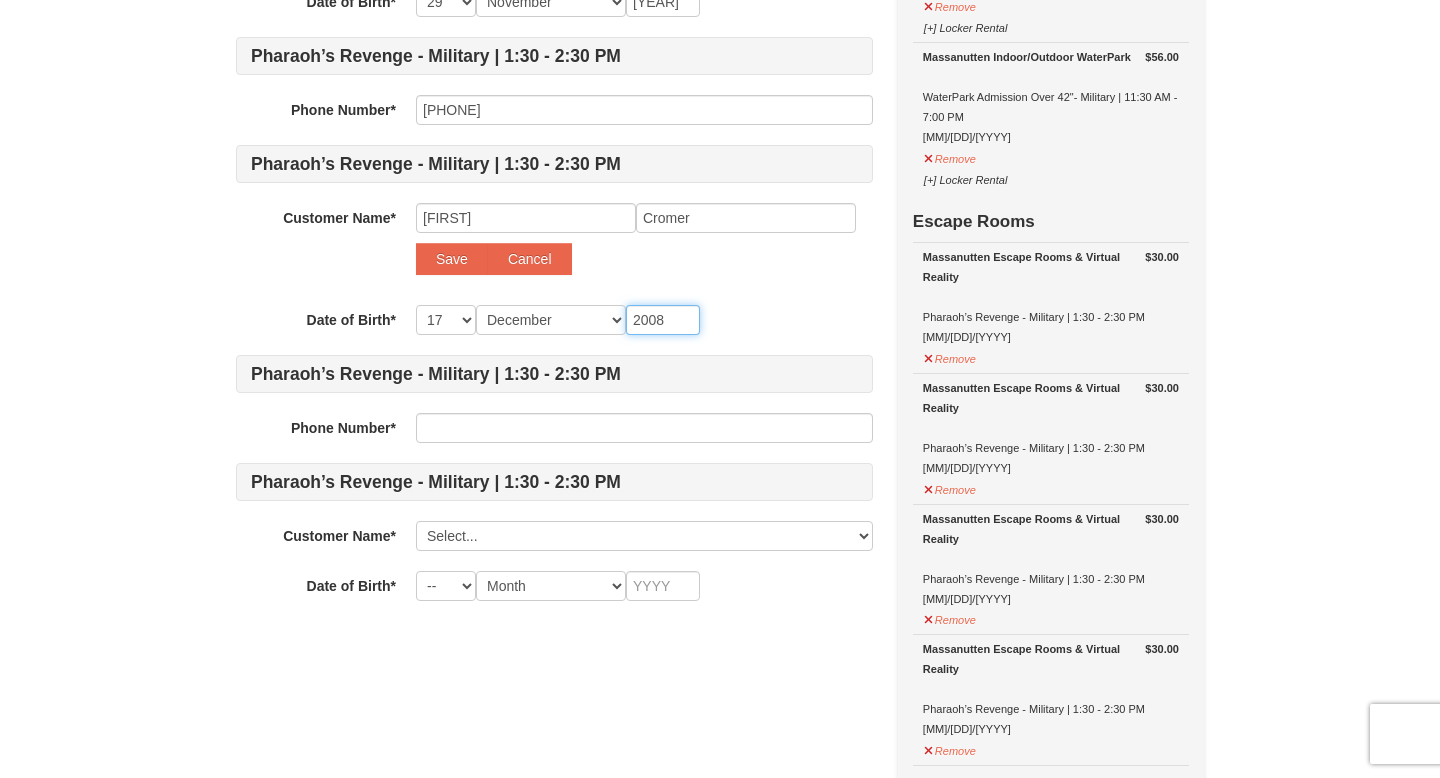 type on "2008" 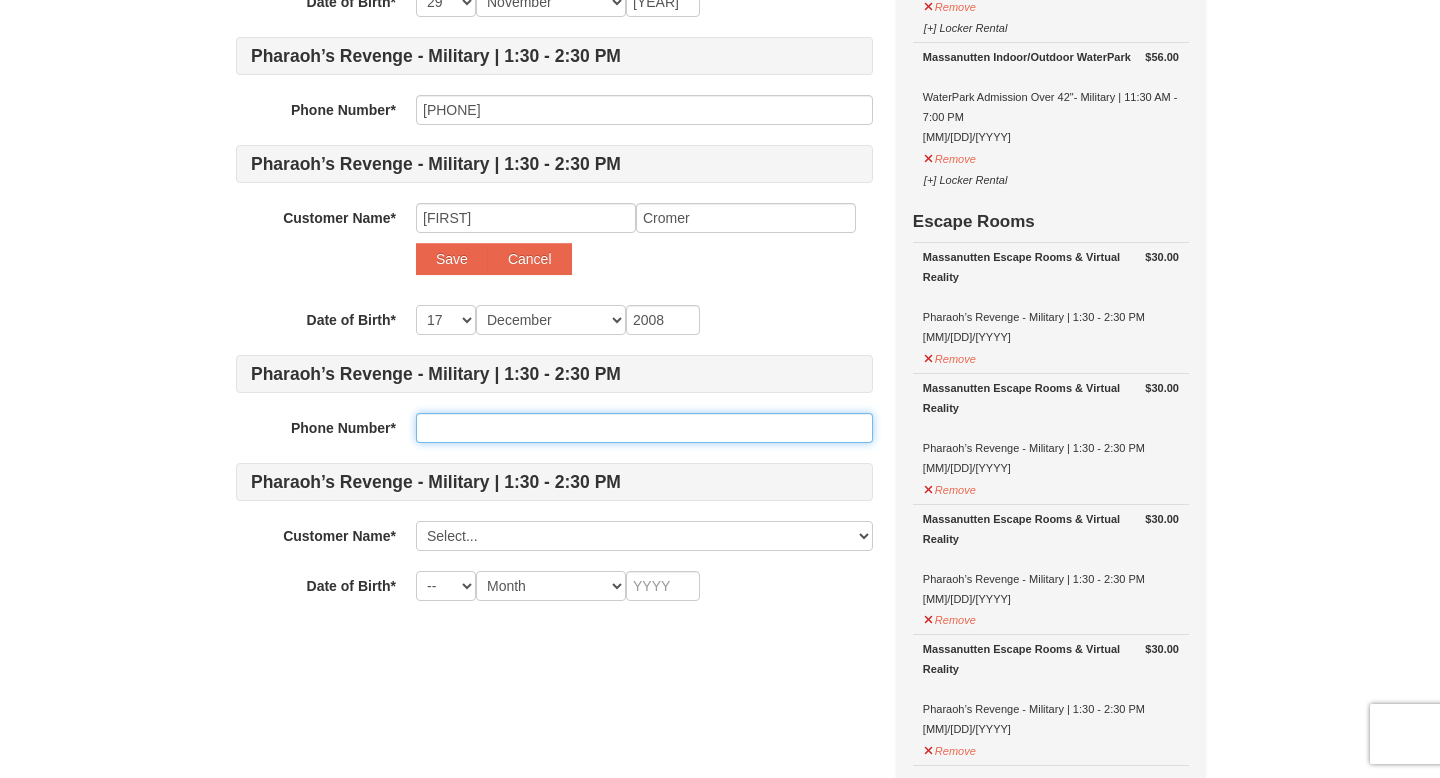 click at bounding box center (644, 428) 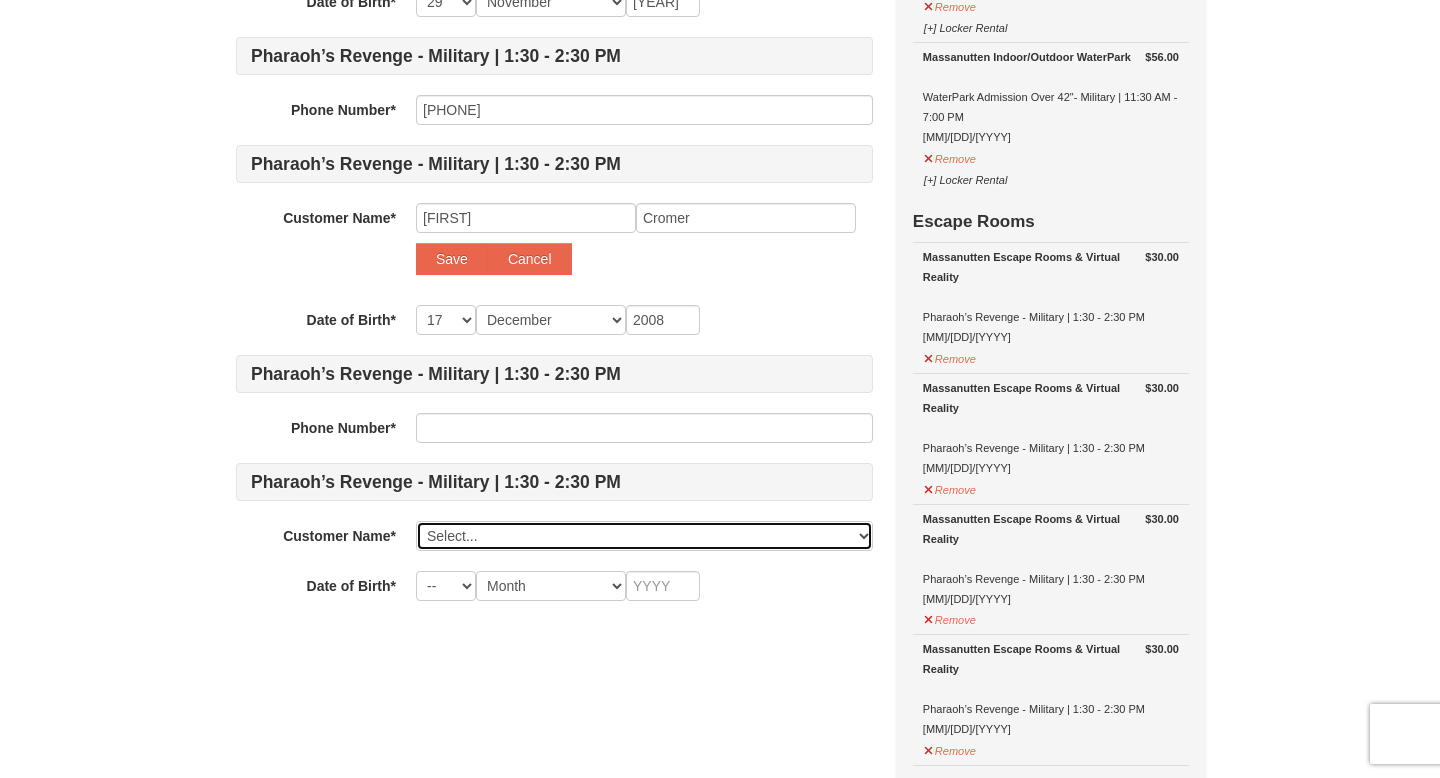 click on "Select... KEVIN CROMER Natika Cromer Add New..." at bounding box center (644, 536) 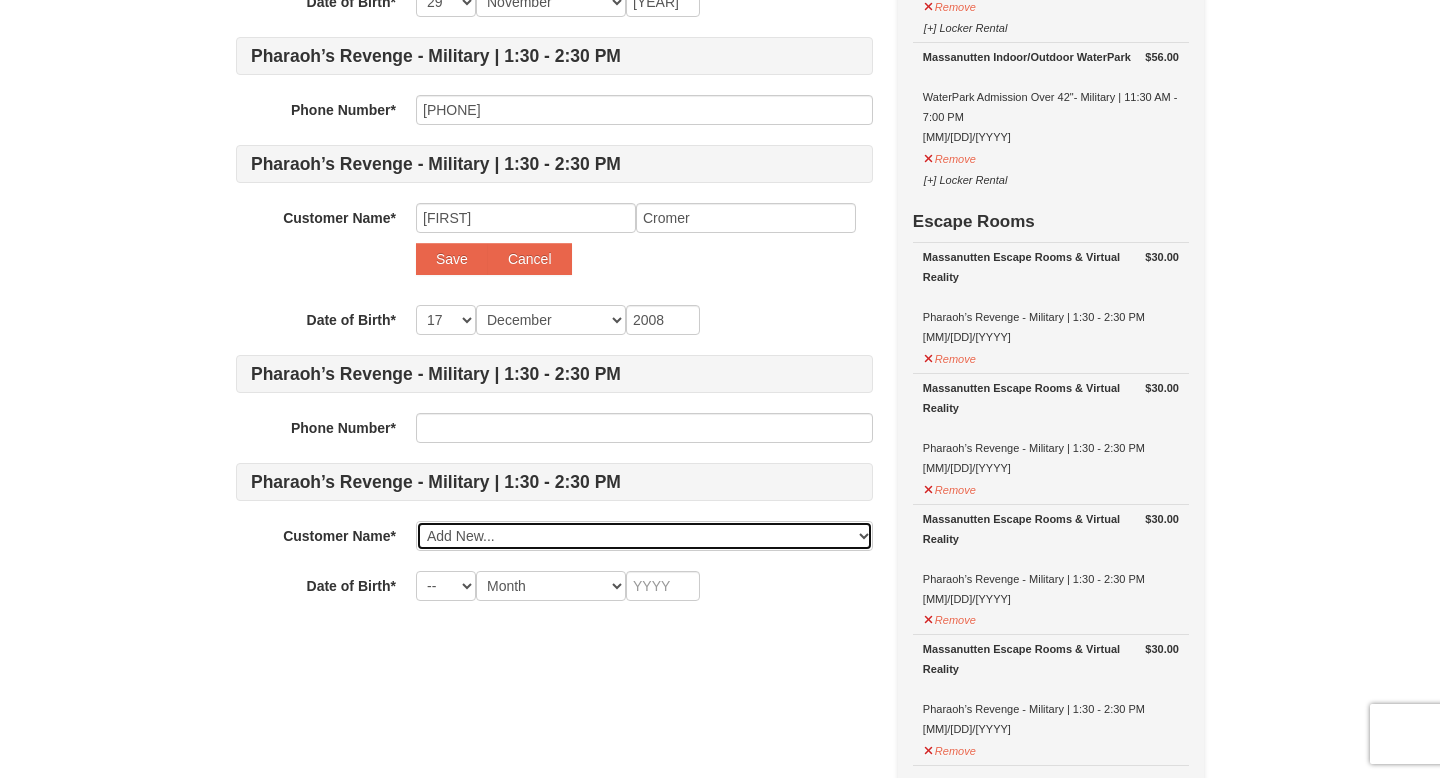 select 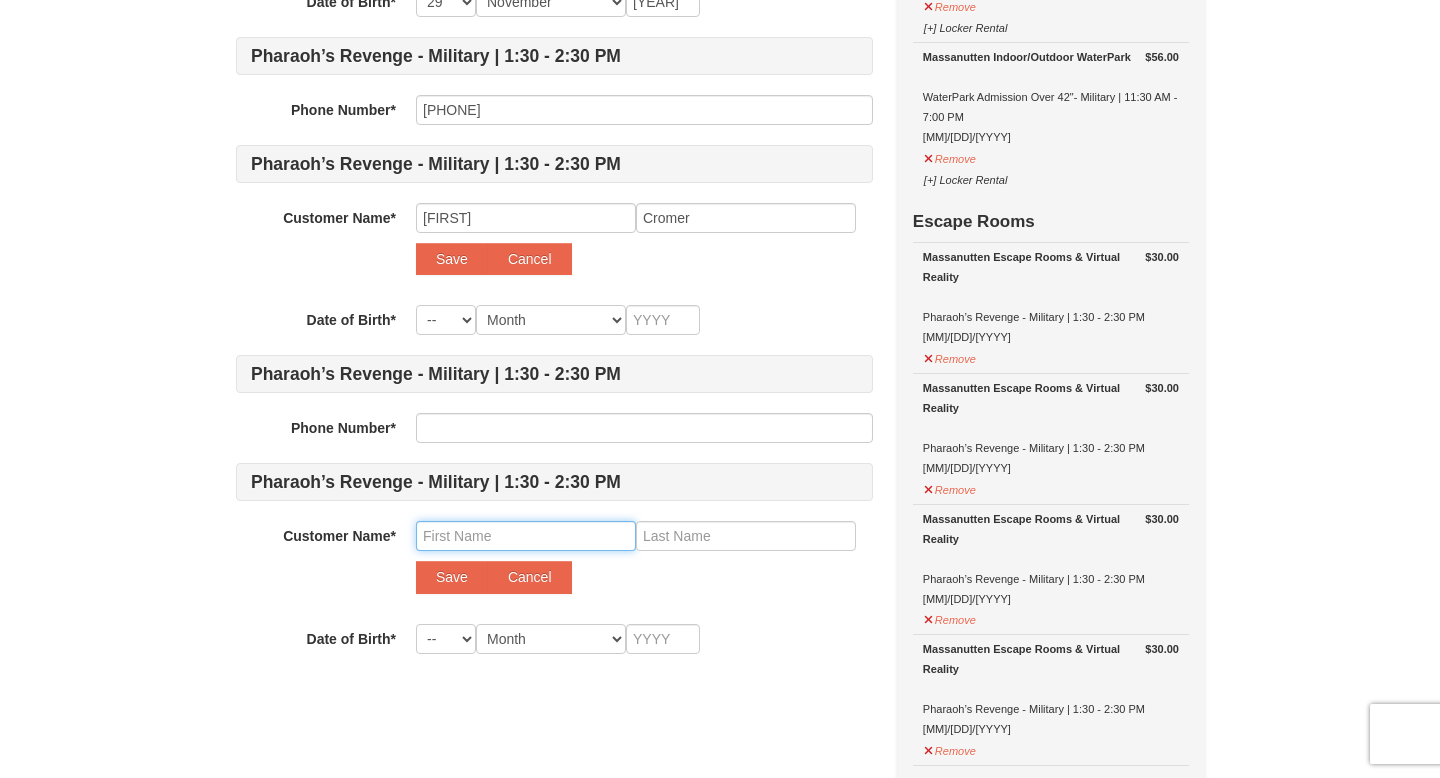 click at bounding box center [526, 536] 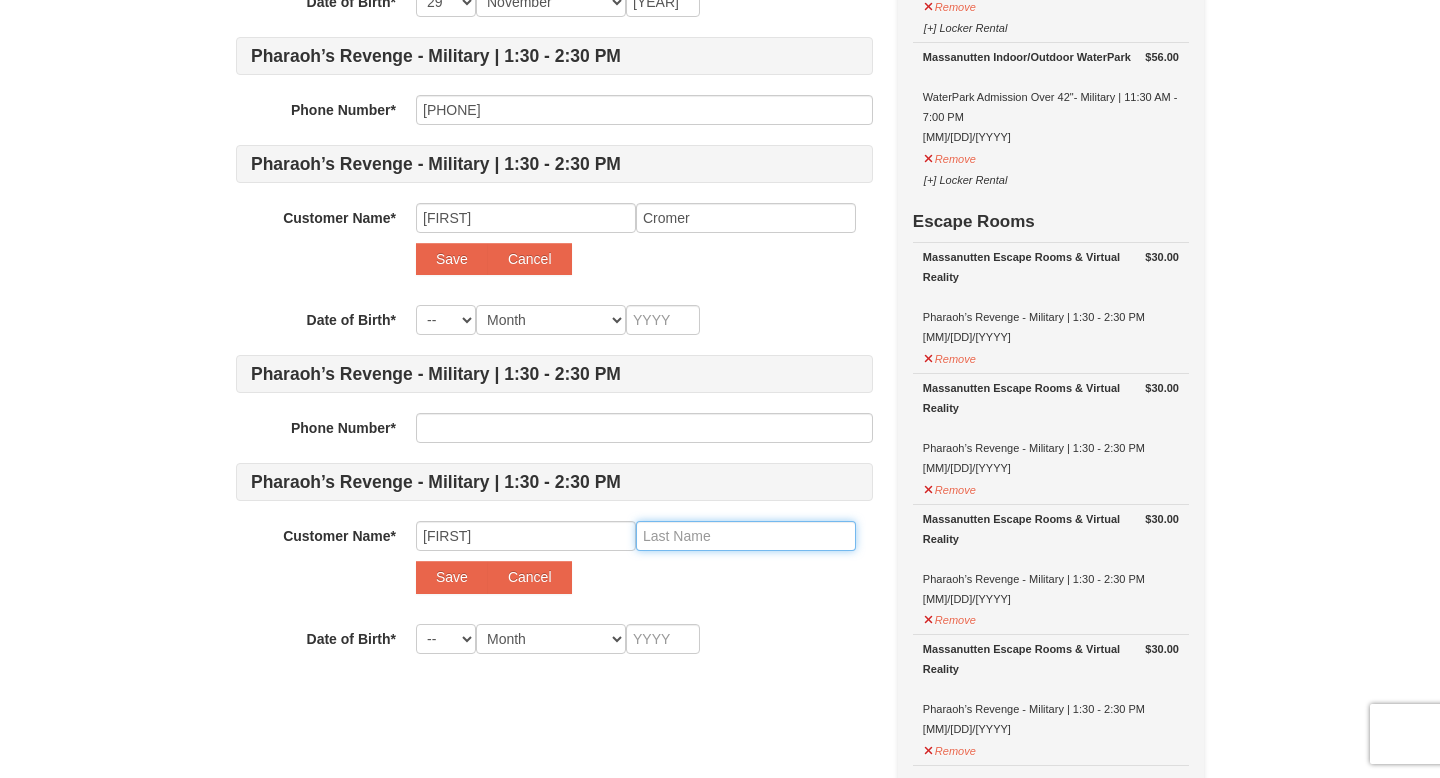 click at bounding box center (746, 536) 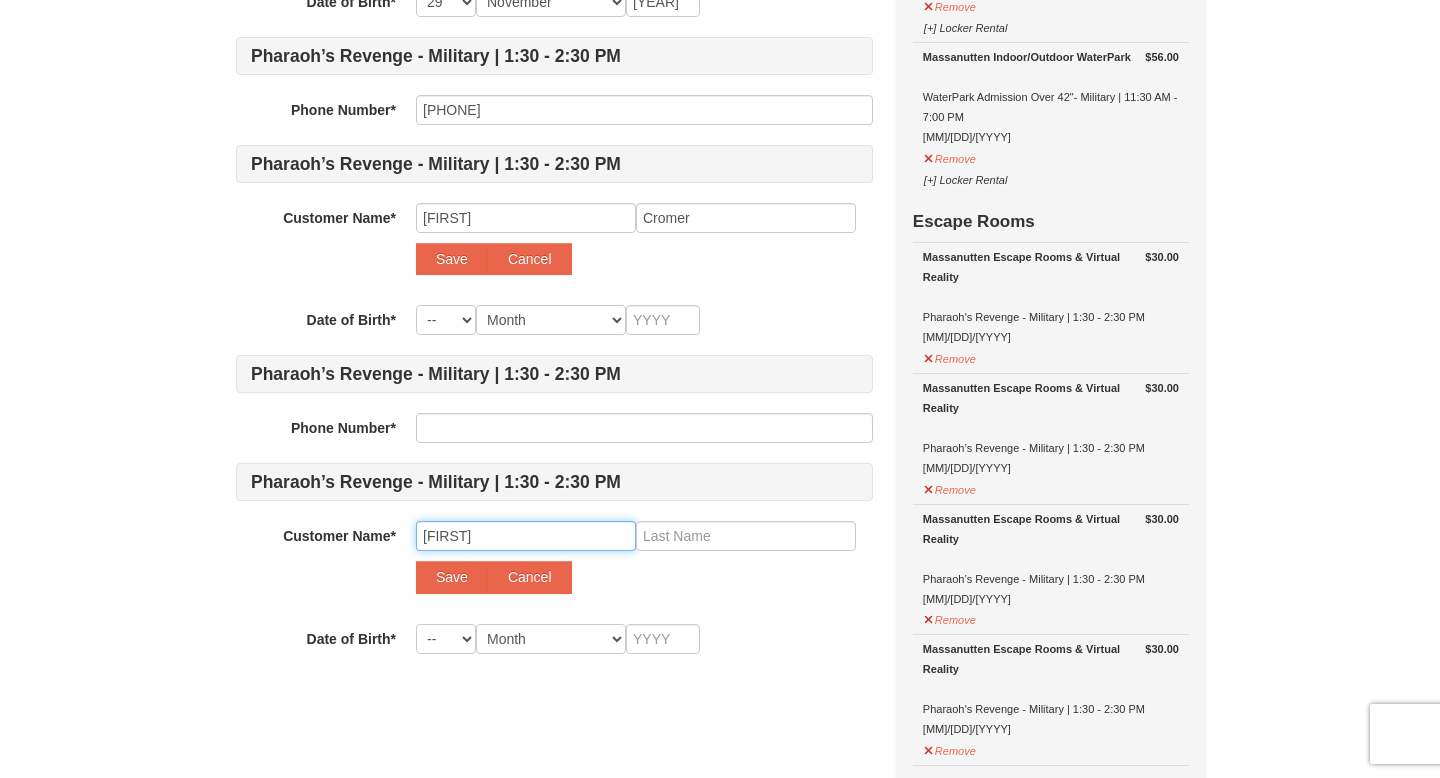 click on "Dairena" at bounding box center [526, 536] 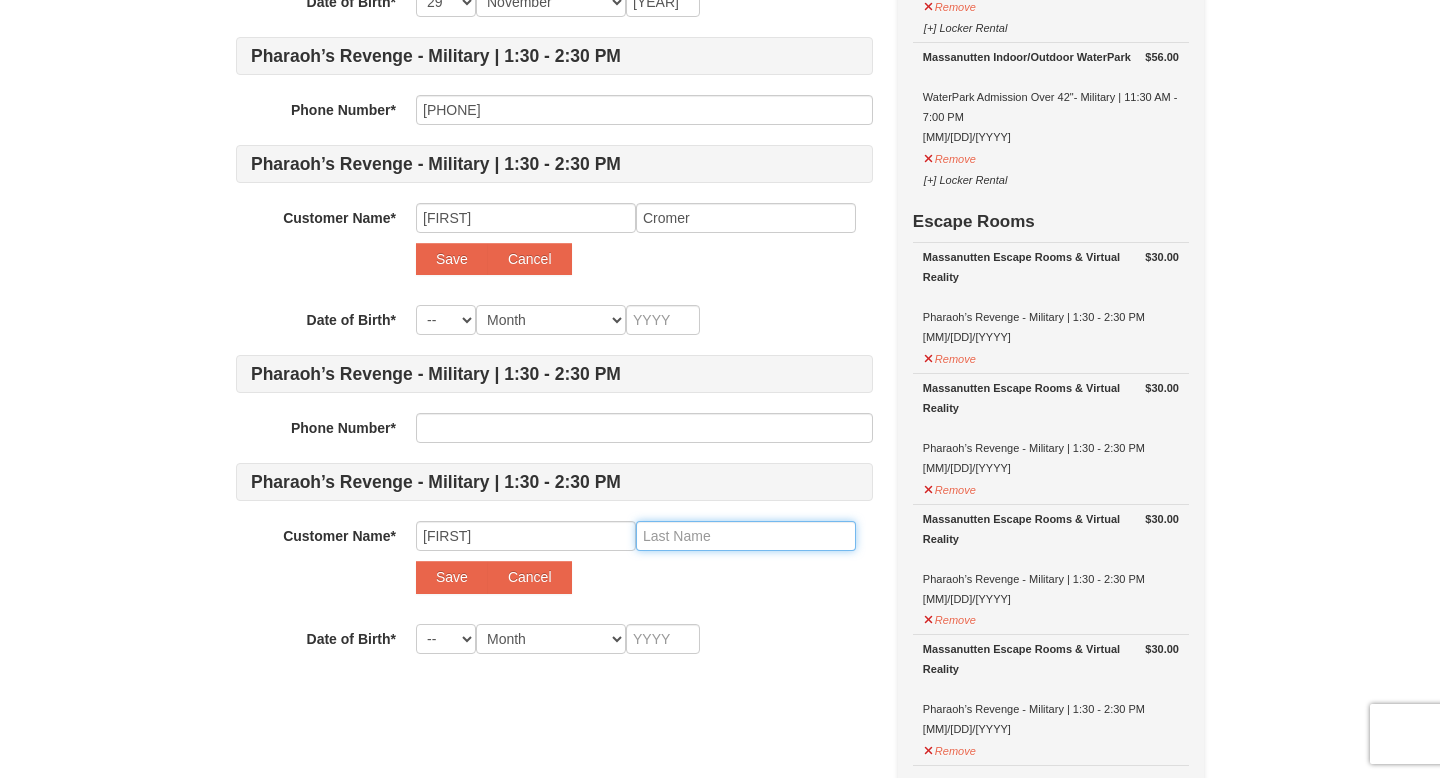 click at bounding box center [746, 536] 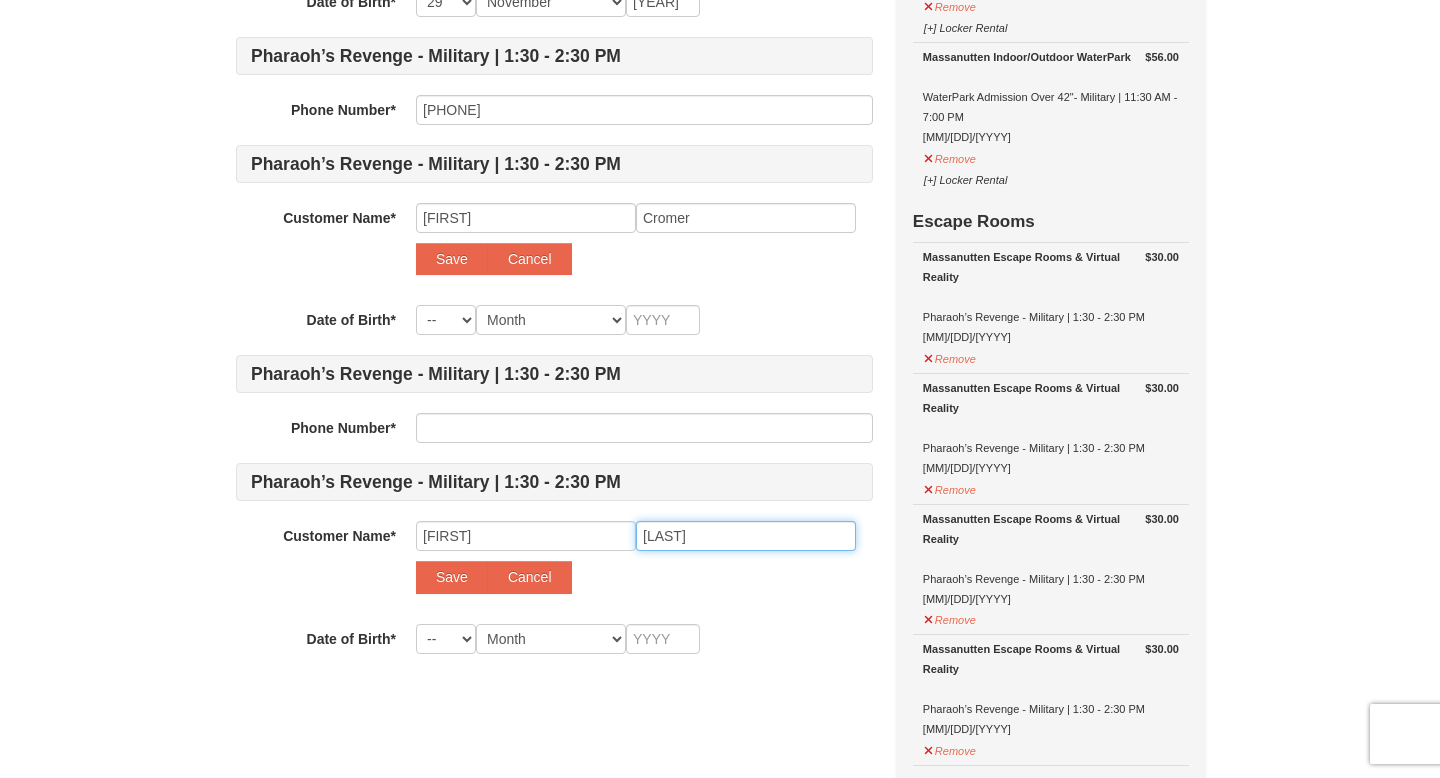 type on "Easter" 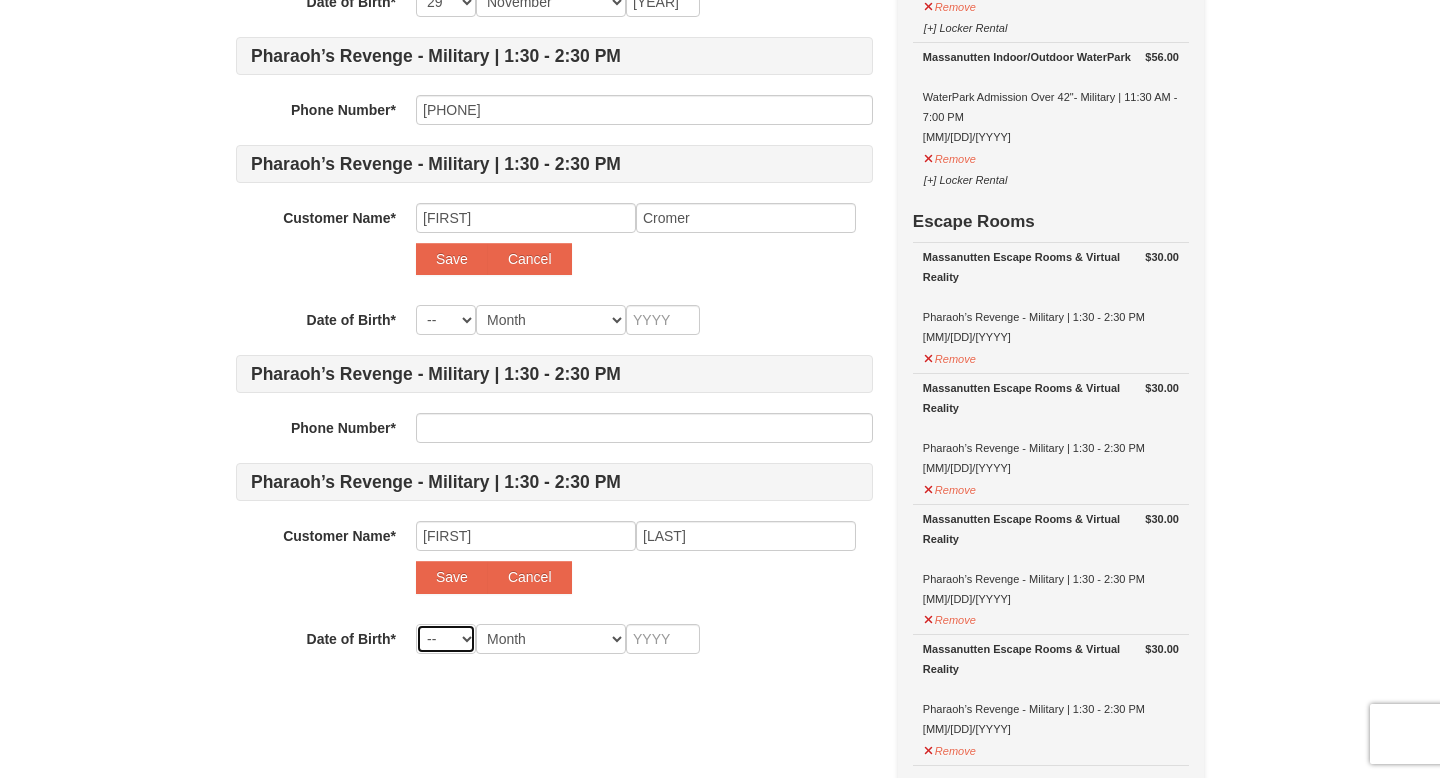click on "-- 01 02 03 04 05 06 07 08 09 10 11 12 13 14 15 16 17 18 19 20 21 22 23 24 25 26 27 28 29 30 31" at bounding box center [446, 639] 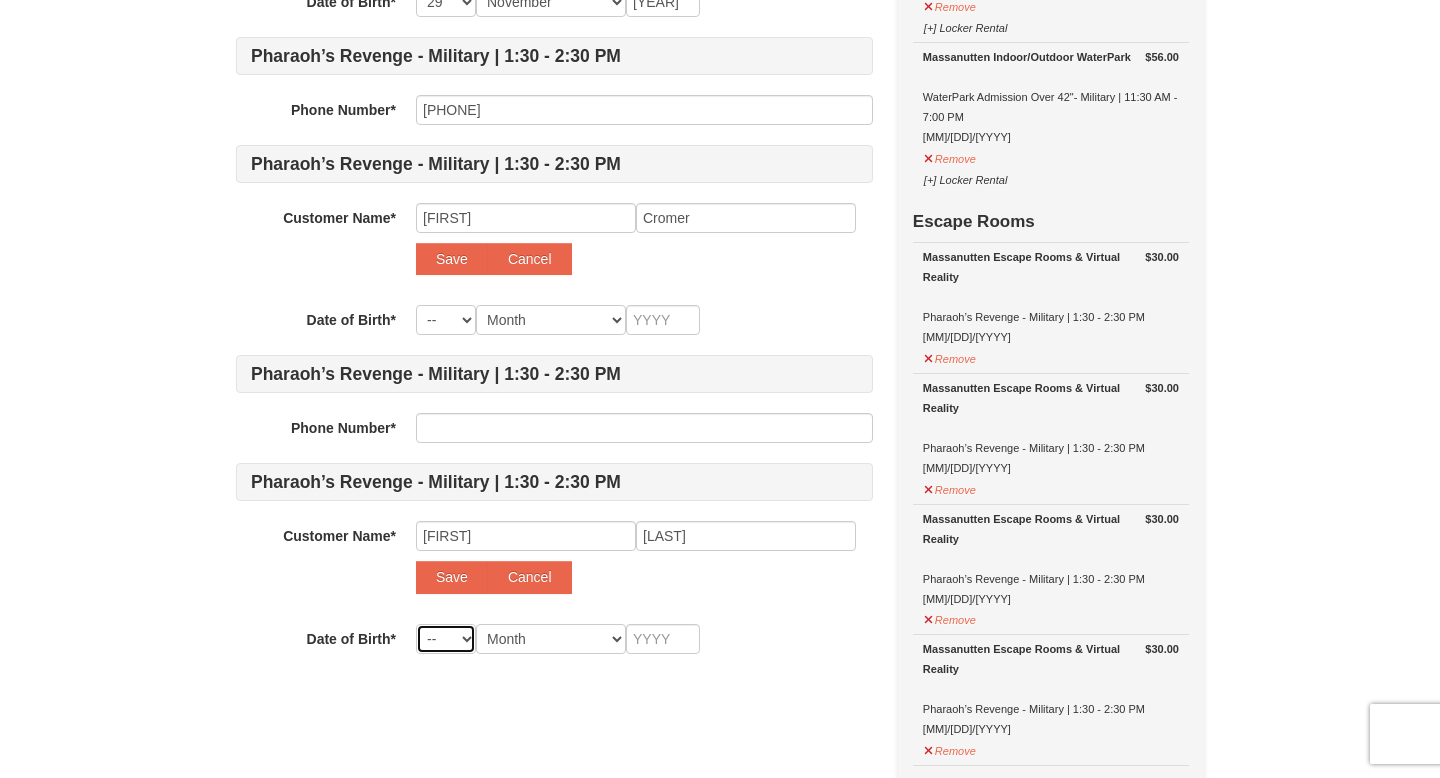 select on "05" 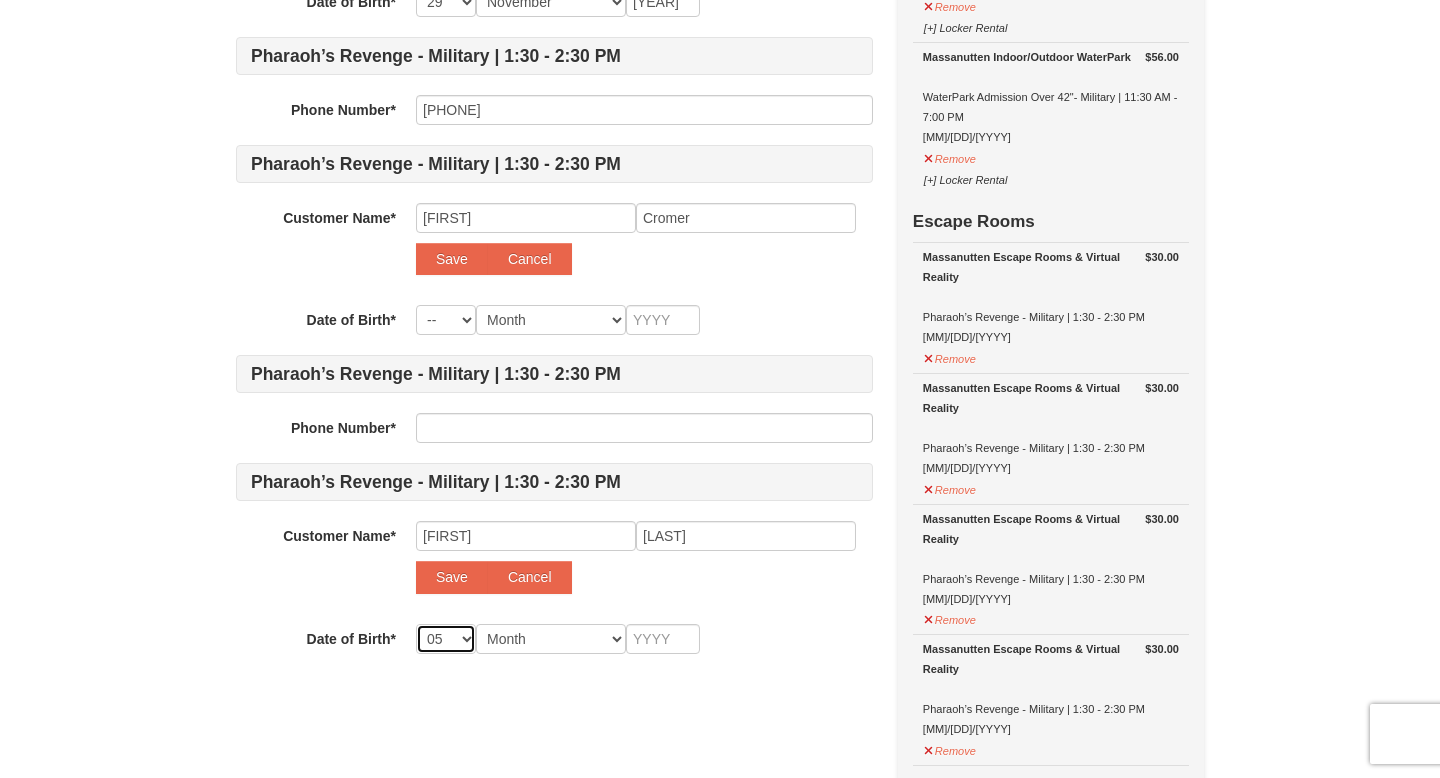 select on "05" 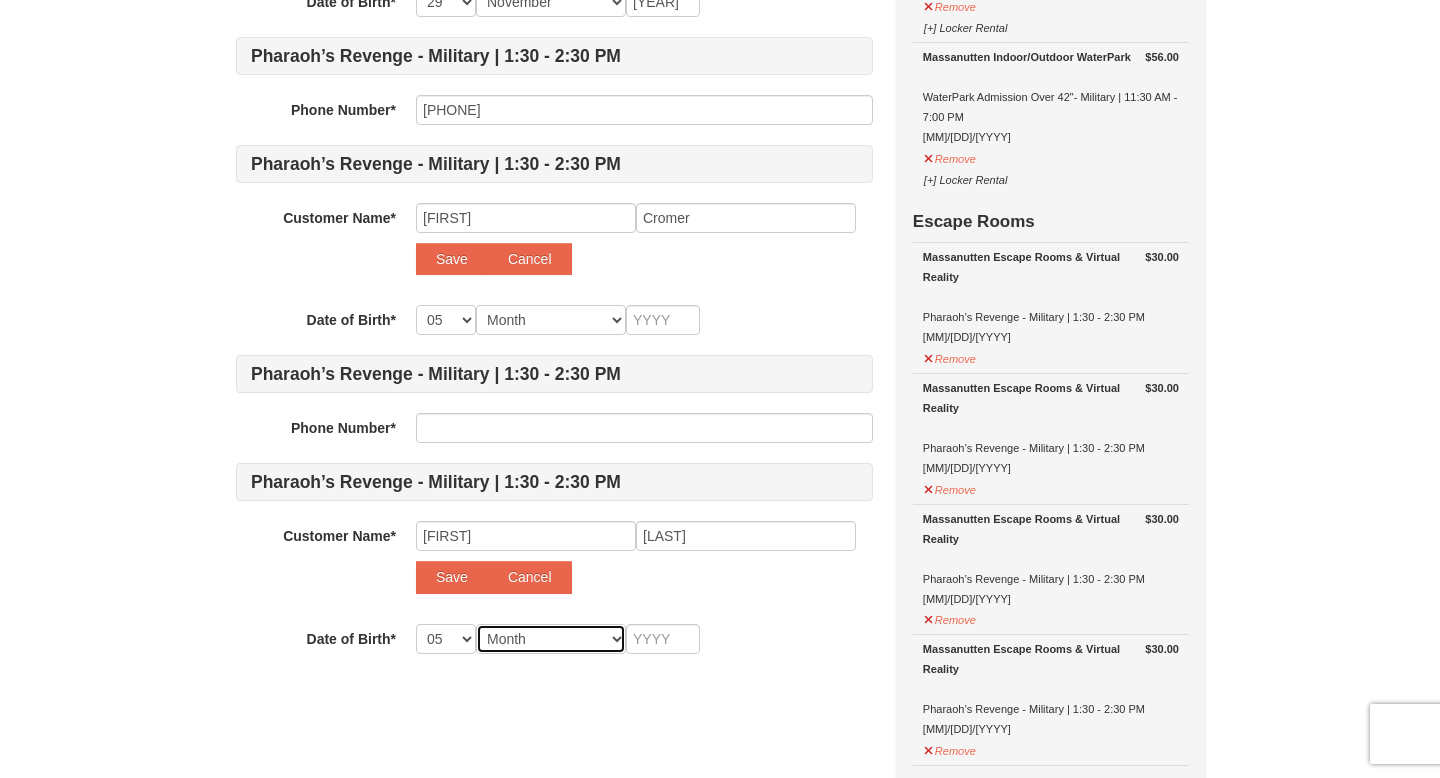 click on "Month January February March April May June July August September October November December" at bounding box center (551, 639) 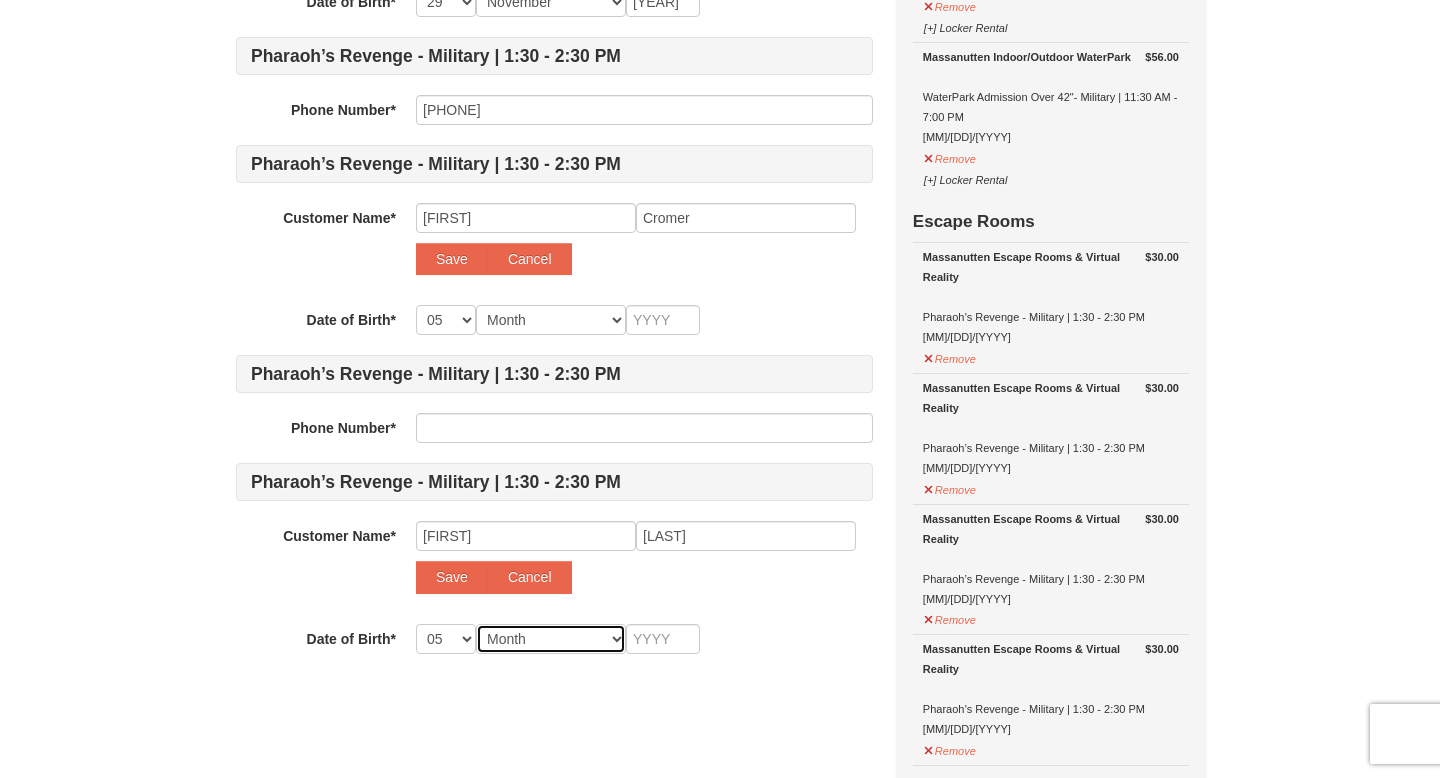 select on "04" 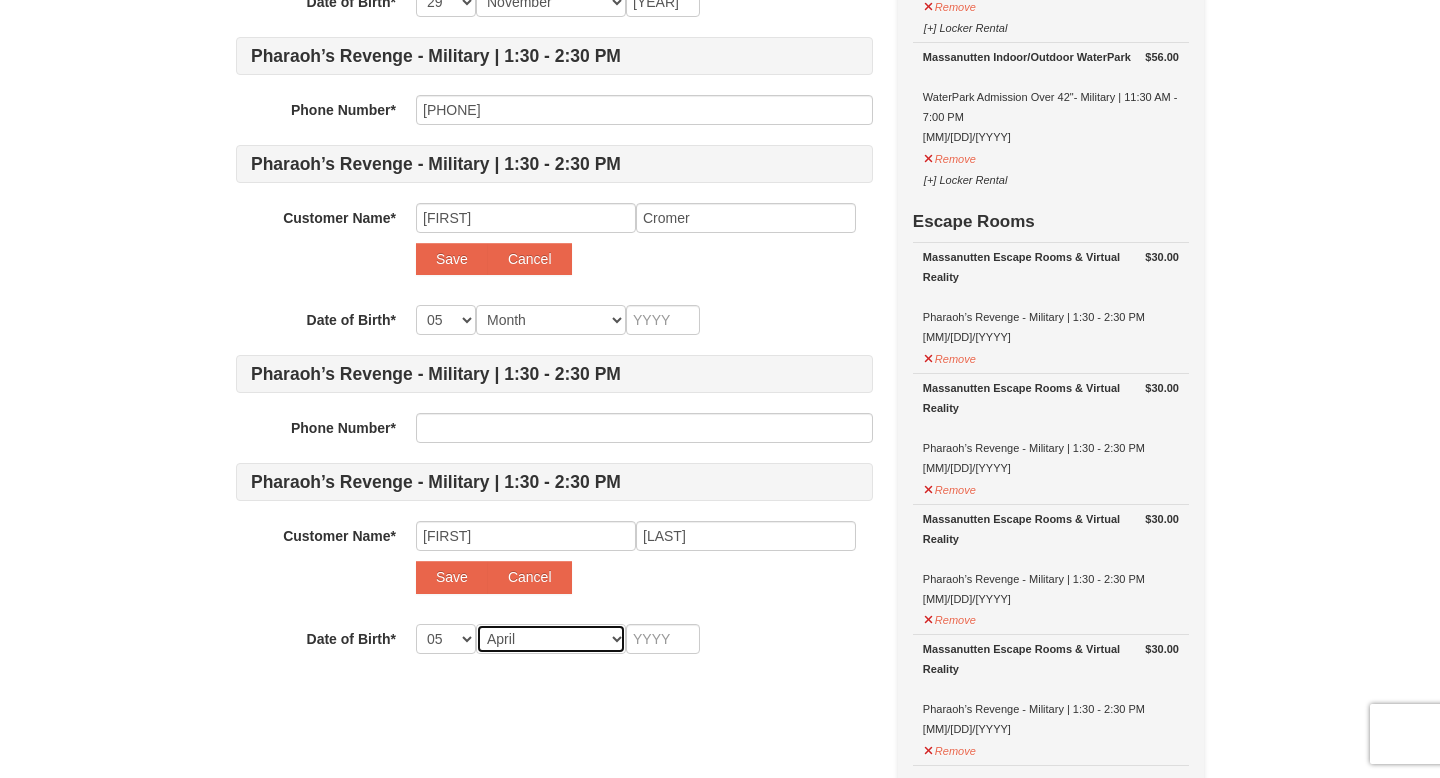 select on "04" 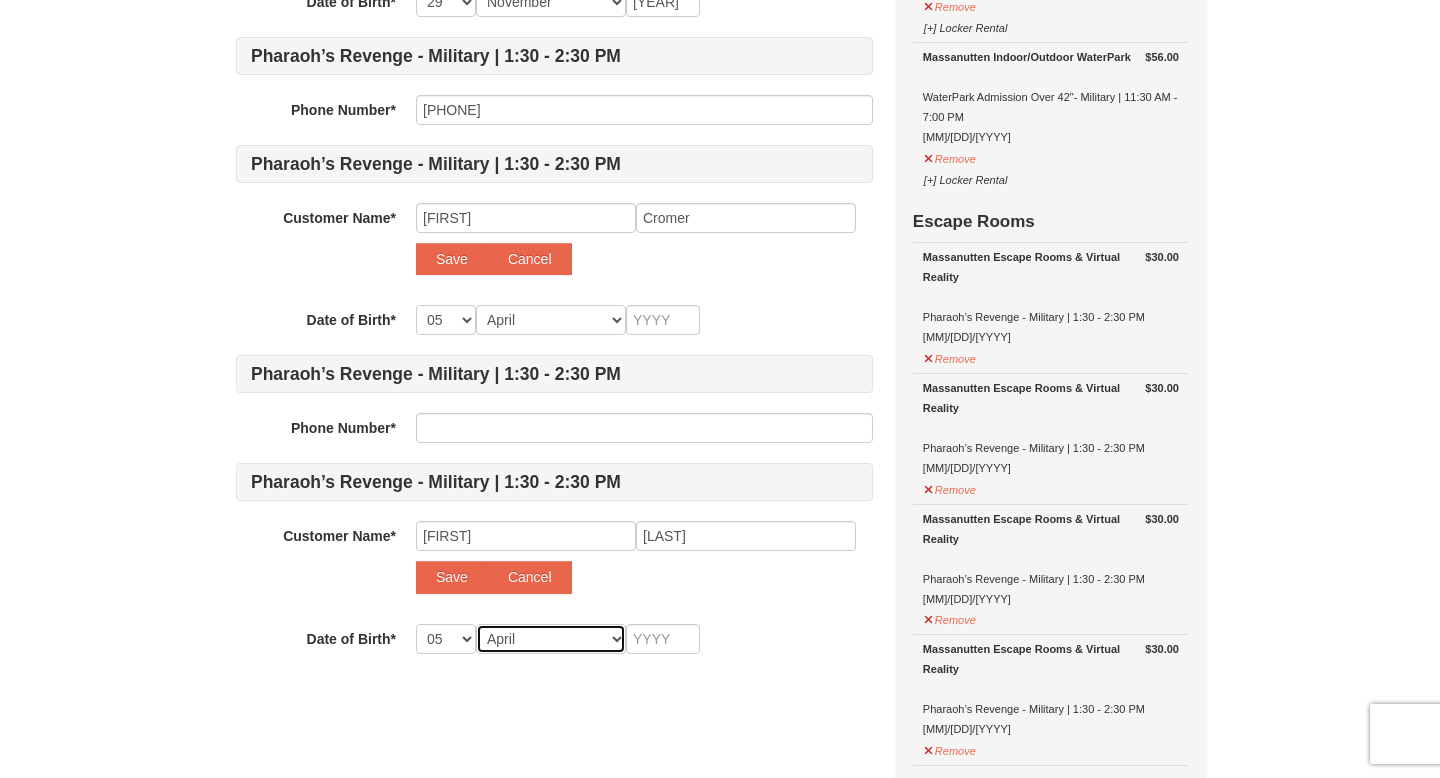 click on "Month January February March April May June July August September October November December" at bounding box center [551, 639] 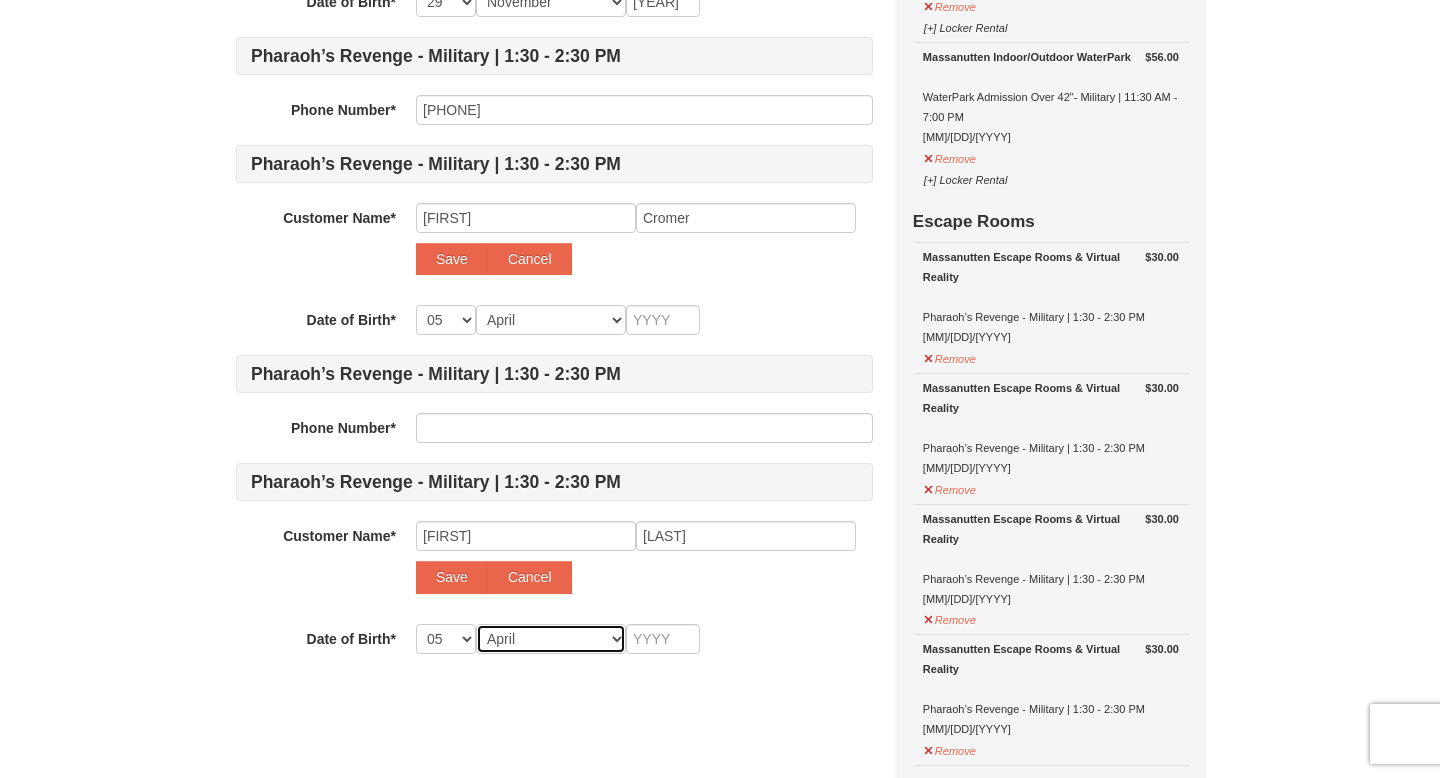 select on "05" 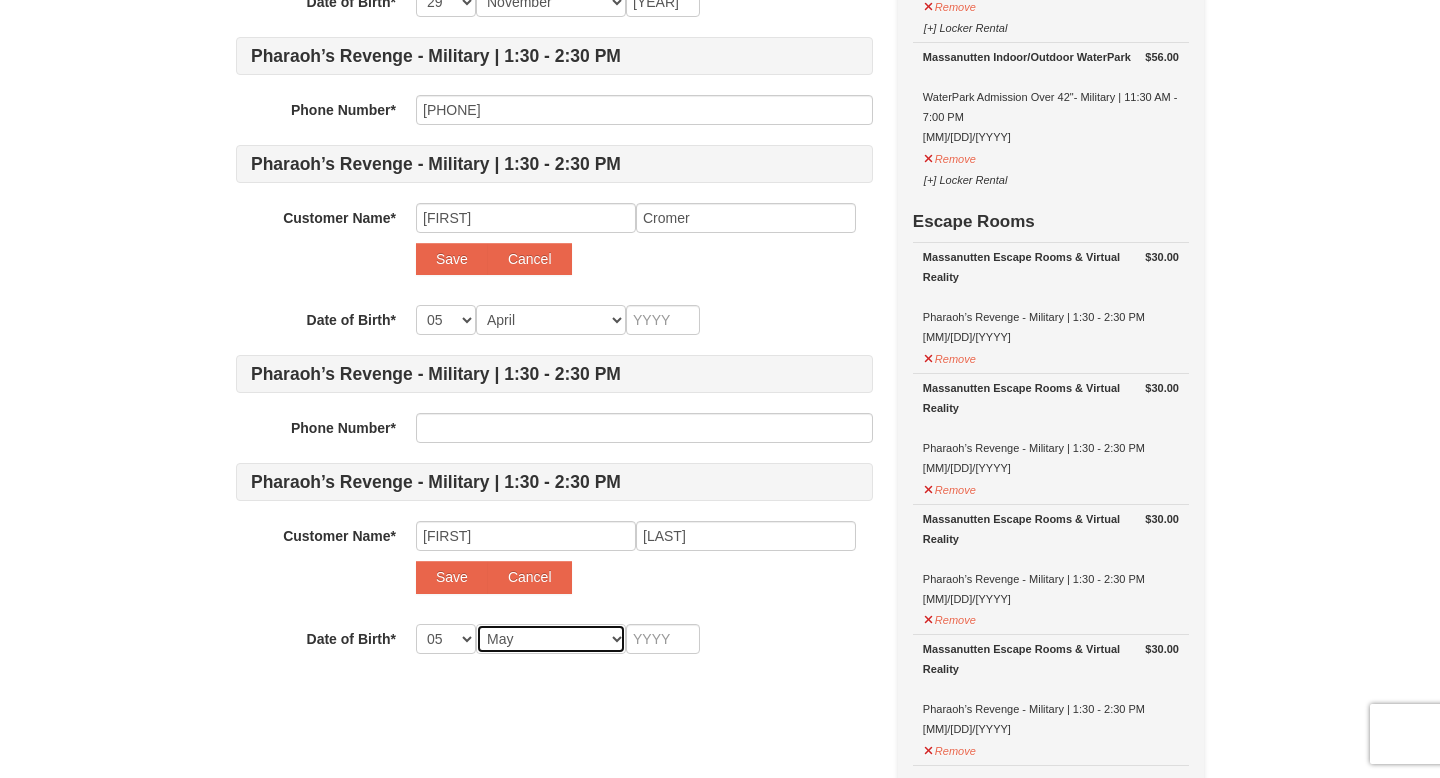 select on "05" 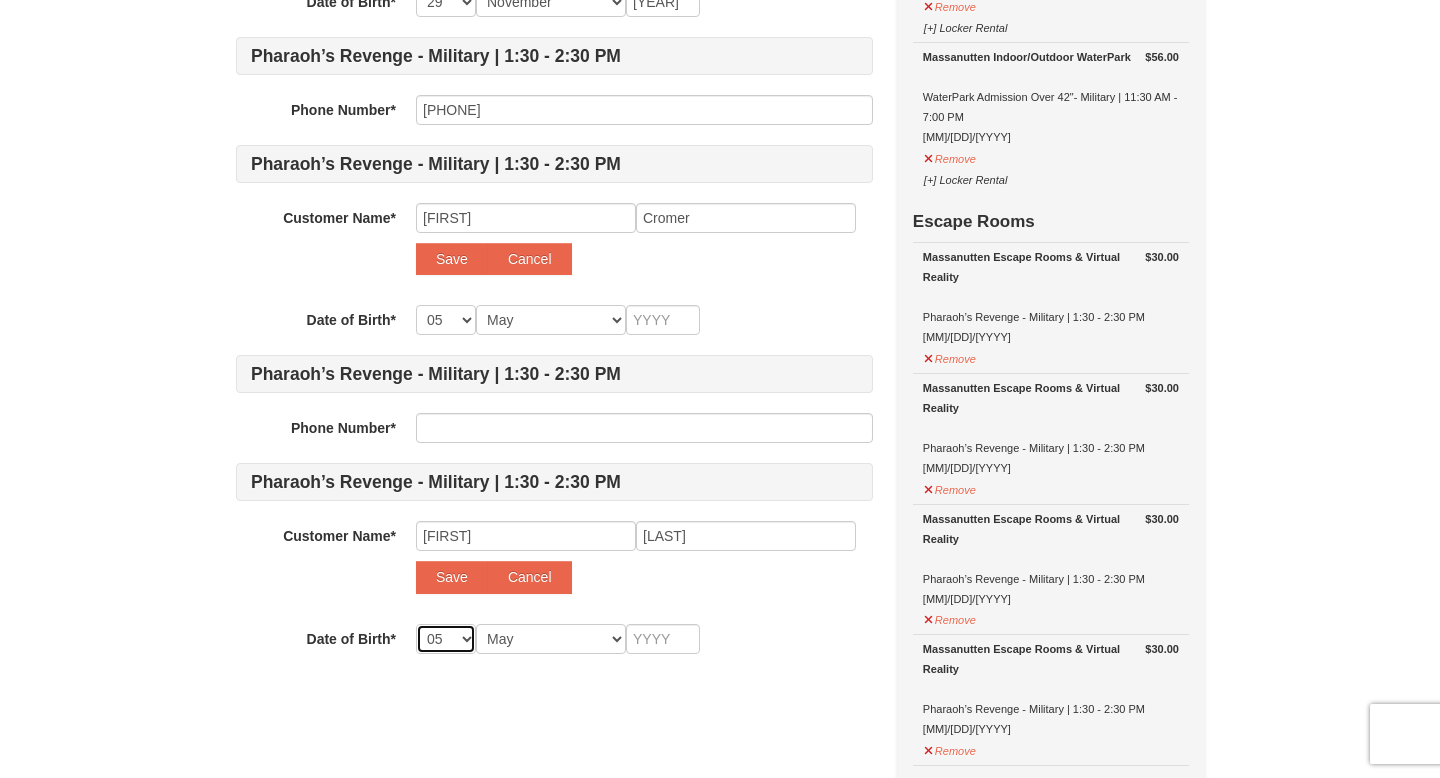 click on "-- 01 02 03 04 05 06 07 08 09 10 11 12 13 14 15 16 17 18 19 20 21 22 23 24 25 26 27 28 29 30 31" at bounding box center [446, 639] 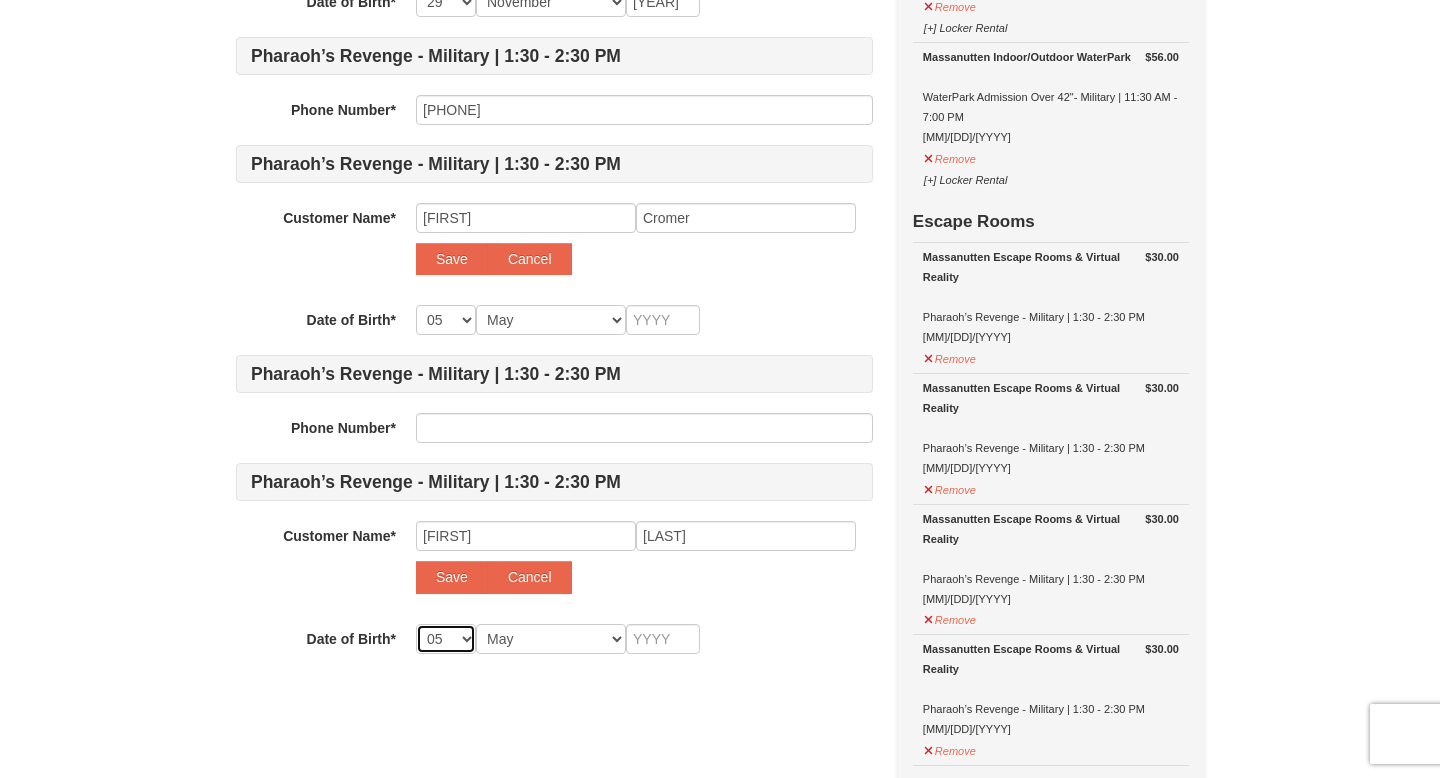 select on "07" 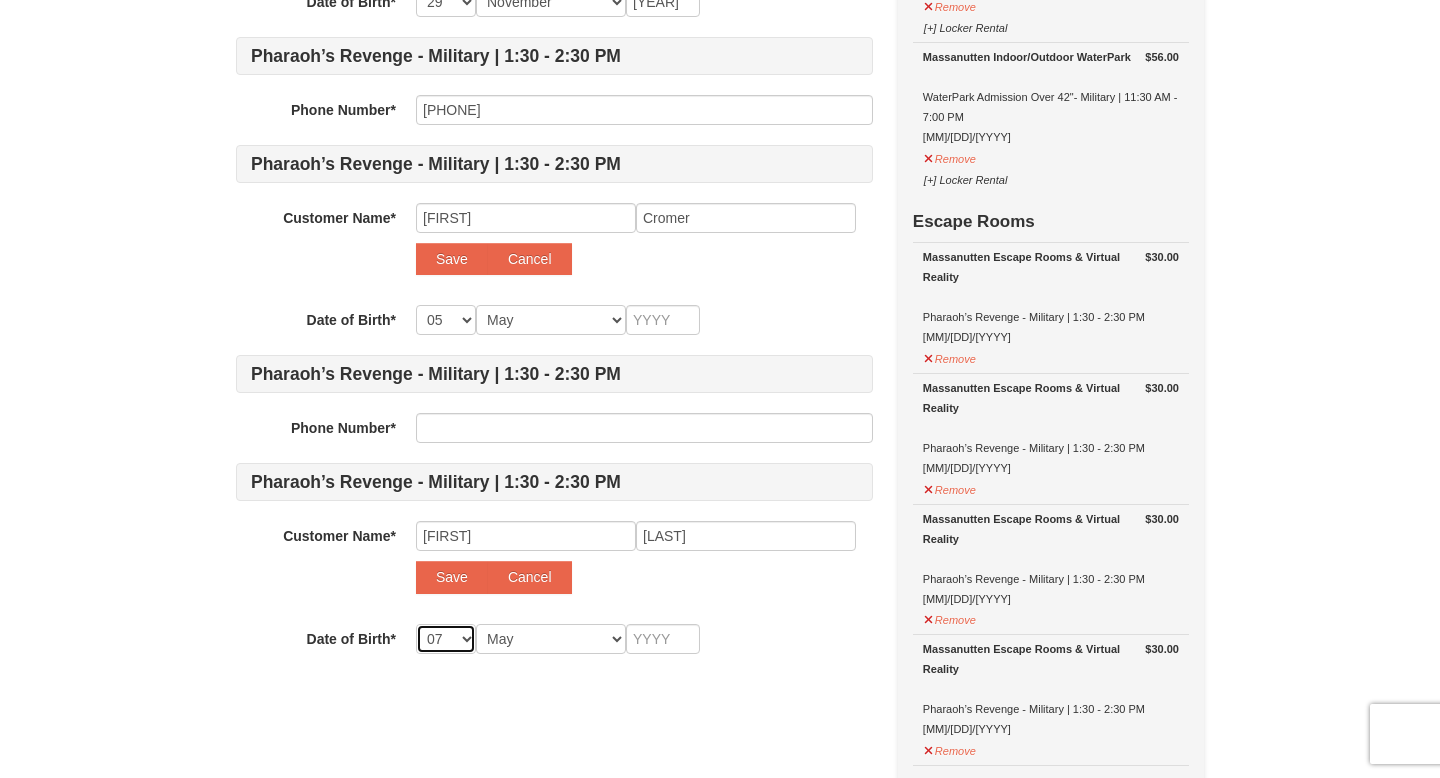 select on "07" 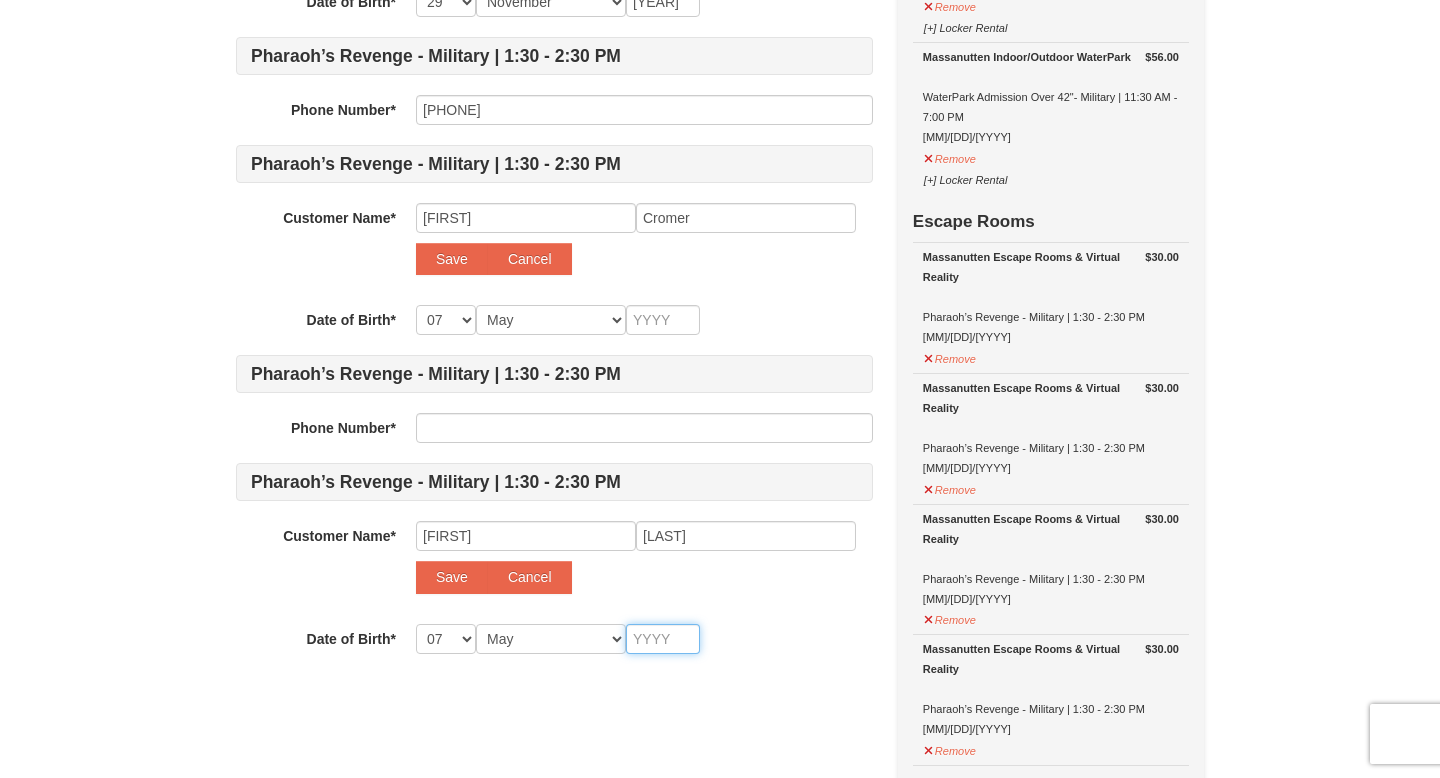 click at bounding box center [663, 639] 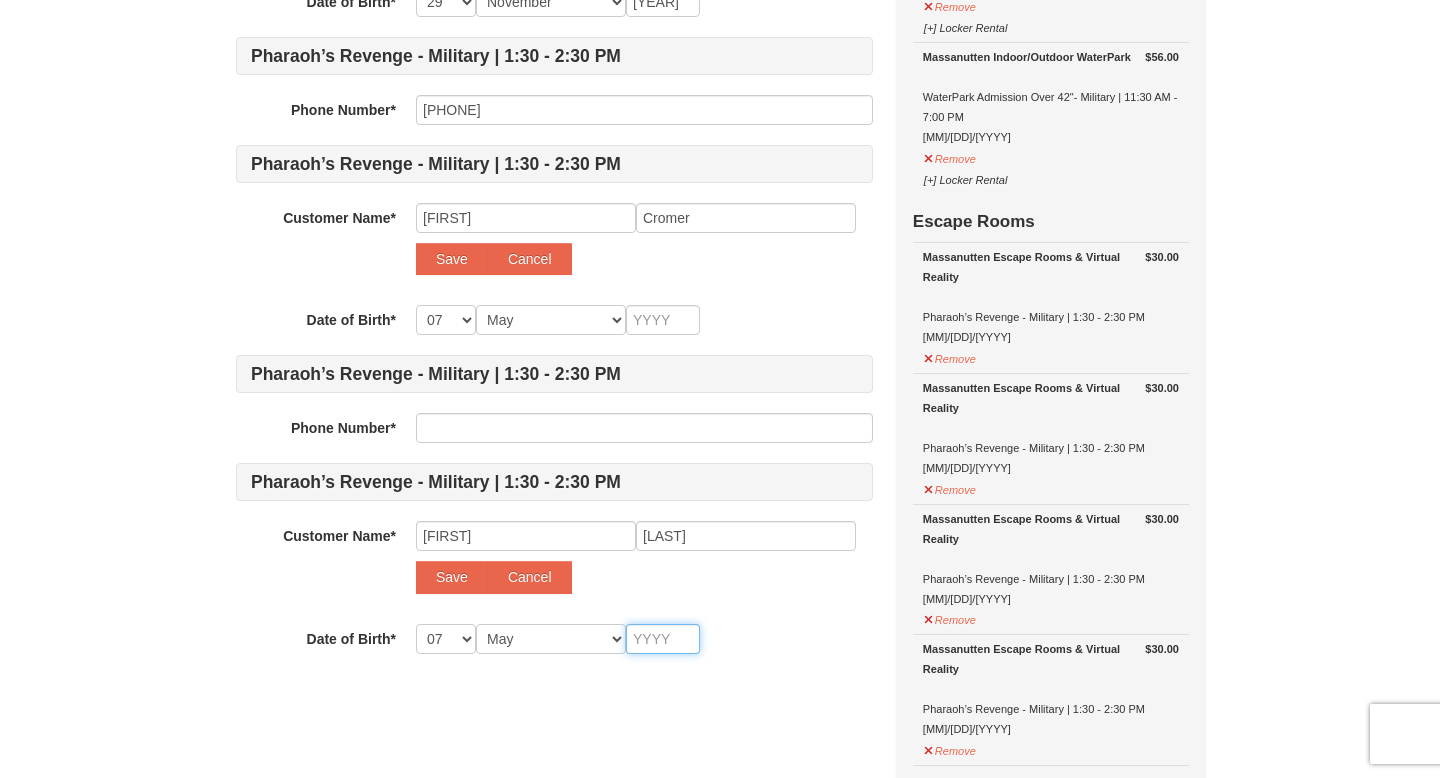 type on "2" 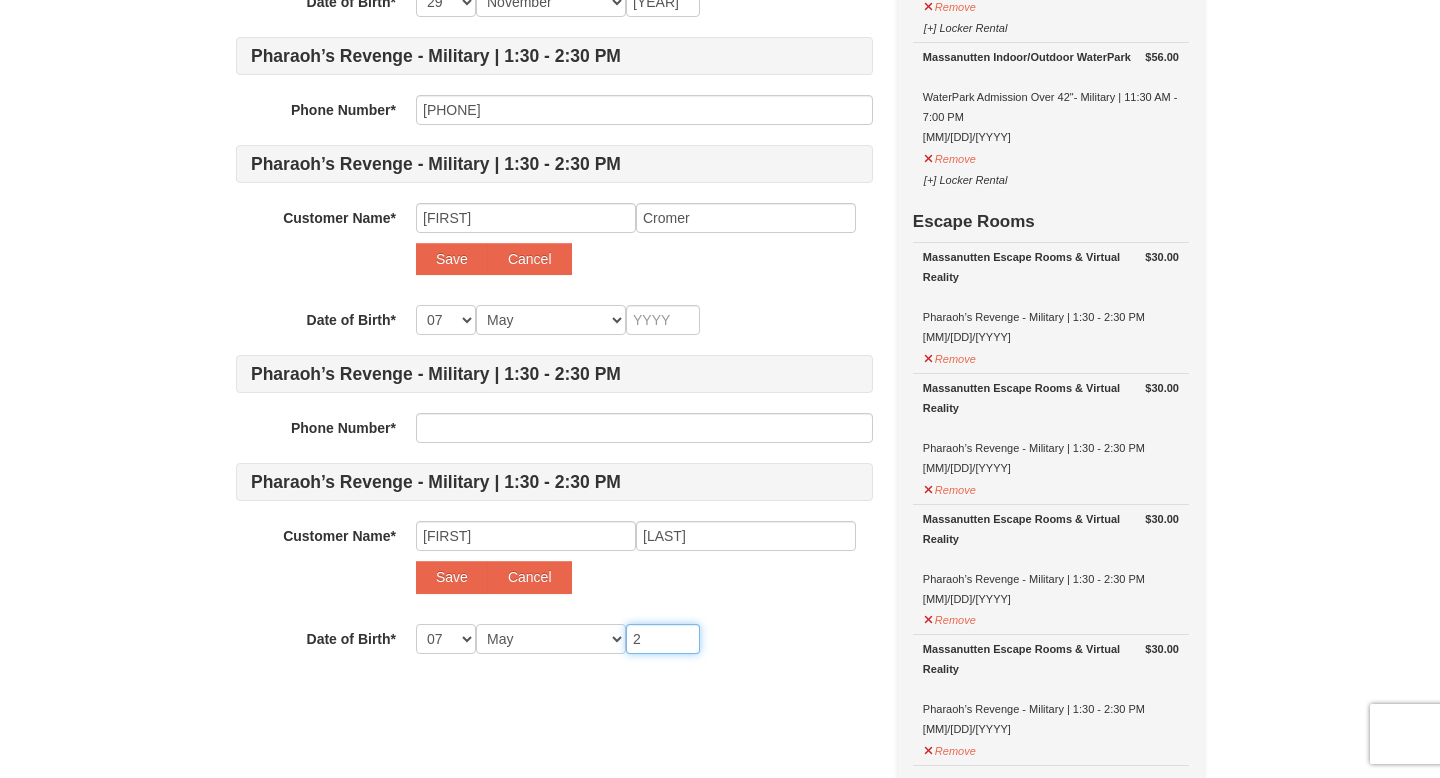 type on "2" 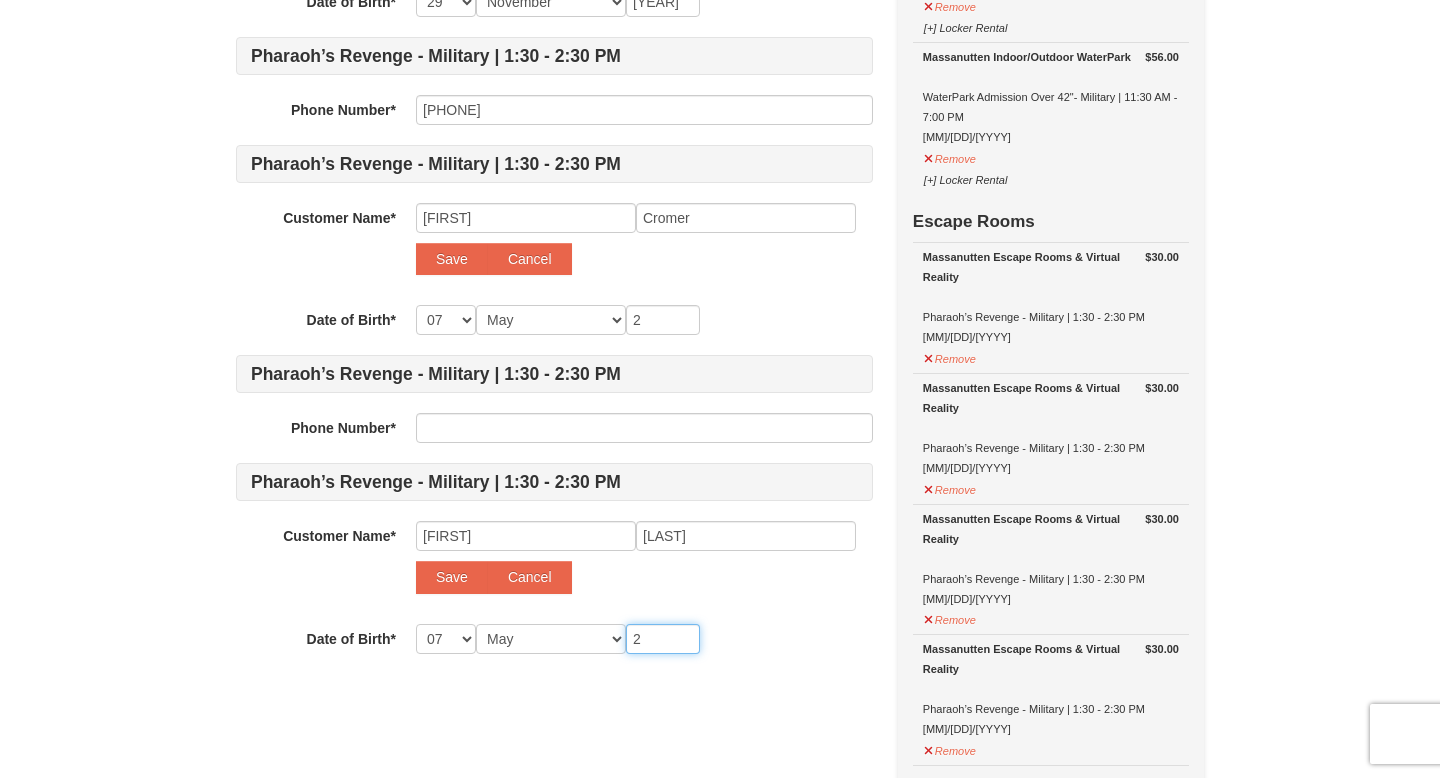 type on "20" 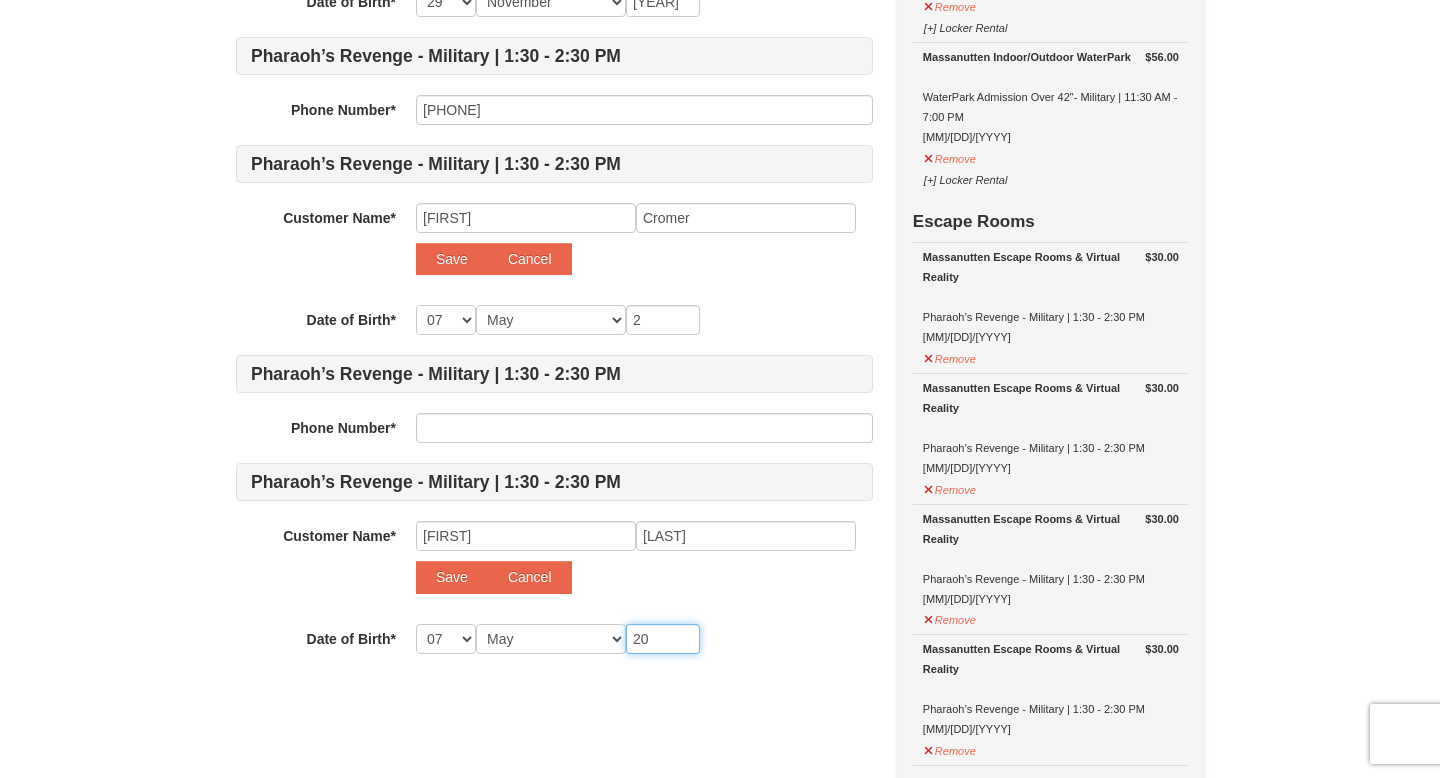 type on "20" 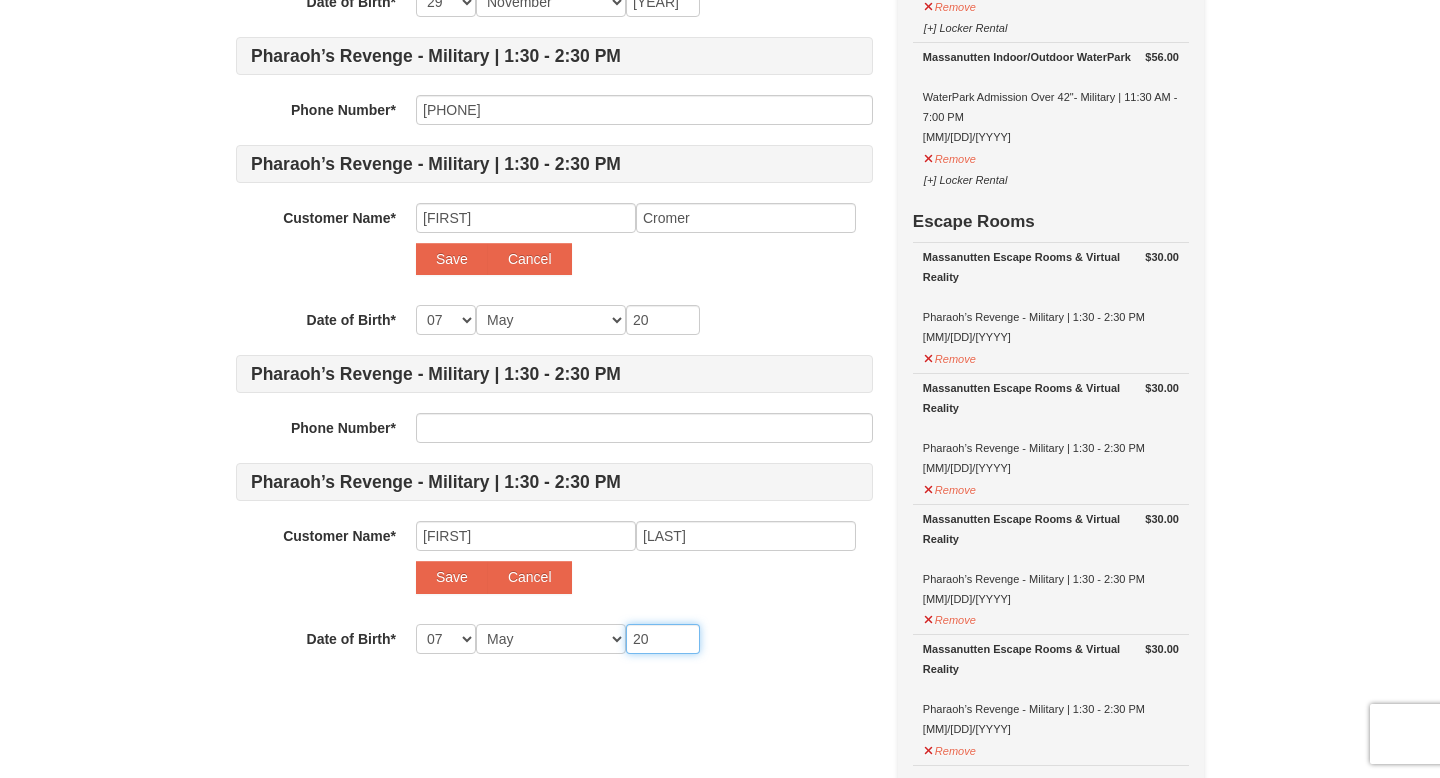 type on "200" 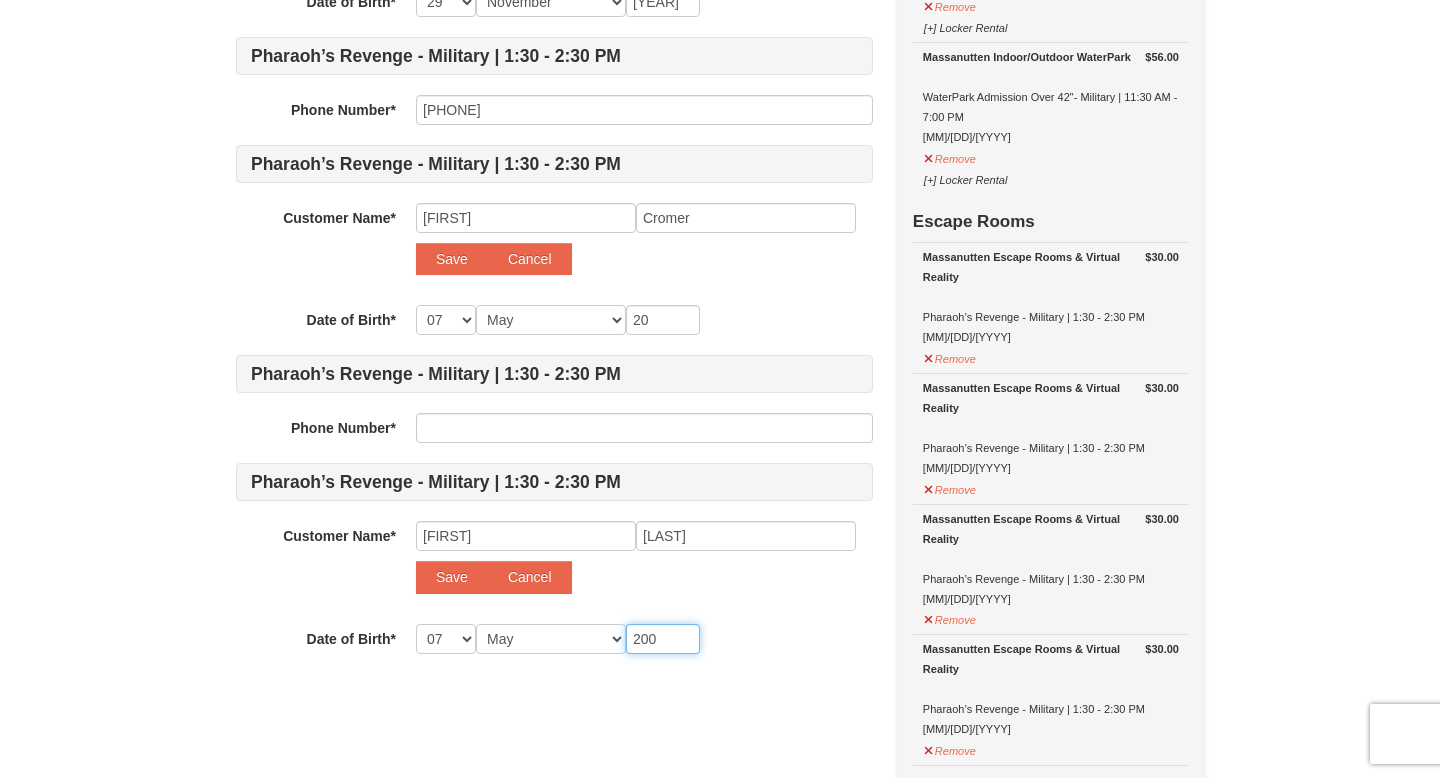 type on "200" 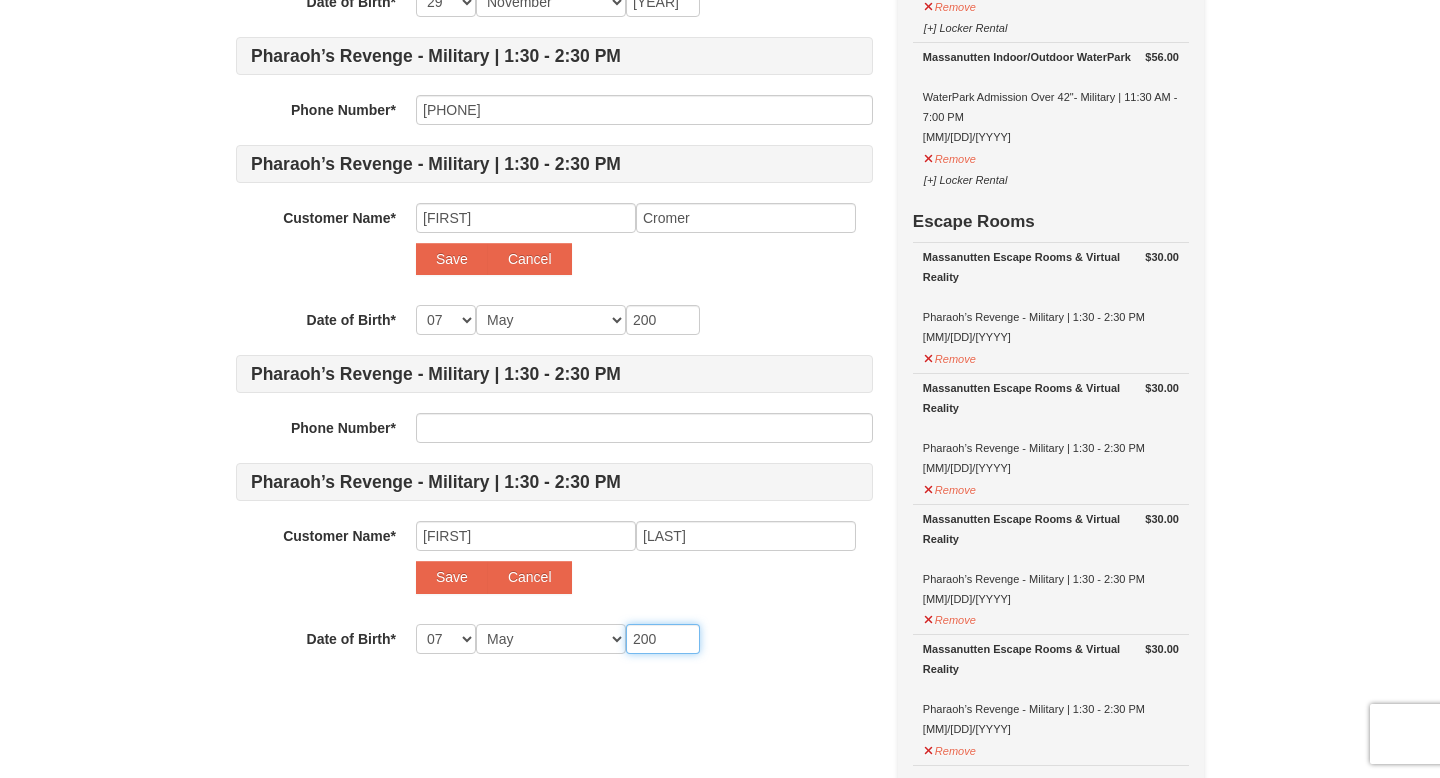 type on "2009" 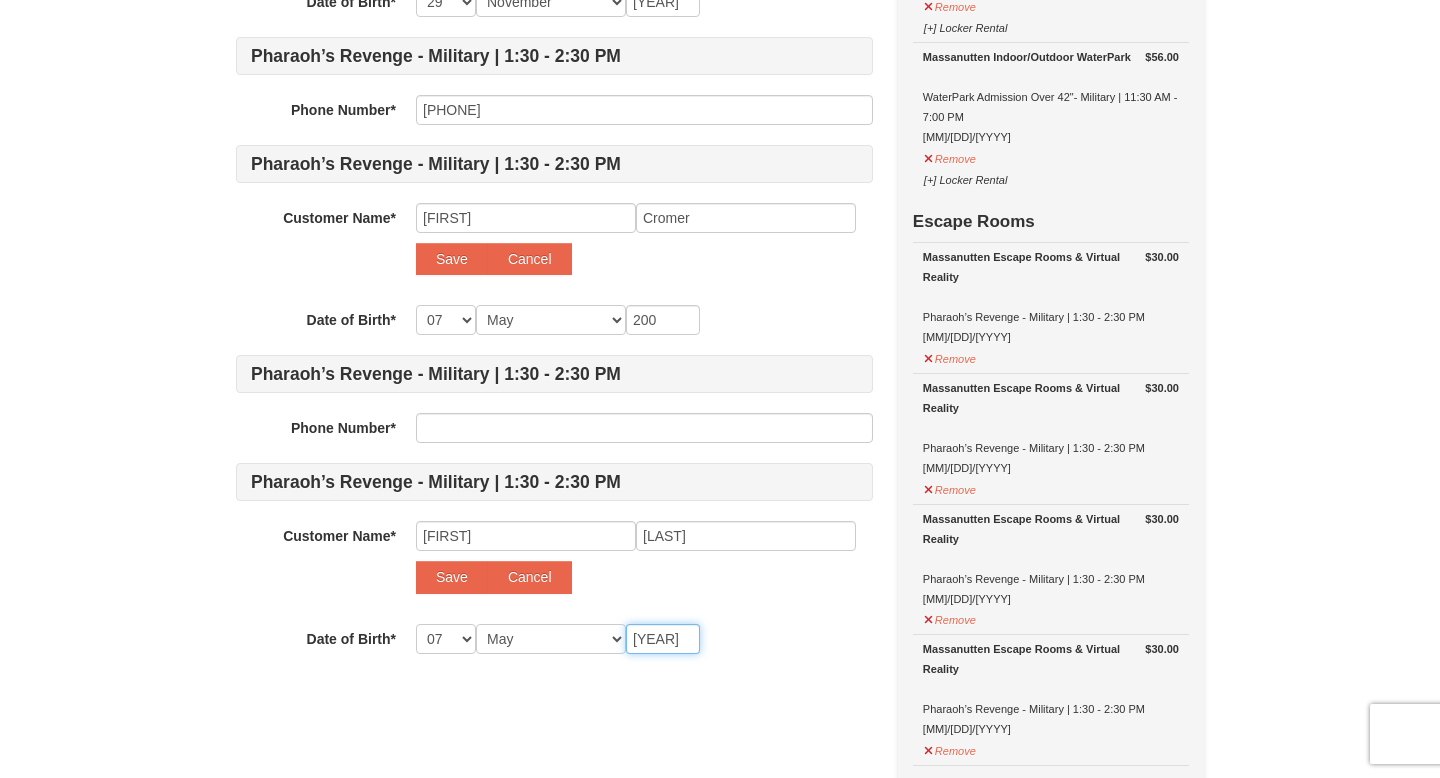 type on "2009" 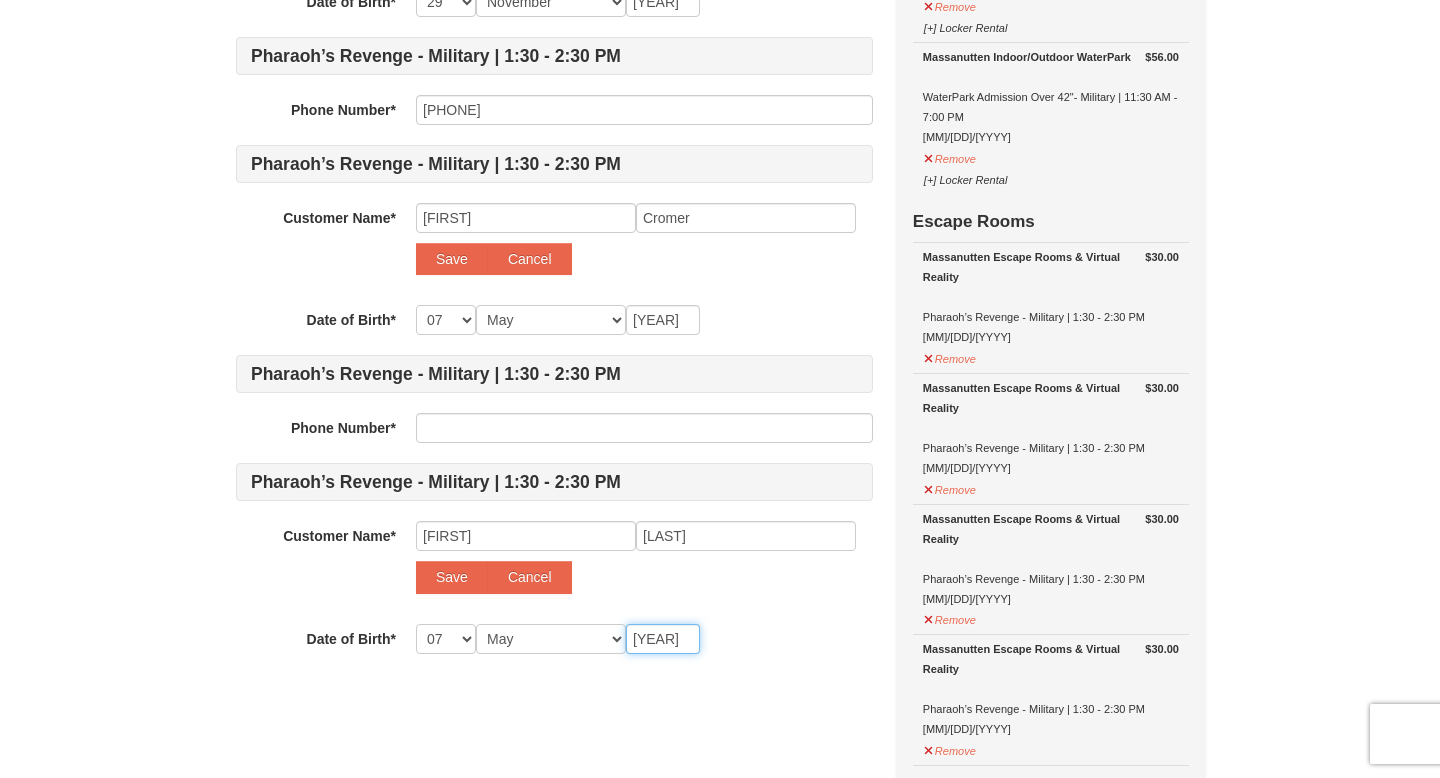 type on "2009" 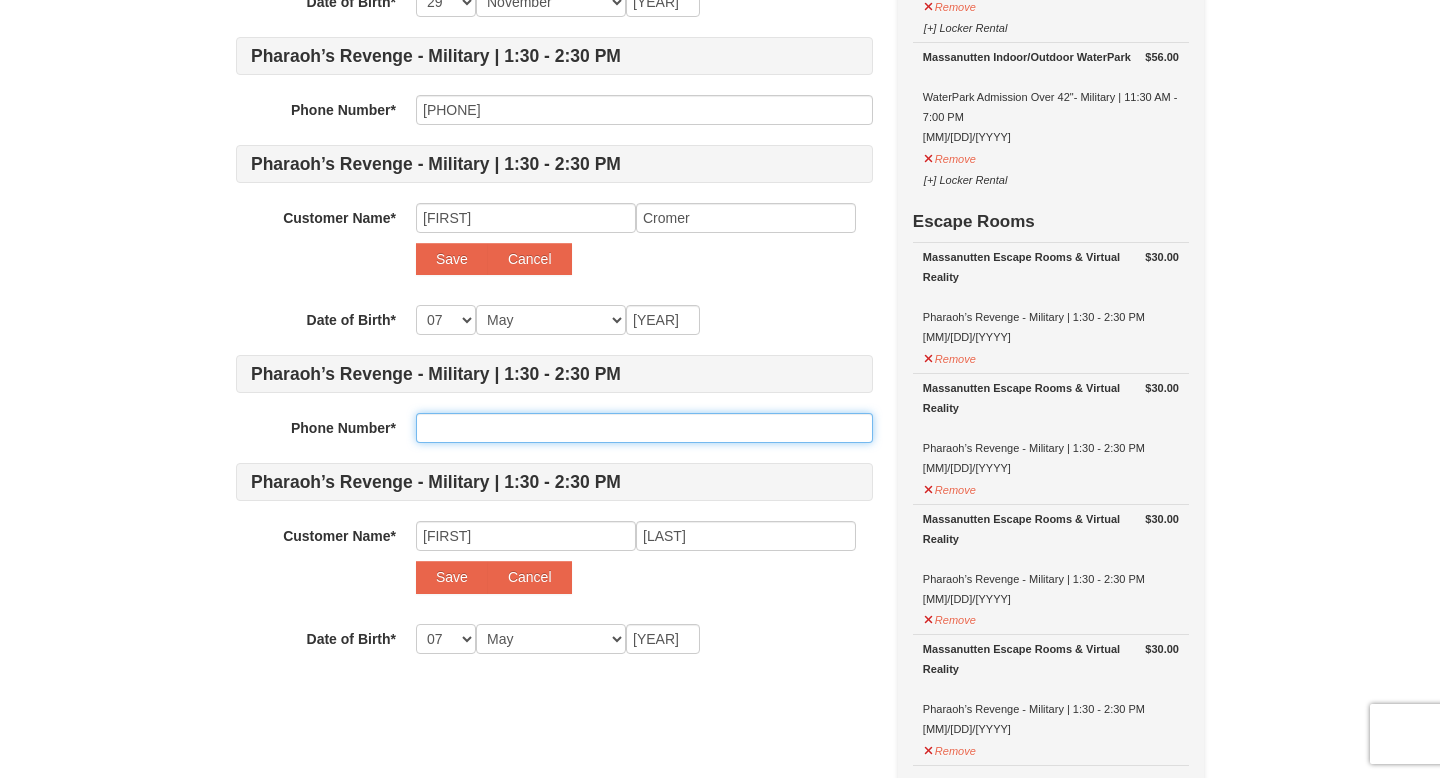 click at bounding box center [644, 428] 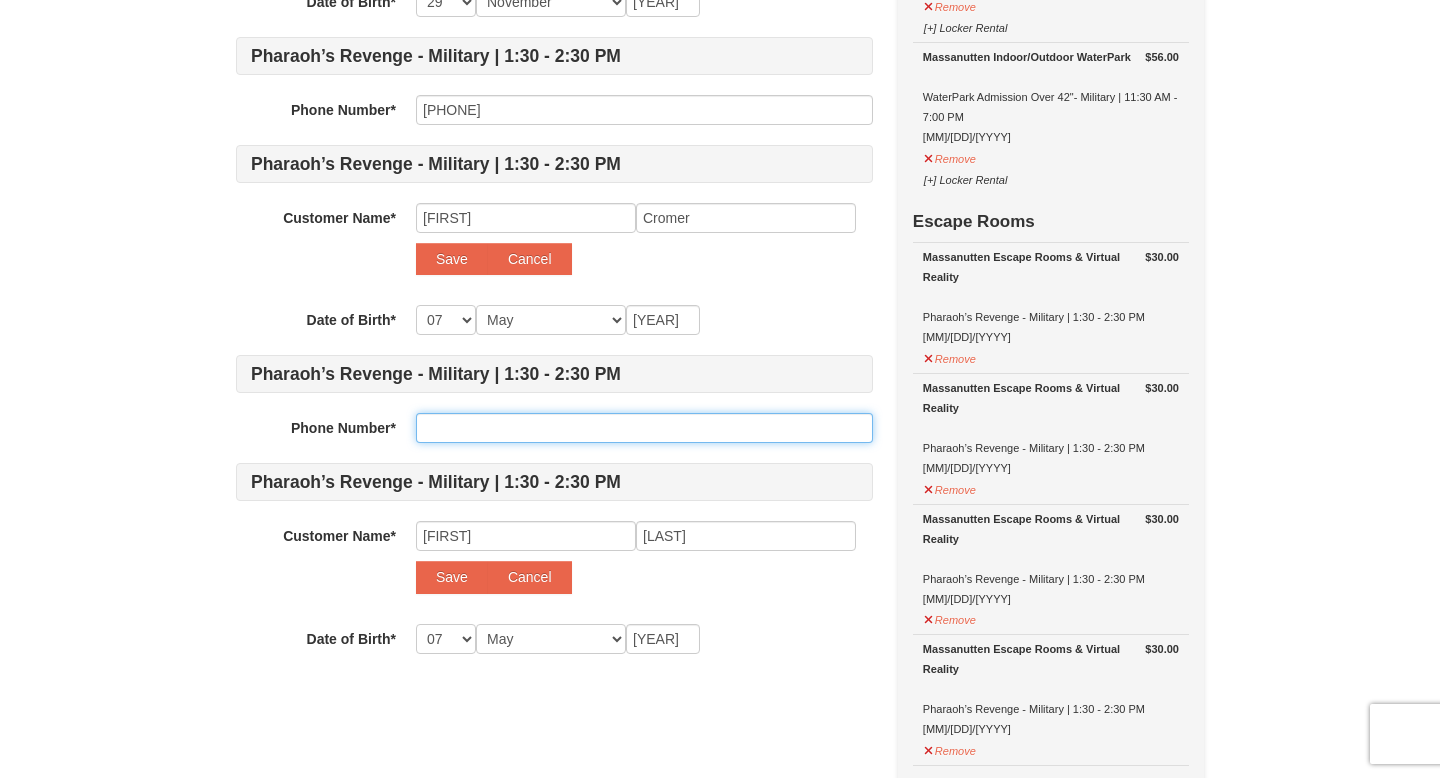 type on "3" 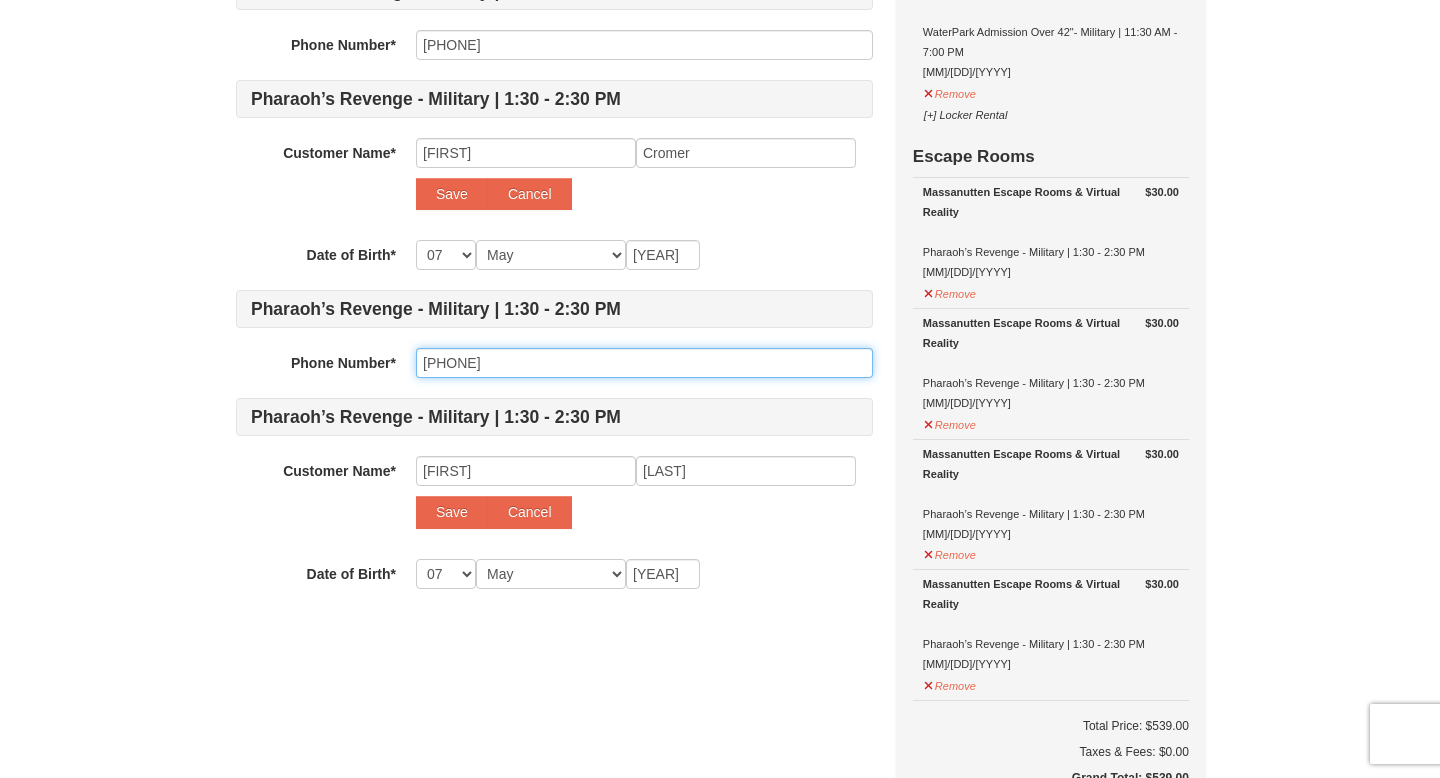 scroll, scrollTop: 807, scrollLeft: 0, axis: vertical 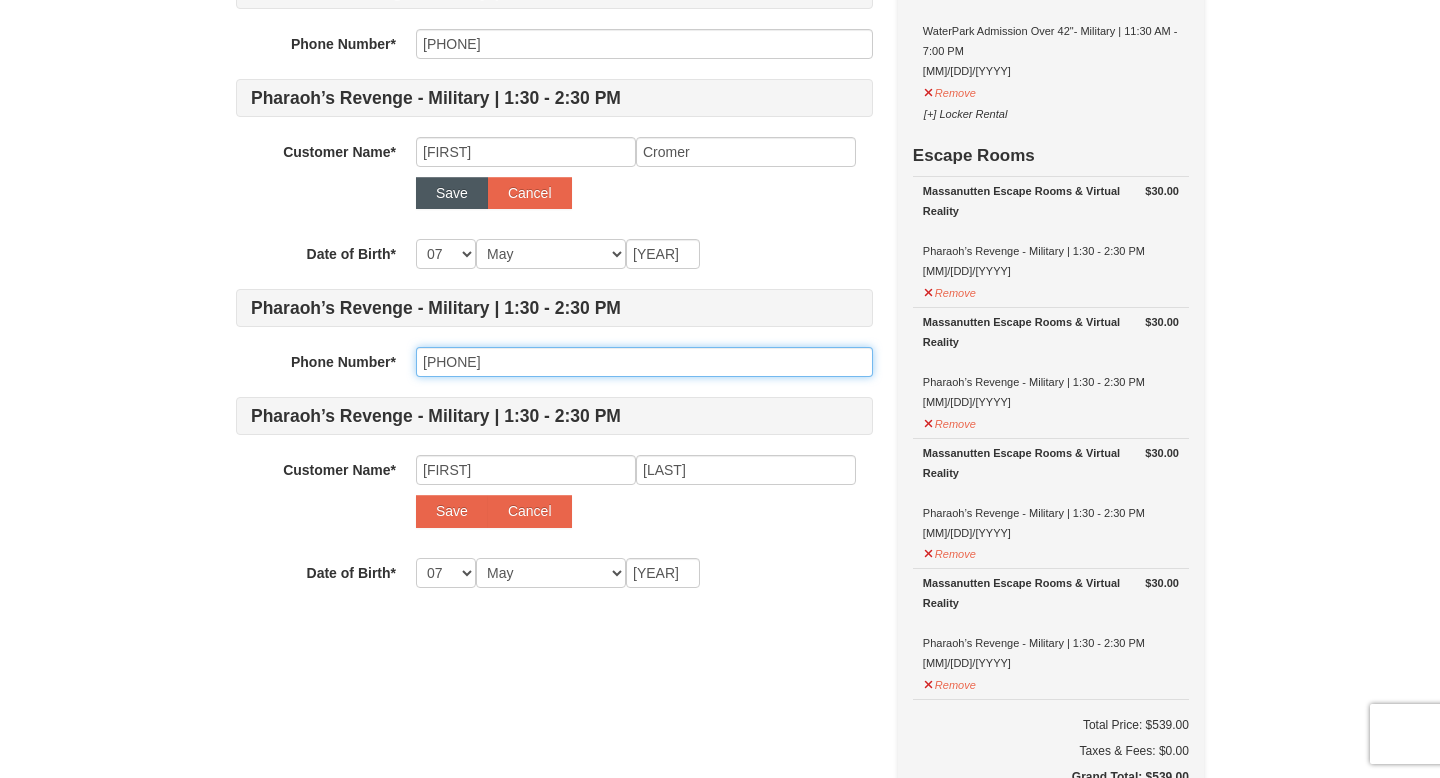 type on "240-907-7459" 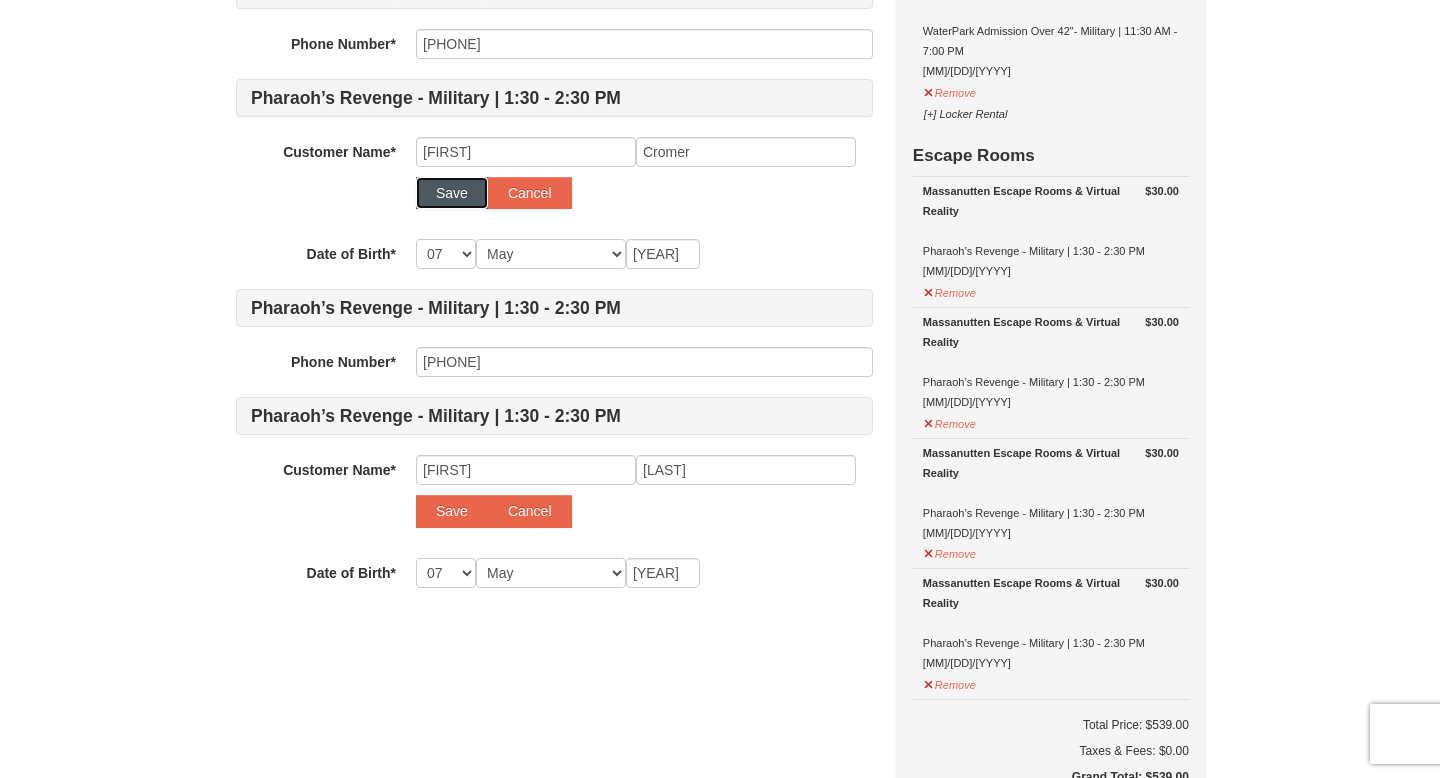 click on "Save" at bounding box center (452, 193) 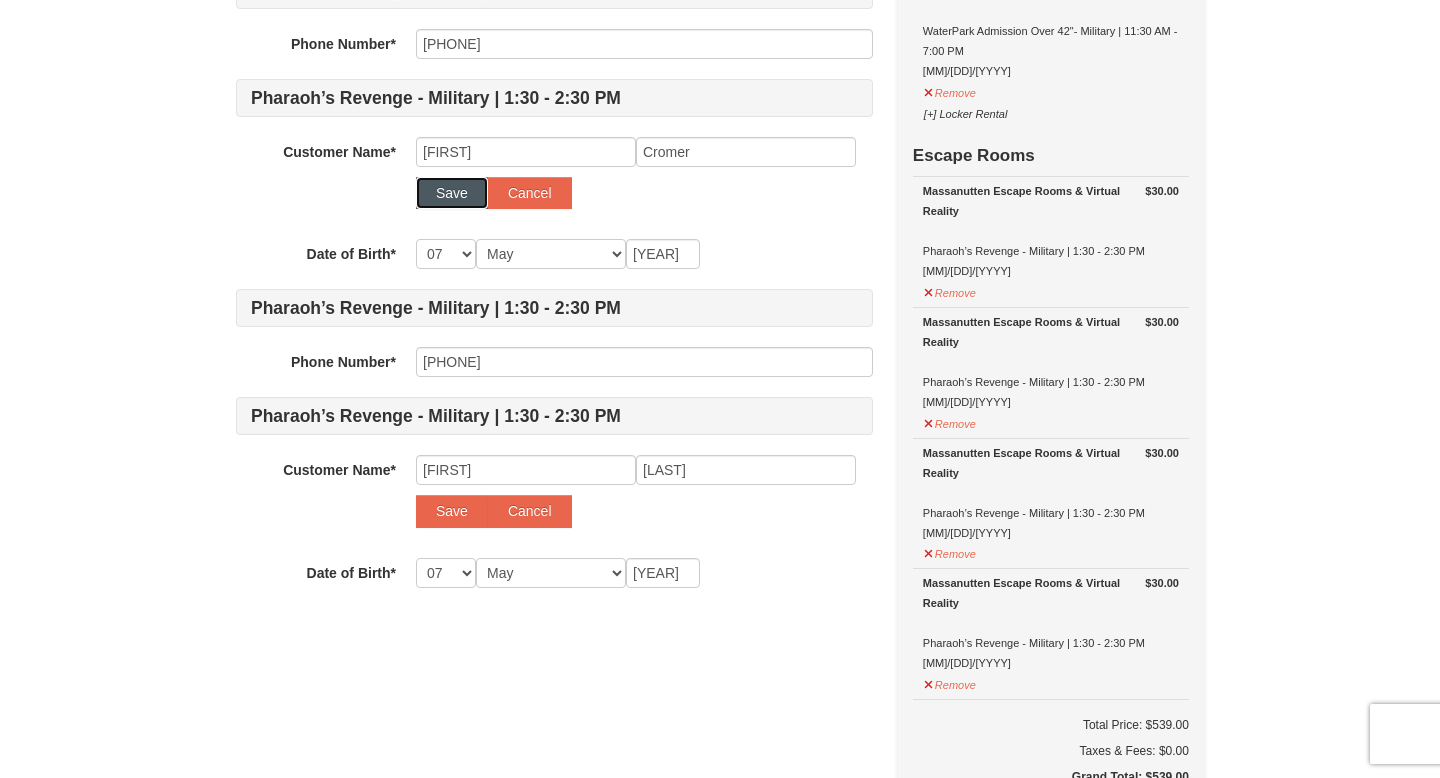 select 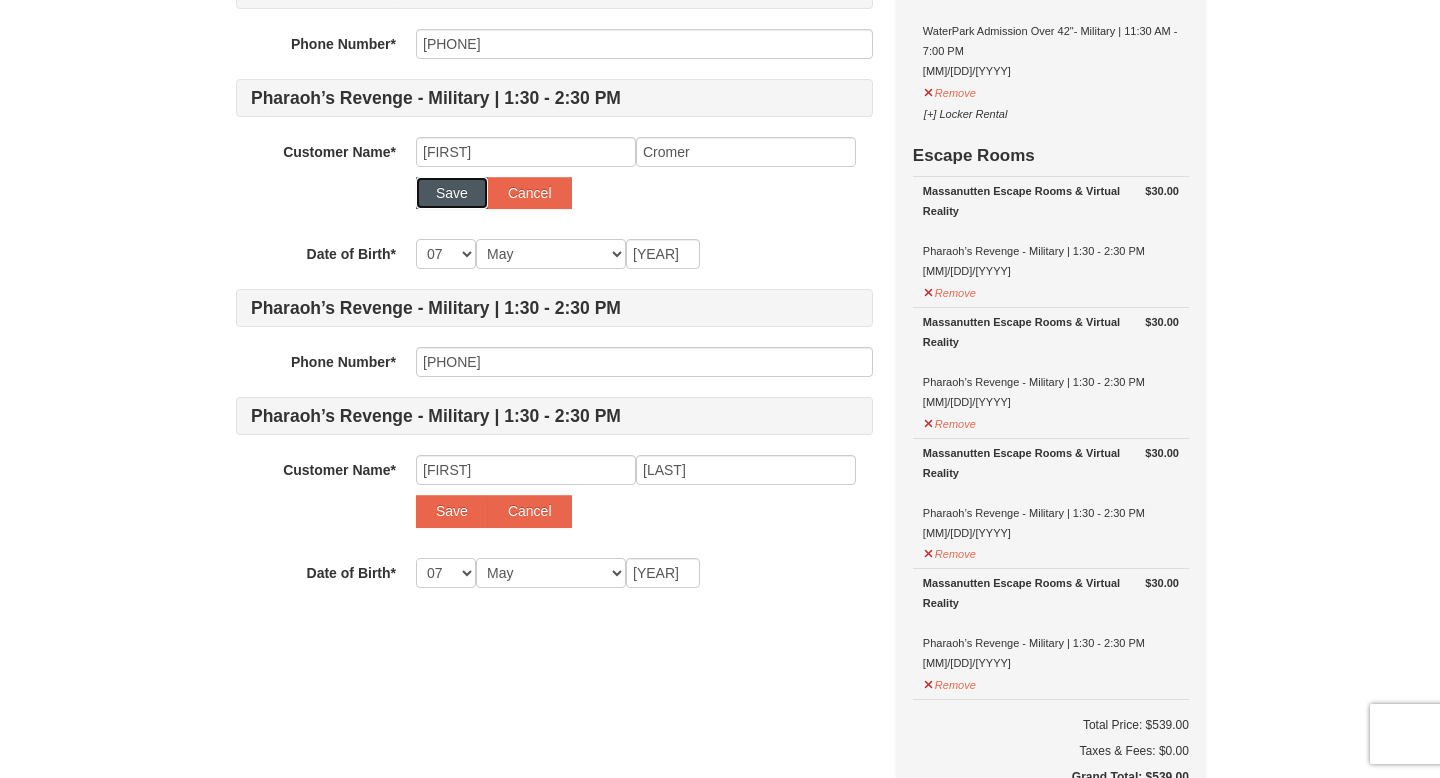 select 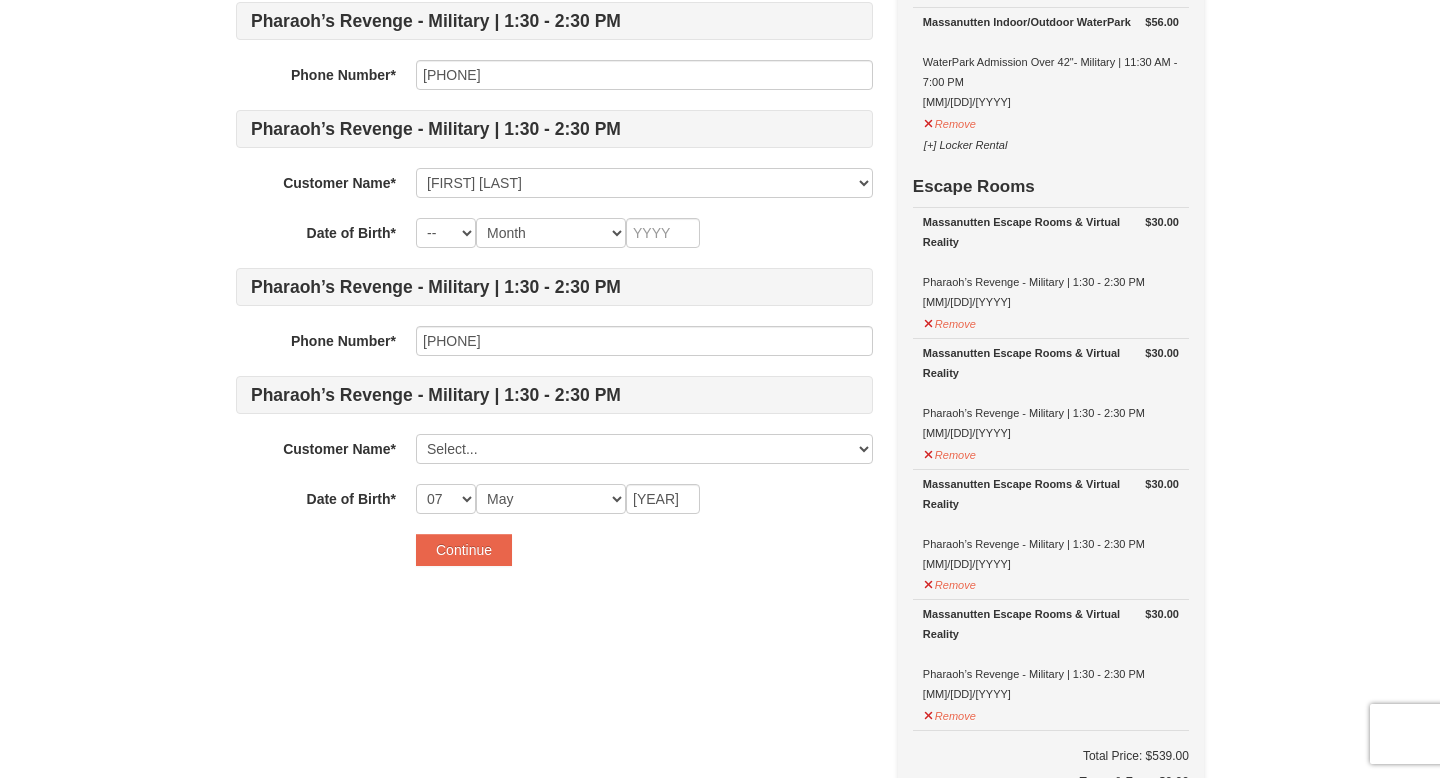 scroll, scrollTop: 782, scrollLeft: 0, axis: vertical 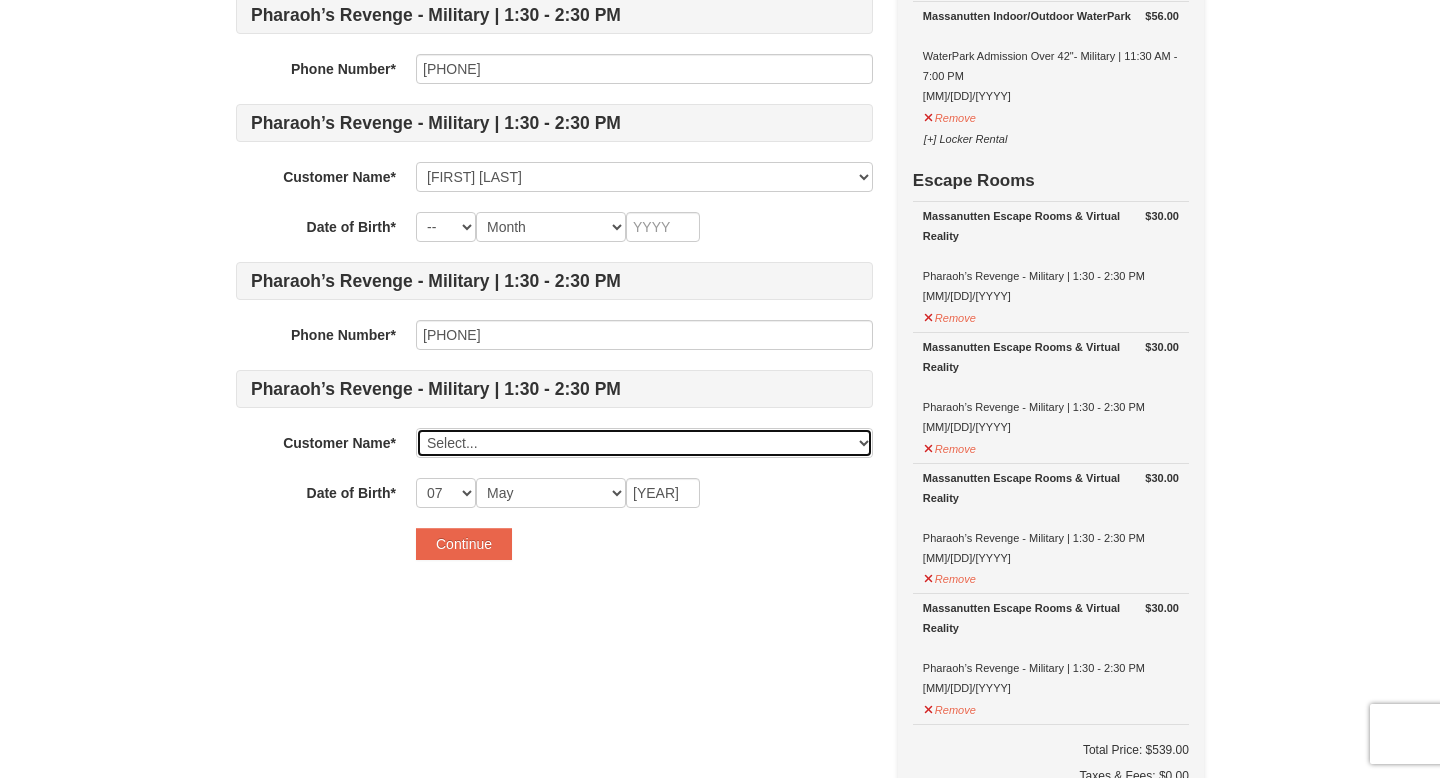 click on "Select... KEVIN CROMER Natika Cromer Kacey Cromer Add New..." at bounding box center [644, 443] 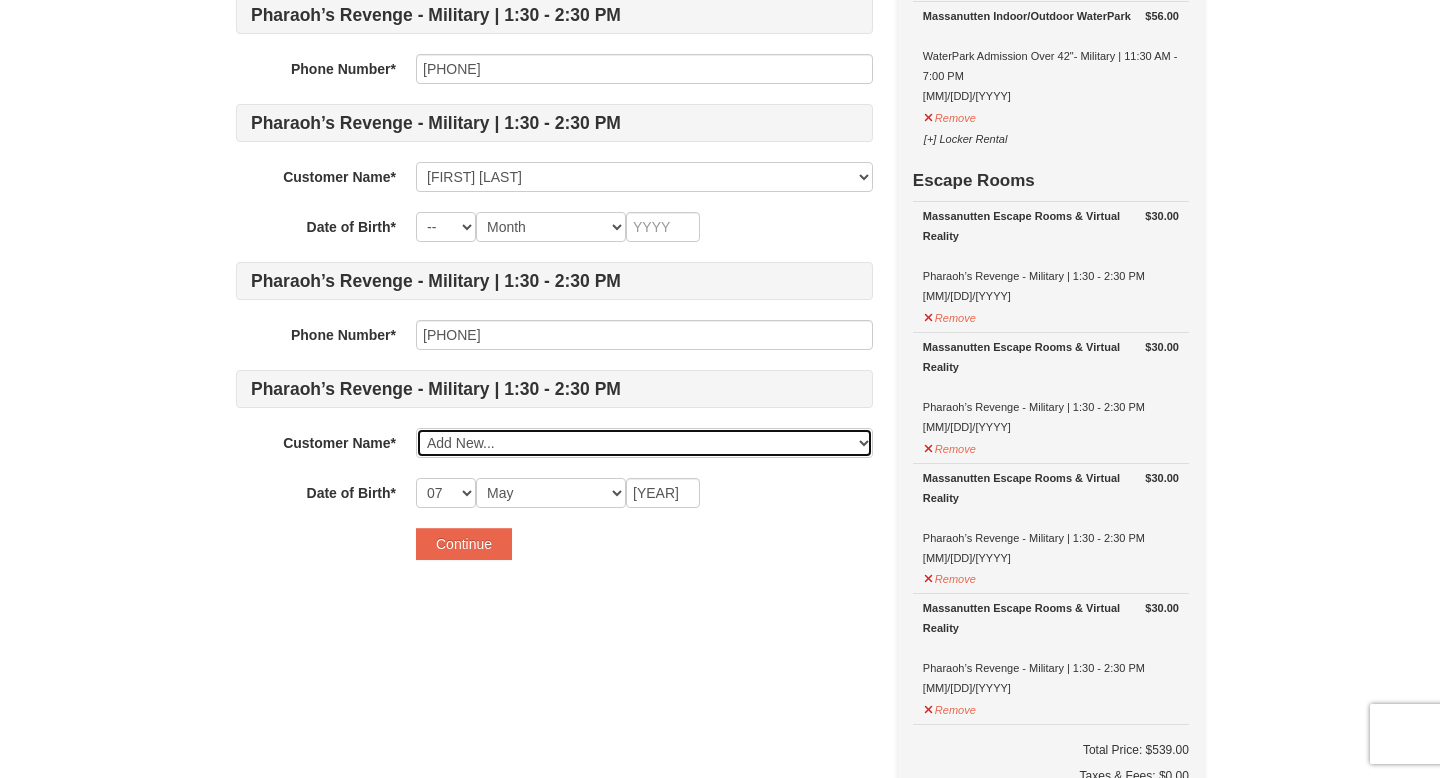 type 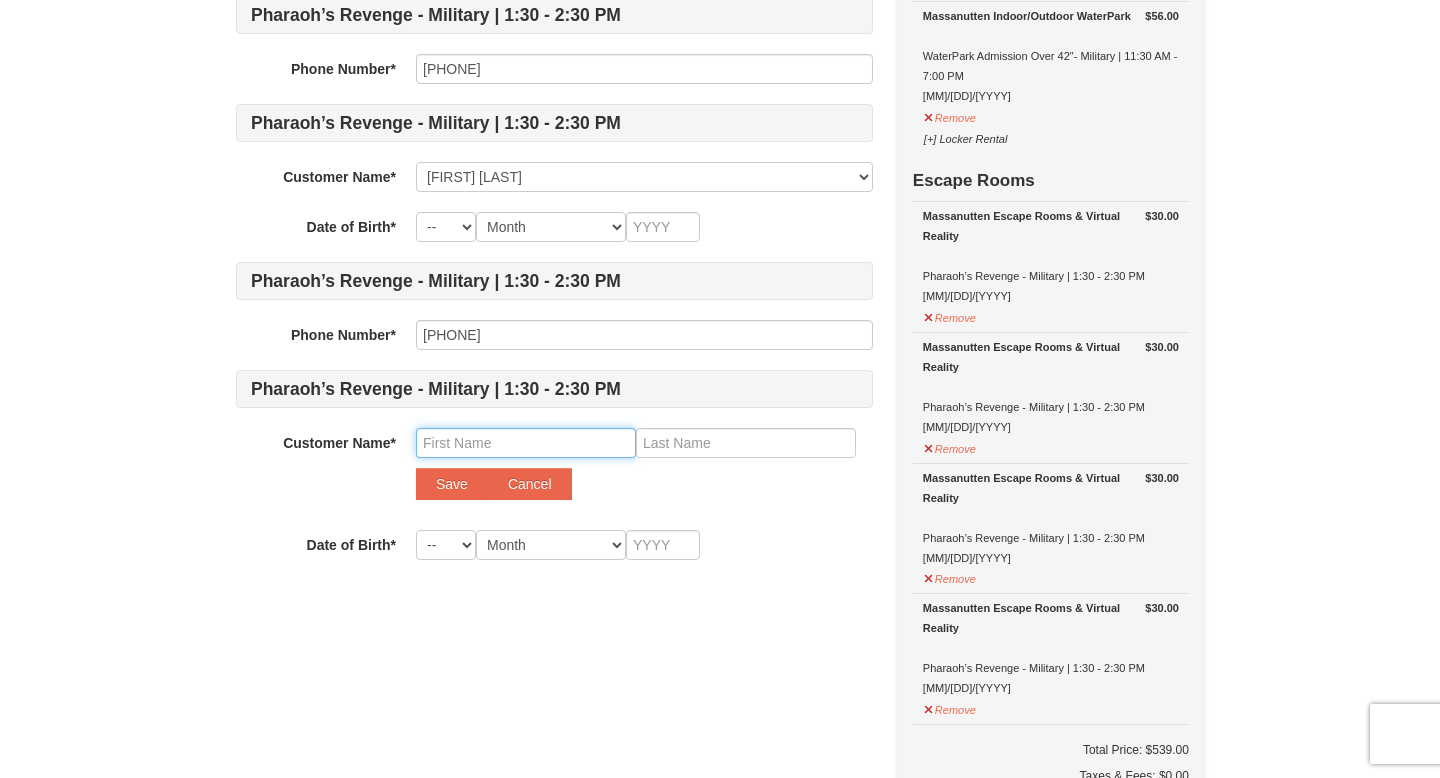 click at bounding box center (526, 443) 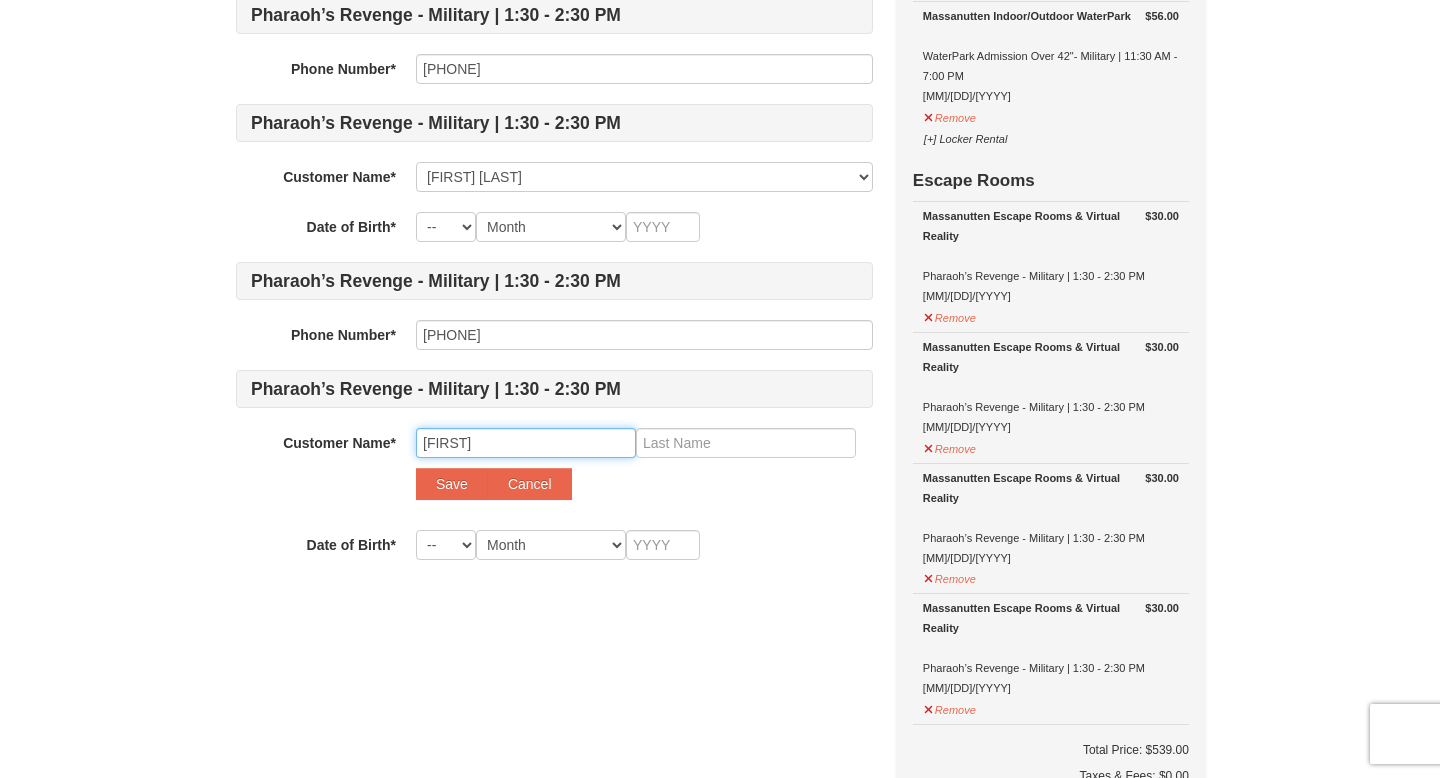 type on "Da'Irena" 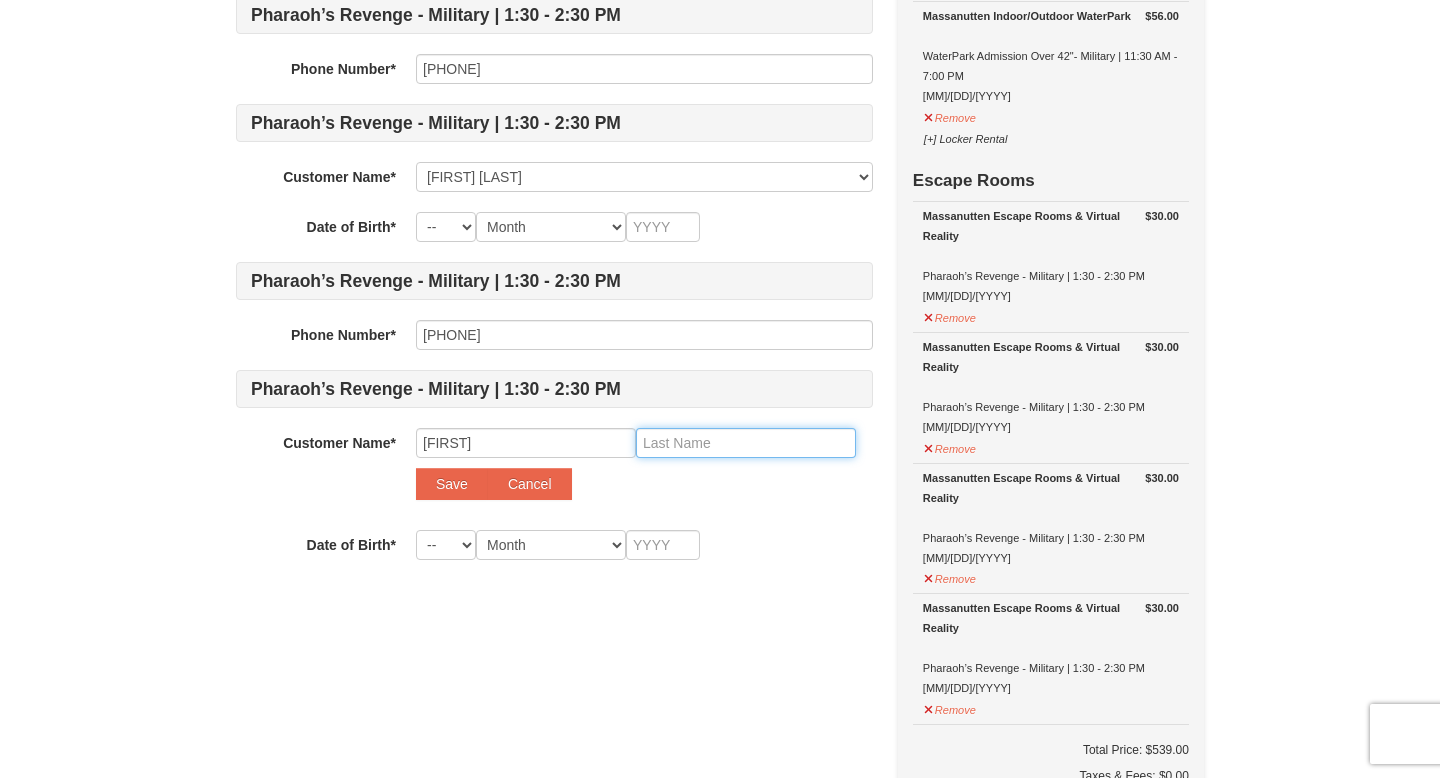 click at bounding box center [746, 443] 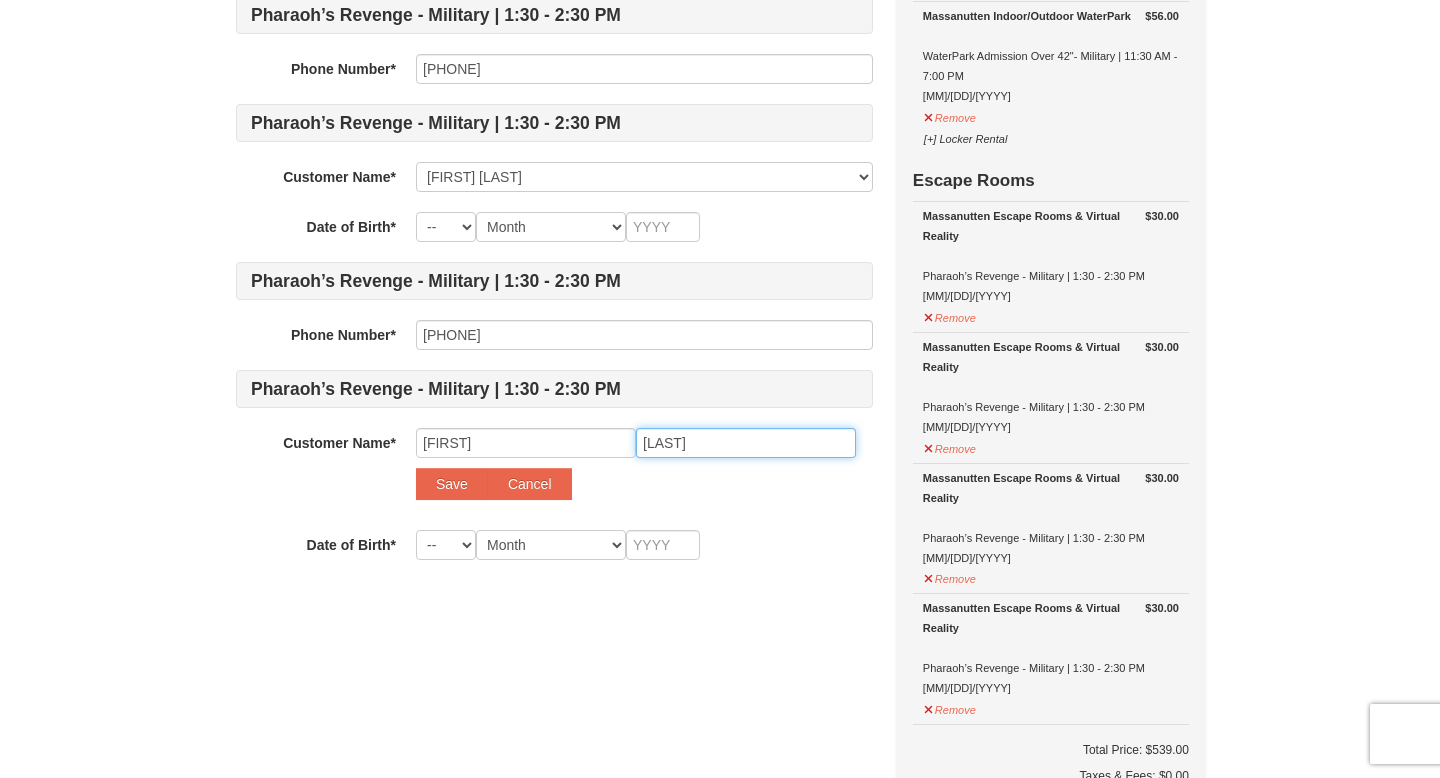 type on "Easter" 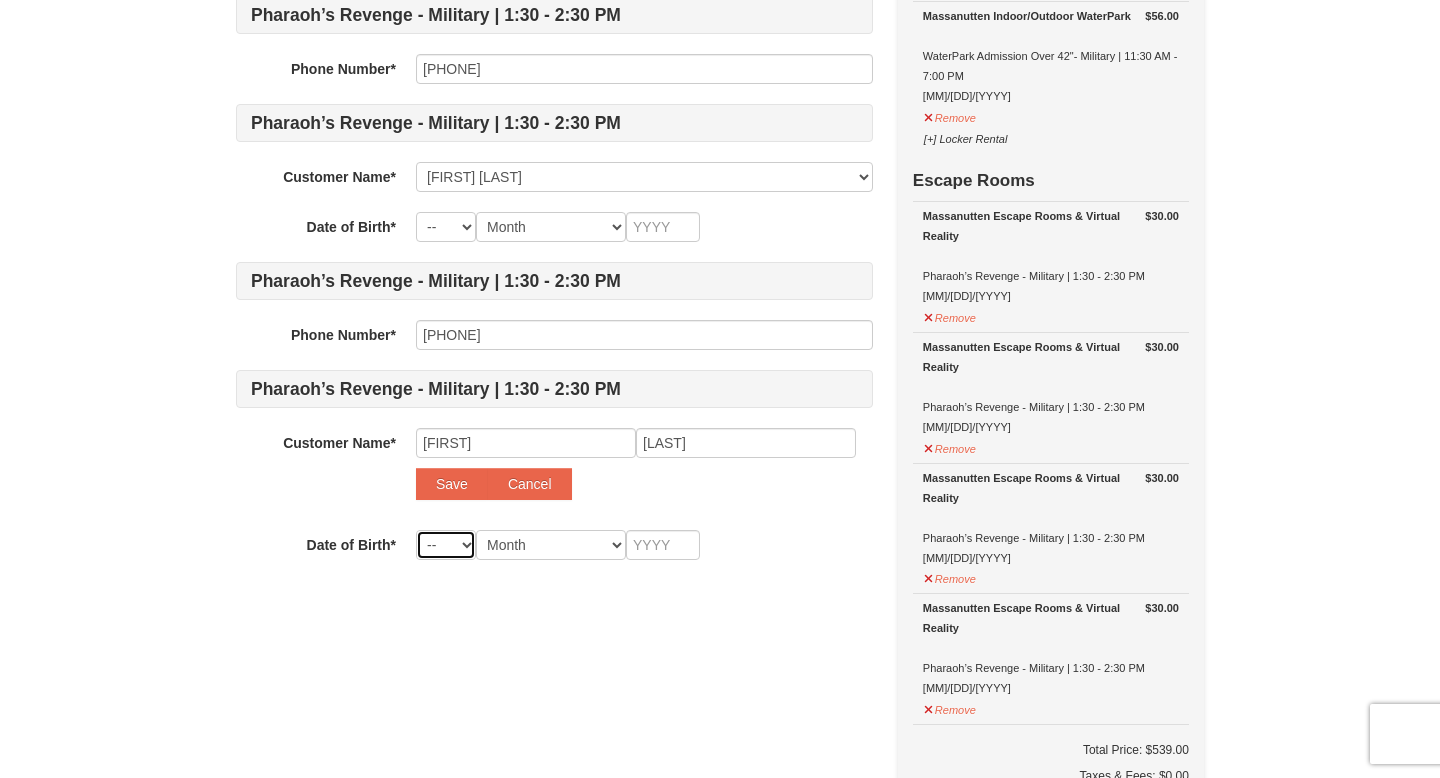click on "-- 01 02 03 04 05 06 07 08 09 10 11 12 13 14 15 16 17 18 19 20 21 22 23 24 25 26 27 28 29 30 31" at bounding box center [446, 545] 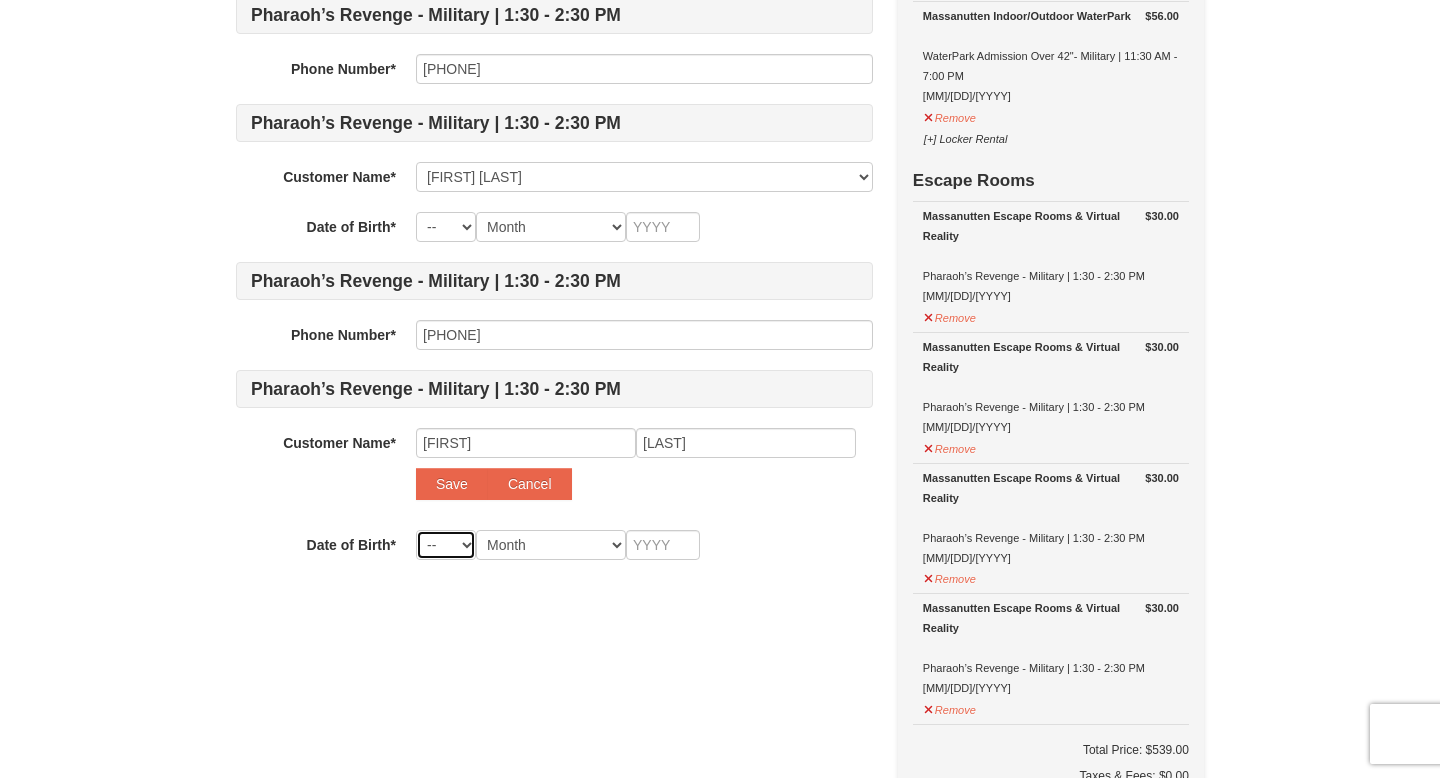select on "07" 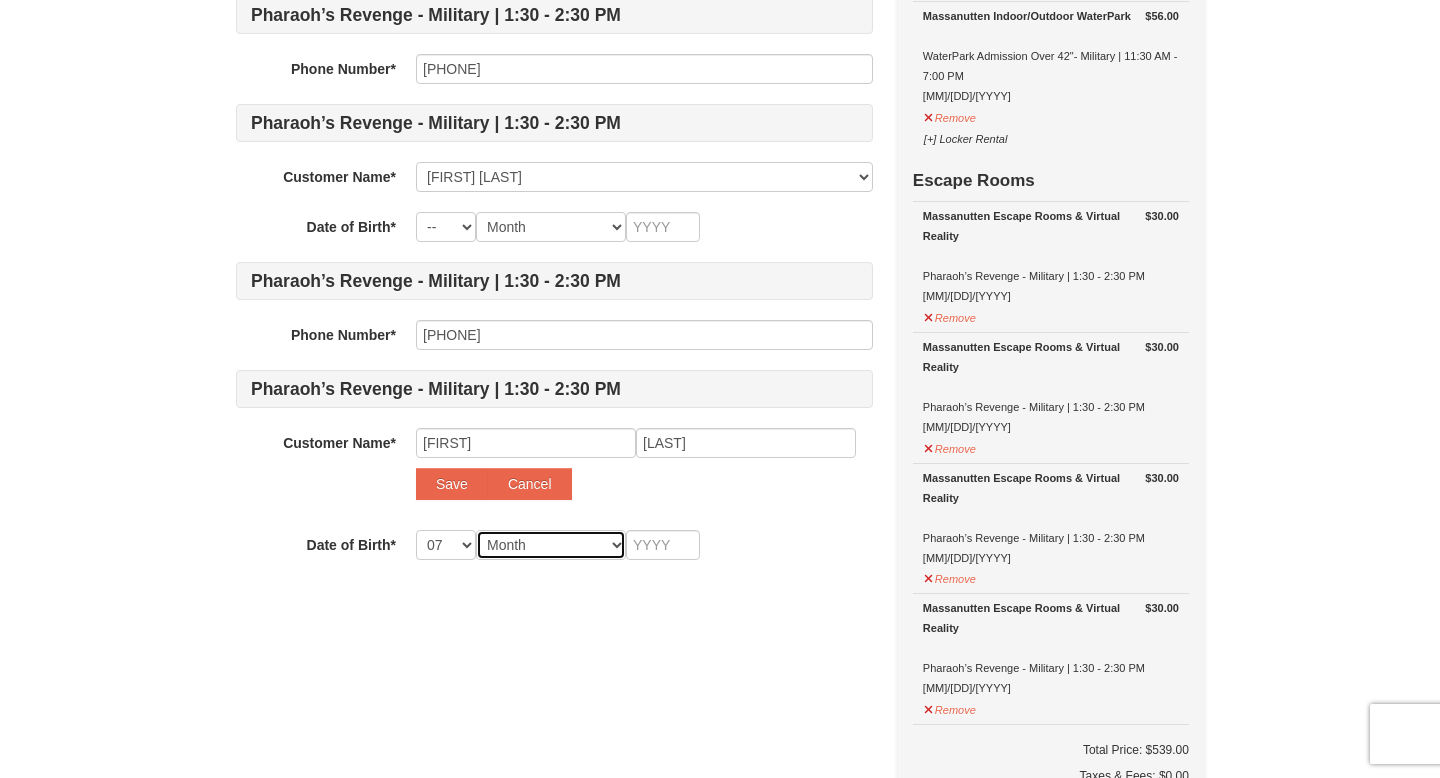 click on "Month January February March April May June July August September October November December" at bounding box center (551, 545) 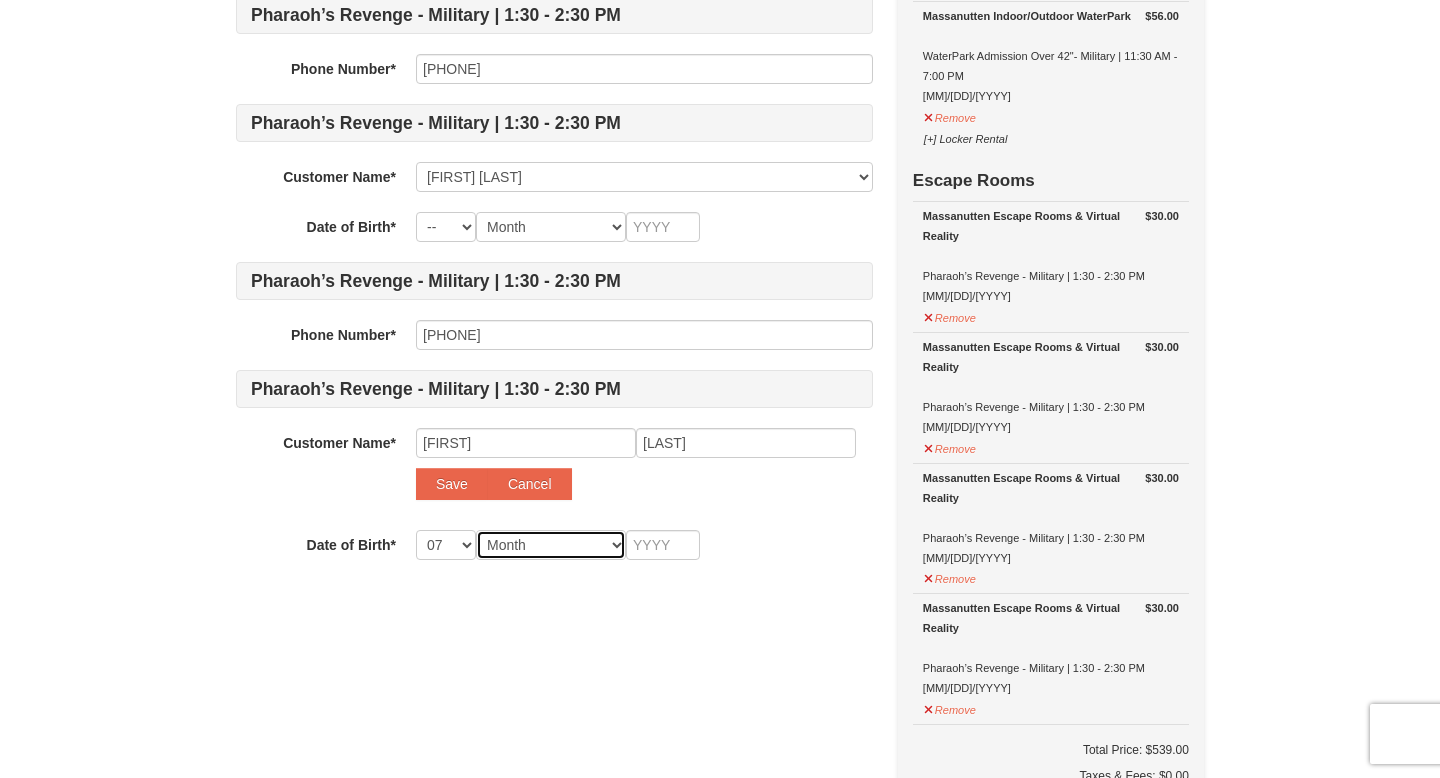 select on "05" 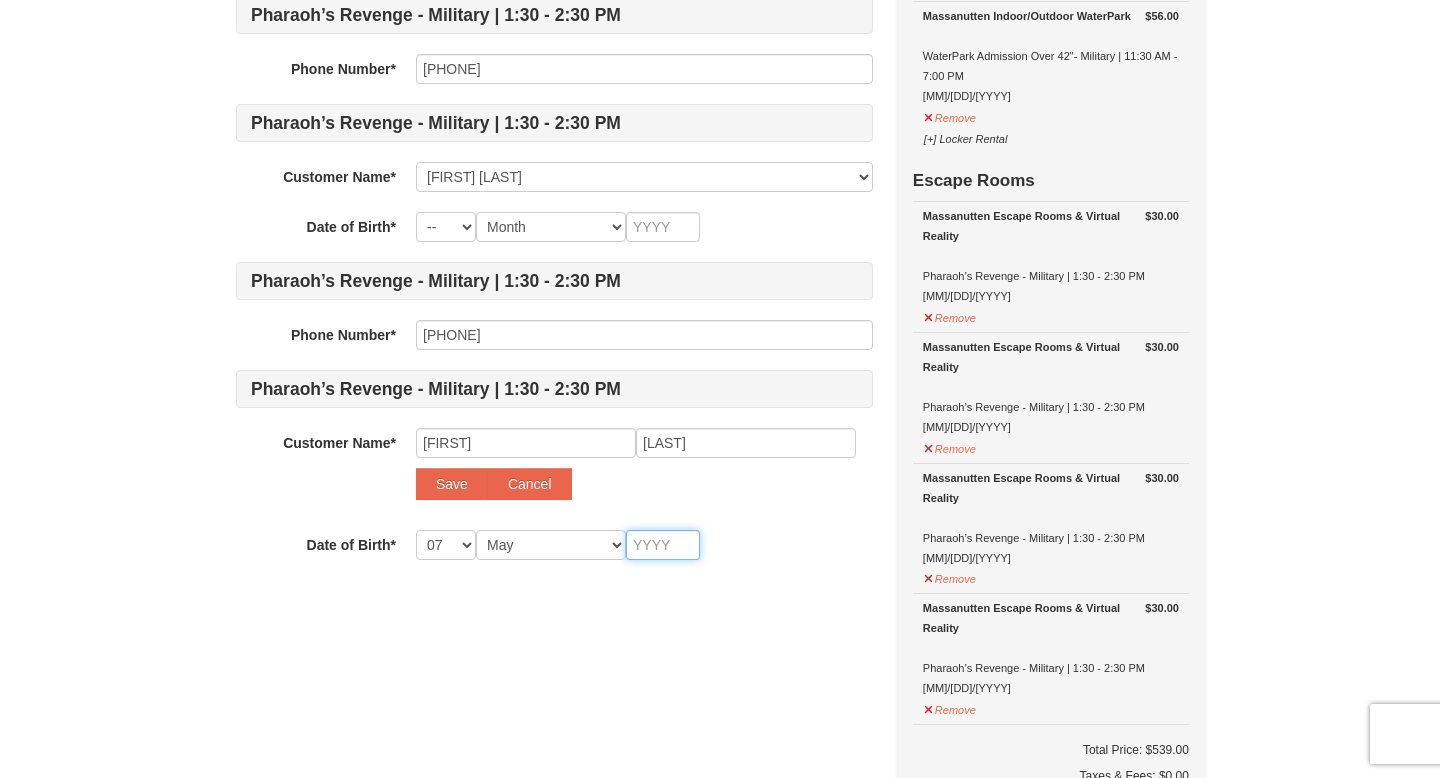 click at bounding box center (663, 545) 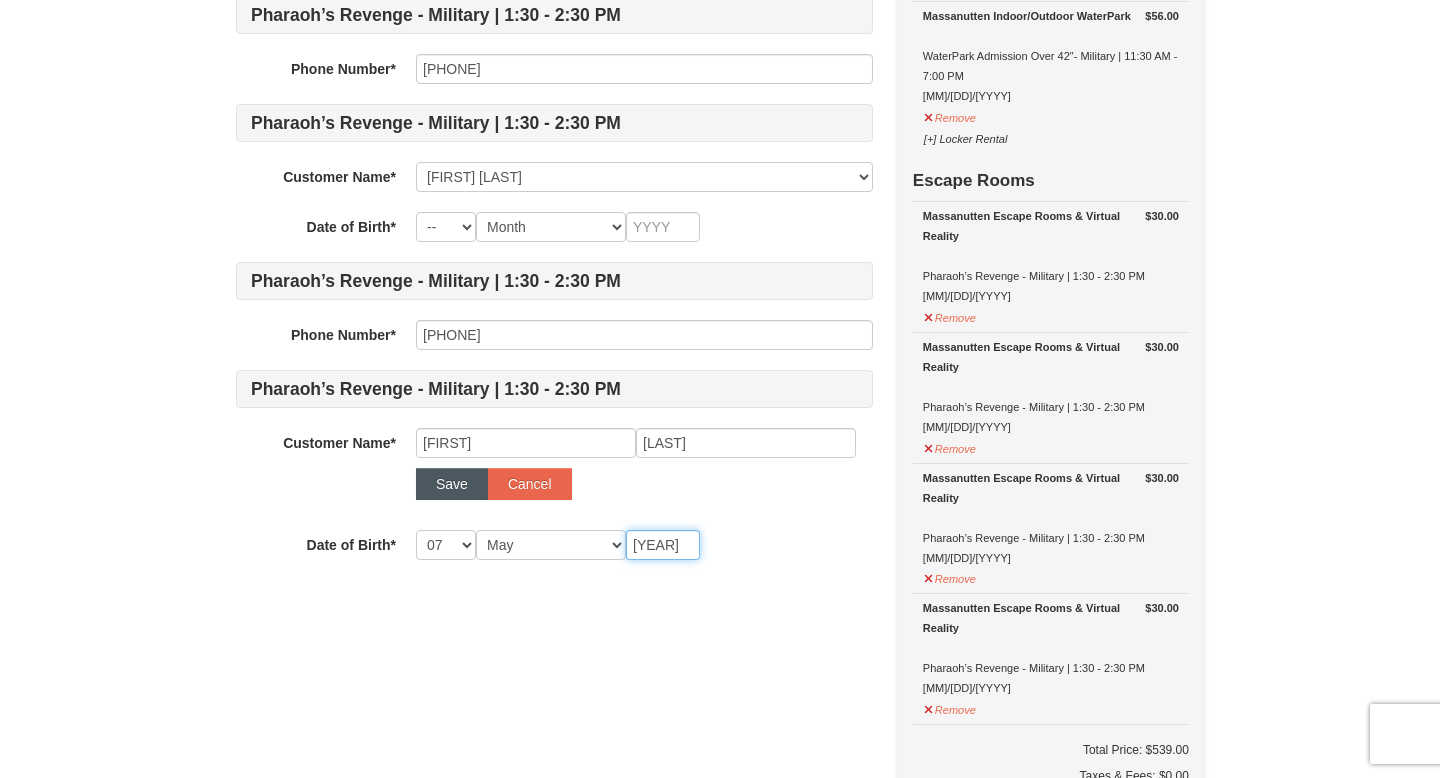 type on "2009" 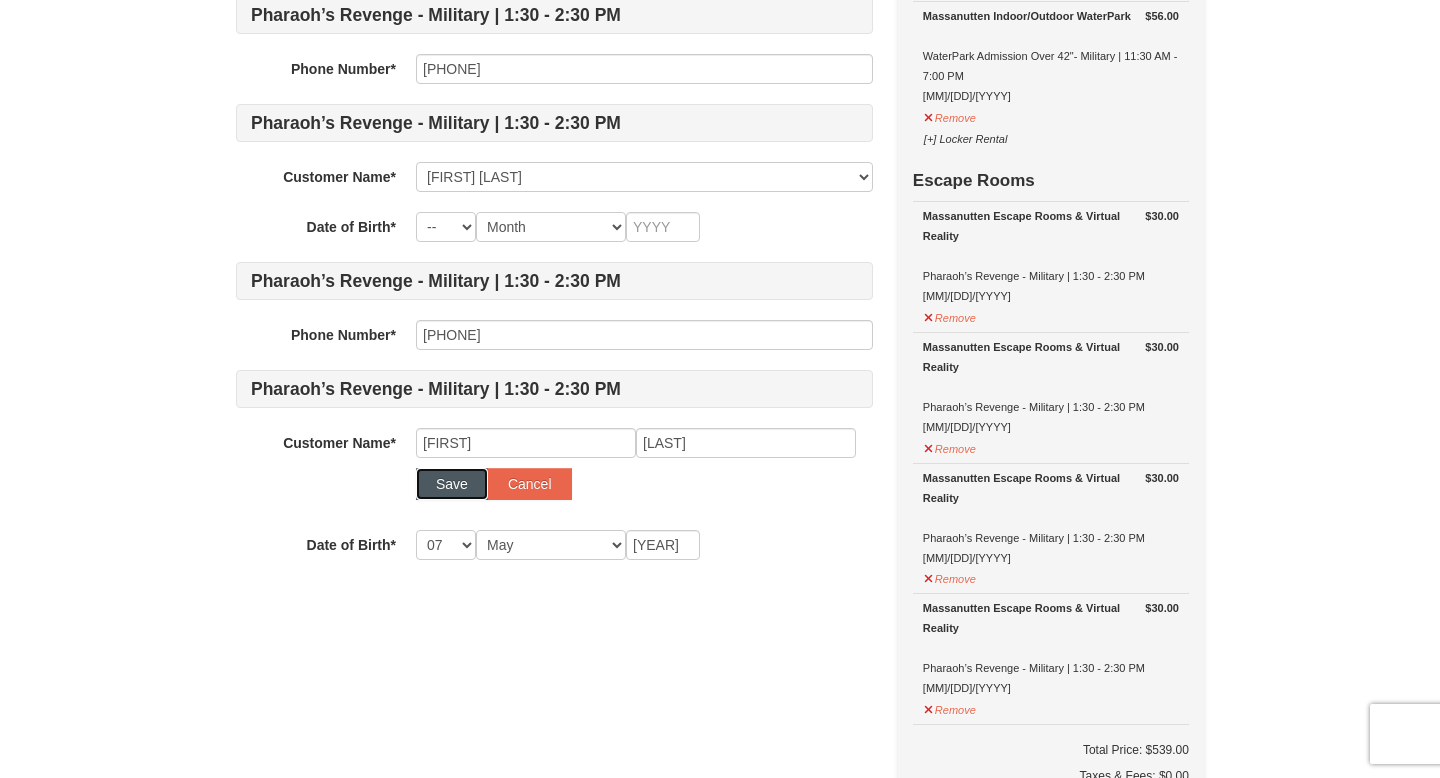 click on "Save" at bounding box center [452, 484] 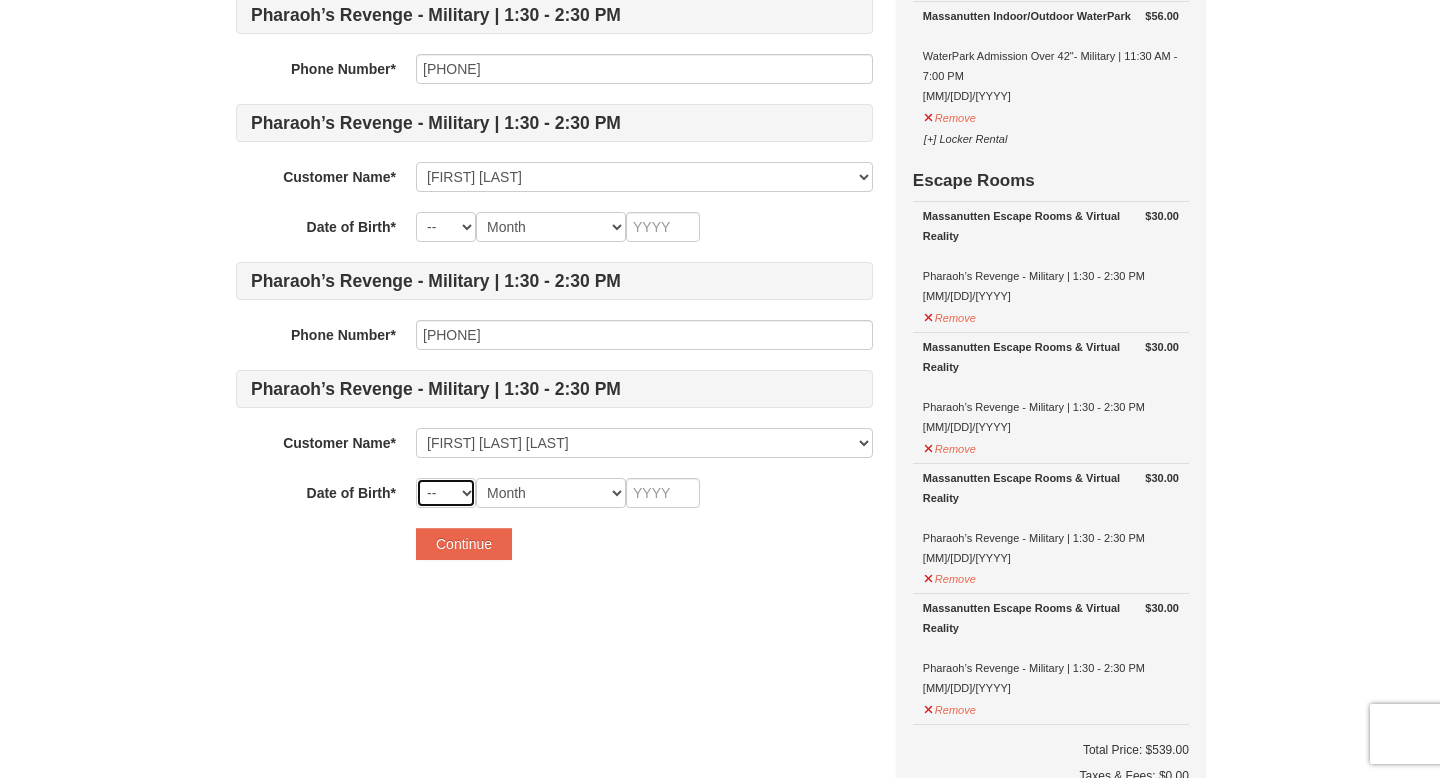 click on "-- 01 02 03 04 05 06 07 08 09 10 11 12 13 14 15 16 17 18 19 20 21 22 23 24 25 26 27 28 29 30 31" at bounding box center (446, 493) 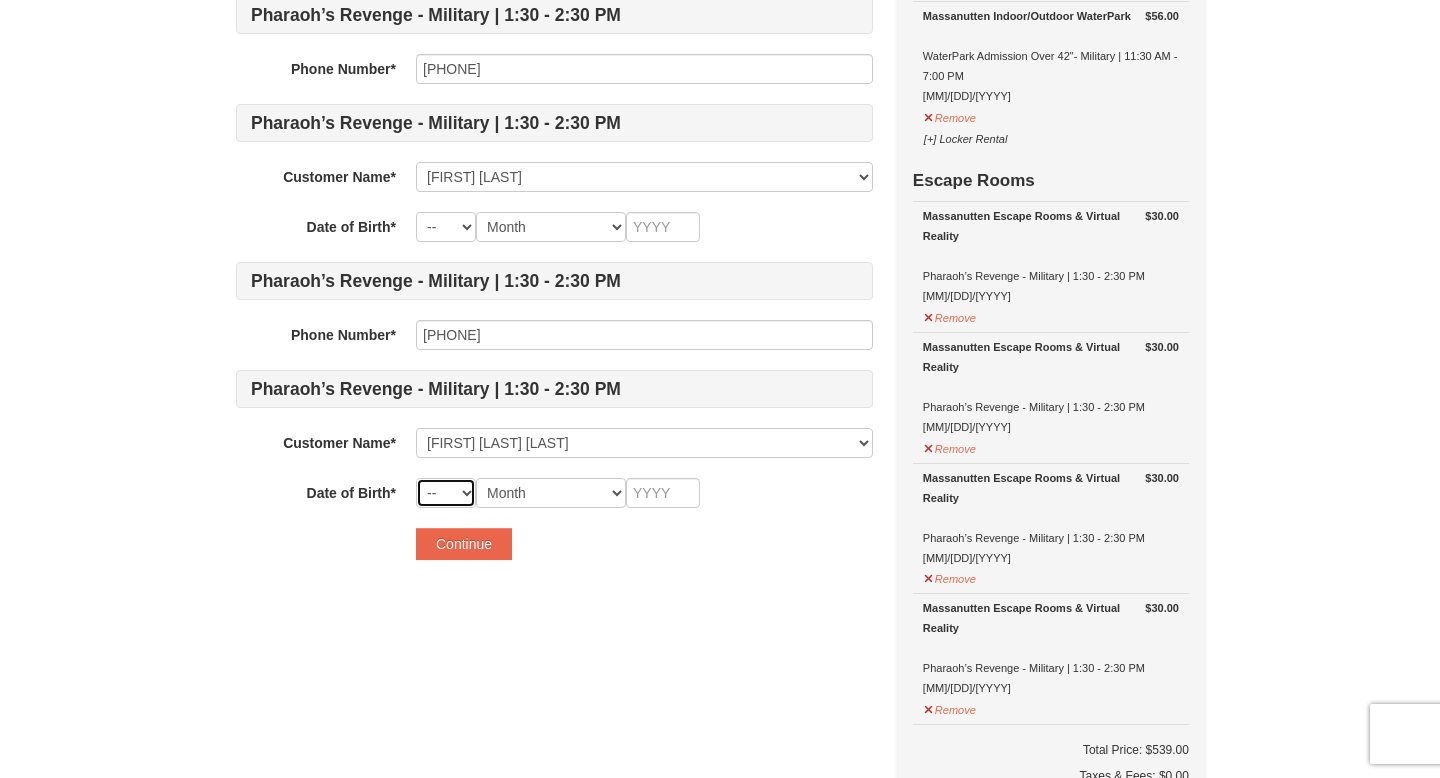 select on "05" 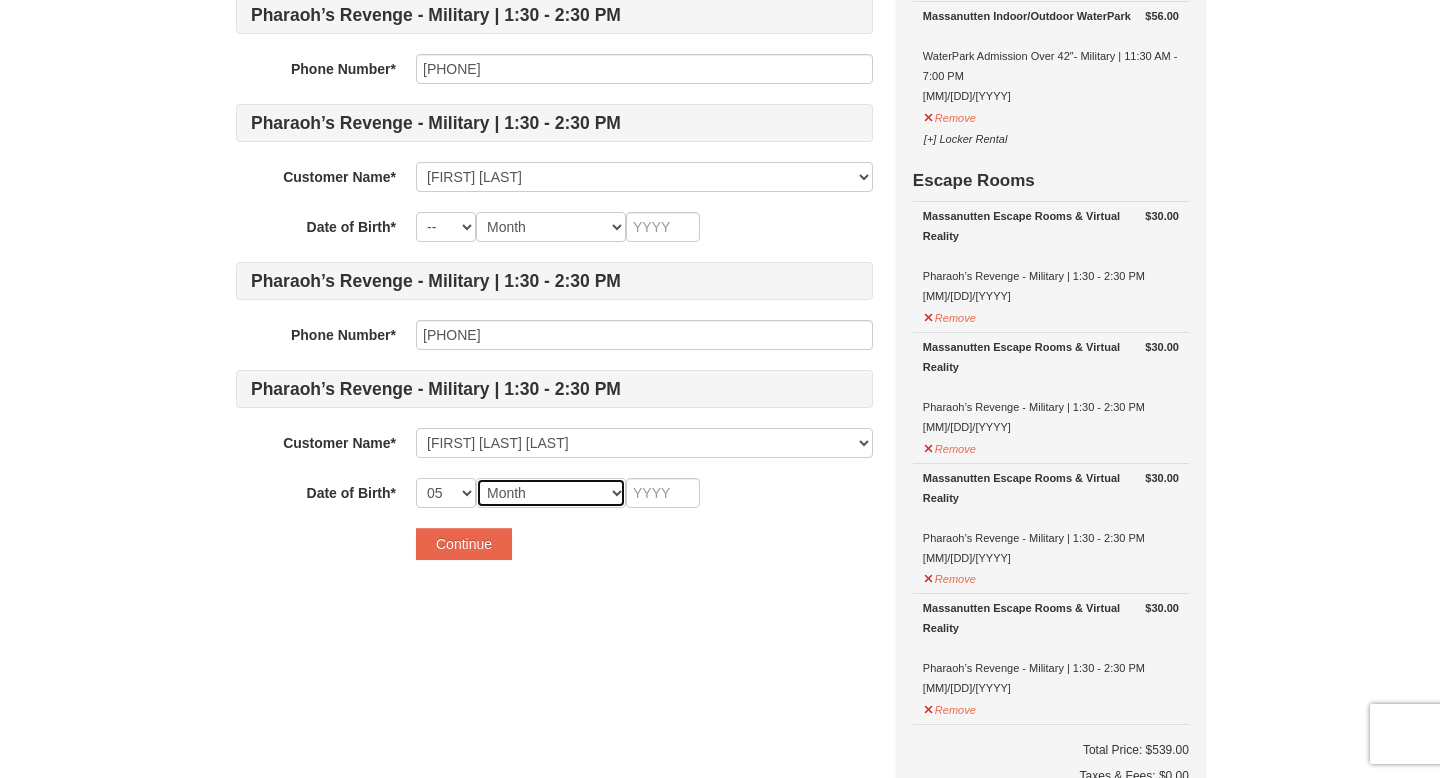click on "Month January February March April May June July August September October November December" at bounding box center (551, 493) 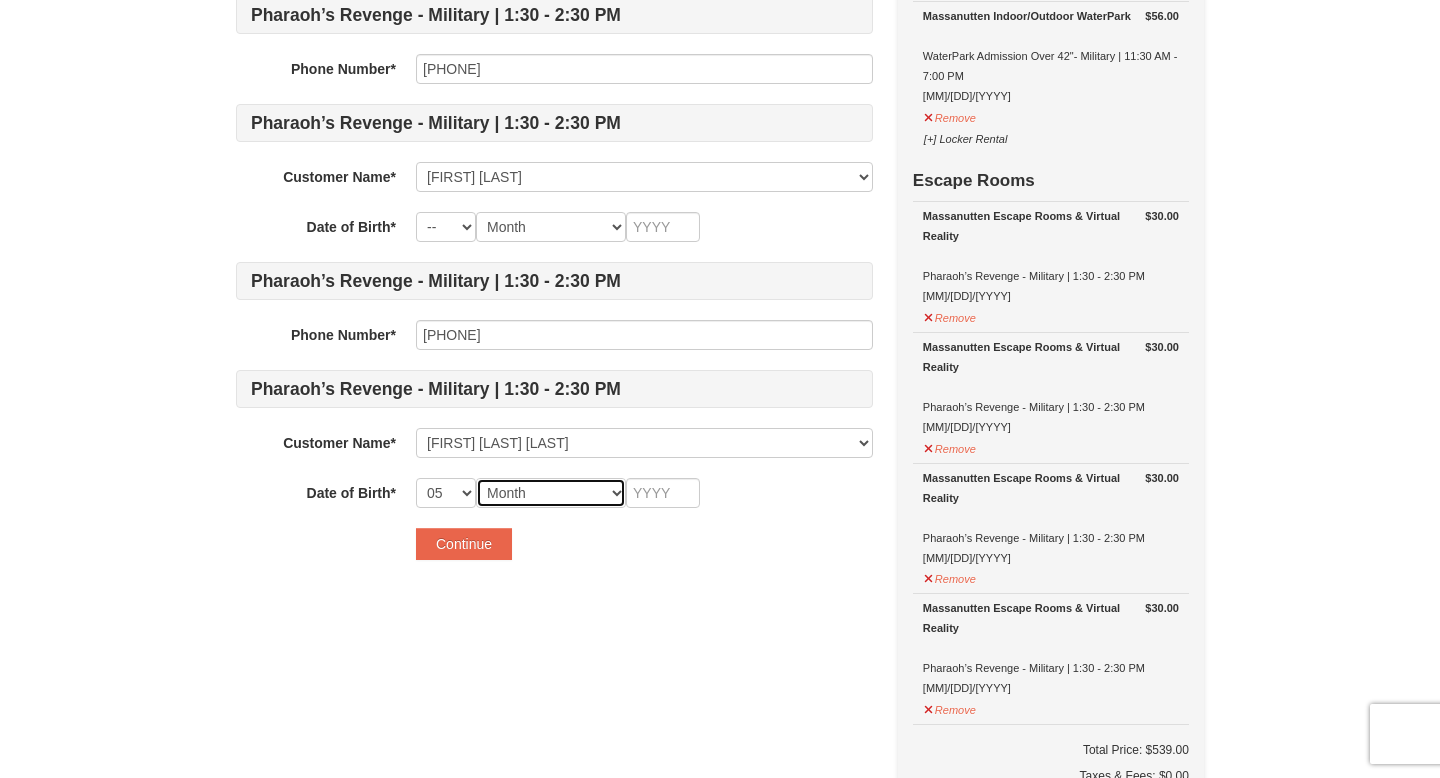 select on "05" 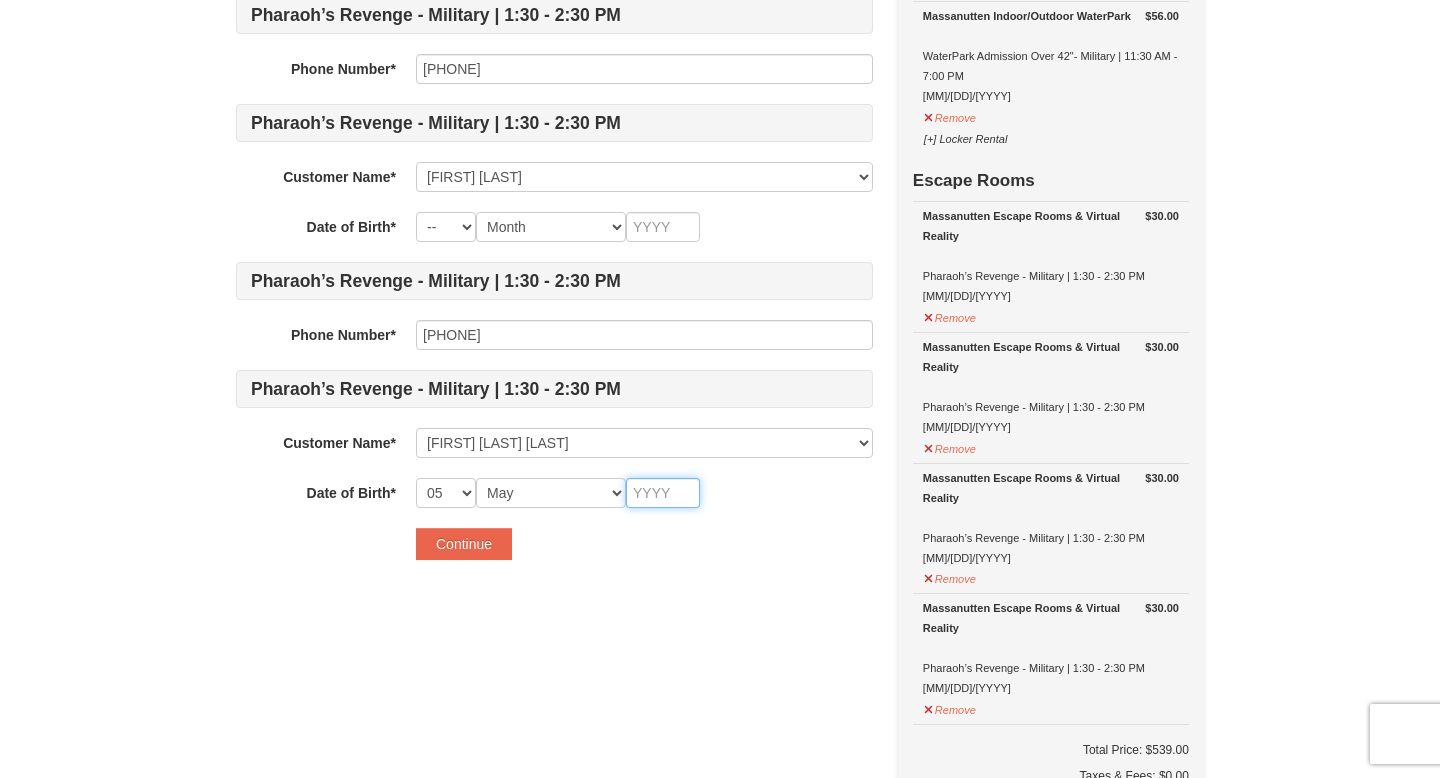 click at bounding box center [663, 493] 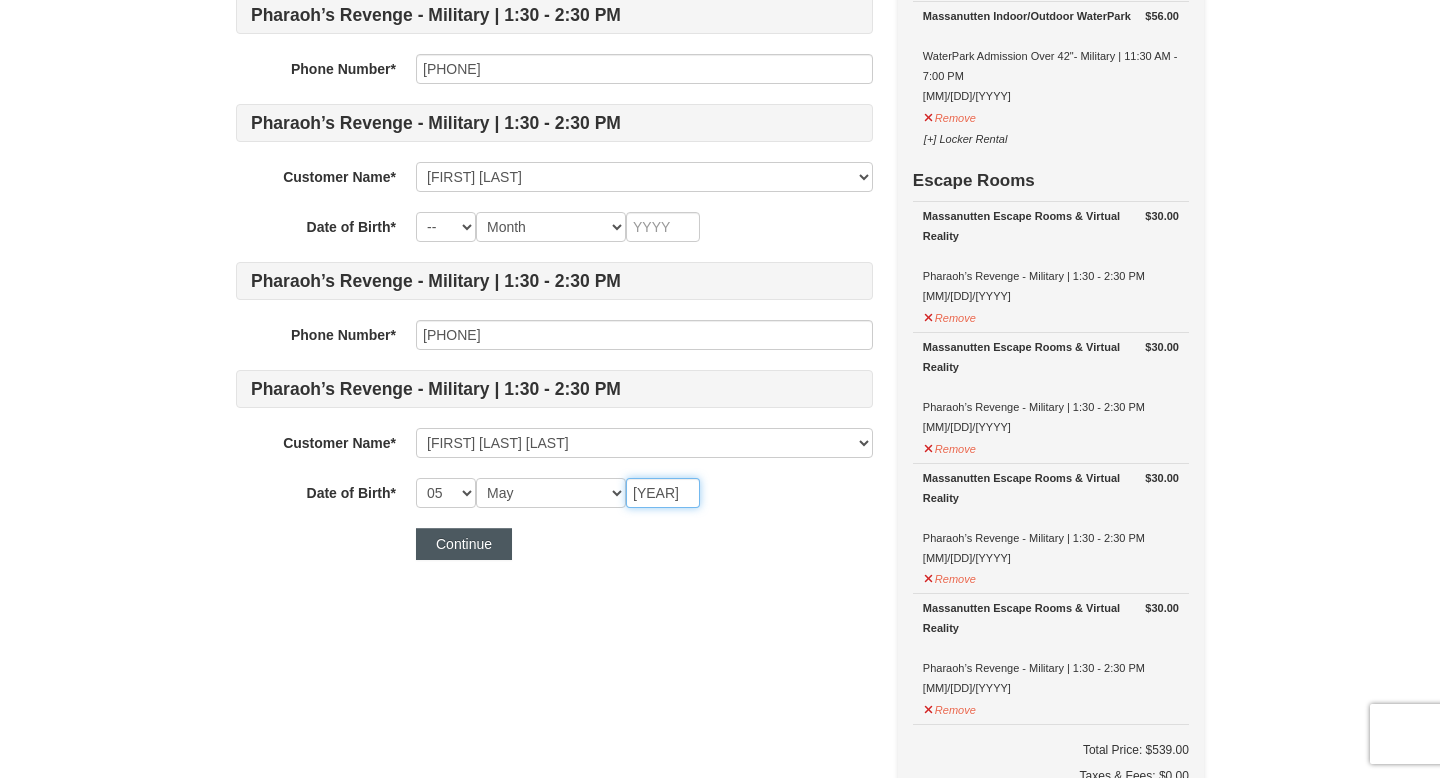type on "2009" 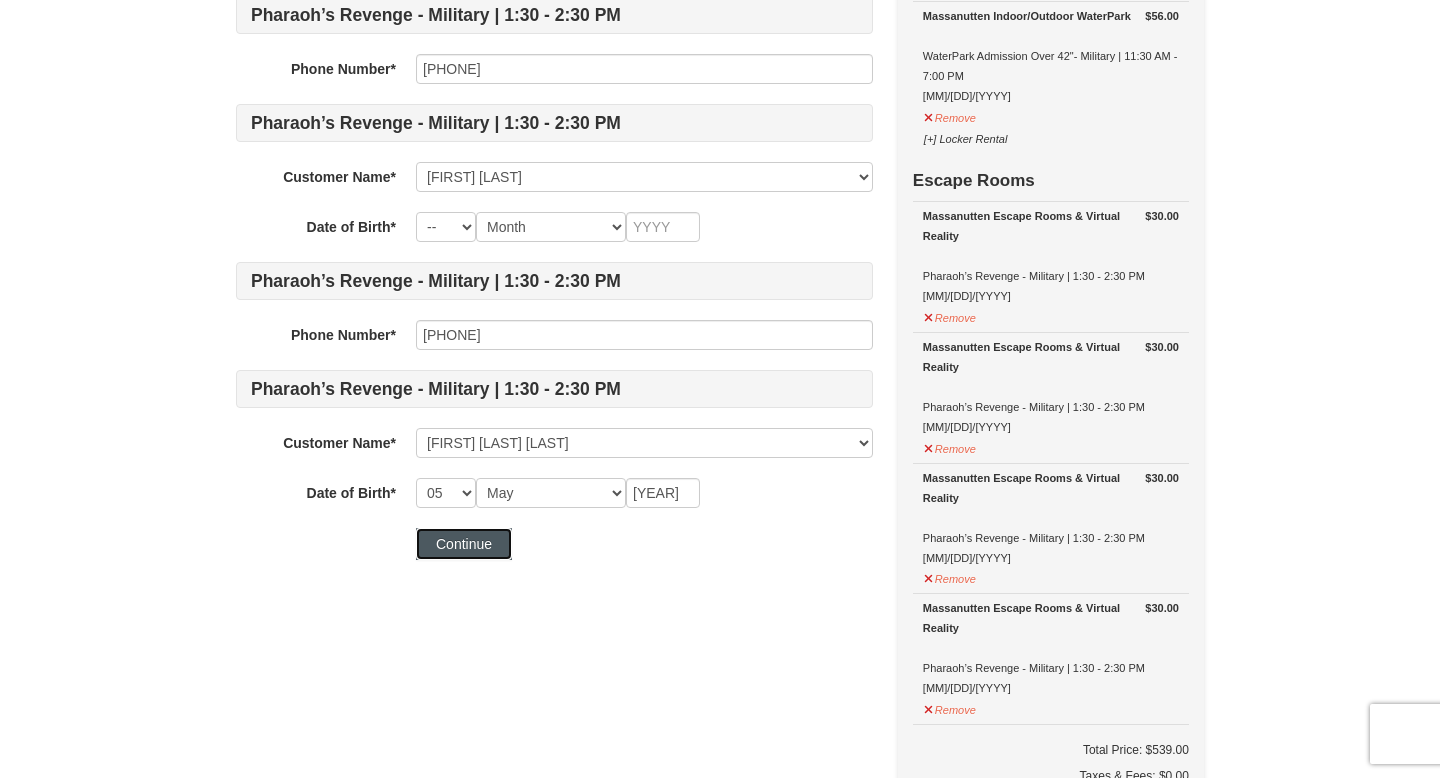 click on "Continue" at bounding box center [464, 544] 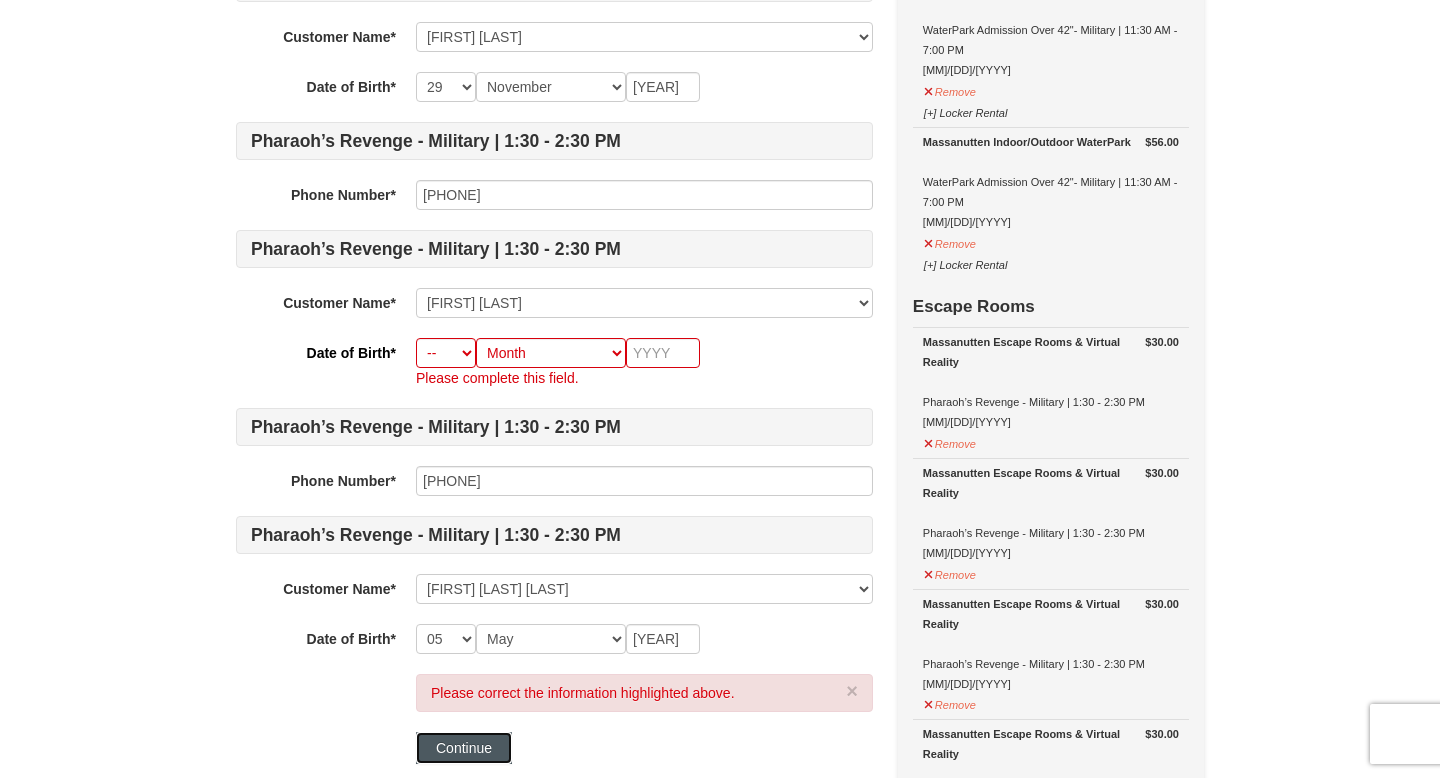 scroll, scrollTop: 654, scrollLeft: 0, axis: vertical 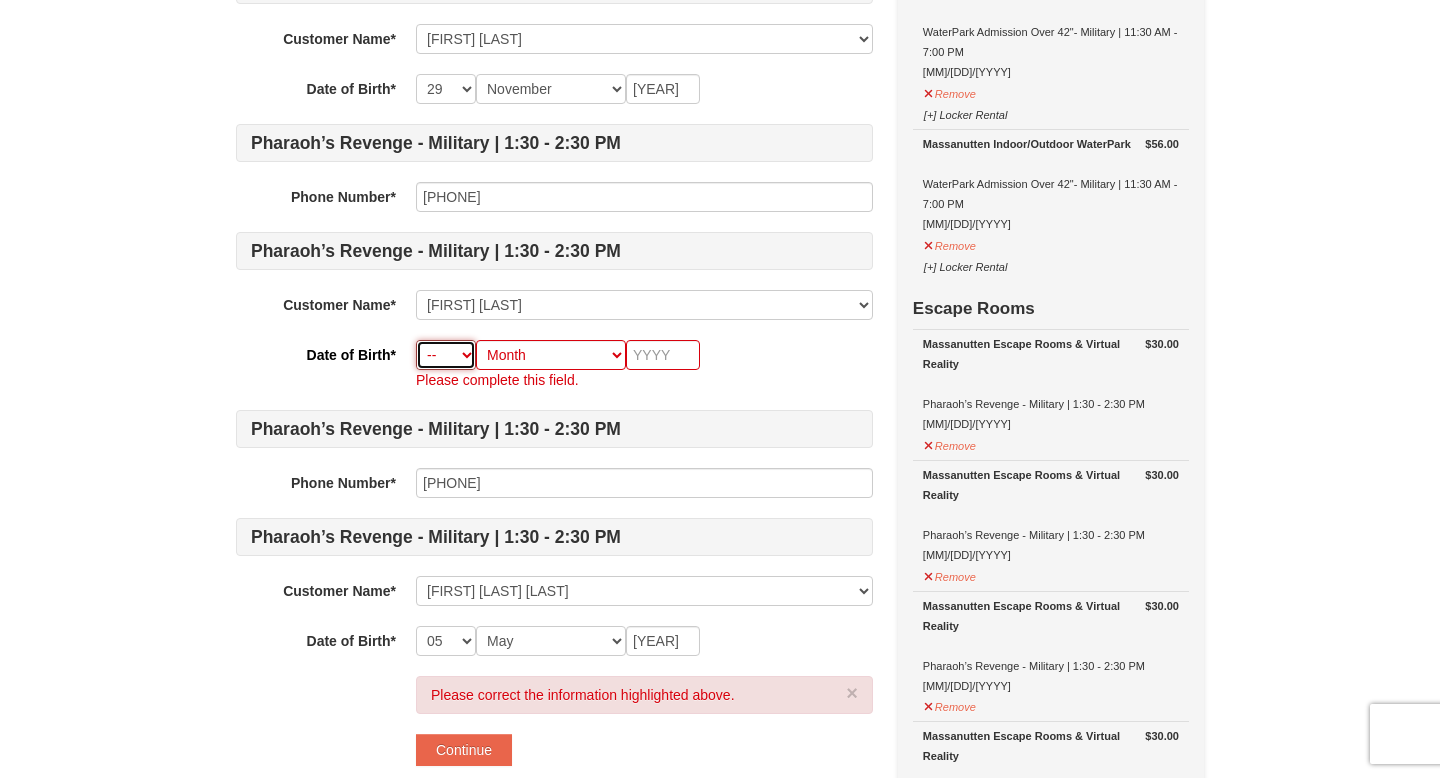 click on "-- 01 02 03 04 05 06 07 08 09 10 11 12 13 14 15 16 17 18 19 20 21 22 23 24 25 26 27 28 29 30 31" at bounding box center (446, 355) 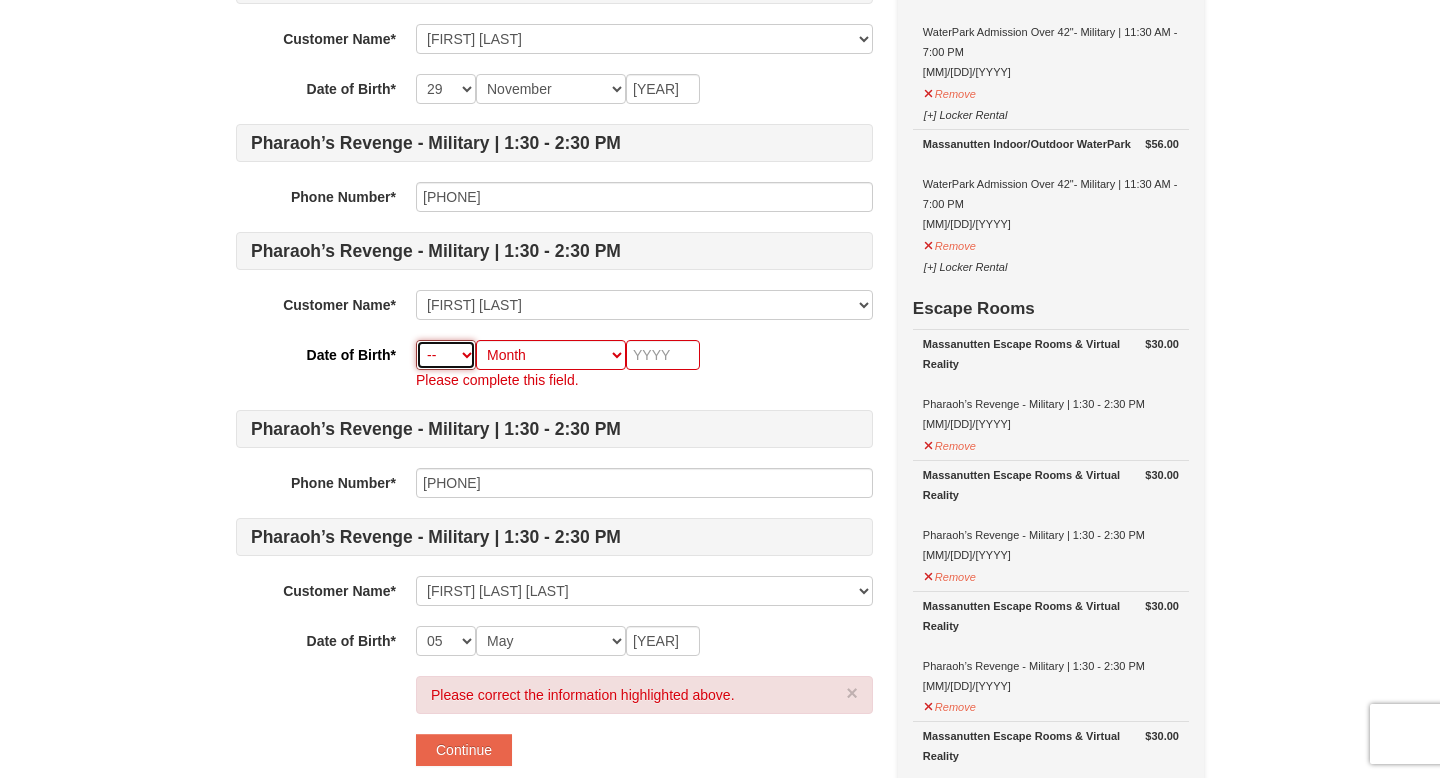 select on "17" 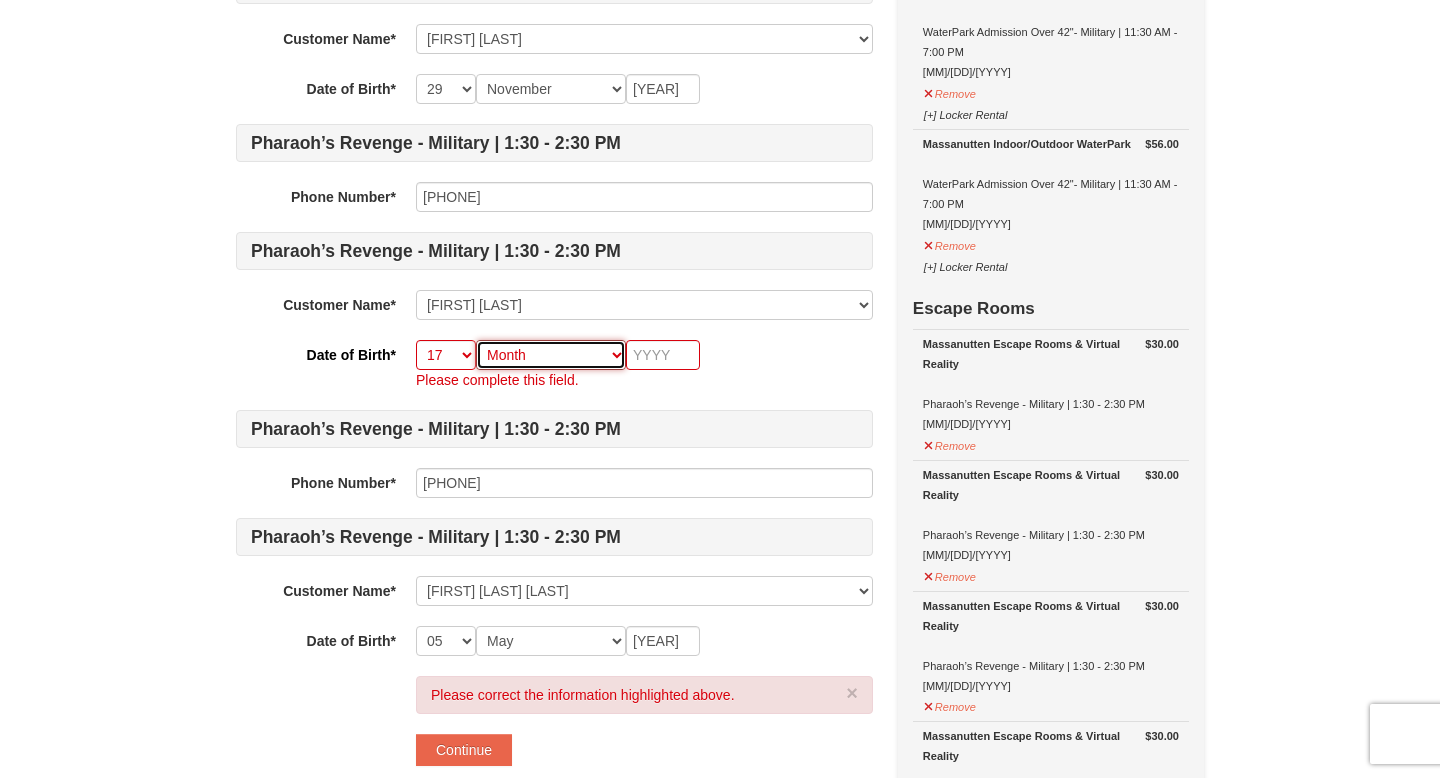 click on "Month January February March April May June July August September October November December" at bounding box center [551, 355] 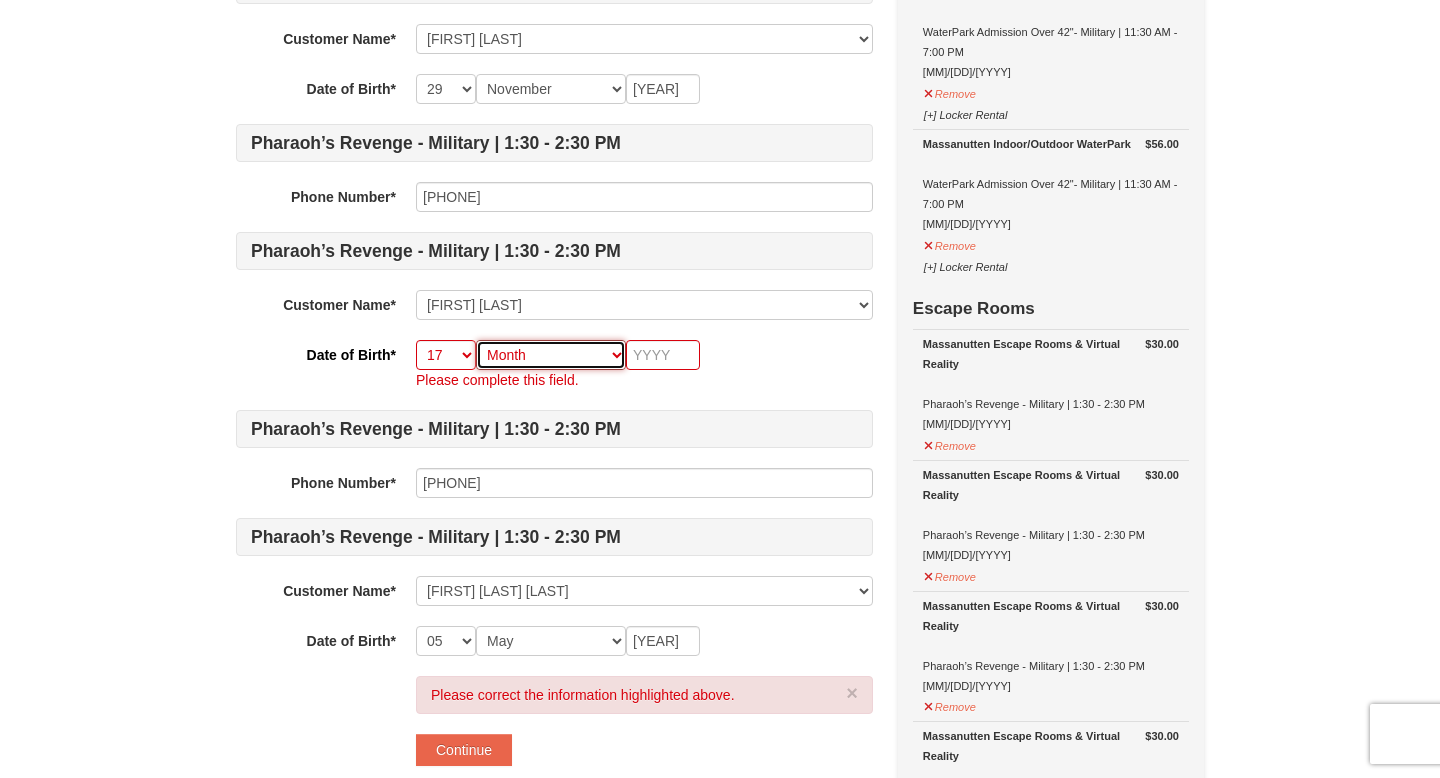 select on "12" 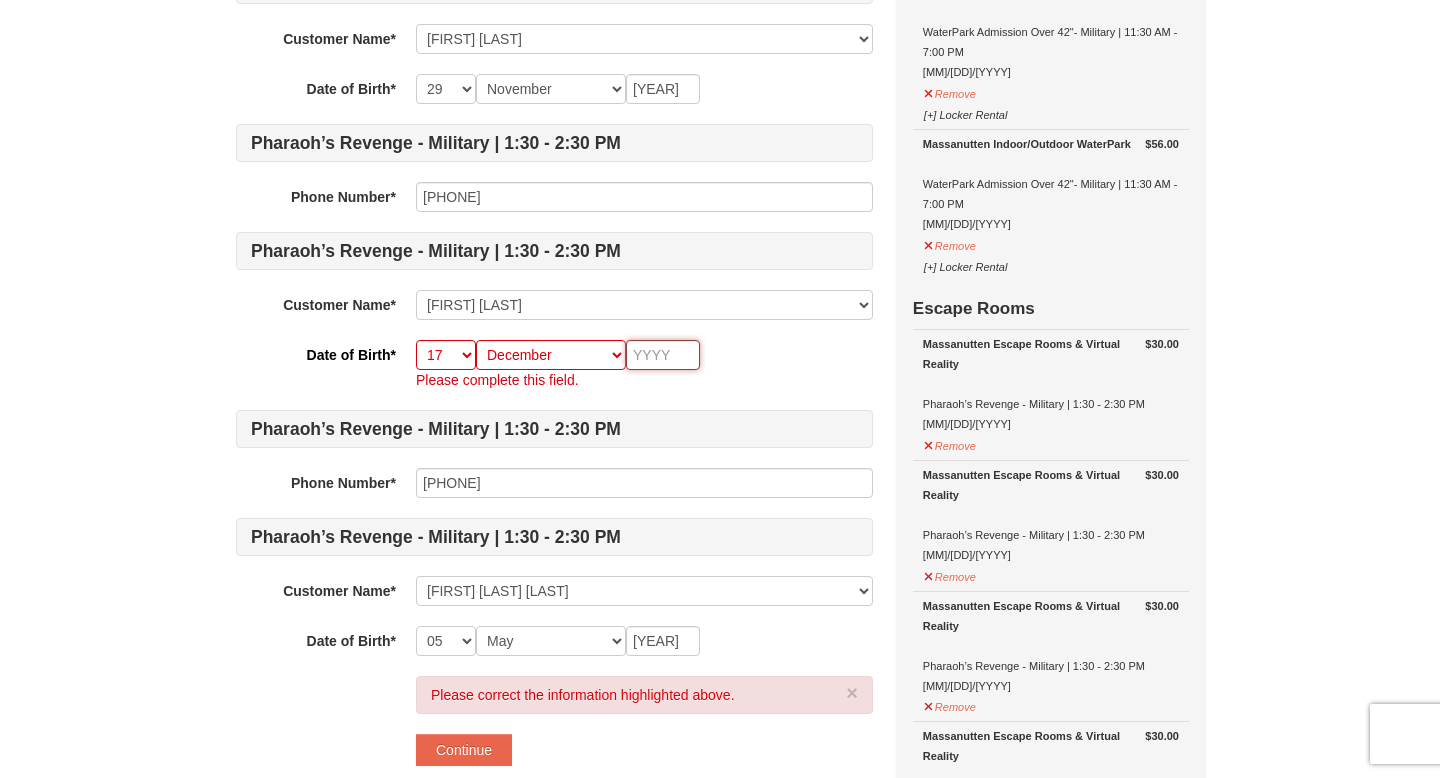 click at bounding box center (663, 355) 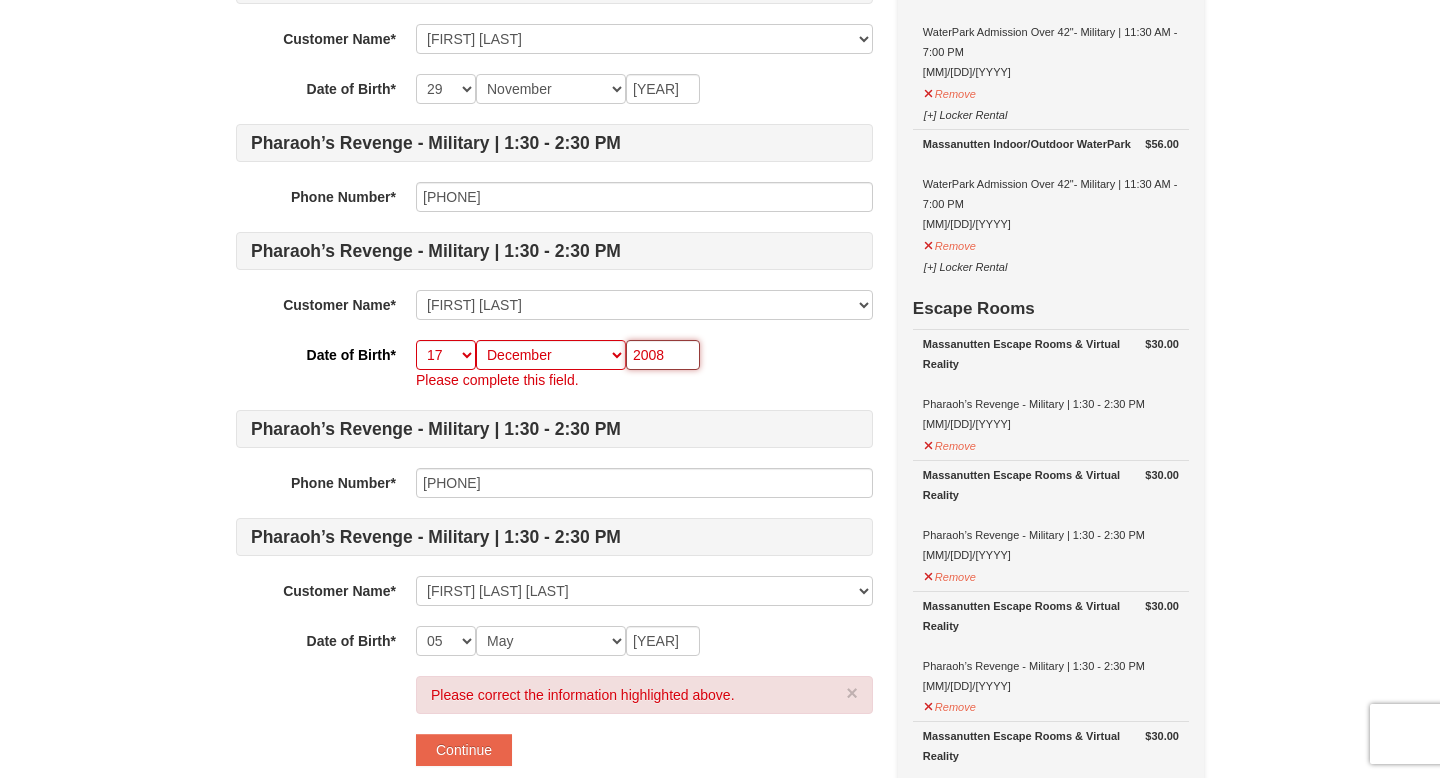 type on "2008" 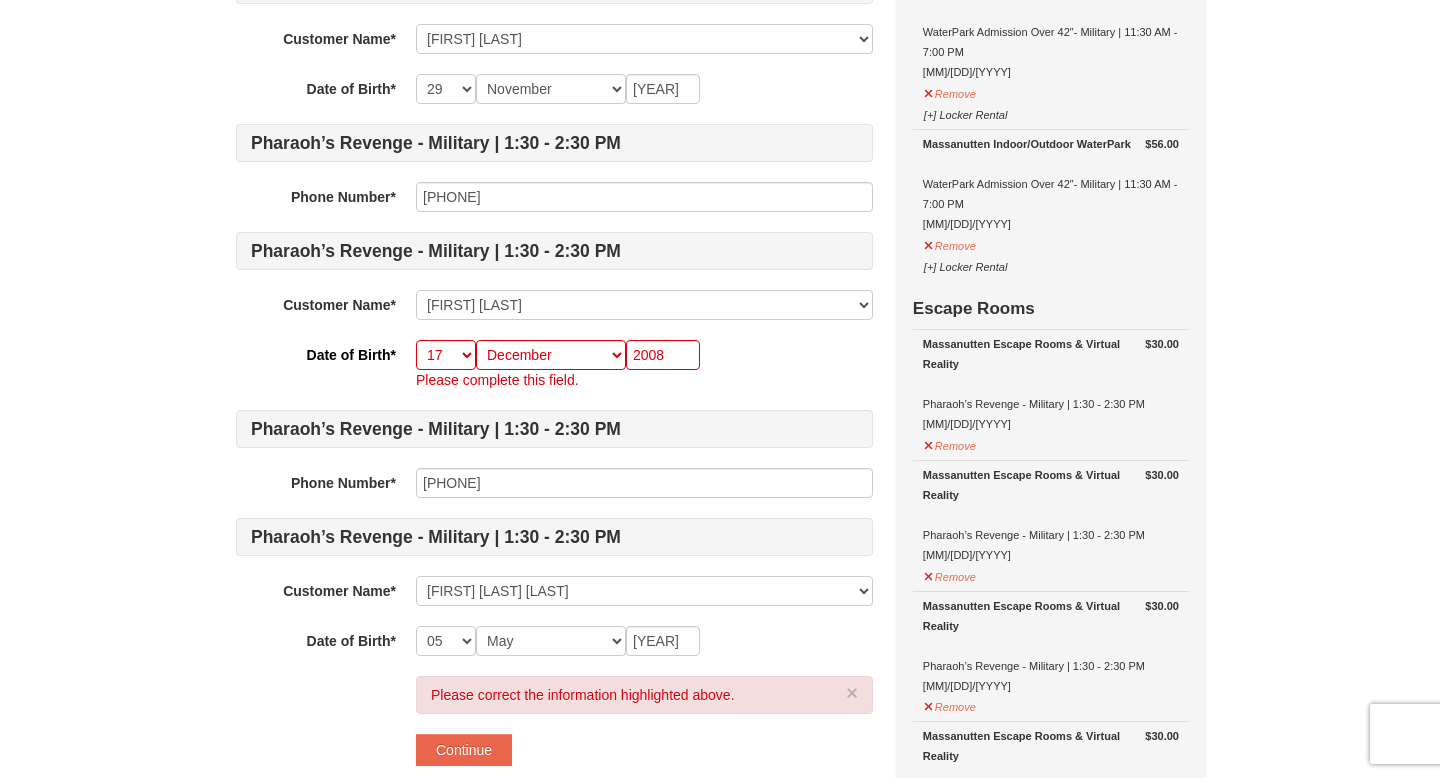 click on "-- 01 02 03 04 05 06 07 08 09 10 11 12 13 14 15 16 17 18 19 20 21 22 23 24 25 26 27 28 29 30 31 Month January February March April May June July August September October November December 2008 Please complete this field." at bounding box center [644, 365] 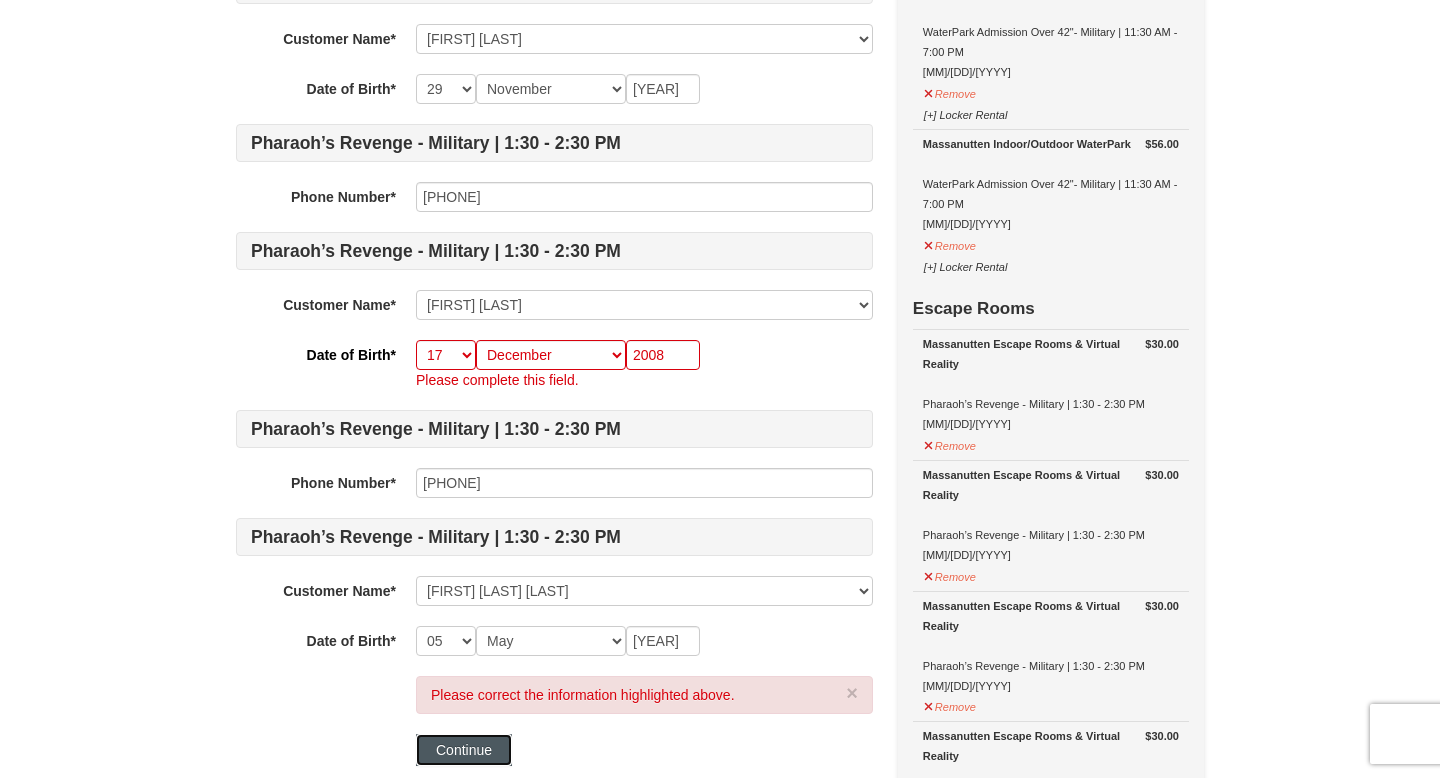 click on "Continue" at bounding box center [464, 750] 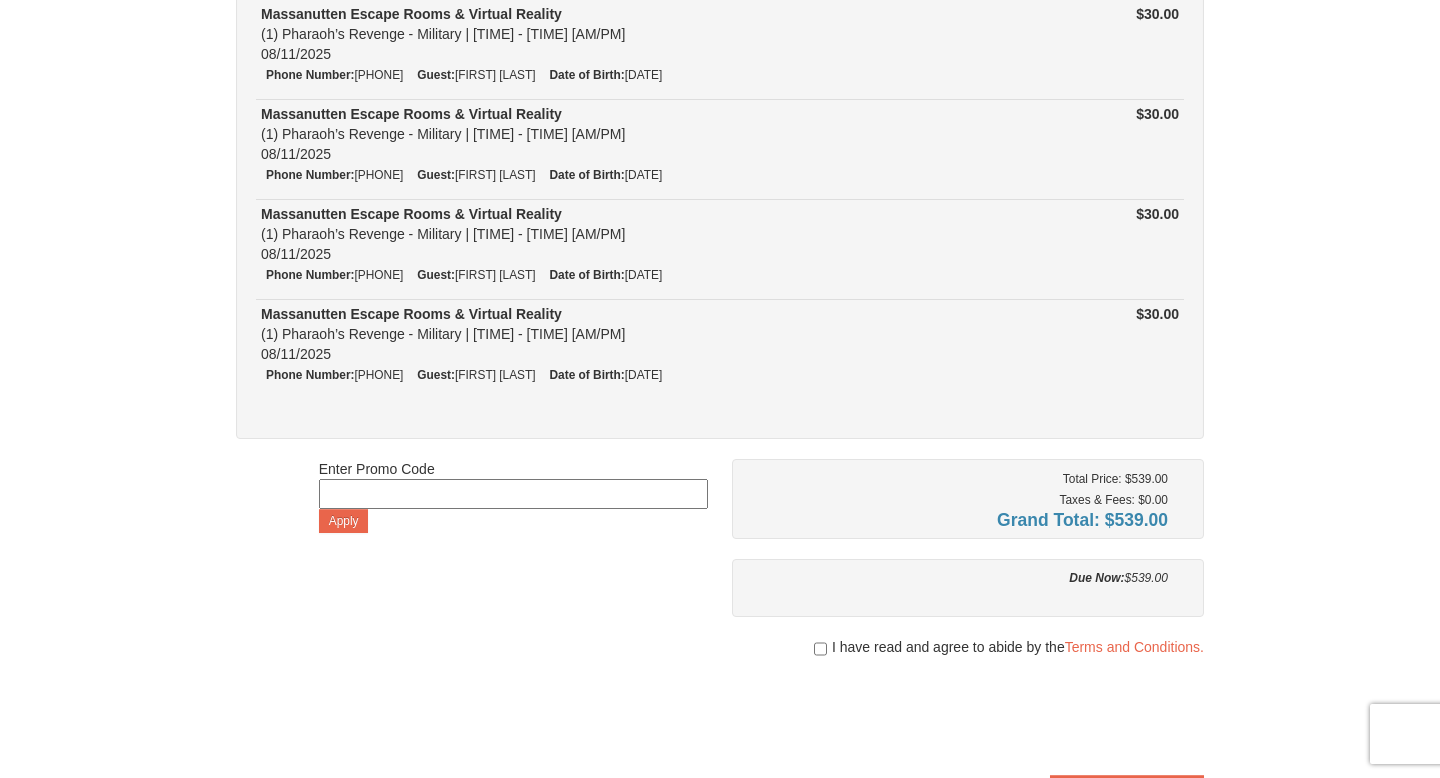 scroll, scrollTop: 716, scrollLeft: 0, axis: vertical 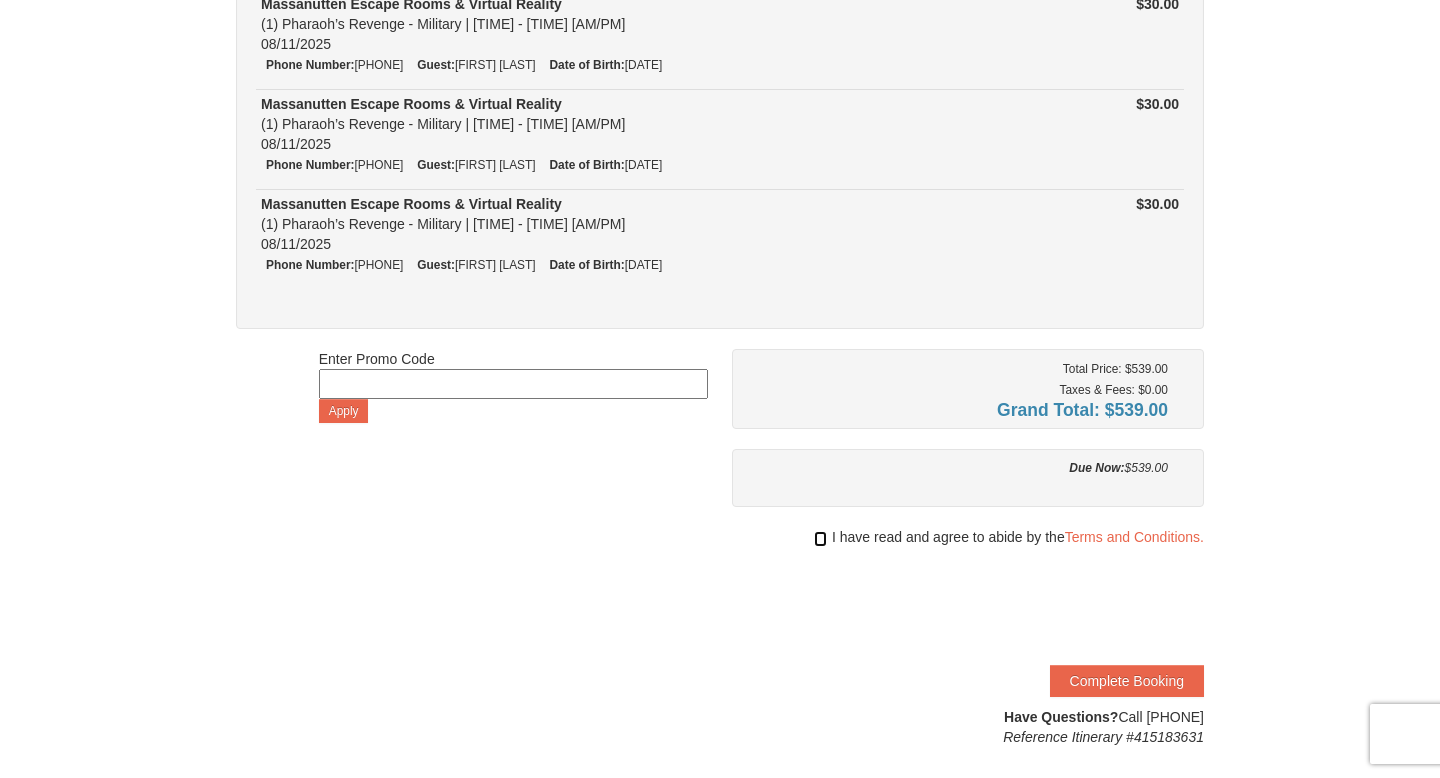 click at bounding box center (820, 539) 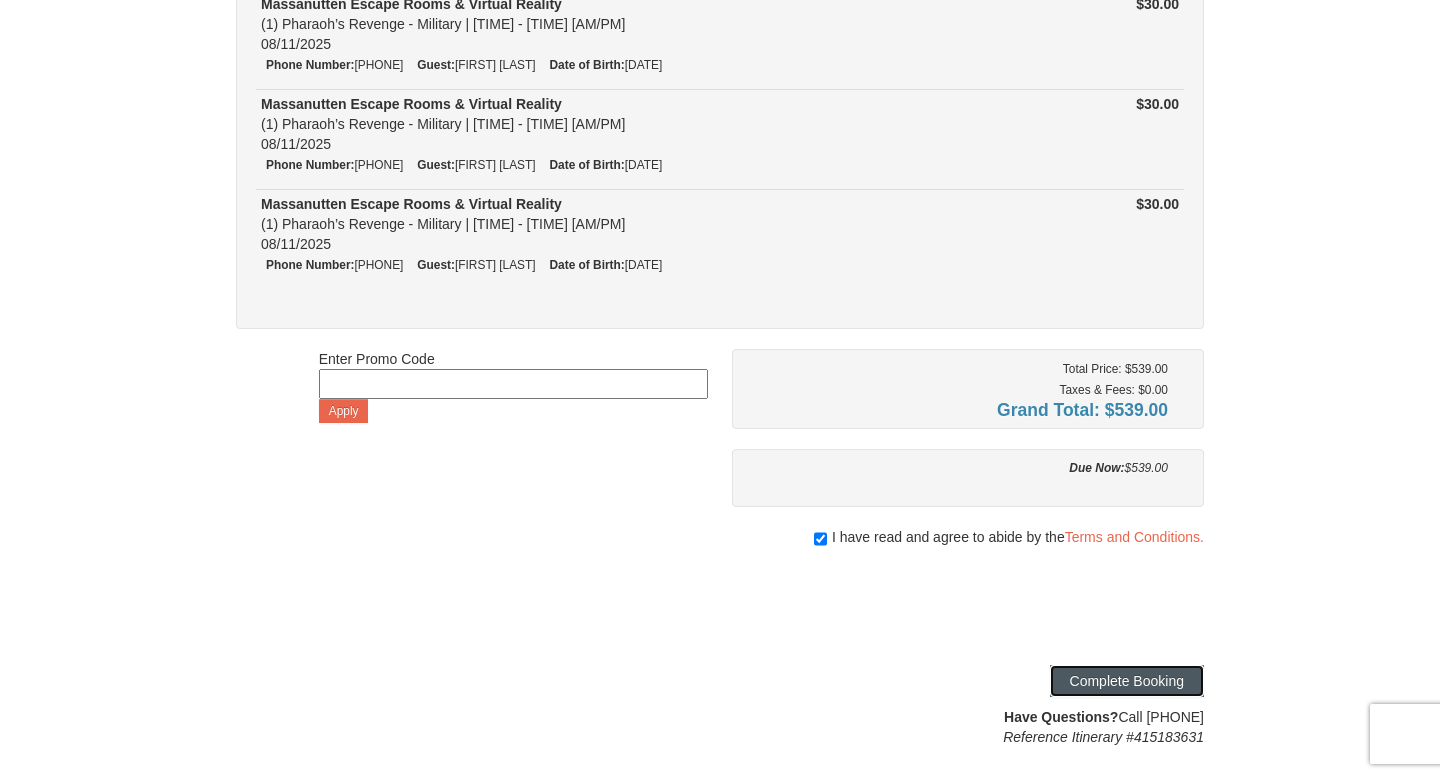 click on "Complete Booking" at bounding box center (1127, 681) 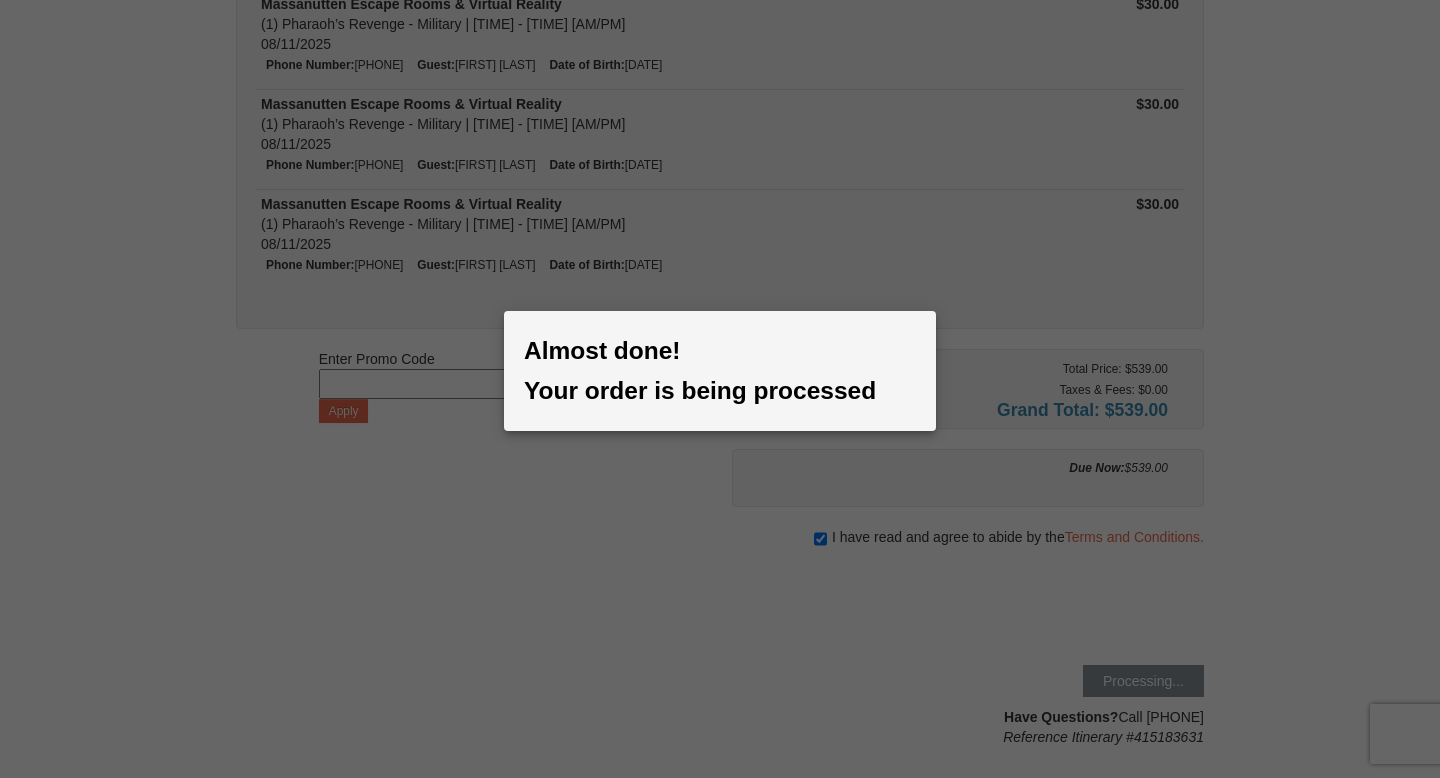click at bounding box center (720, 389) 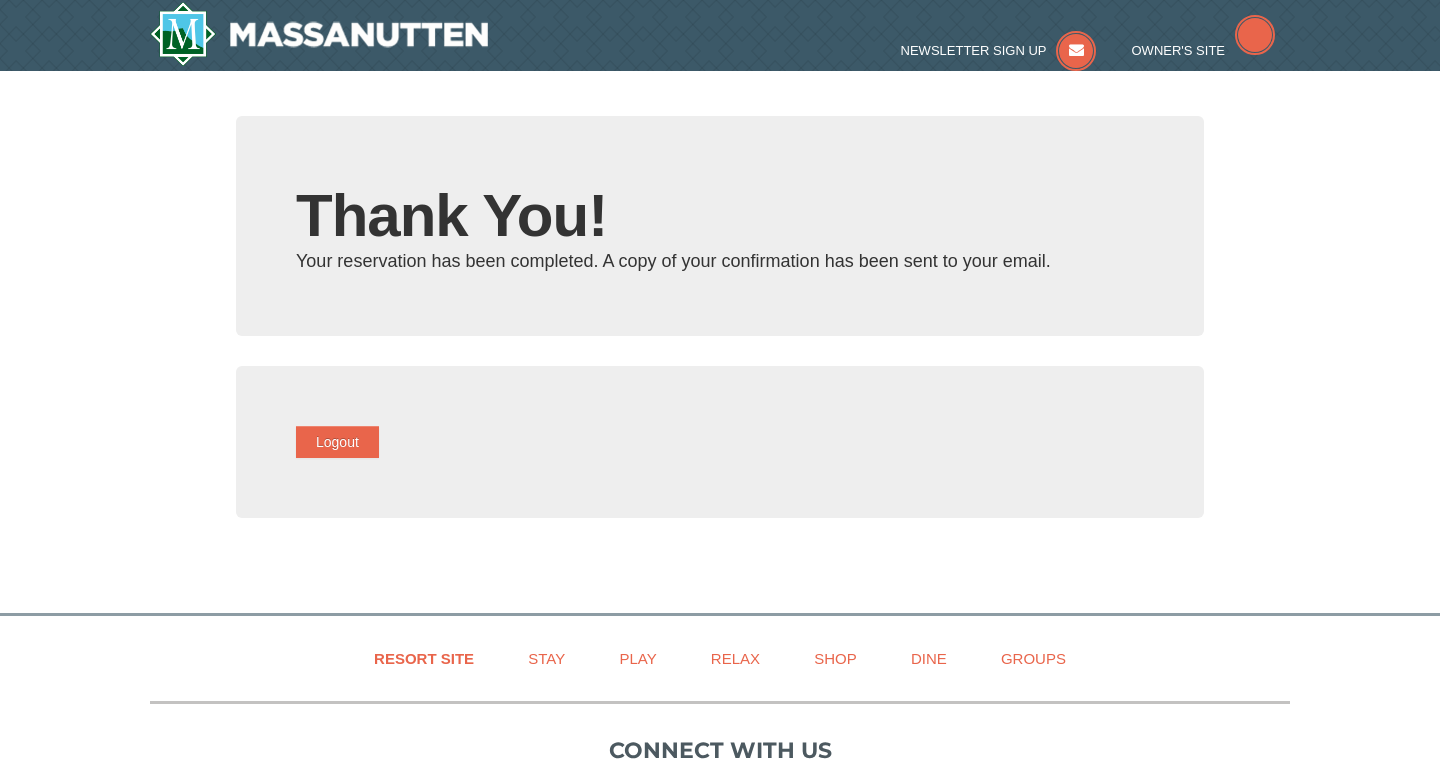 scroll, scrollTop: 0, scrollLeft: 0, axis: both 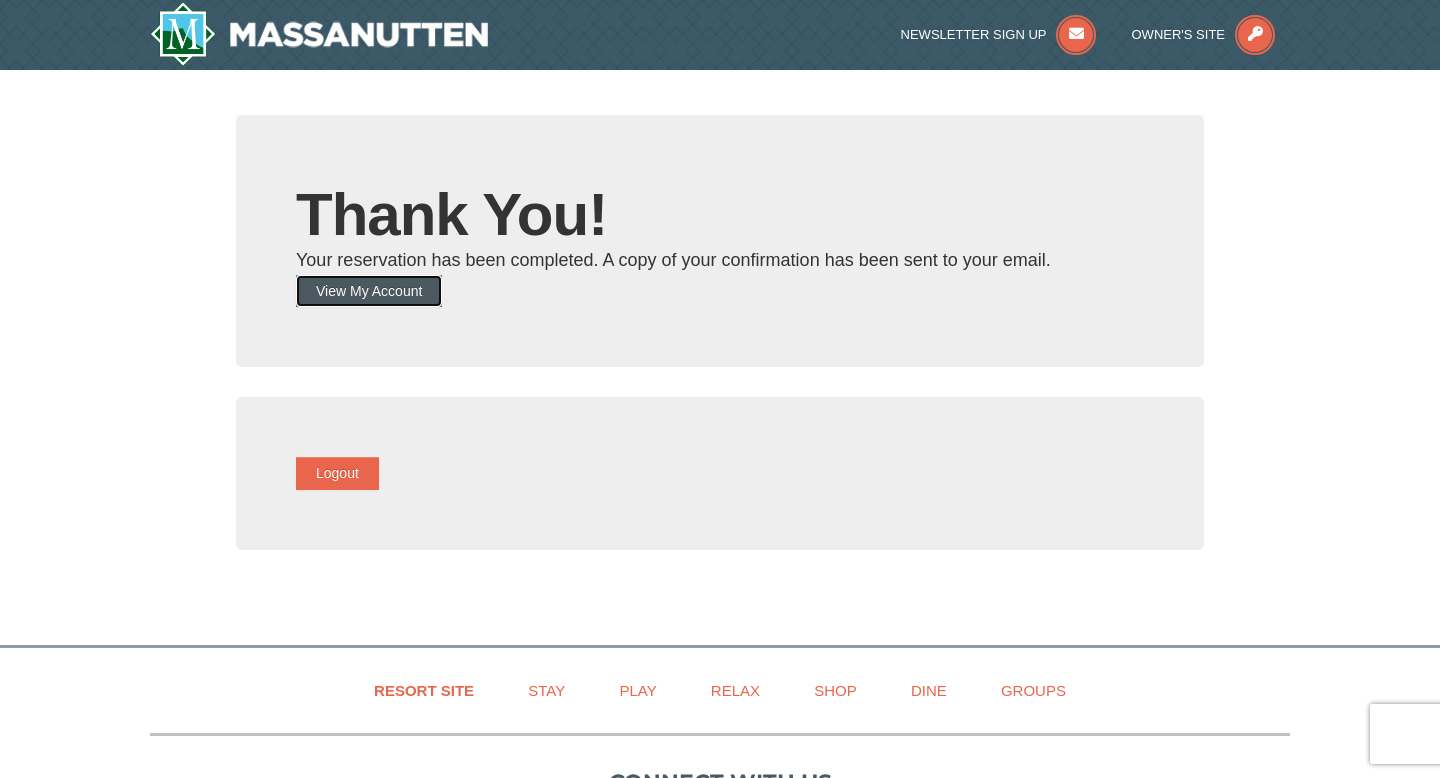 click on "View My Account" at bounding box center (369, 291) 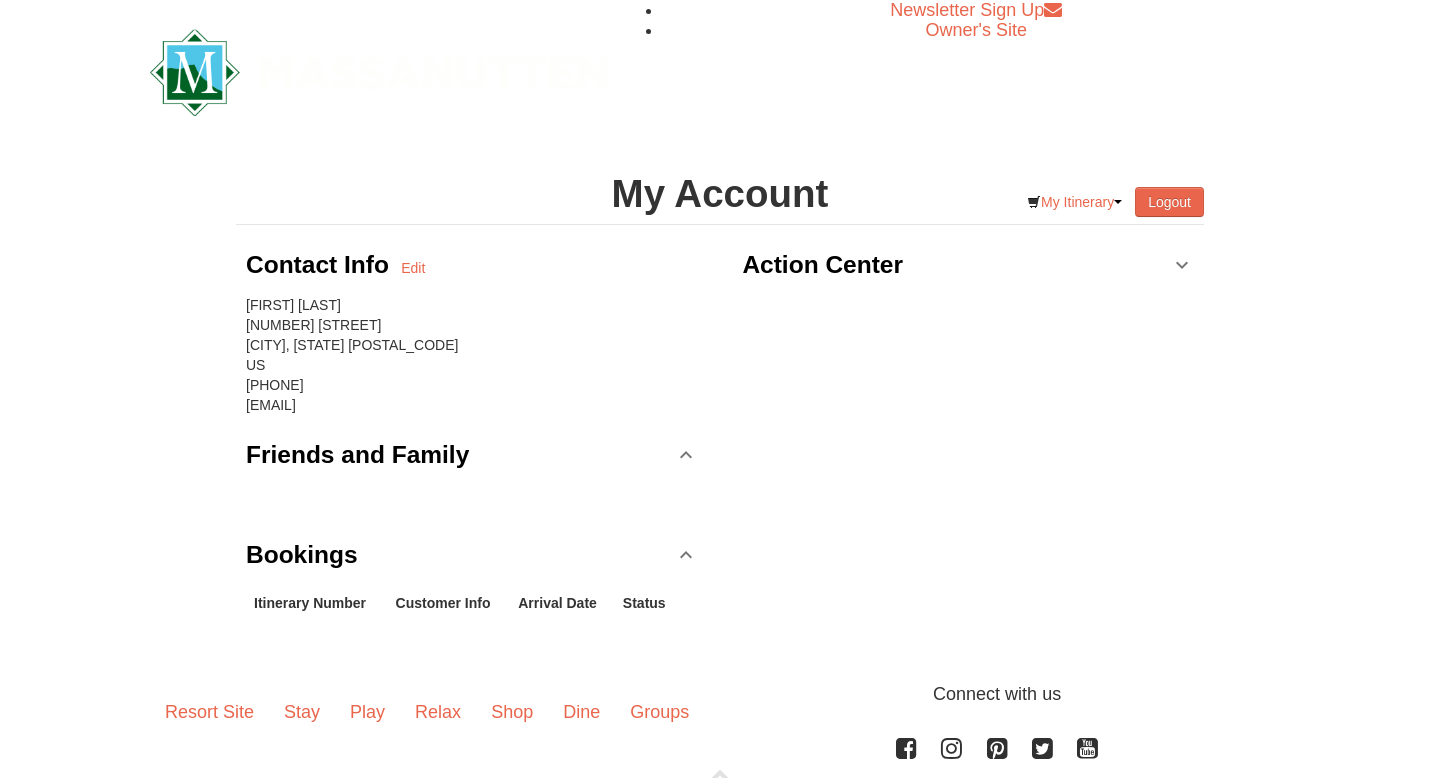 scroll, scrollTop: 0, scrollLeft: 0, axis: both 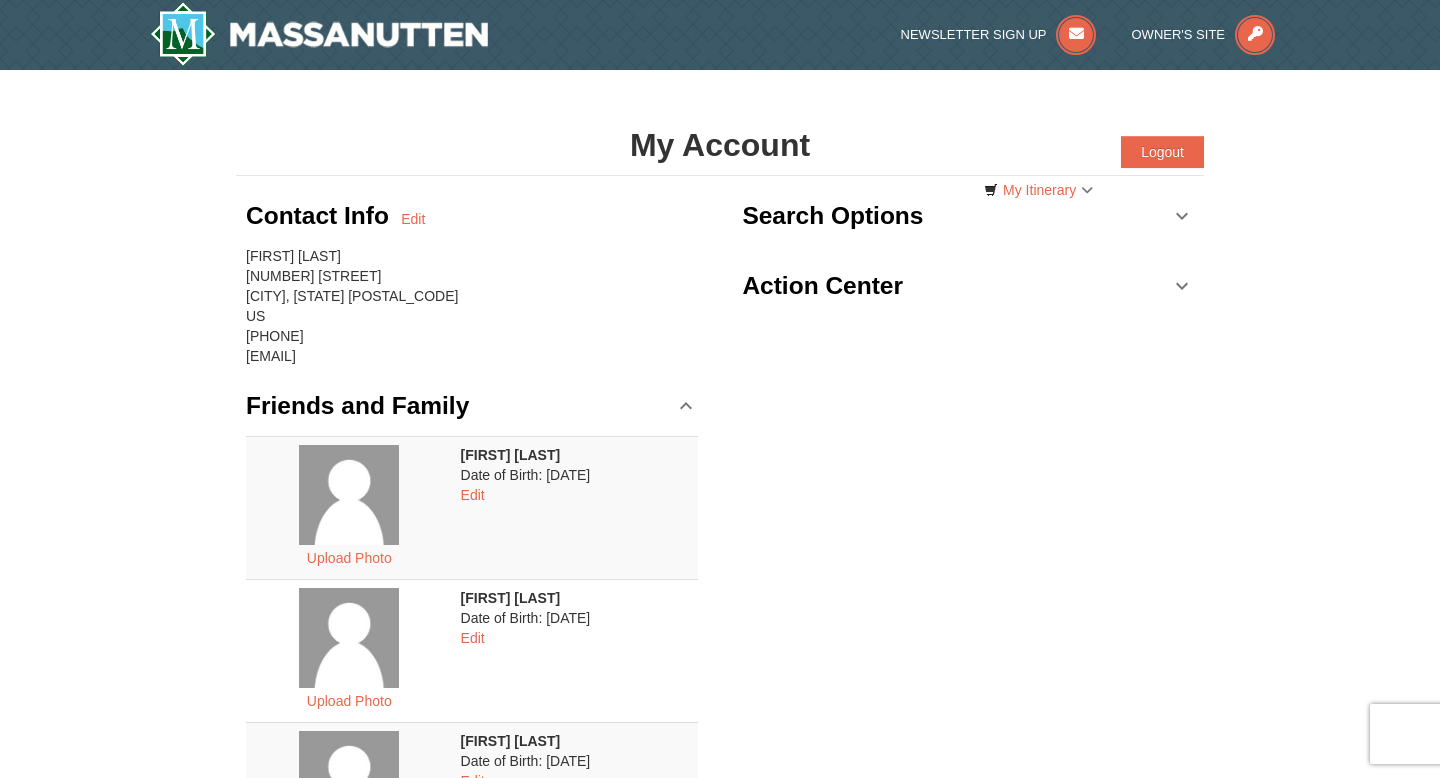 click on "×
My Account
Categories
Map
List
Filter
My Itinerary
Questions?  1-540-289-9441
Logout
Contact Info
Edit
KEVIN CROMER
2607 PHELPS AVE
DISTRICT HEIGHTS, MD  20747
US
(301) 910-6743
kcsunshine_02@yahoo.com
Friends and Family
Upload Photo" at bounding box center (720, 706) 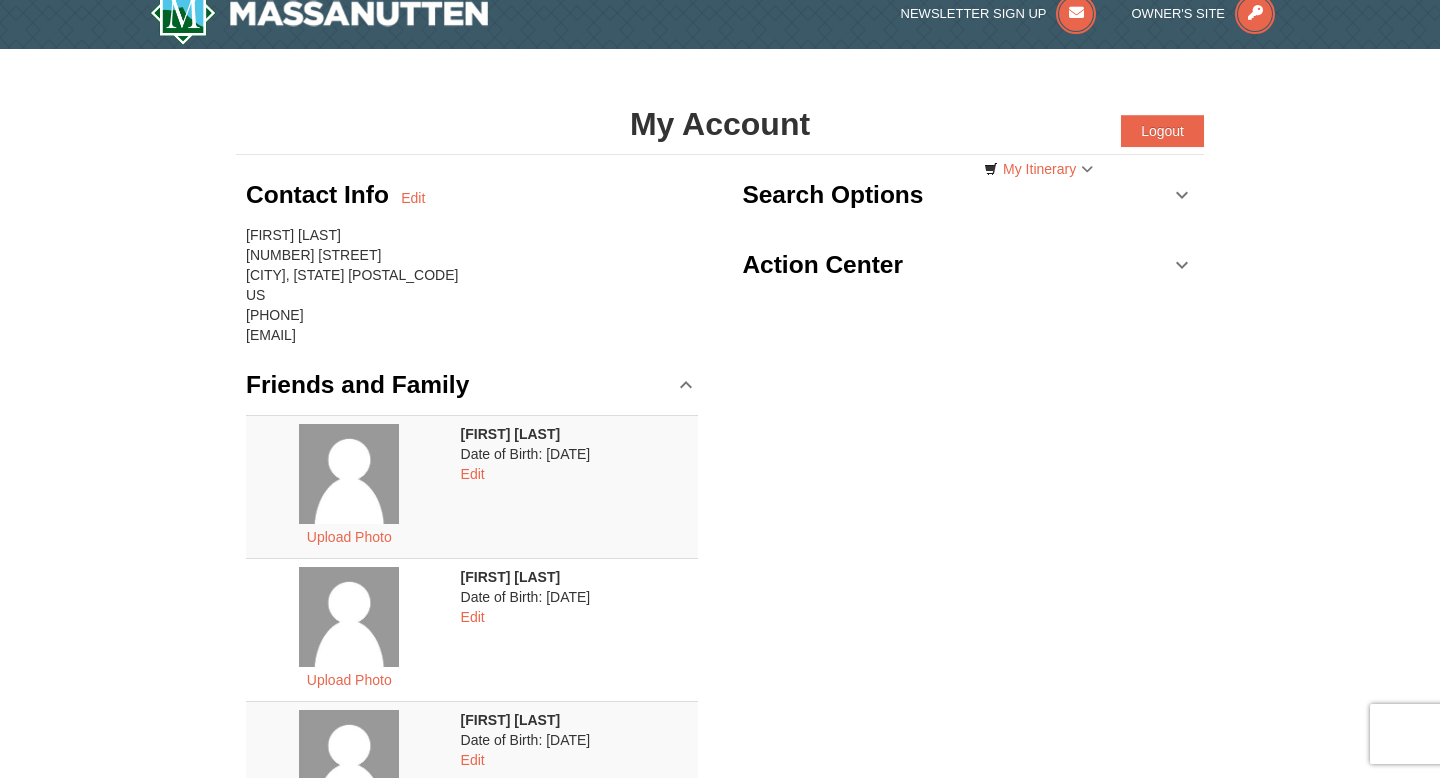 scroll, scrollTop: 0, scrollLeft: 0, axis: both 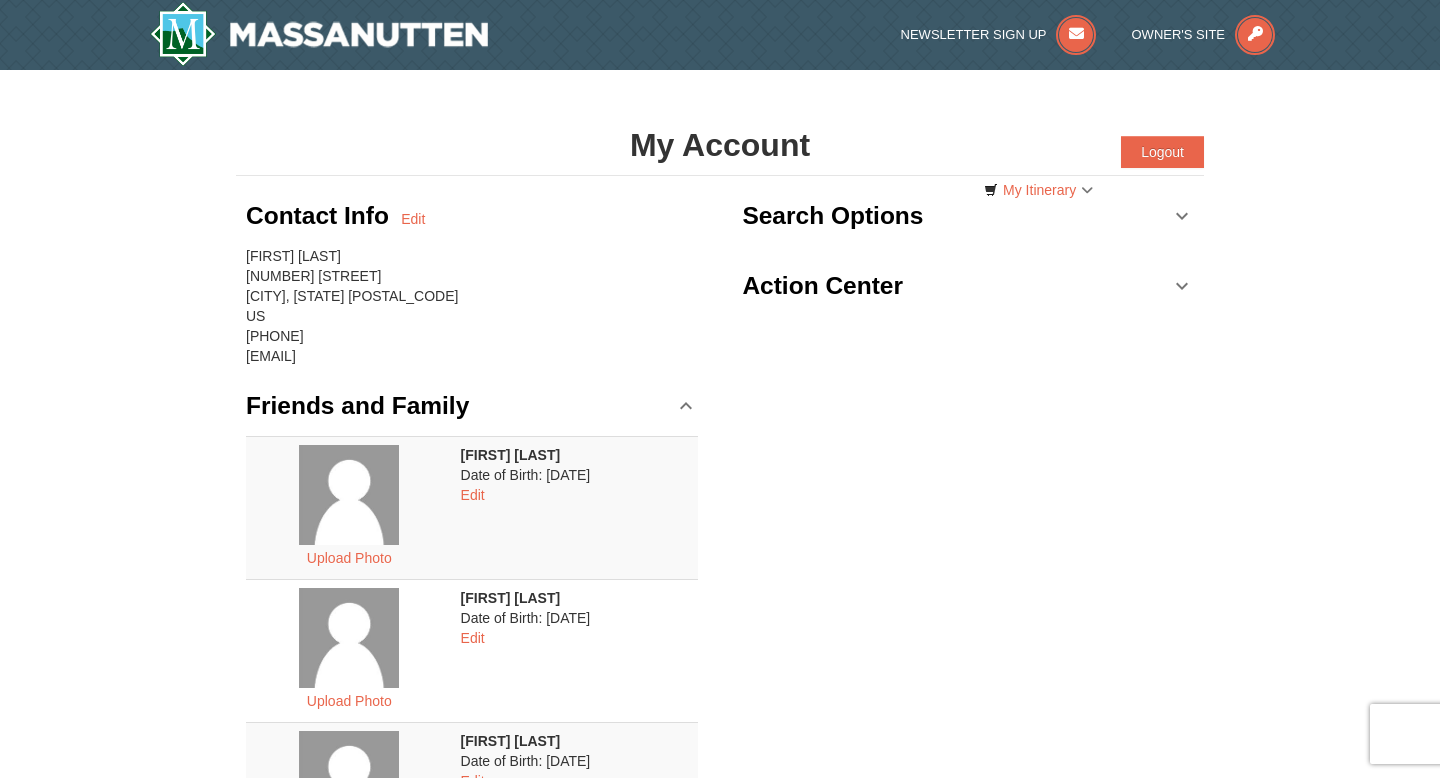 click on "Action Center" at bounding box center [968, 286] 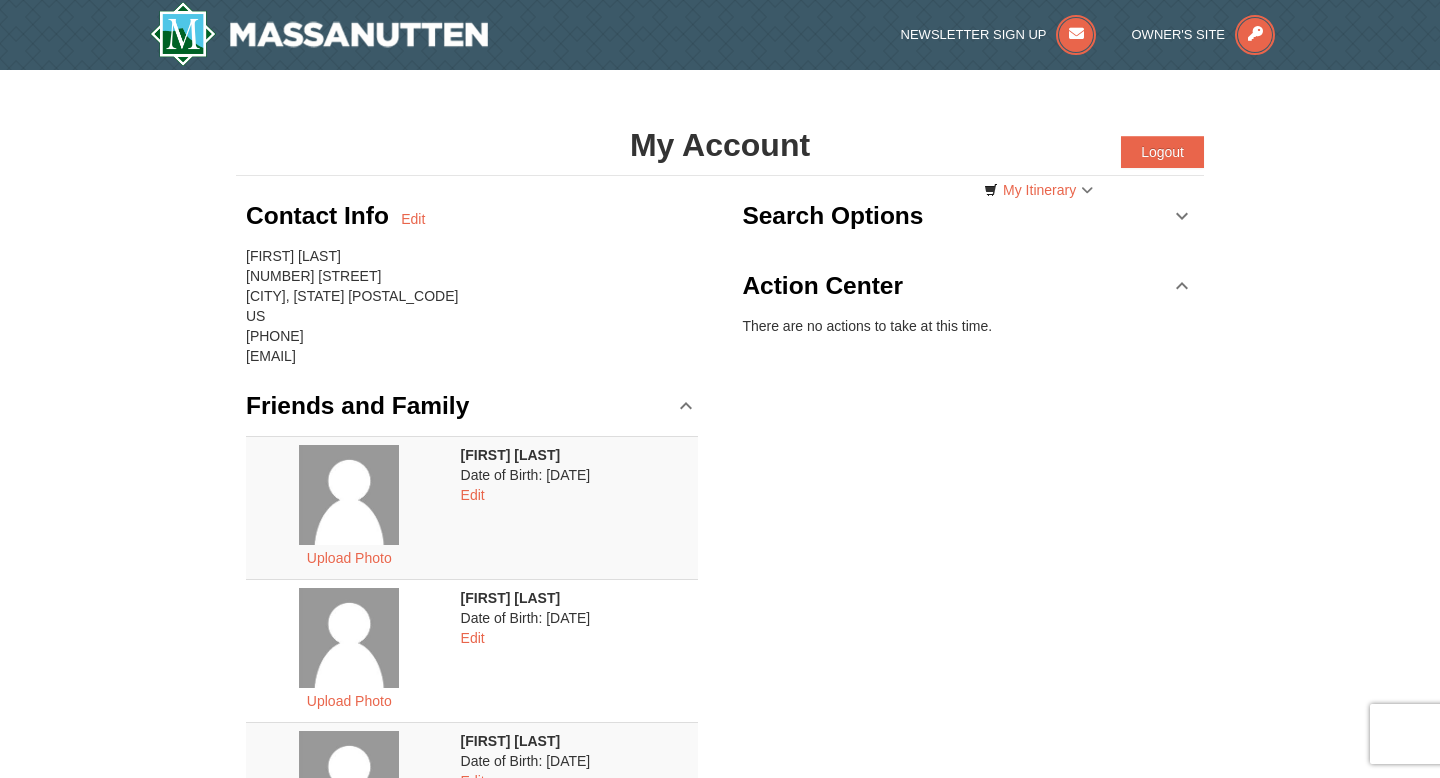 click on "Action Center" at bounding box center (968, 286) 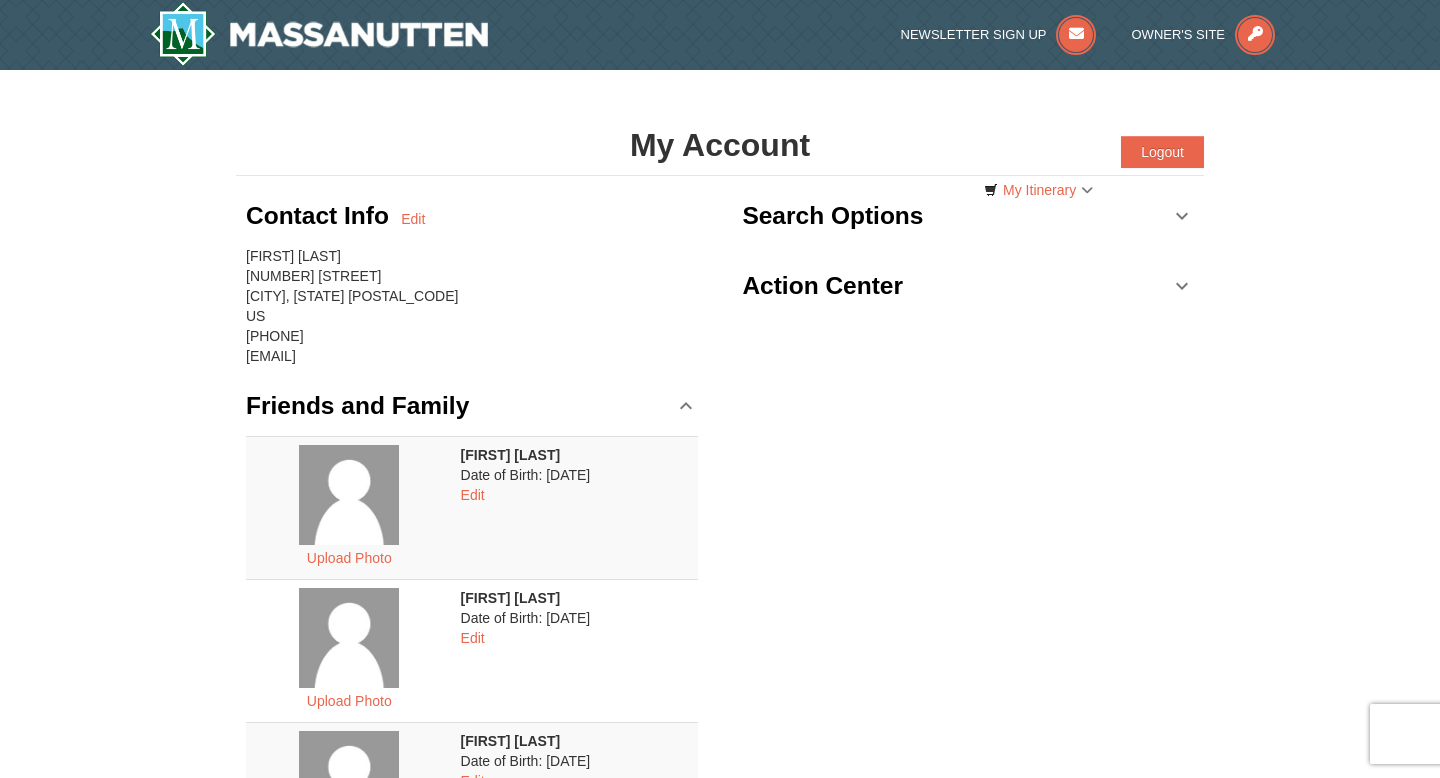 click on "×
My Account
Categories
Map
List
Filter
My Itinerary
Questions?  1-540-289-9441
Logout
Contact Info
Edit
KEVIN CROMER
2607 PHELPS AVE
DISTRICT HEIGHTS, MD  20747
US
(301) 910-6743
kcsunshine_02@yahoo.com
Friends and Family
Upload Photo" at bounding box center (720, 706) 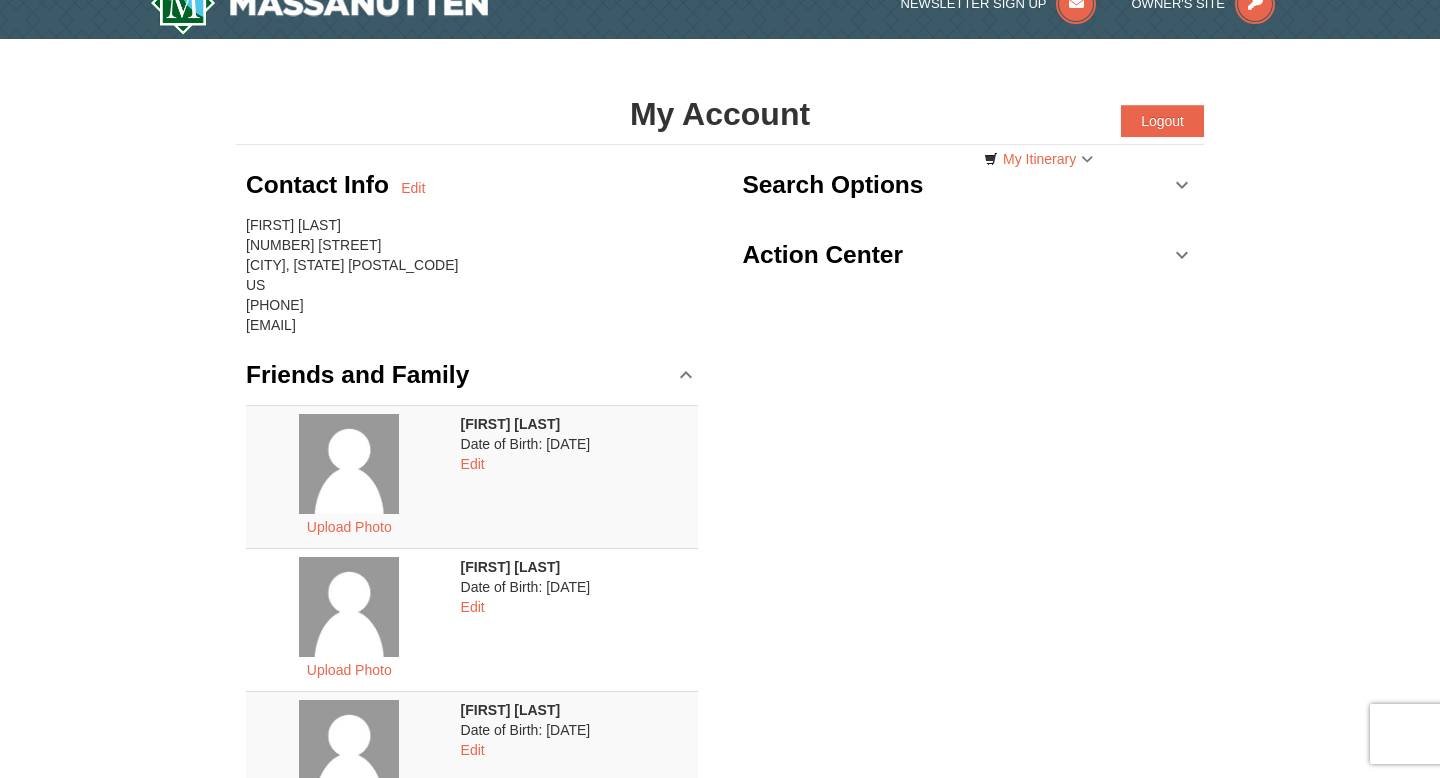 scroll, scrollTop: 0, scrollLeft: 0, axis: both 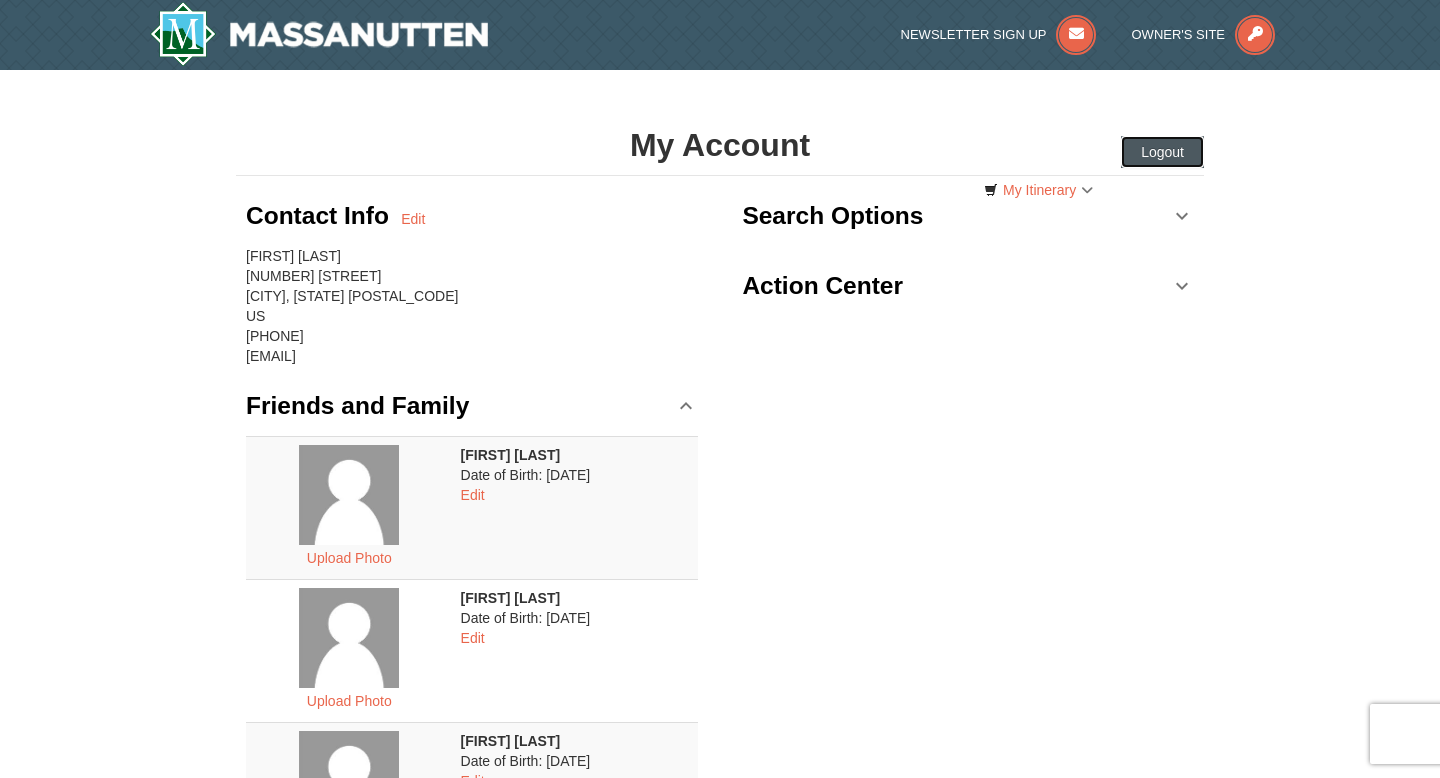 click on "Logout" at bounding box center [1162, 152] 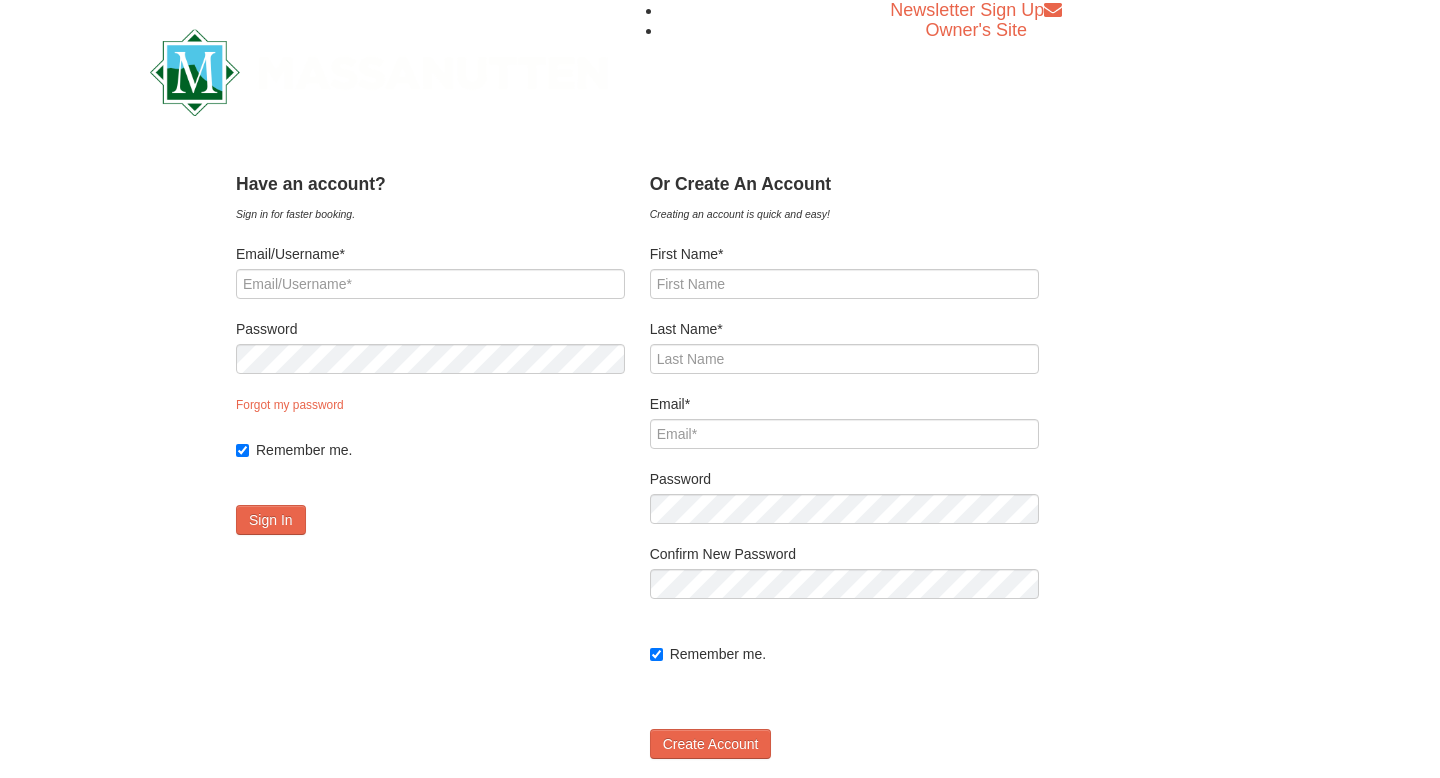 type on "[EMAIL]" 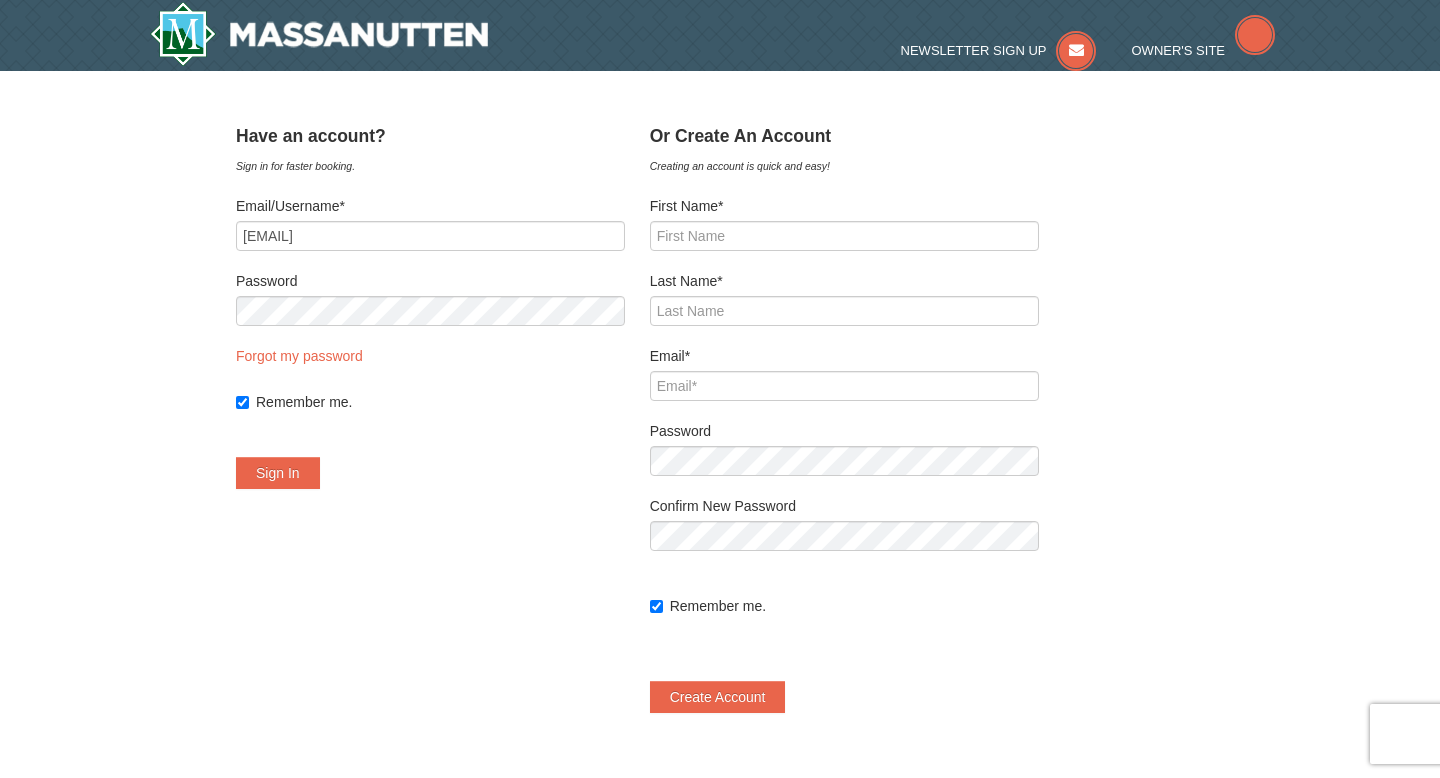 scroll, scrollTop: 0, scrollLeft: 0, axis: both 